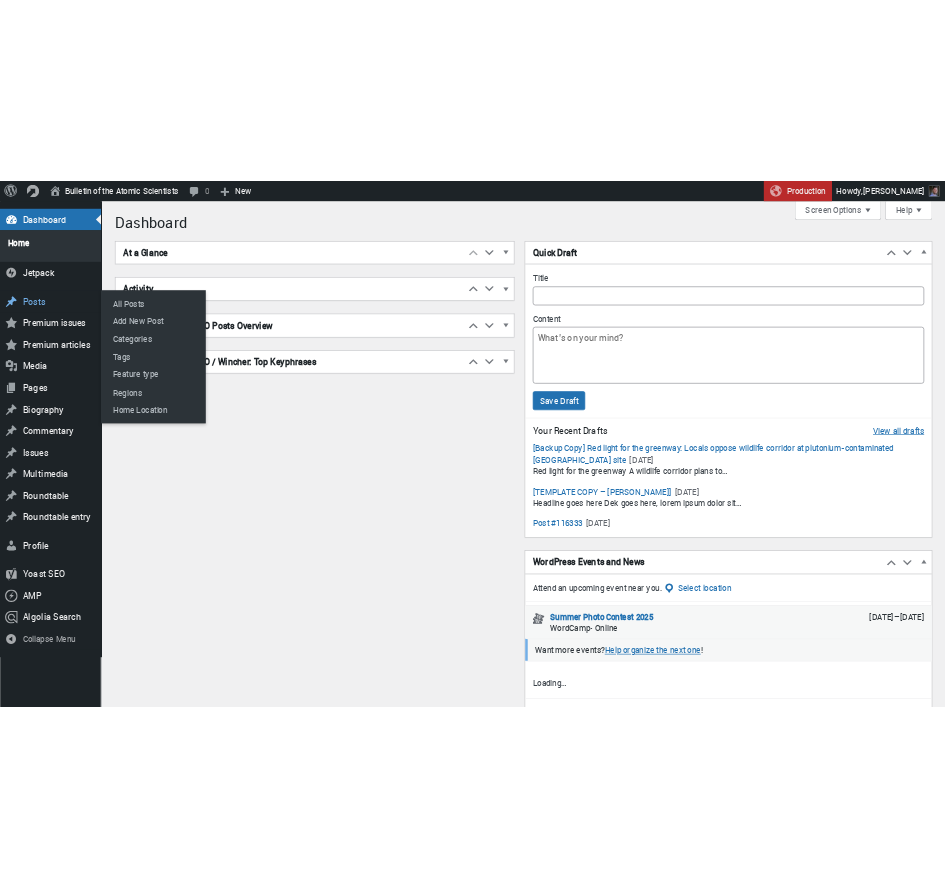 scroll, scrollTop: 0, scrollLeft: 0, axis: both 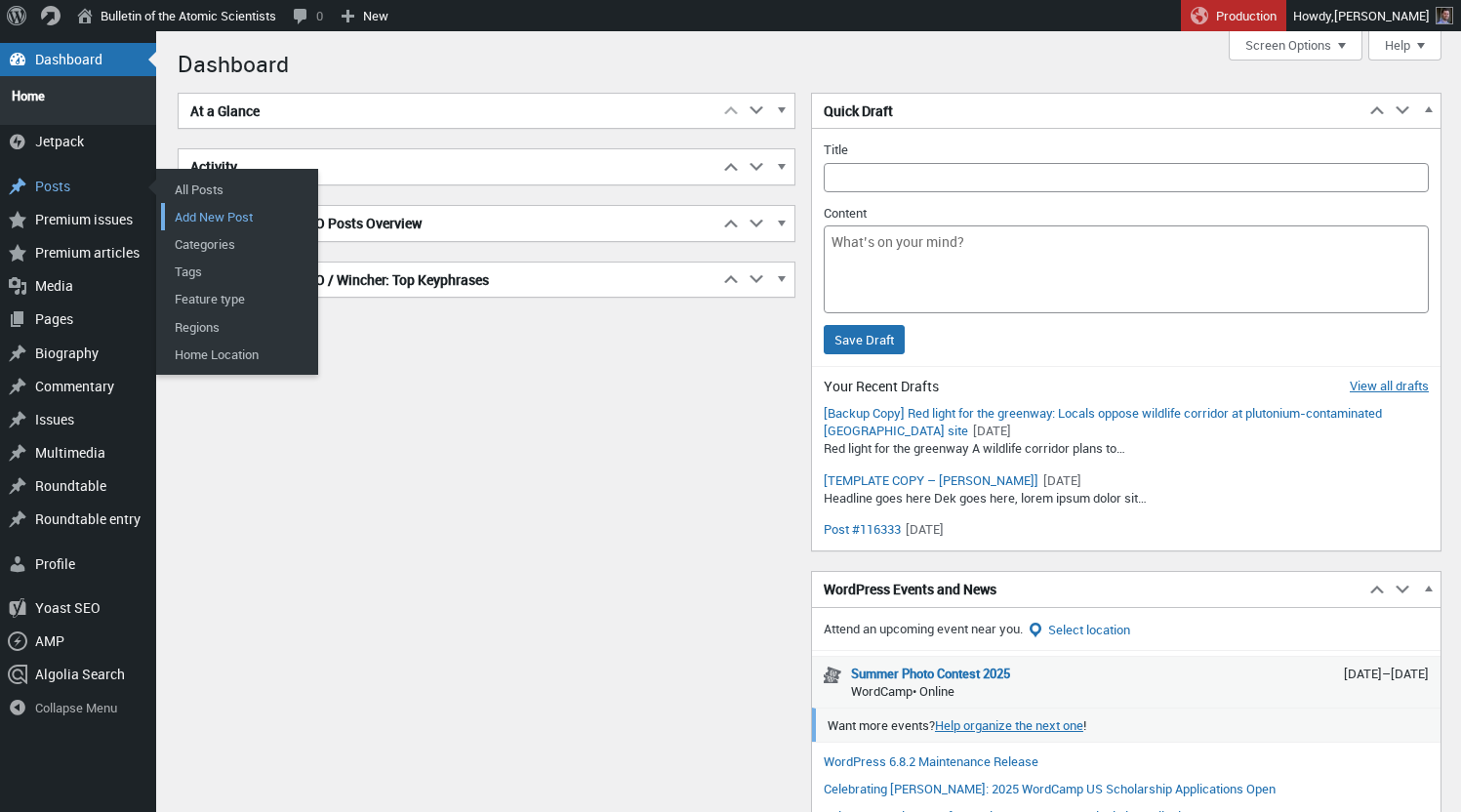 click on "Add New Post" at bounding box center [239, 217] 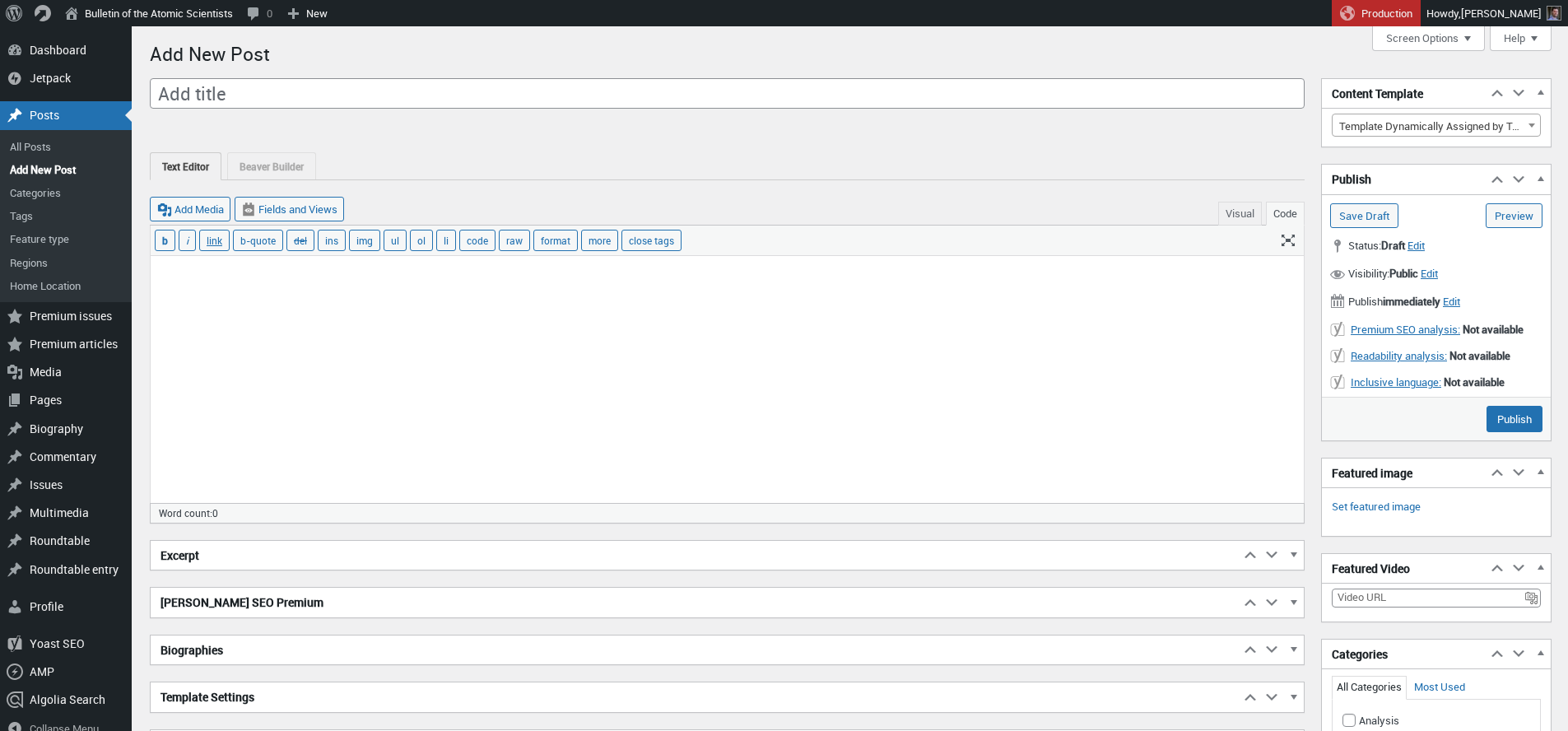 scroll, scrollTop: 0, scrollLeft: 0, axis: both 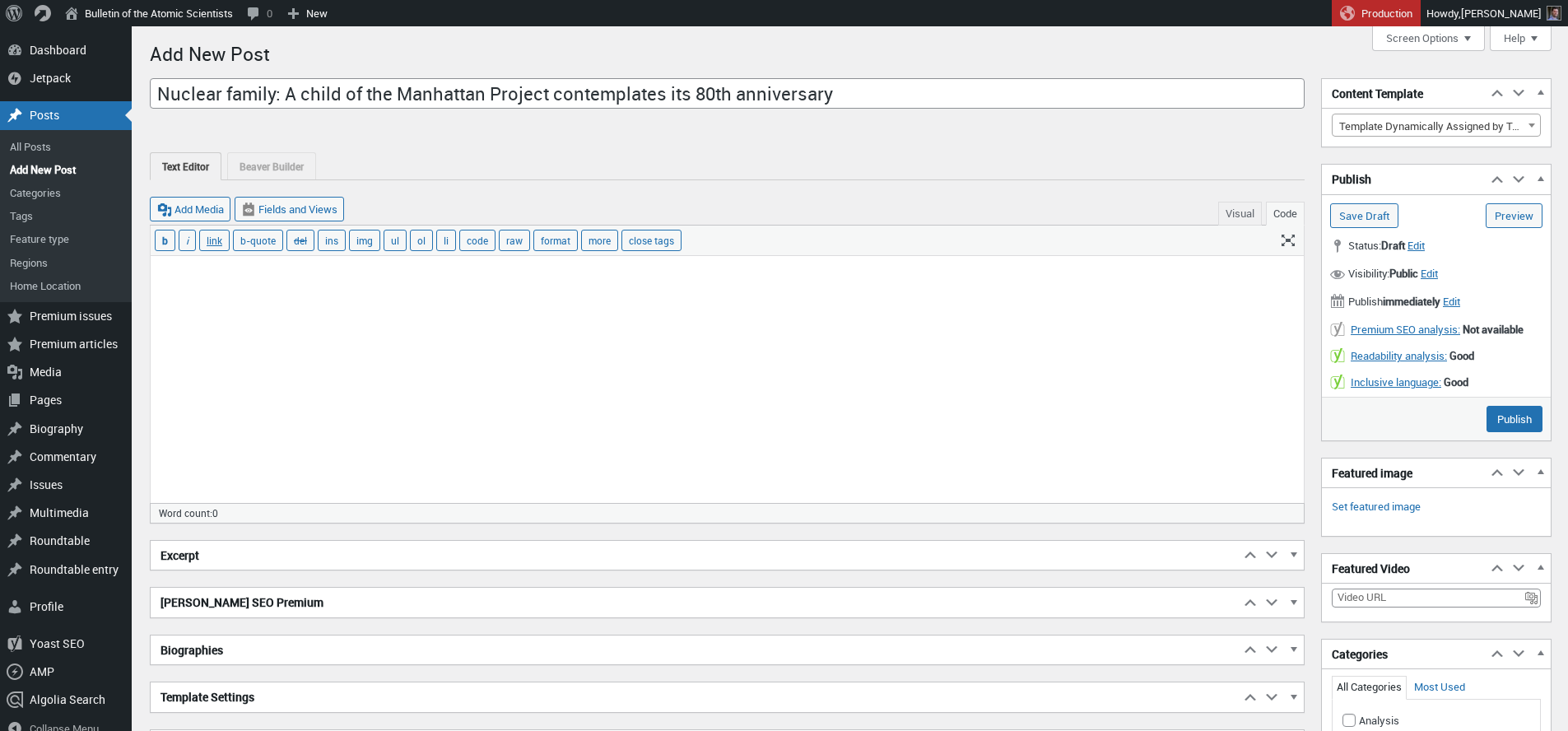 type on "Nuclear family: A child of the Manhattan Project contemplates its 80th anniversary" 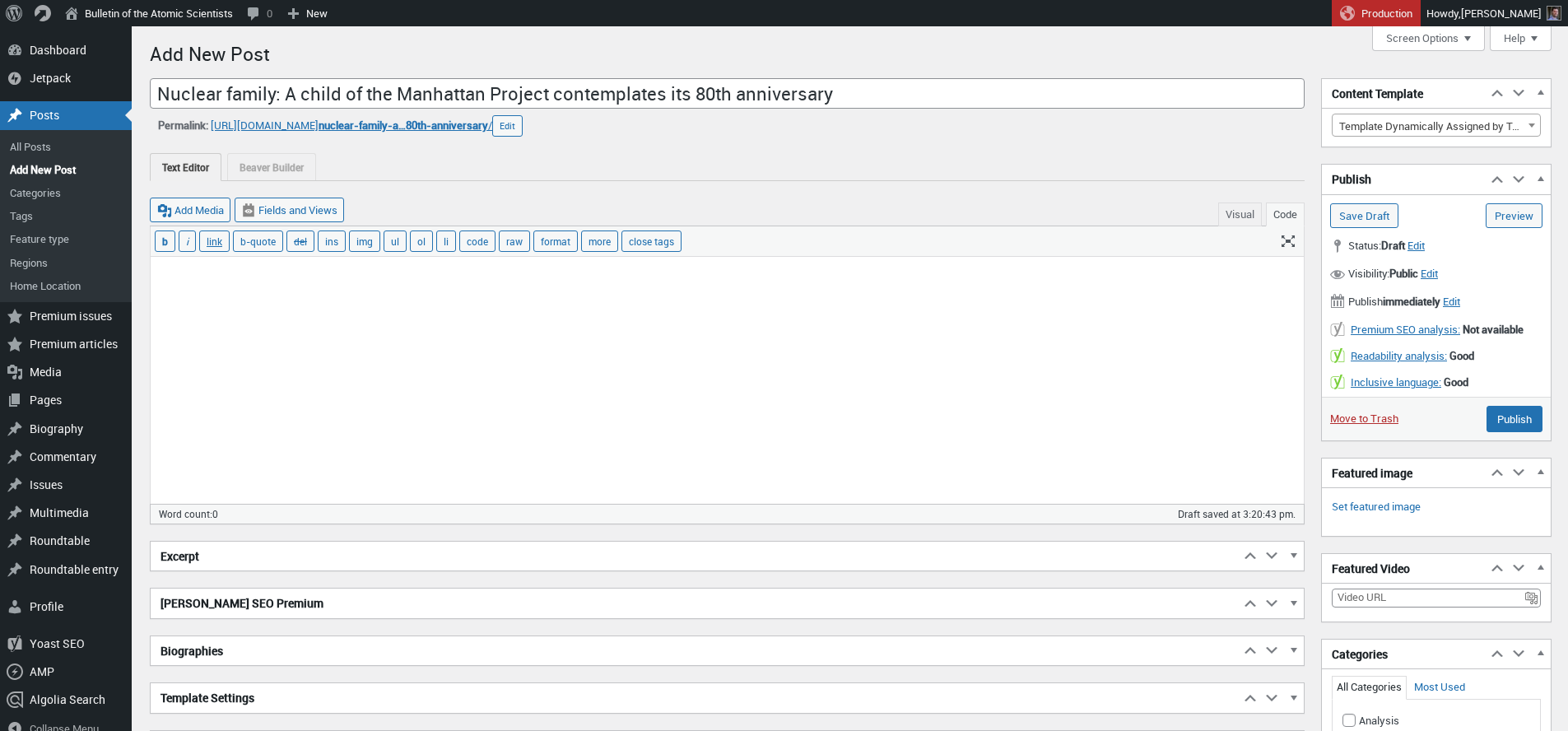 click at bounding box center (727, 380) 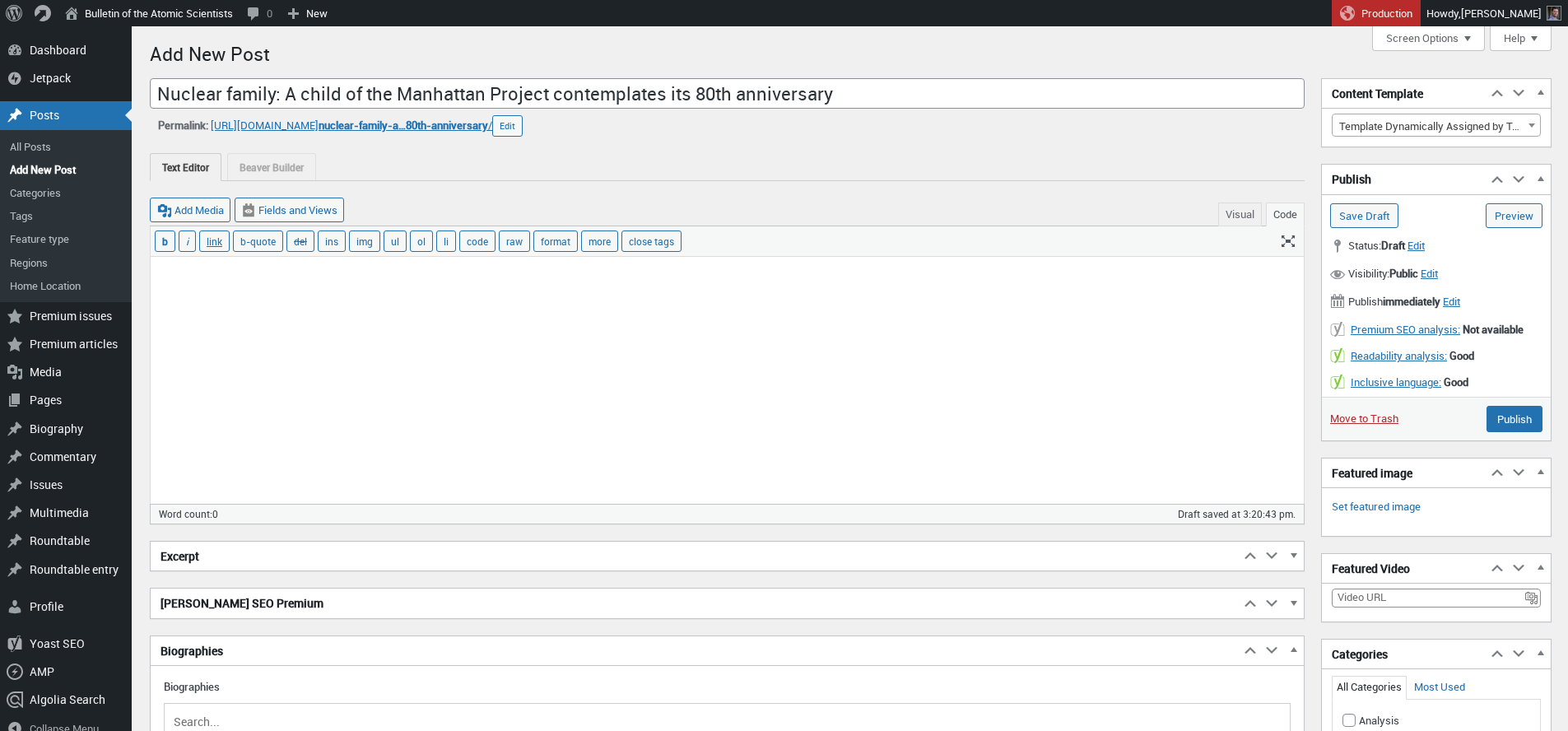 scroll, scrollTop: 94, scrollLeft: 0, axis: vertical 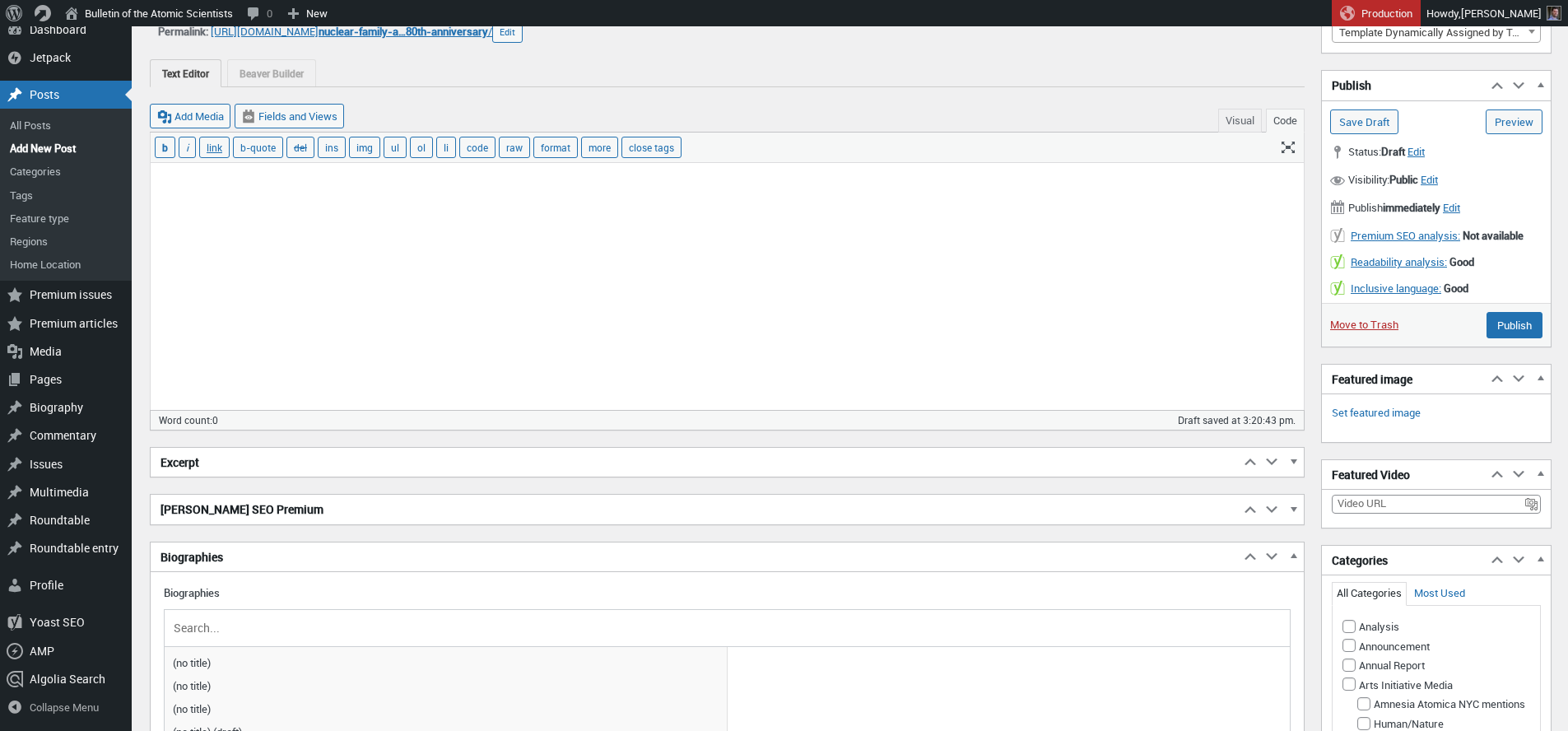 click at bounding box center [727, 628] 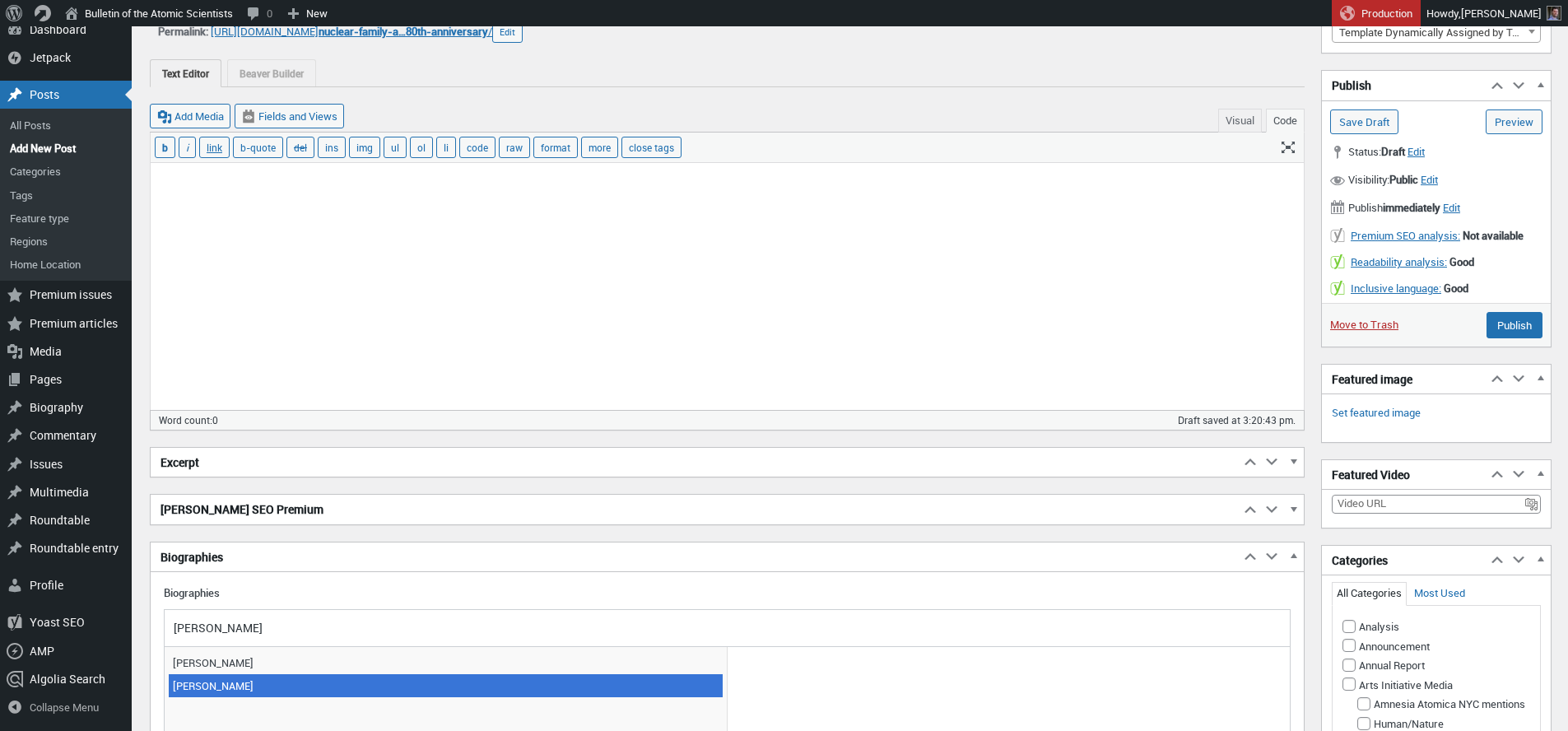 type on "leslie" 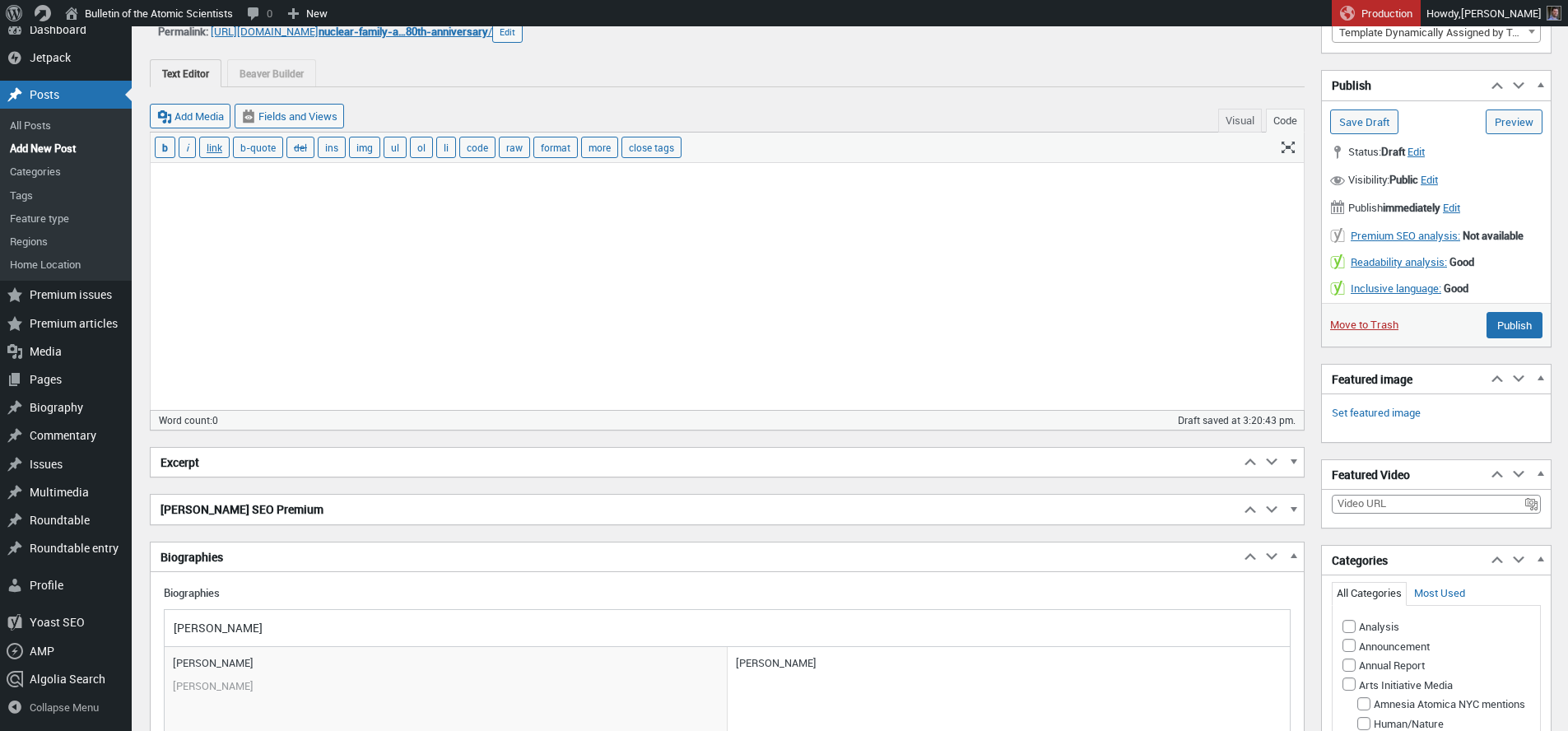 scroll, scrollTop: 37, scrollLeft: 0, axis: vertical 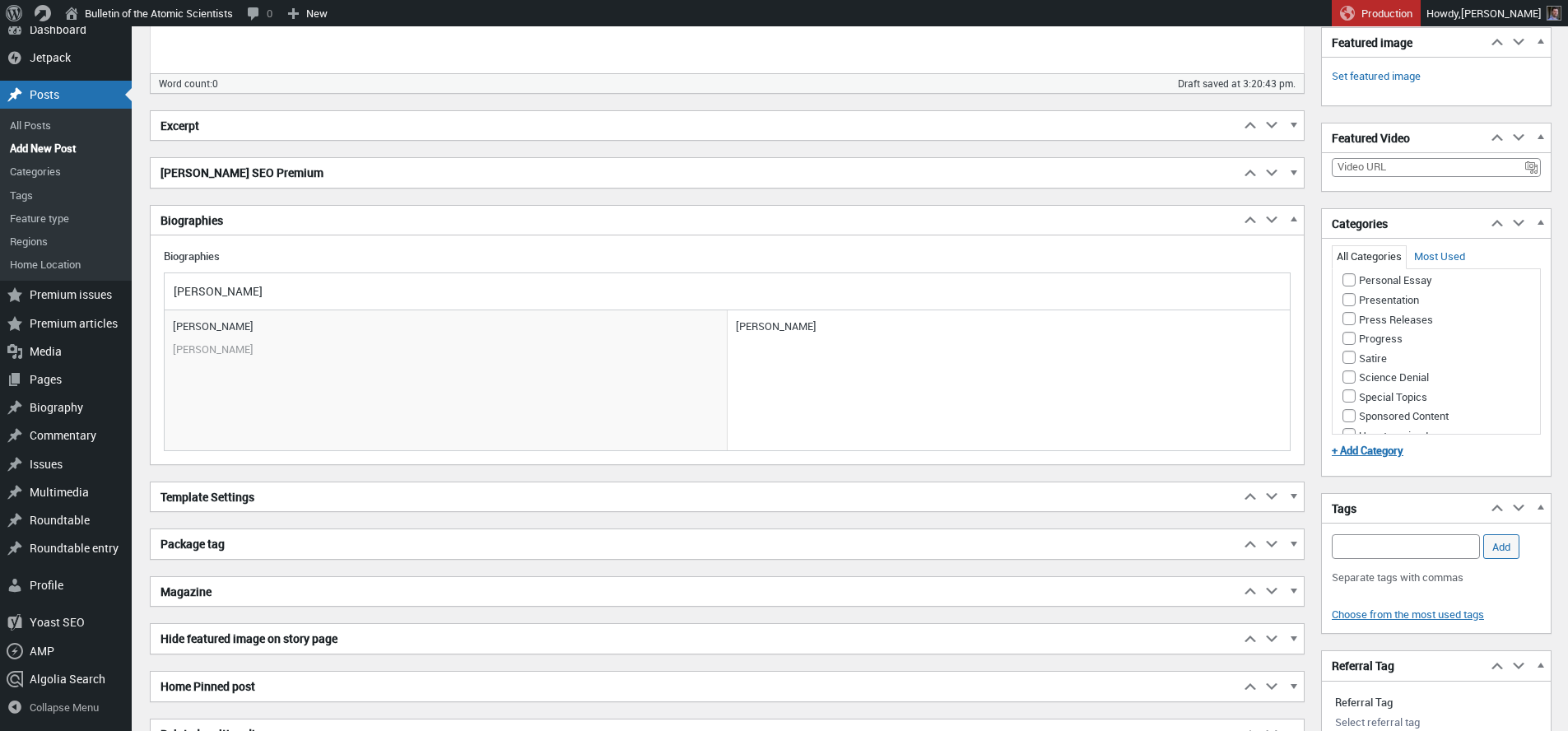 click on "Nuclear Weapons" at bounding box center (1364, 203) 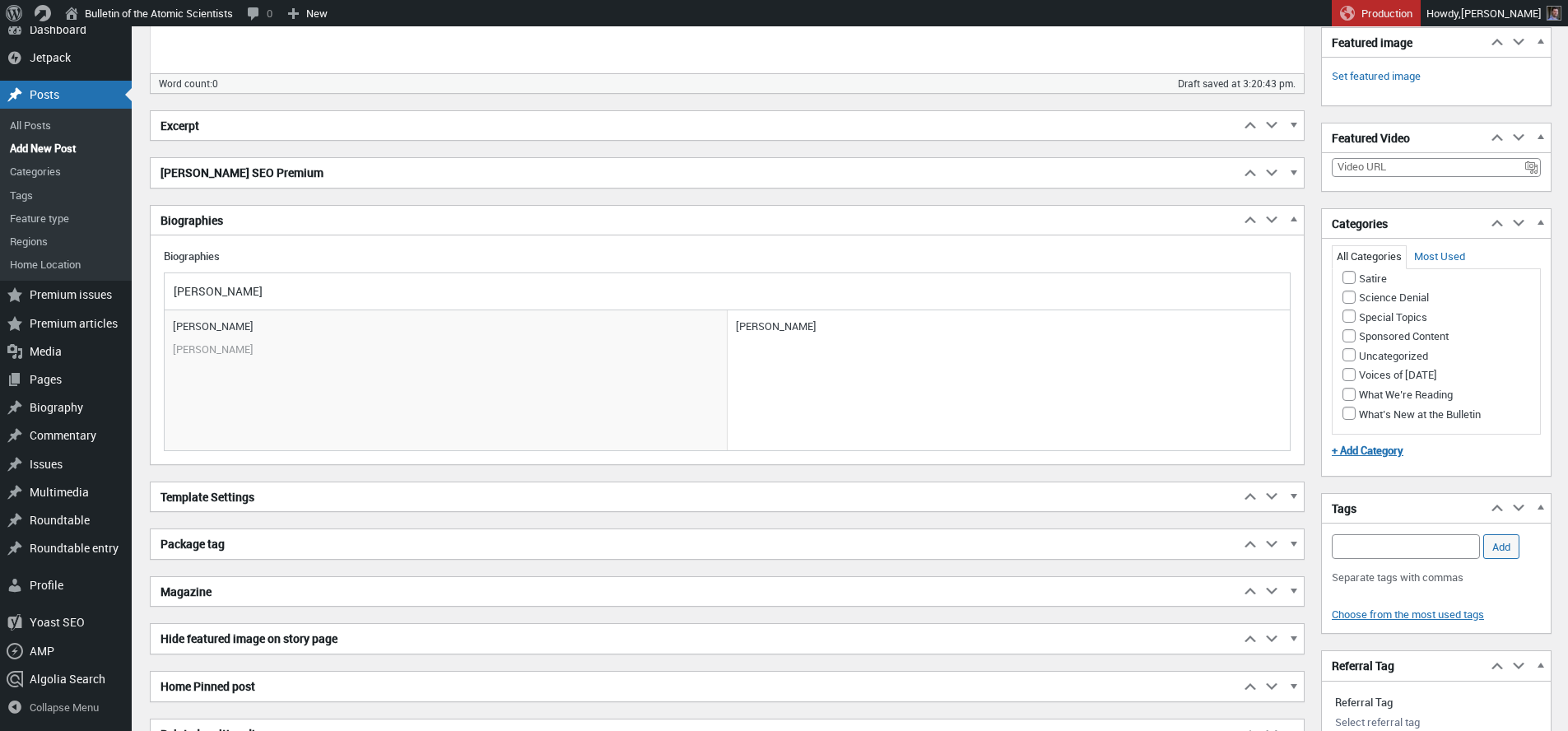 click on "Personal Essay" at bounding box center (1349, 200) 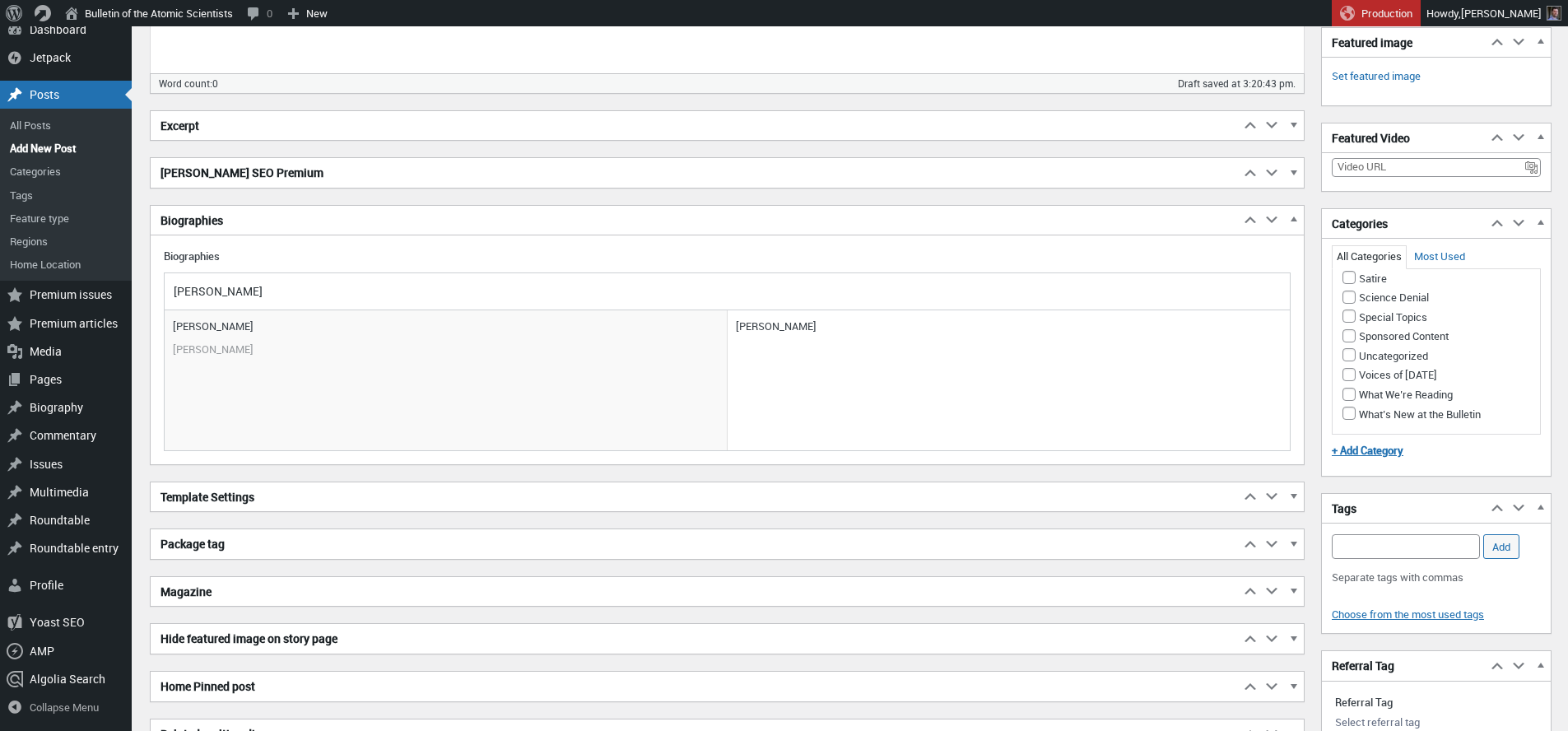 click on "Nuclear Weapons
(Primary Category)" at bounding box center (1364, 123) 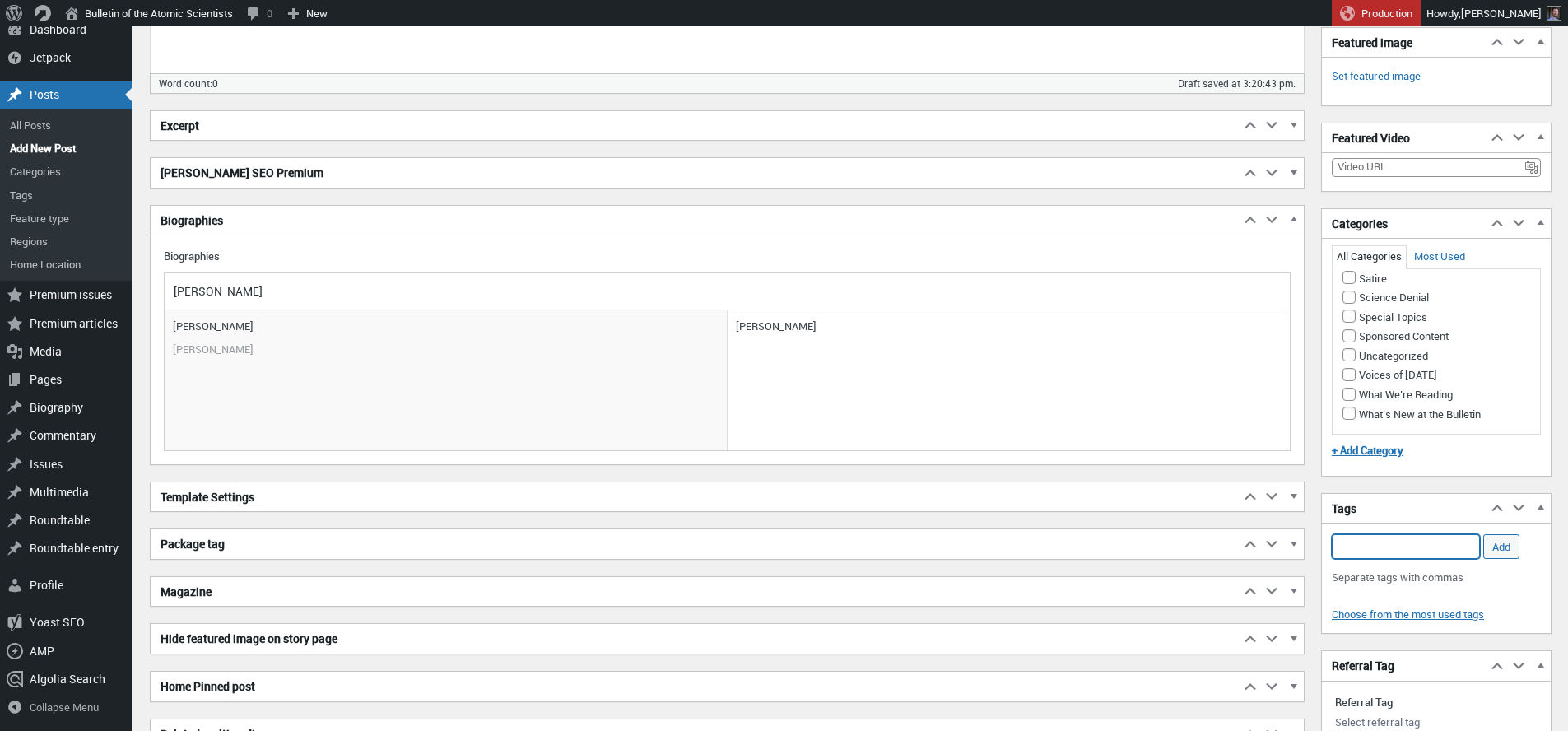click on "Add Tag" at bounding box center (1406, 547) 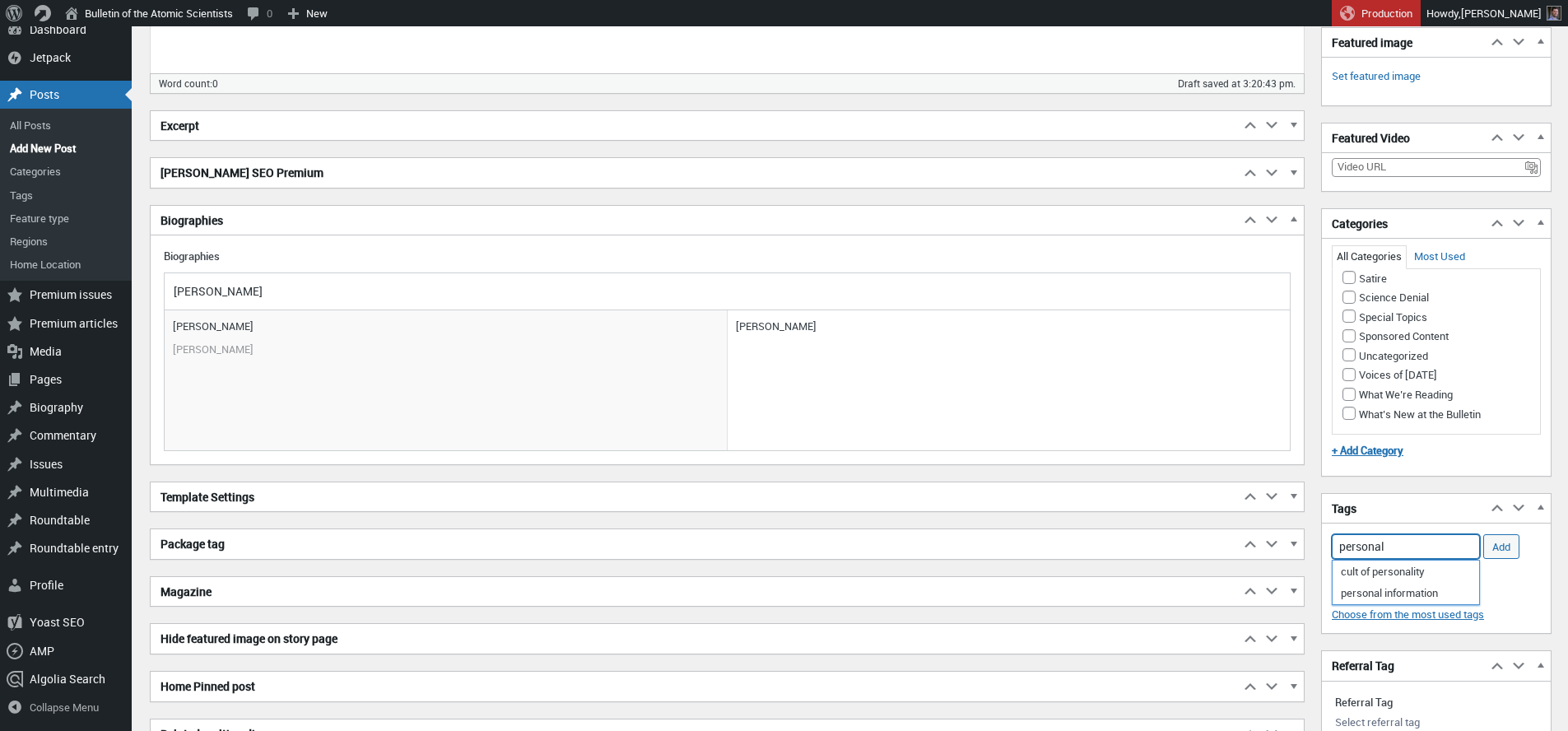 click on "personal" at bounding box center (1406, 547) 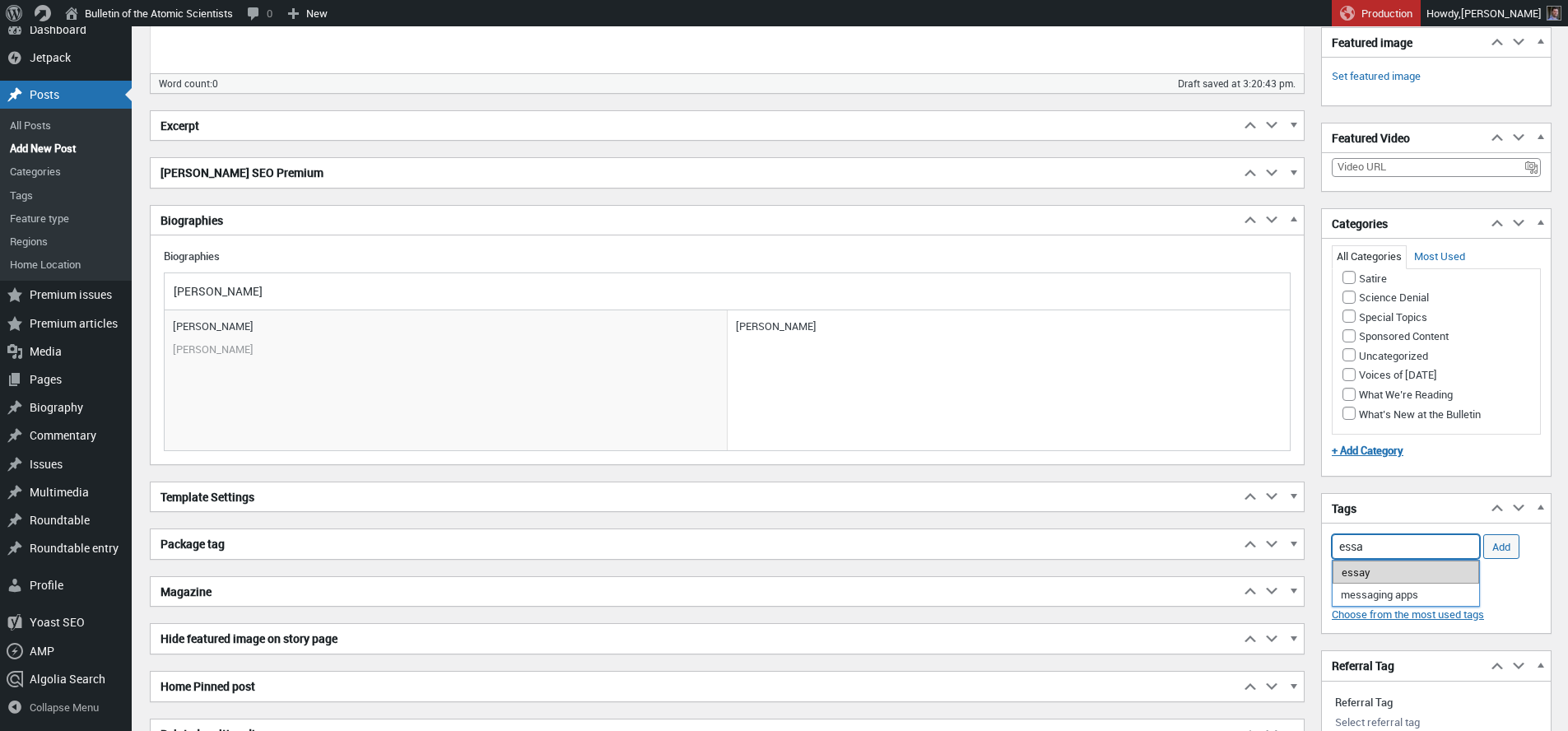 click on "essay" at bounding box center [1406, 572] 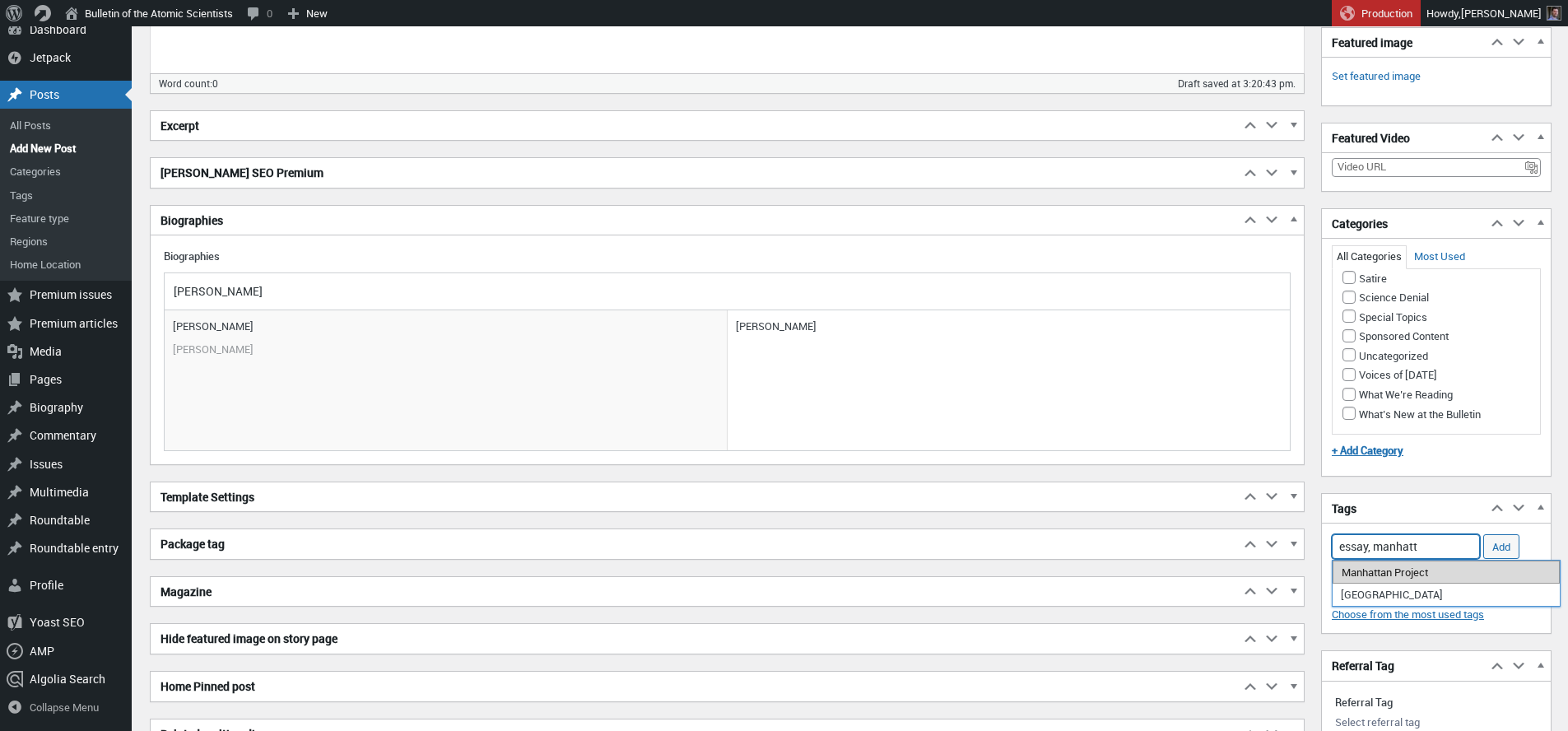 click on "Manhattan Project" at bounding box center (1446, 572) 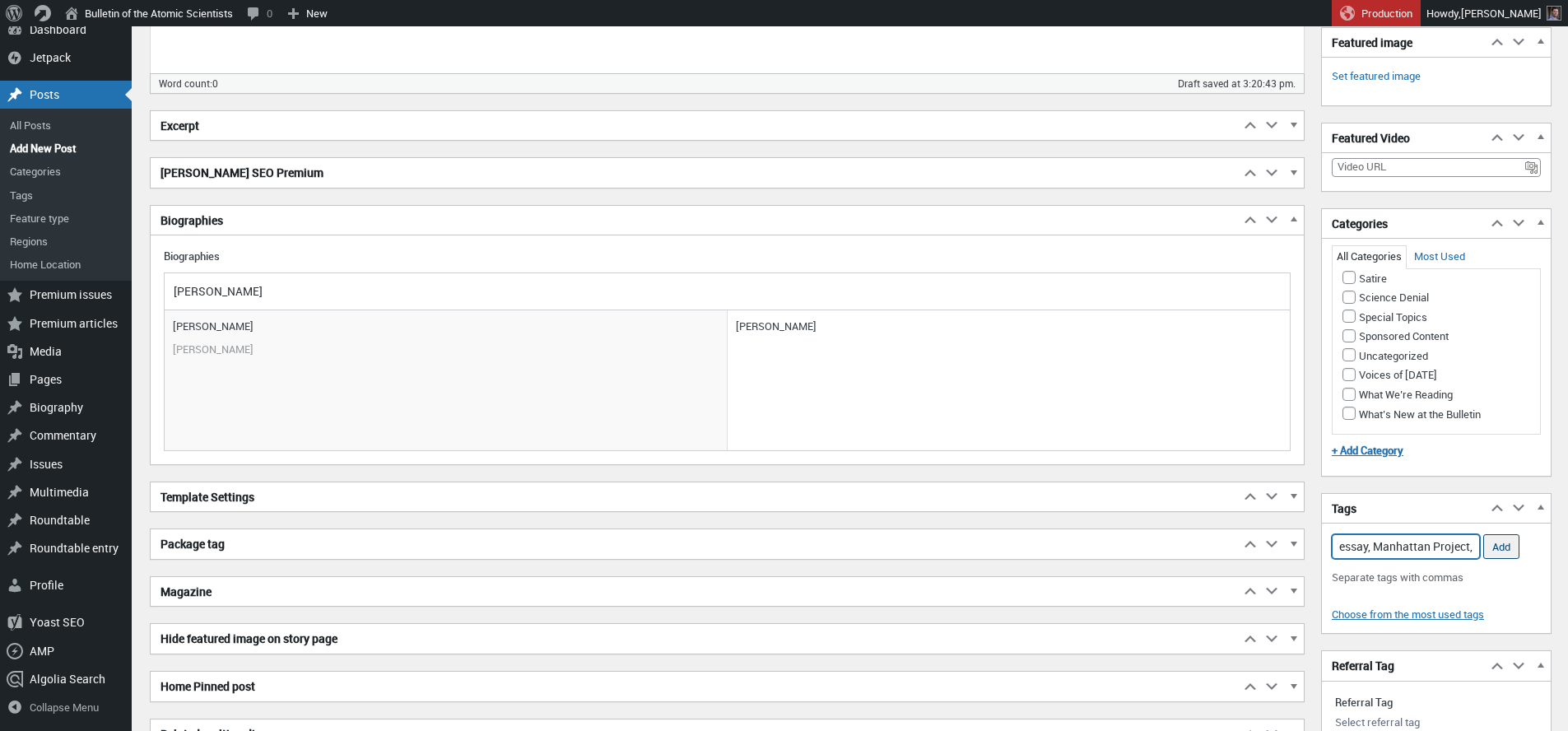 type on "essay, Manhattan Project," 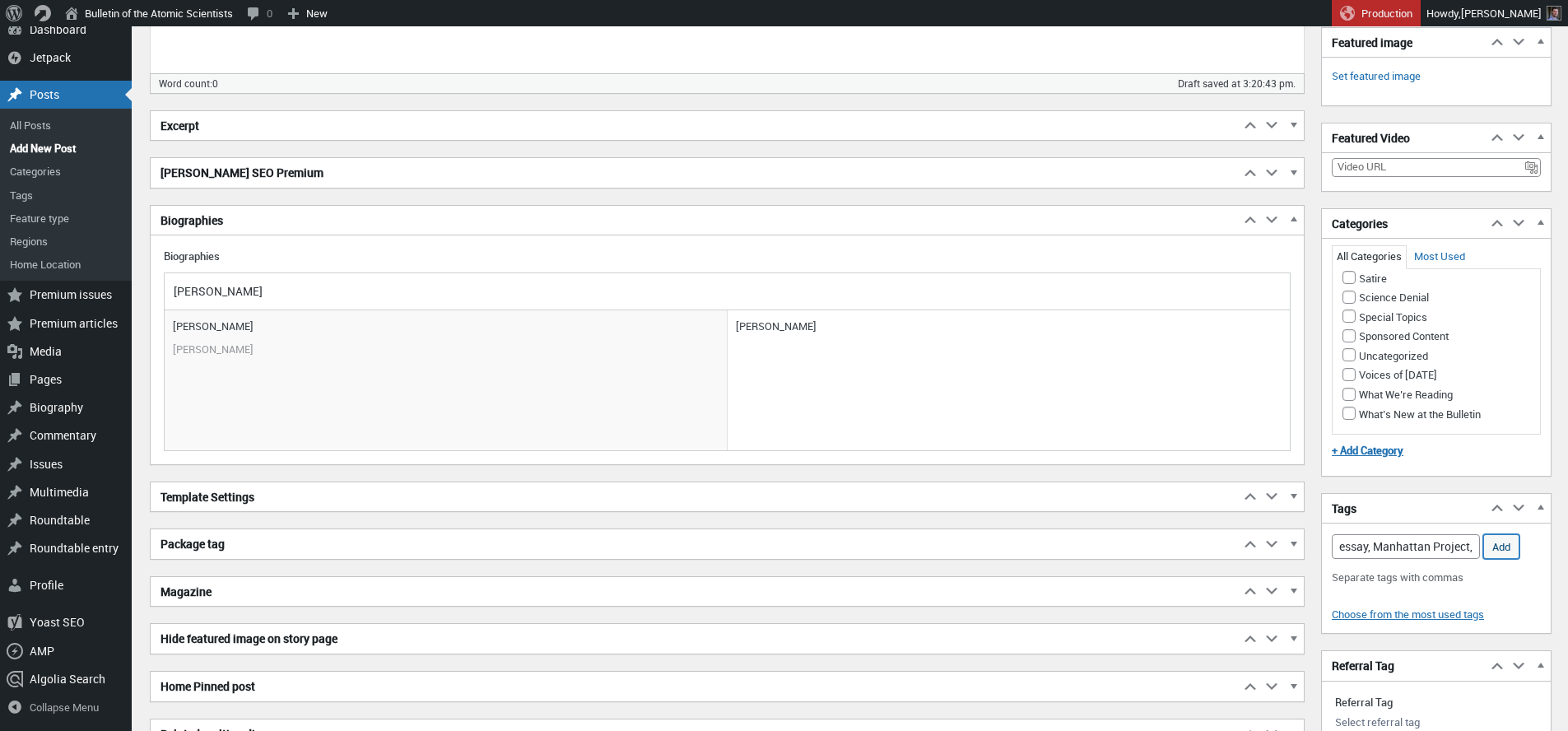 click on "Add" at bounding box center [1501, 547] 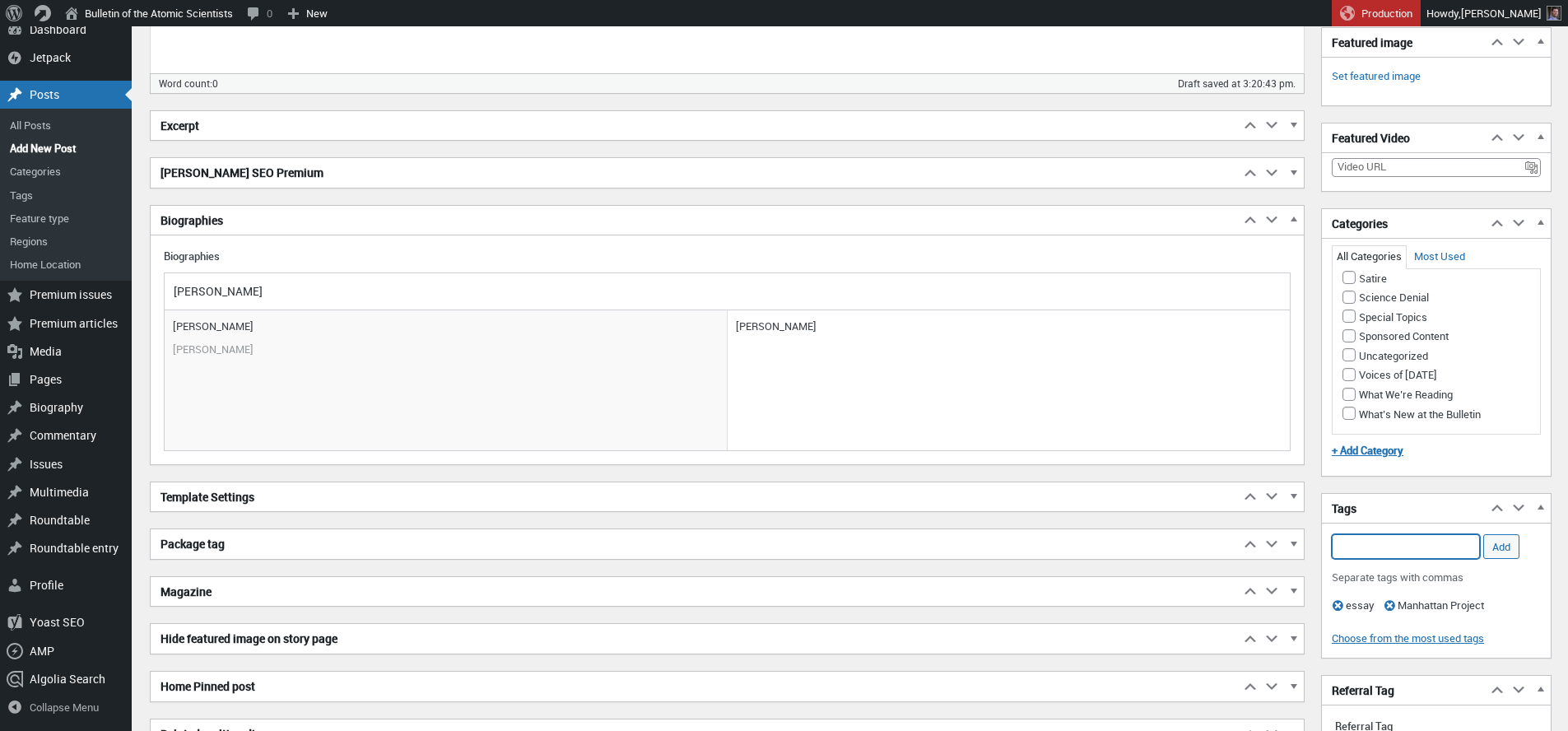 click on "Add Tag" at bounding box center [1406, 547] 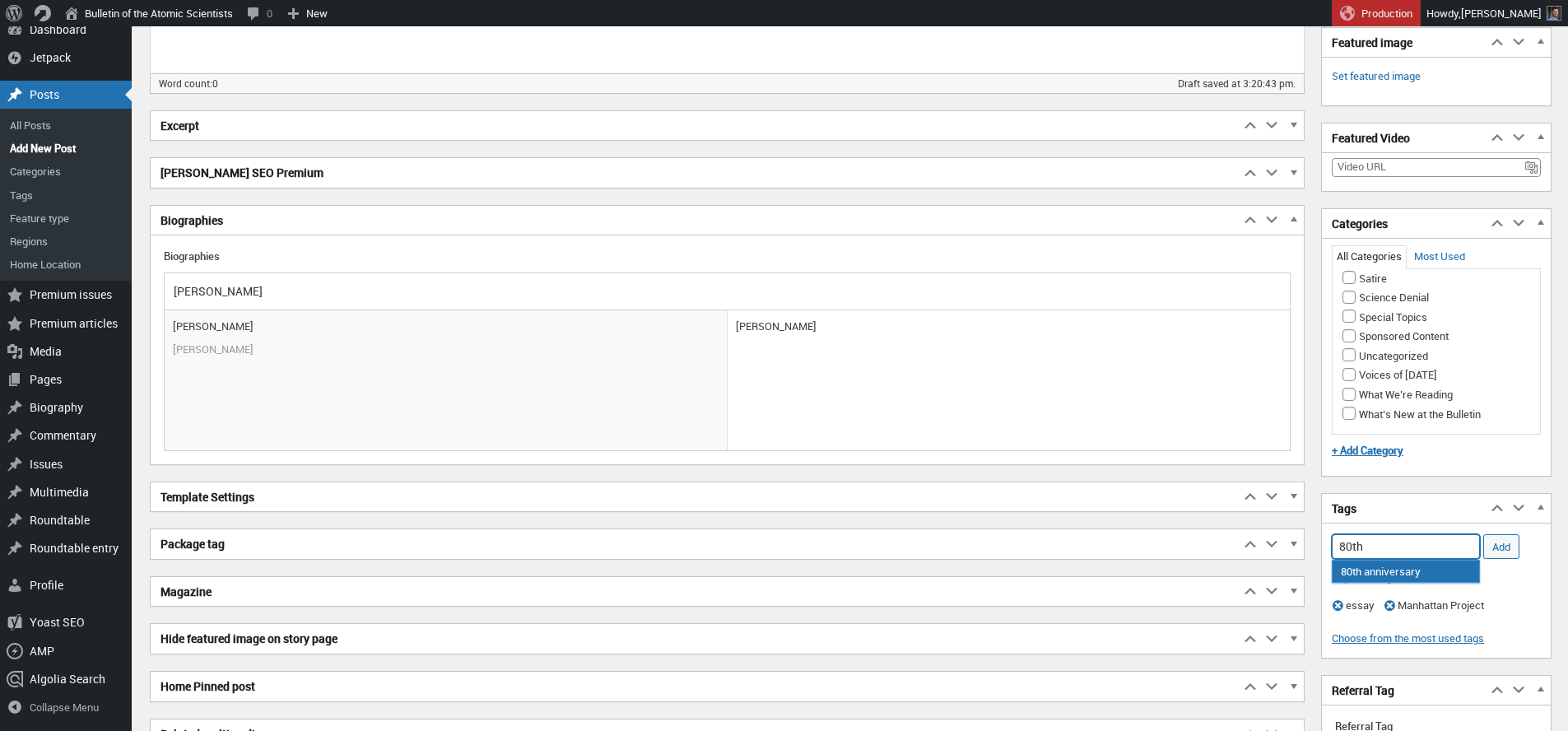 click on "80th anniversary" at bounding box center (1406, 571) 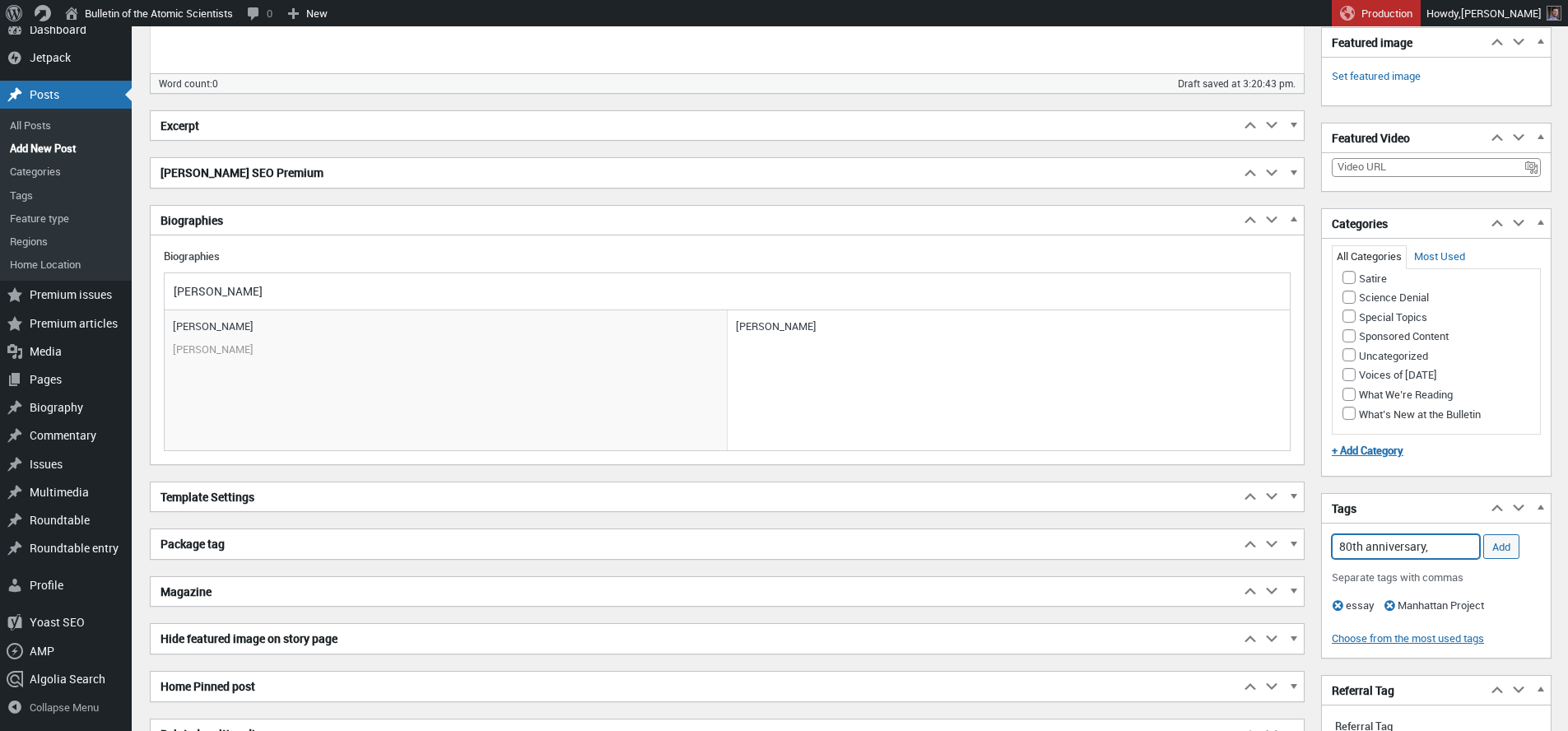 type on "80th anniversary," 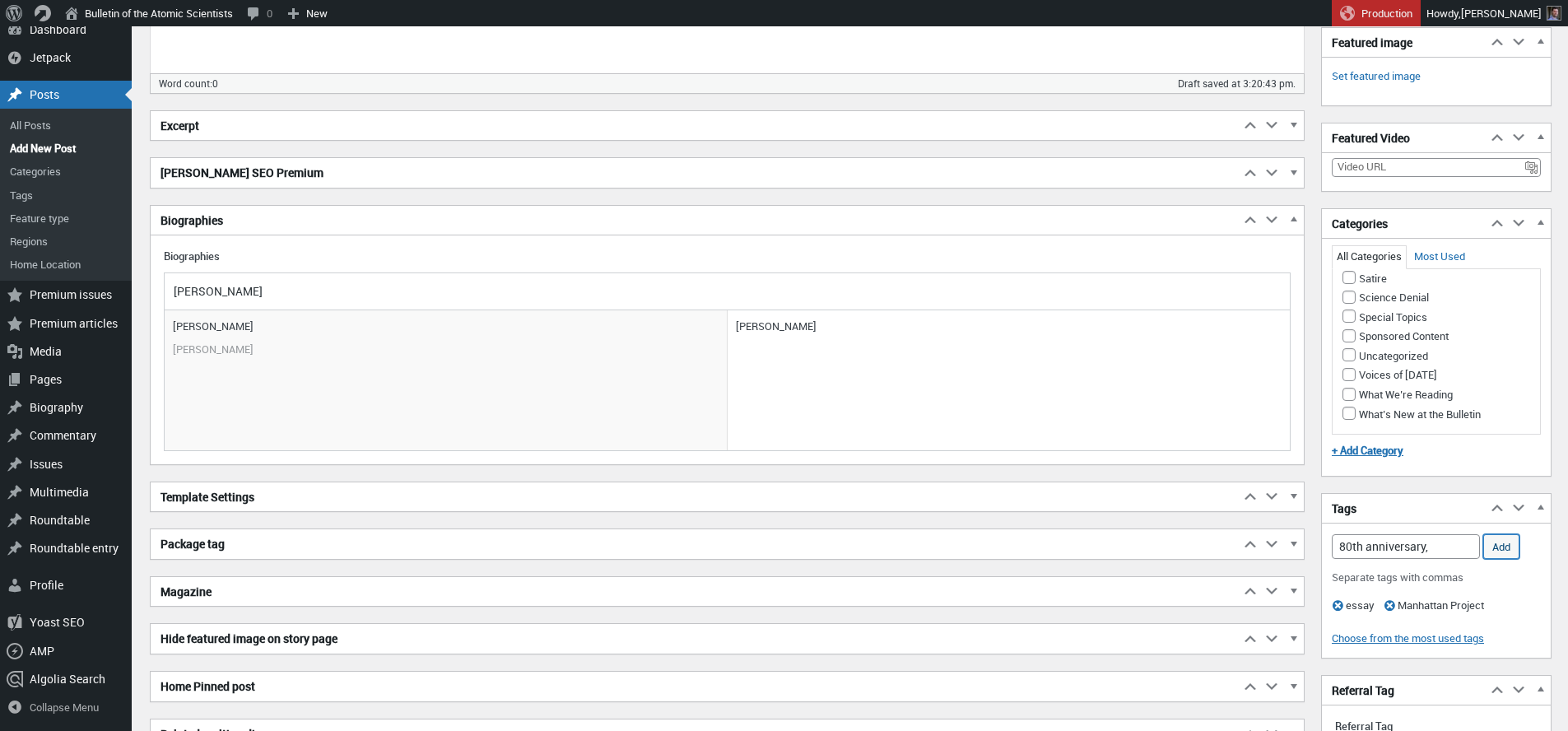 click on "Add" at bounding box center (1501, 547) 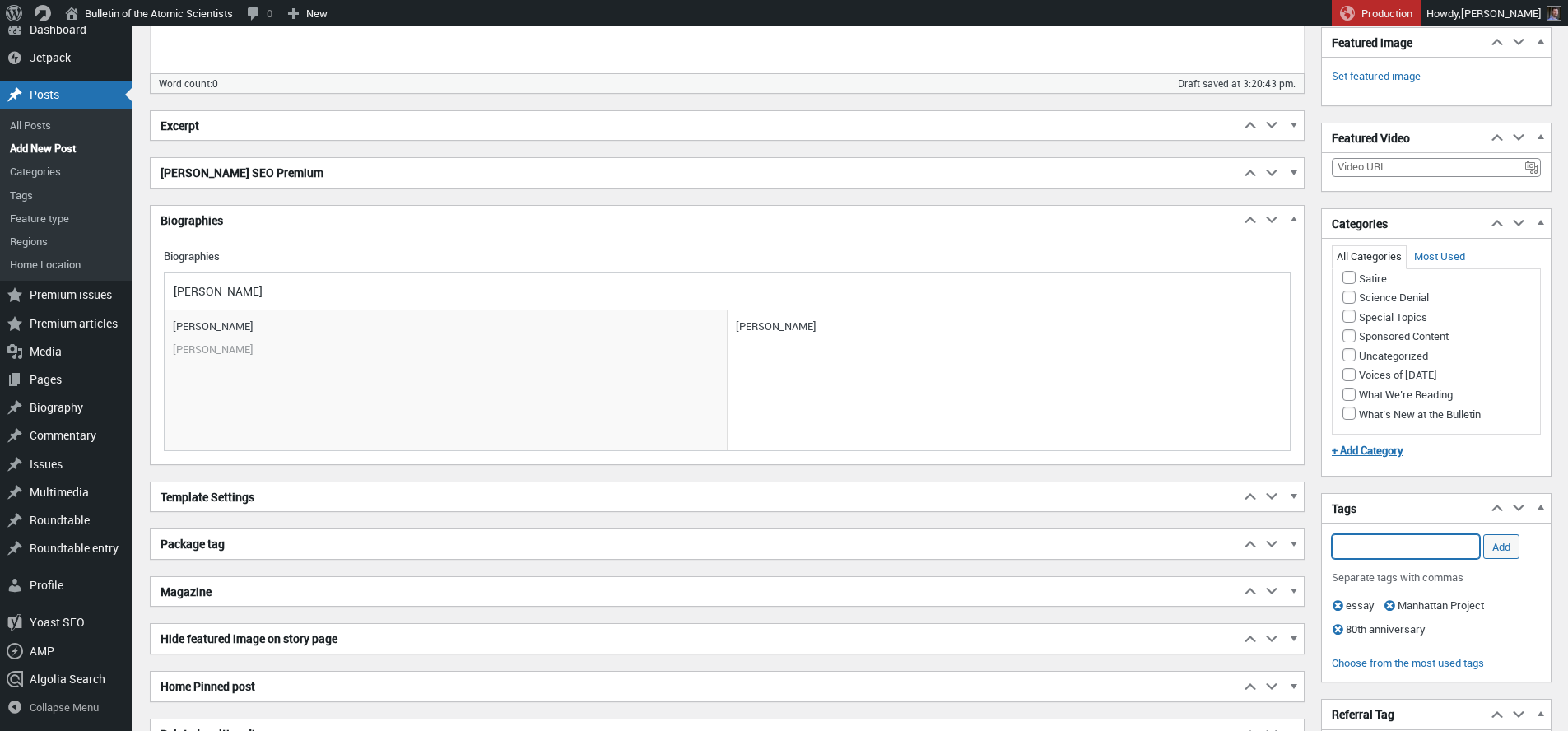 click on "Add Tag" at bounding box center [1406, 547] 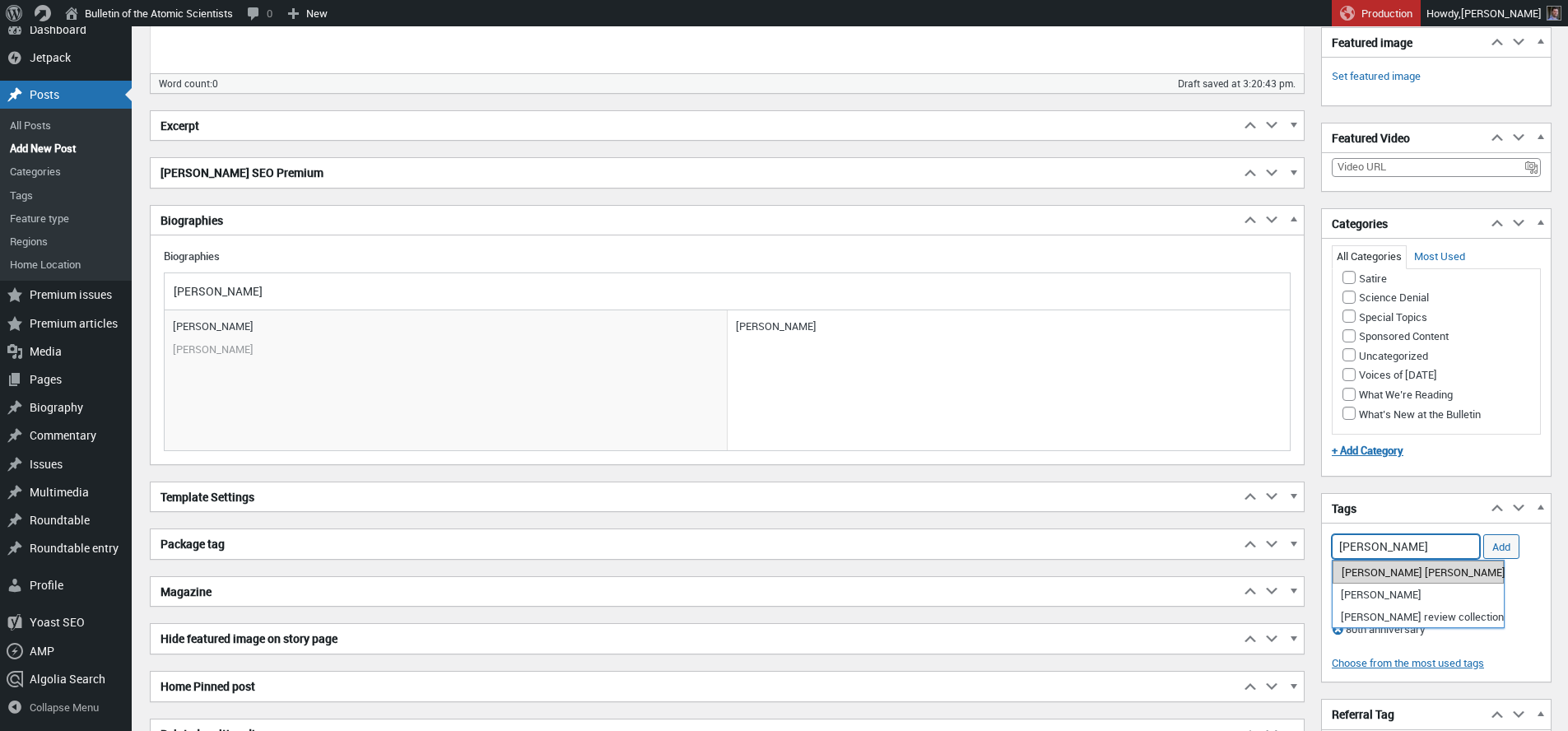 click on "[PERSON_NAME] [PERSON_NAME]" at bounding box center [1418, 572] 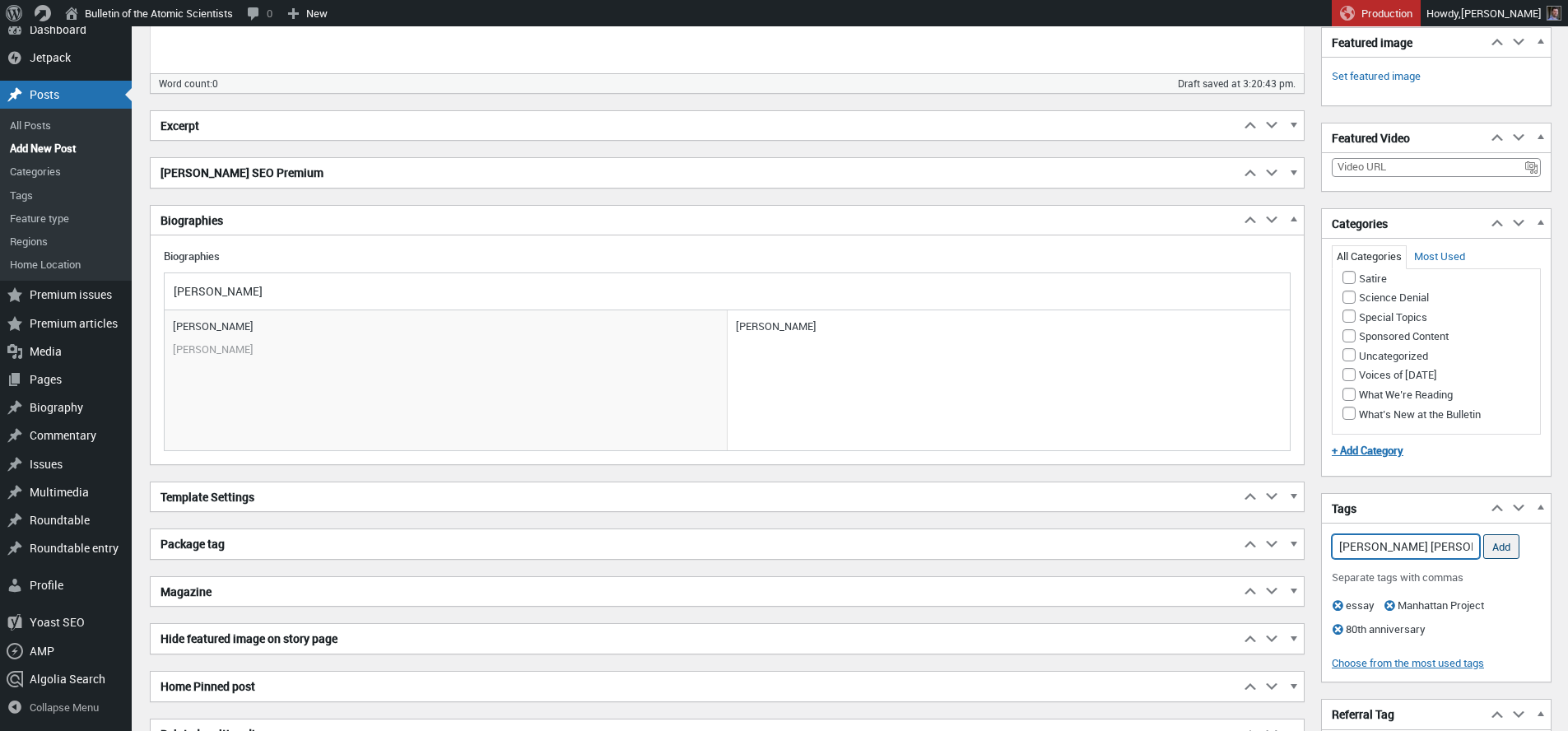 type on "J. Robert Oppenheimer," 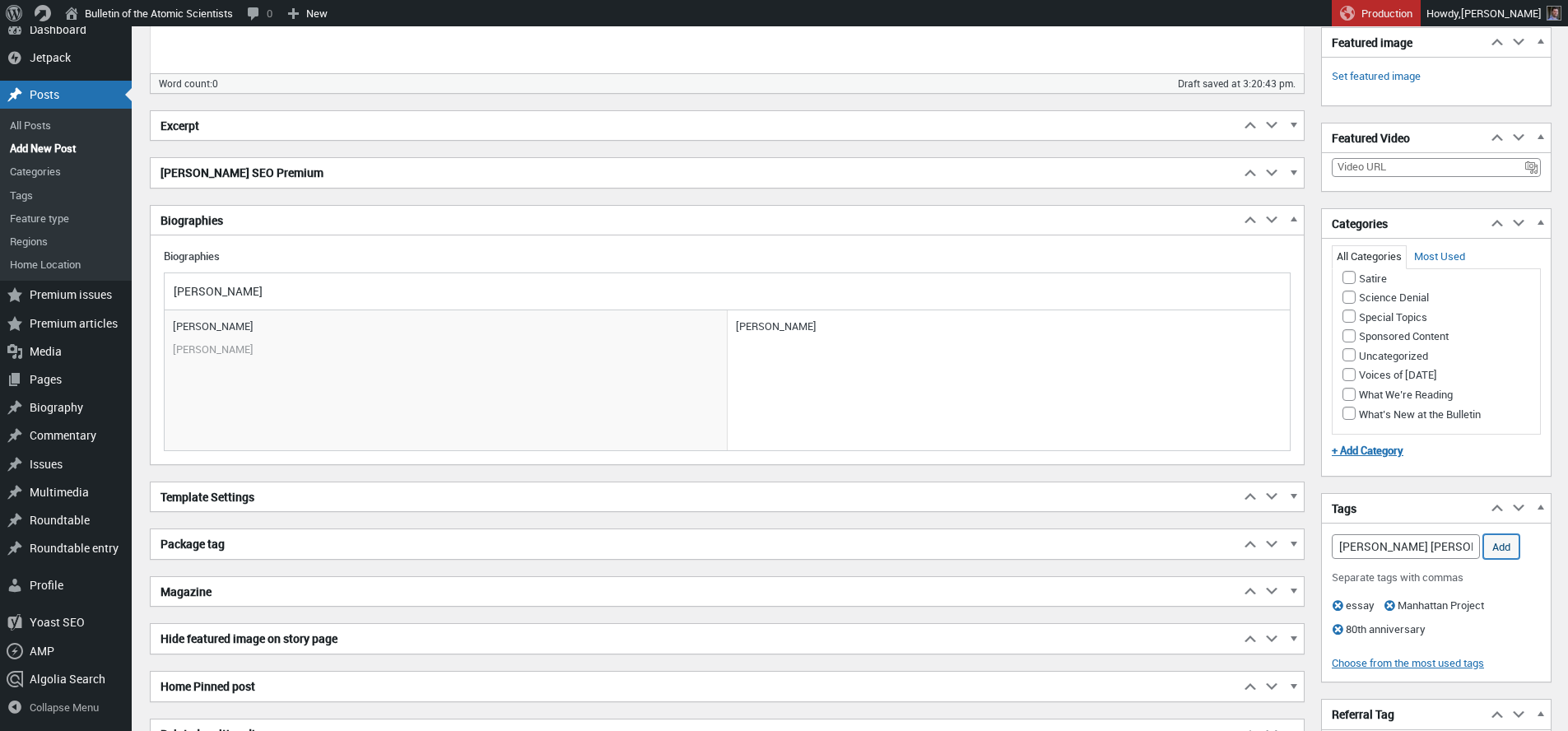 click on "Add" at bounding box center (1501, 547) 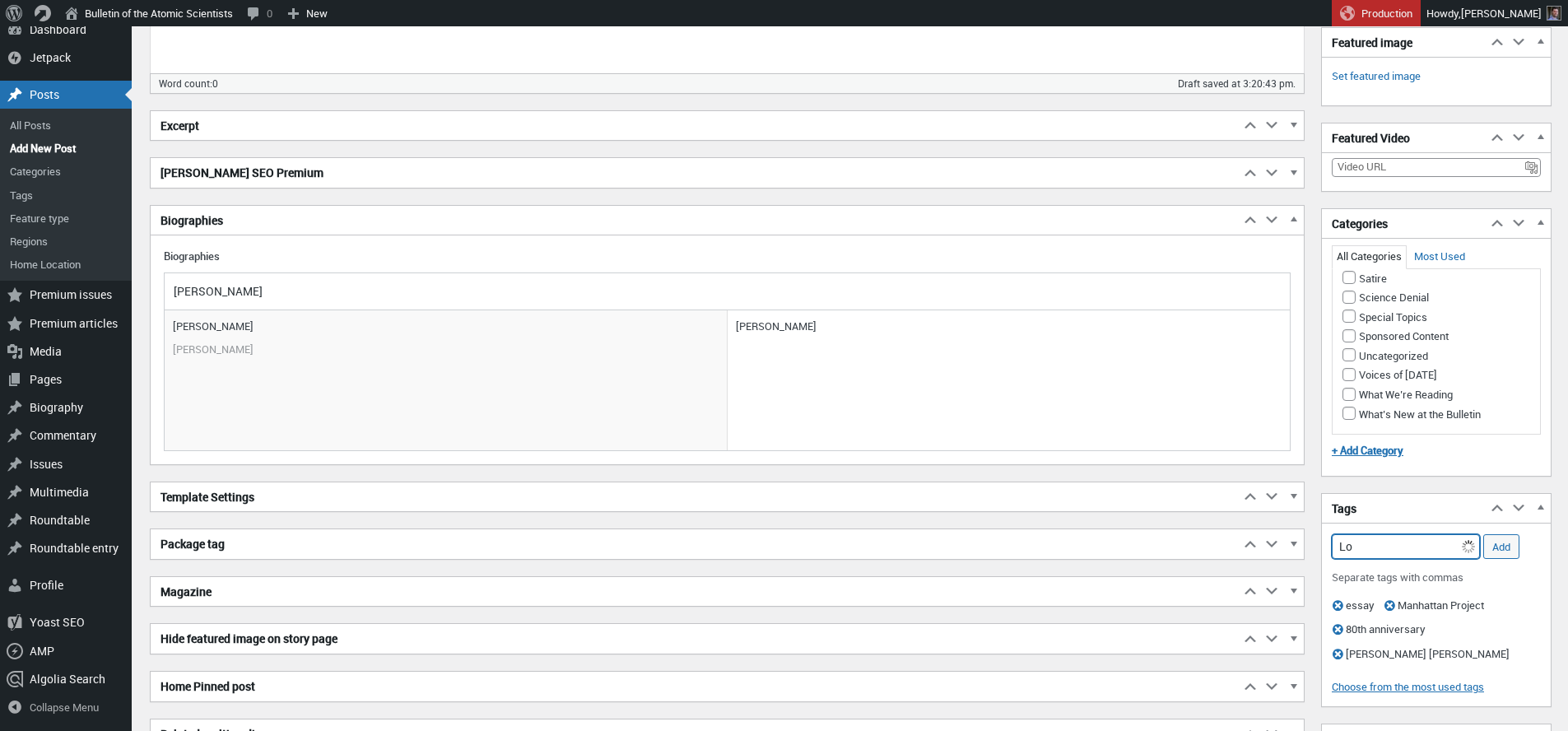 type on "L" 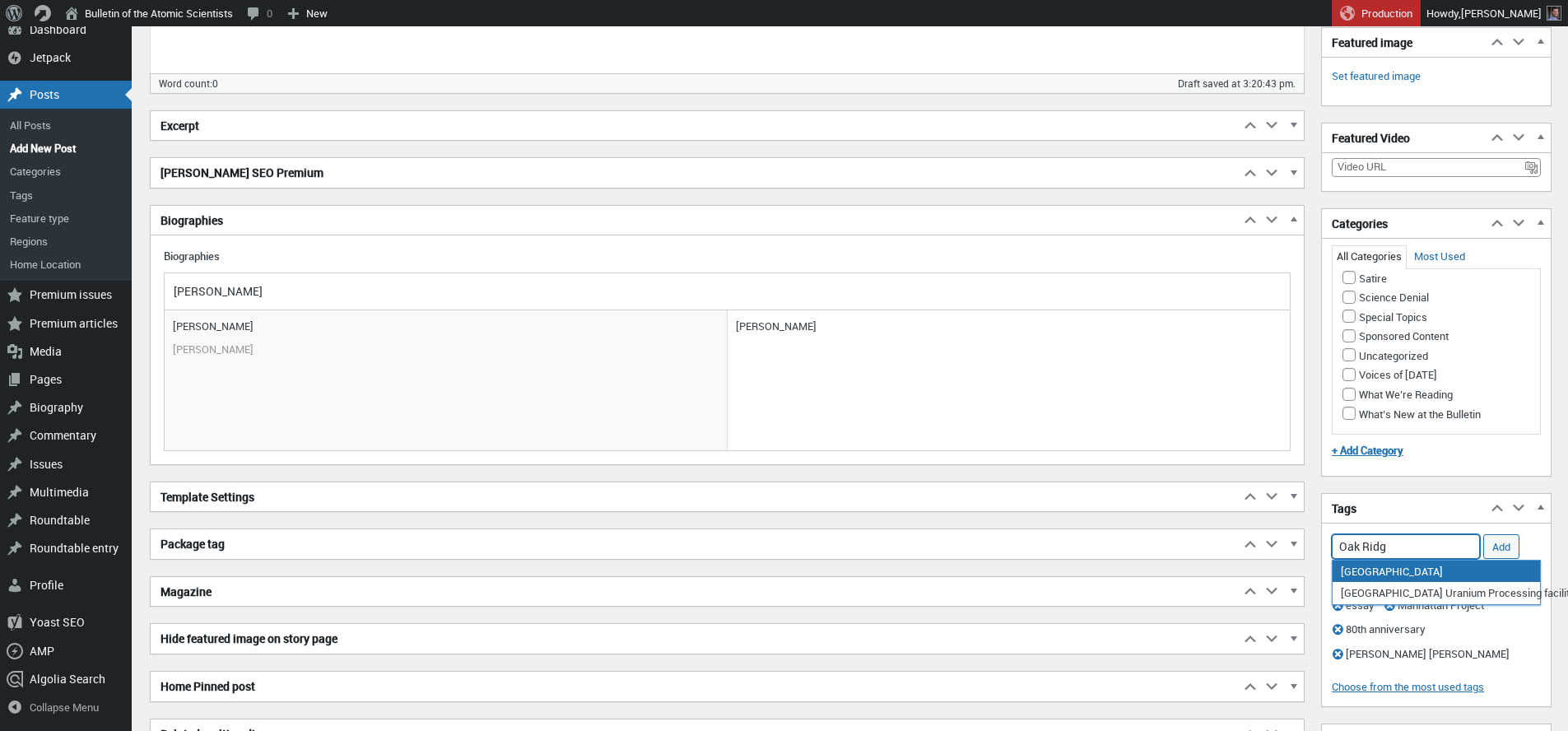 click on "[GEOGRAPHIC_DATA]" at bounding box center (1436, 571) 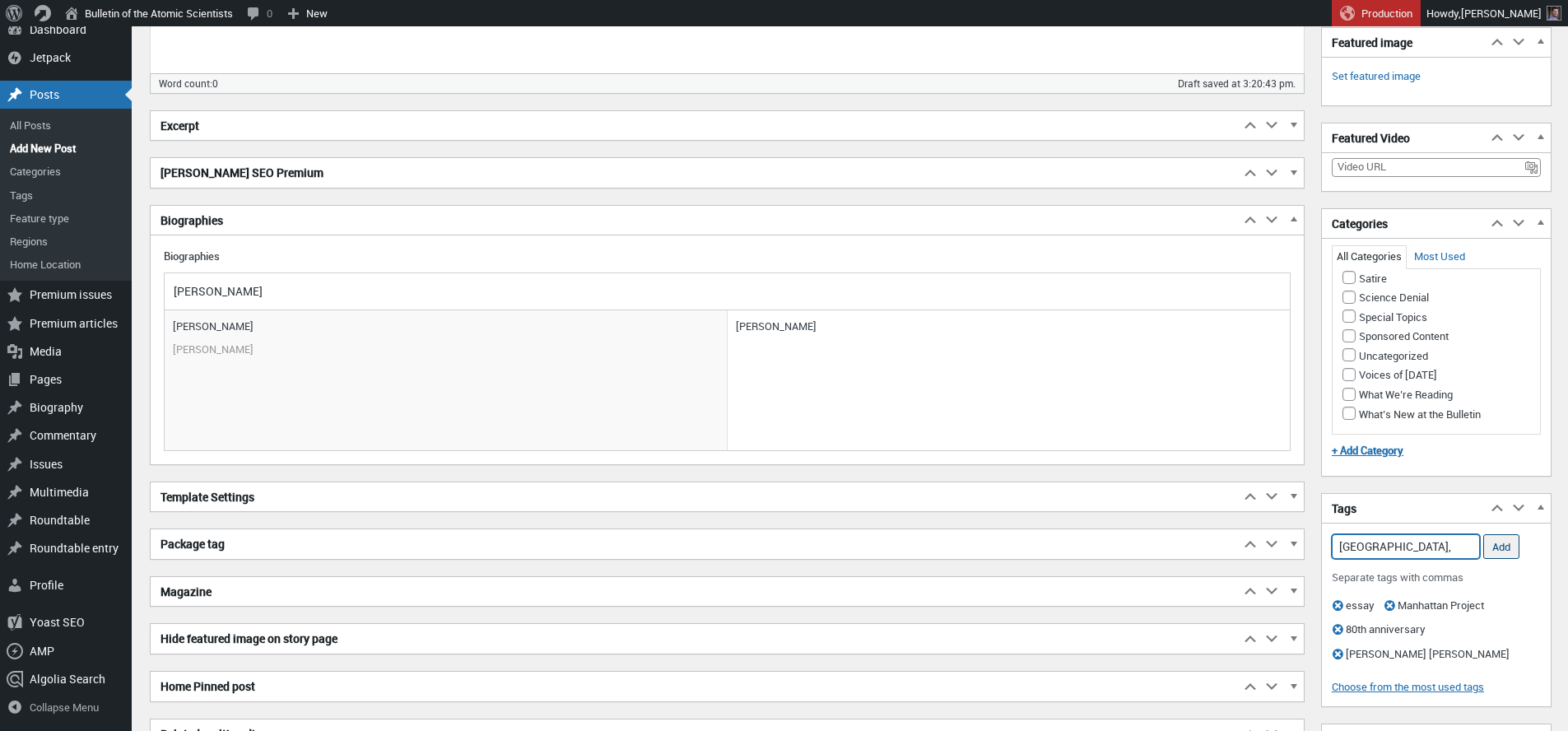 type on "Oak Ridge National Laboratory," 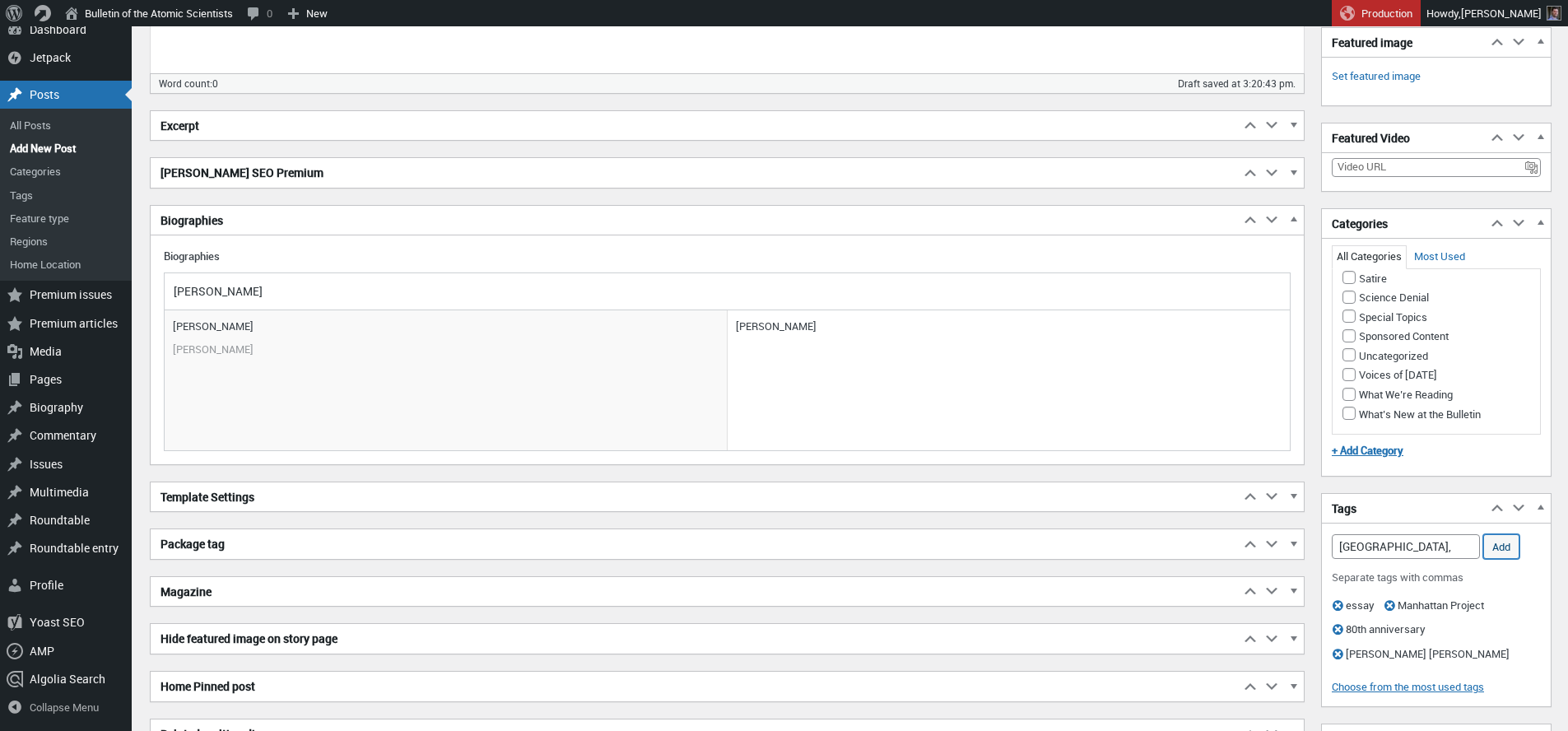 click on "Add" at bounding box center (1501, 547) 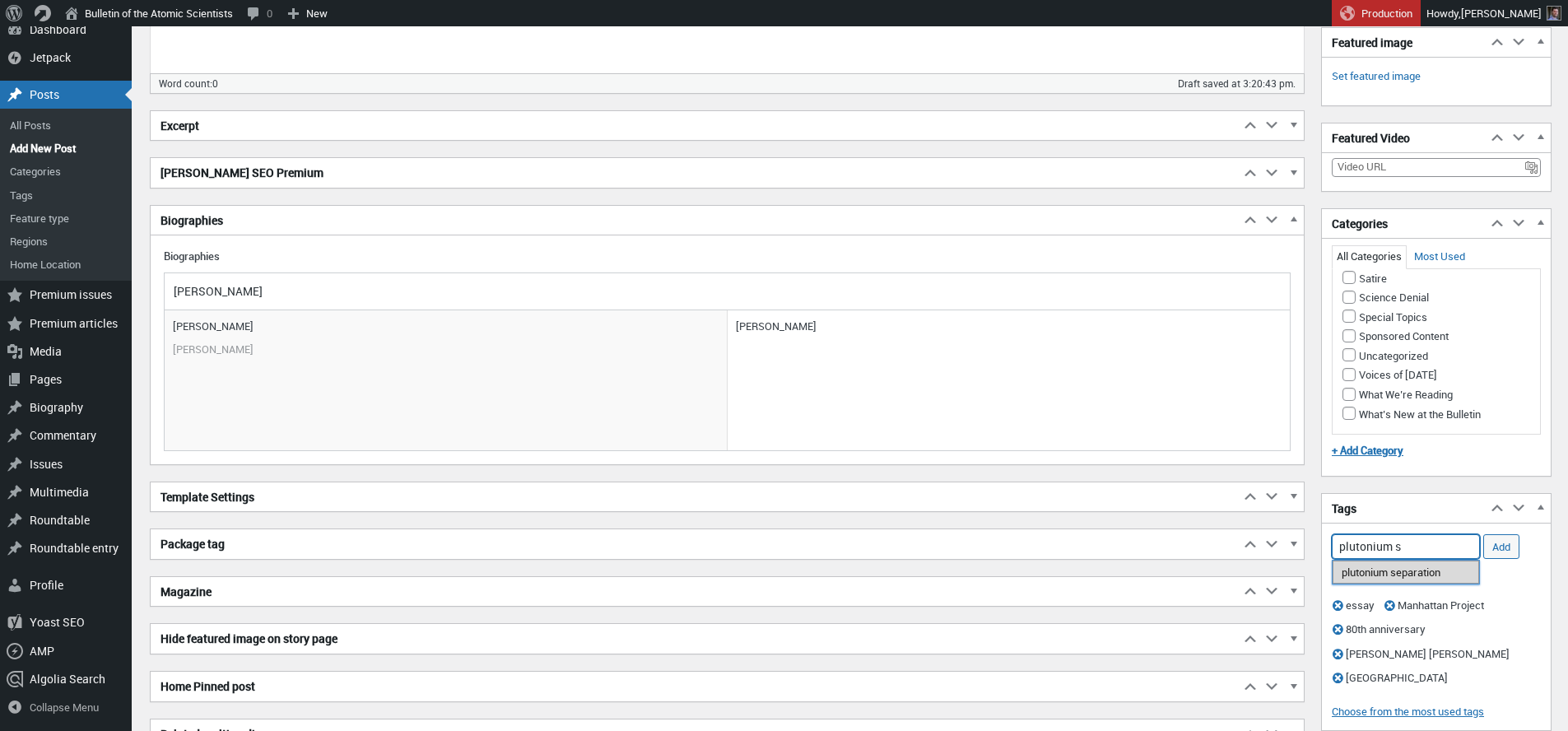 click on "plutonium separation" at bounding box center [1406, 572] 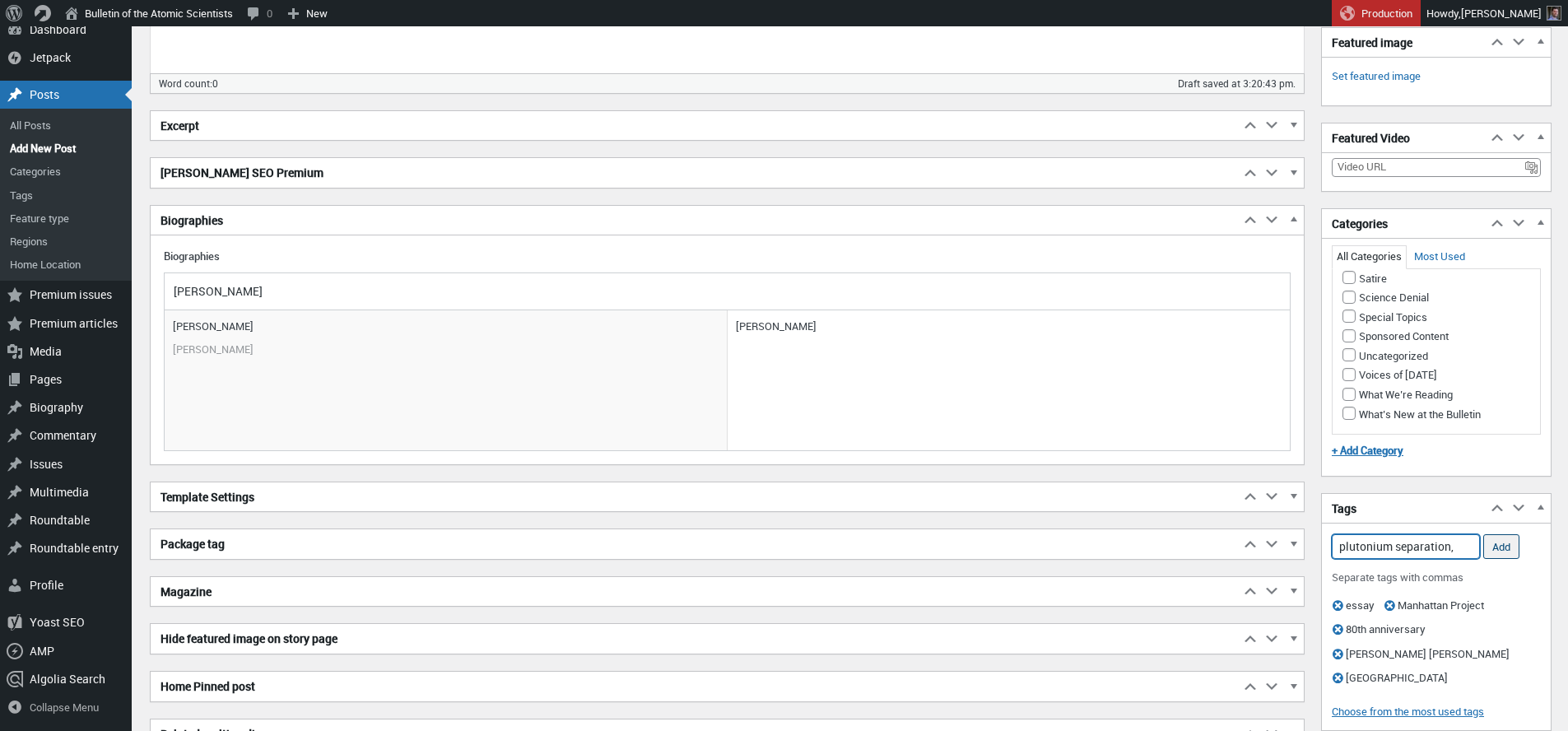type on "plutonium separation," 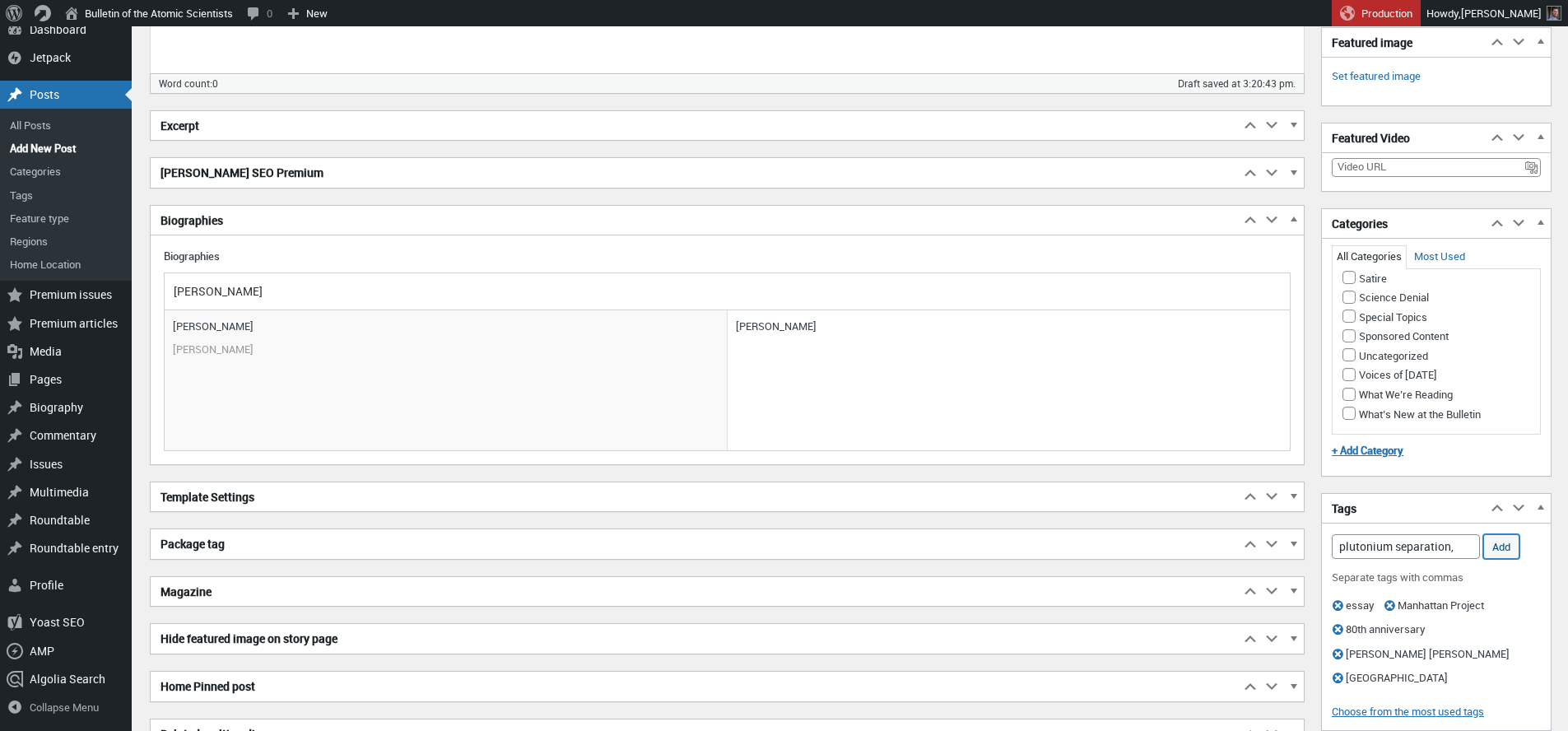 click on "Add" at bounding box center (1501, 547) 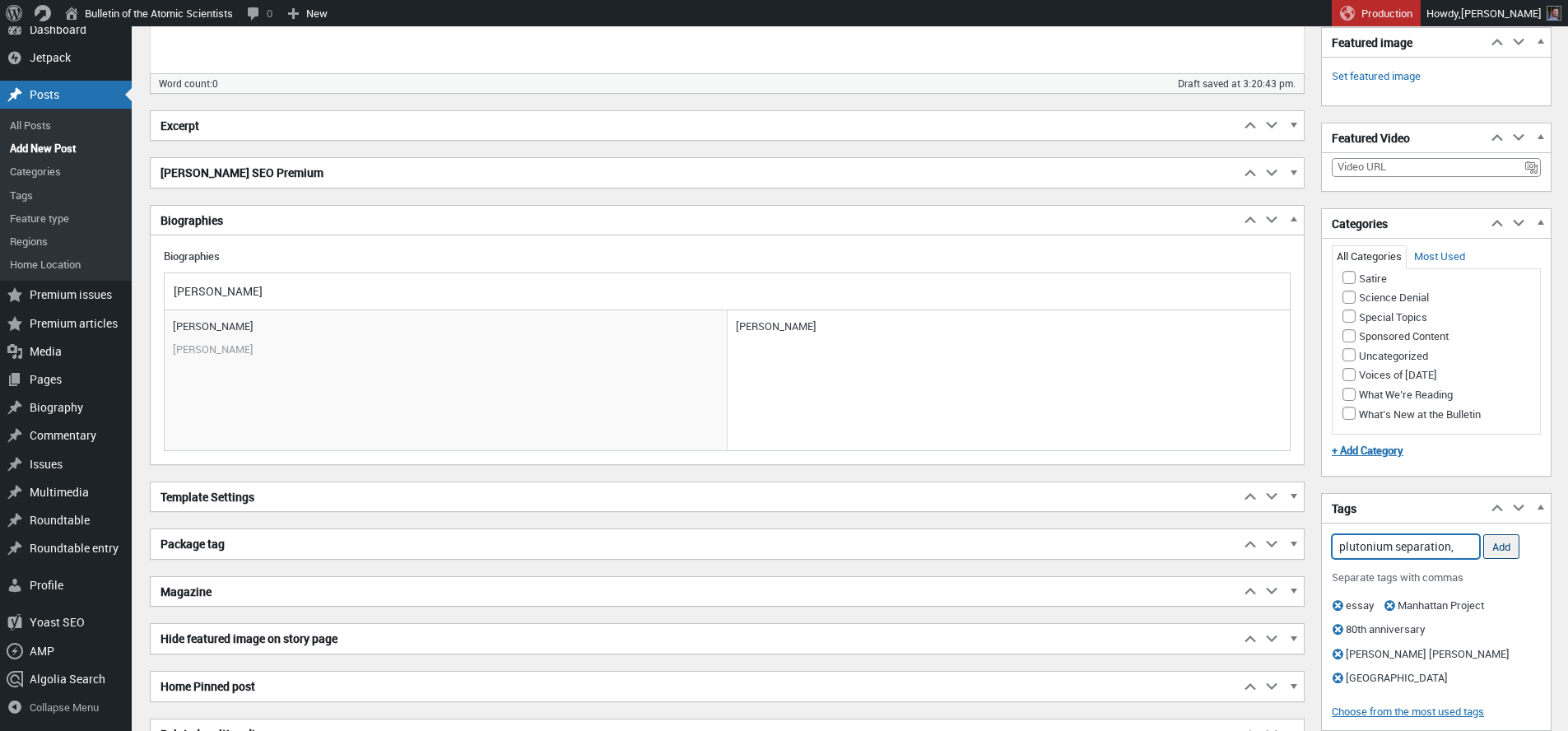 type 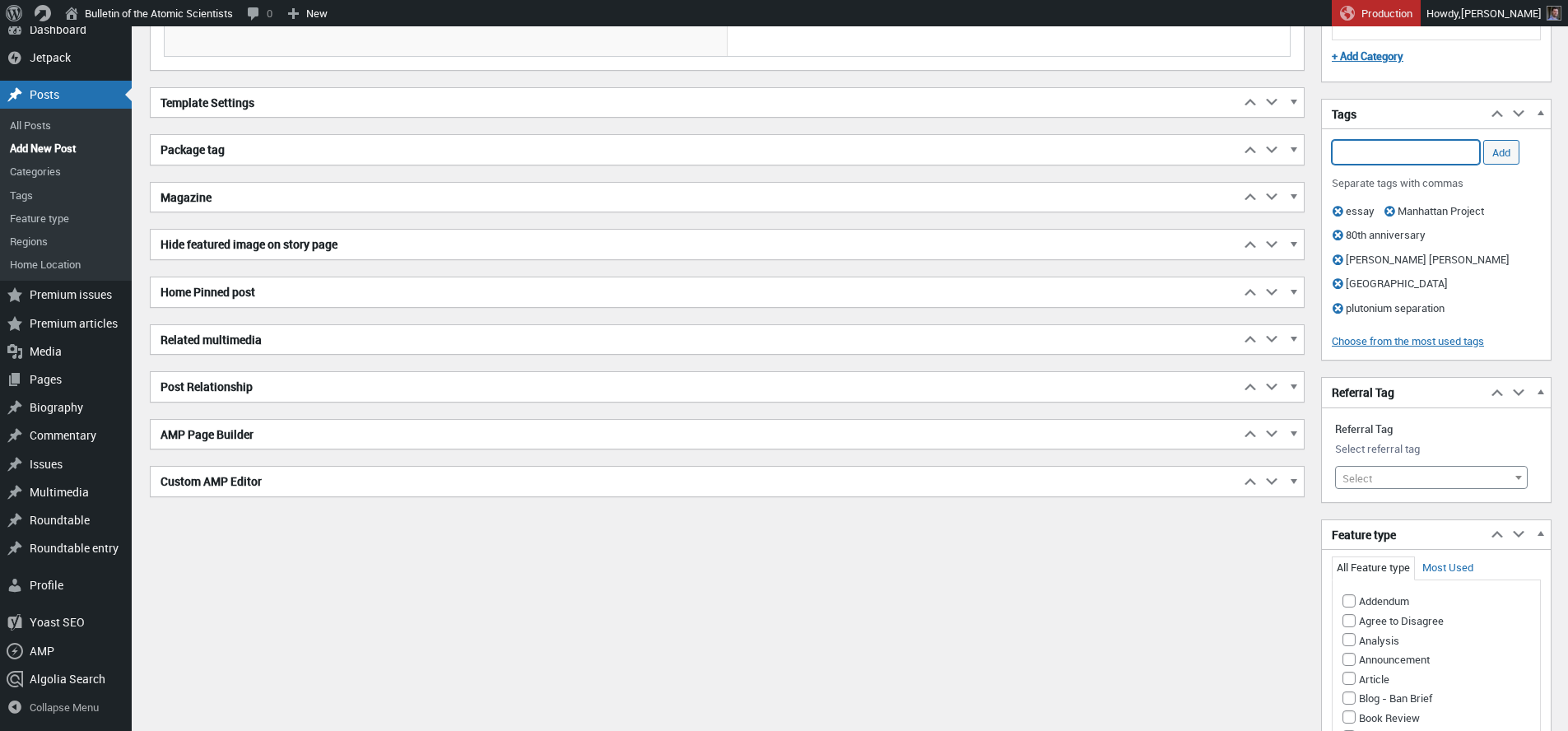 scroll, scrollTop: 878, scrollLeft: 0, axis: vertical 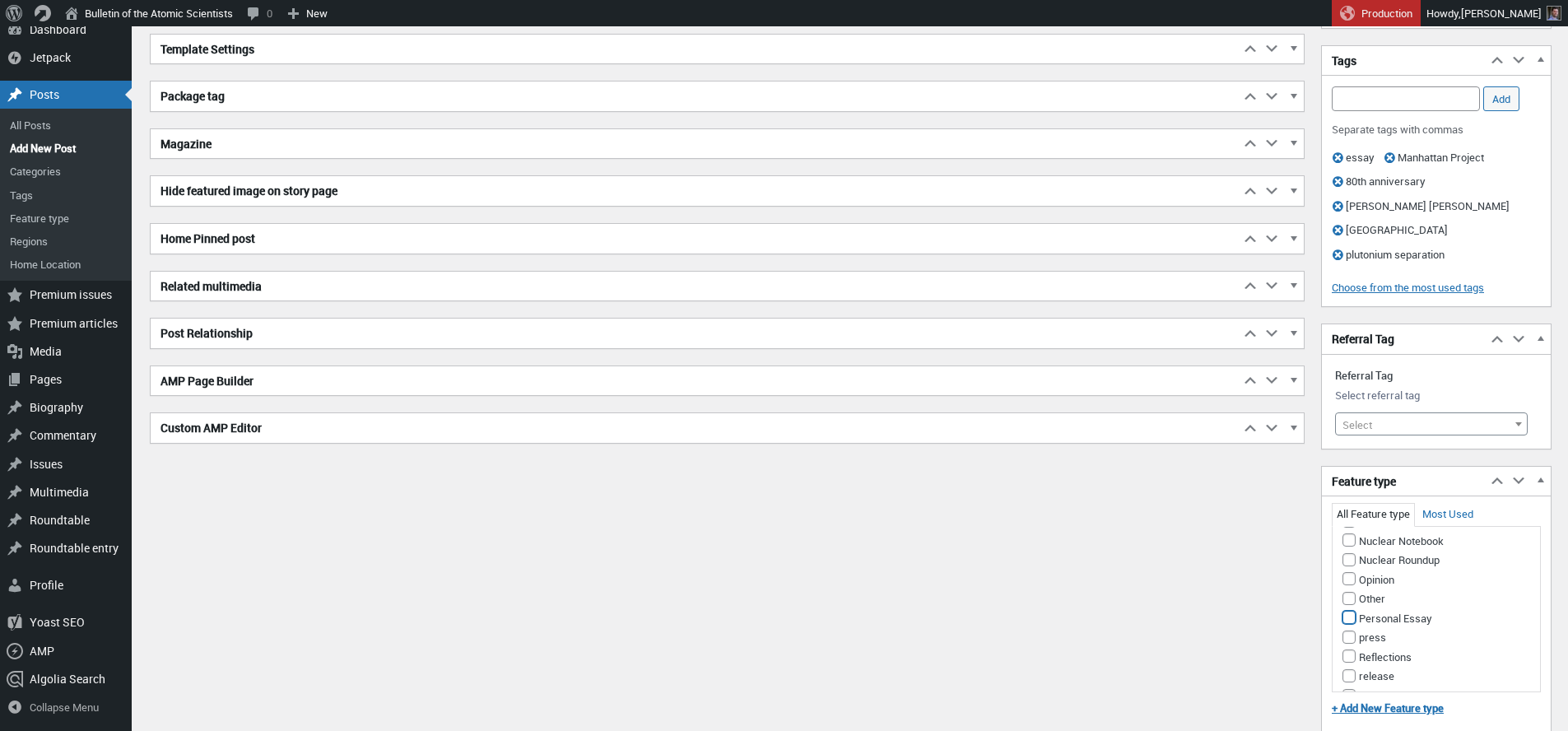 click on "Personal Essay" at bounding box center (1349, 617) 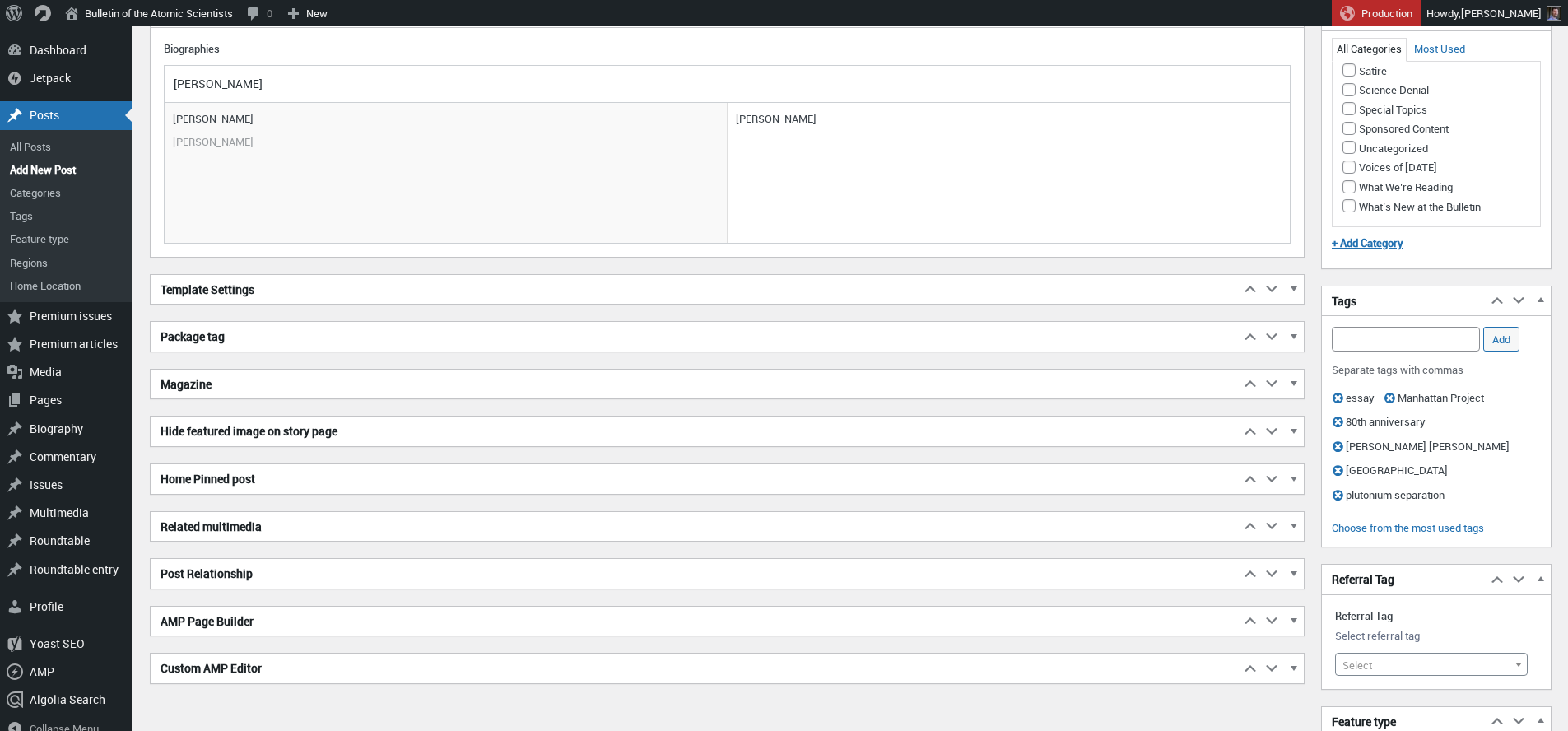 scroll, scrollTop: 590, scrollLeft: 0, axis: vertical 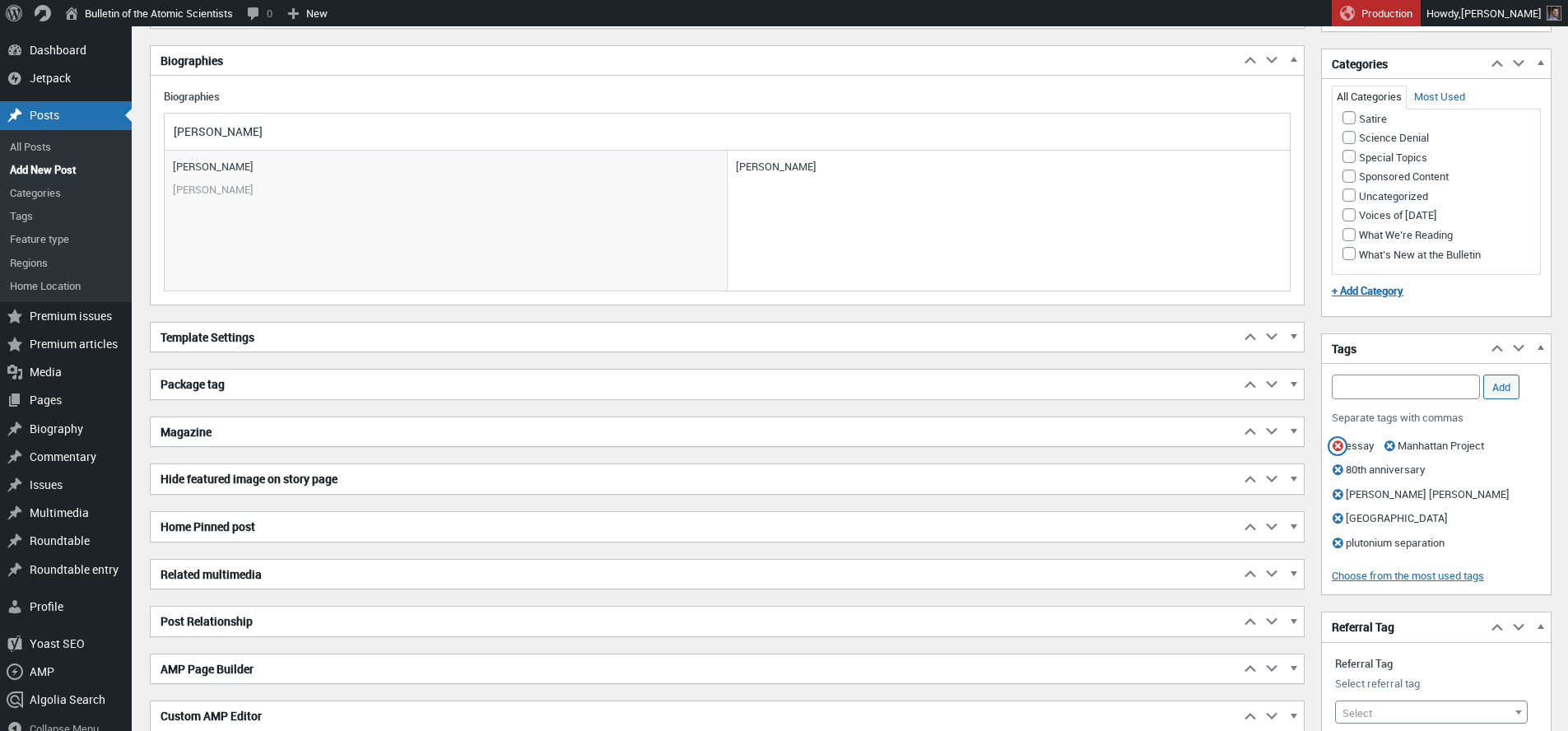 click at bounding box center (1338, 446) 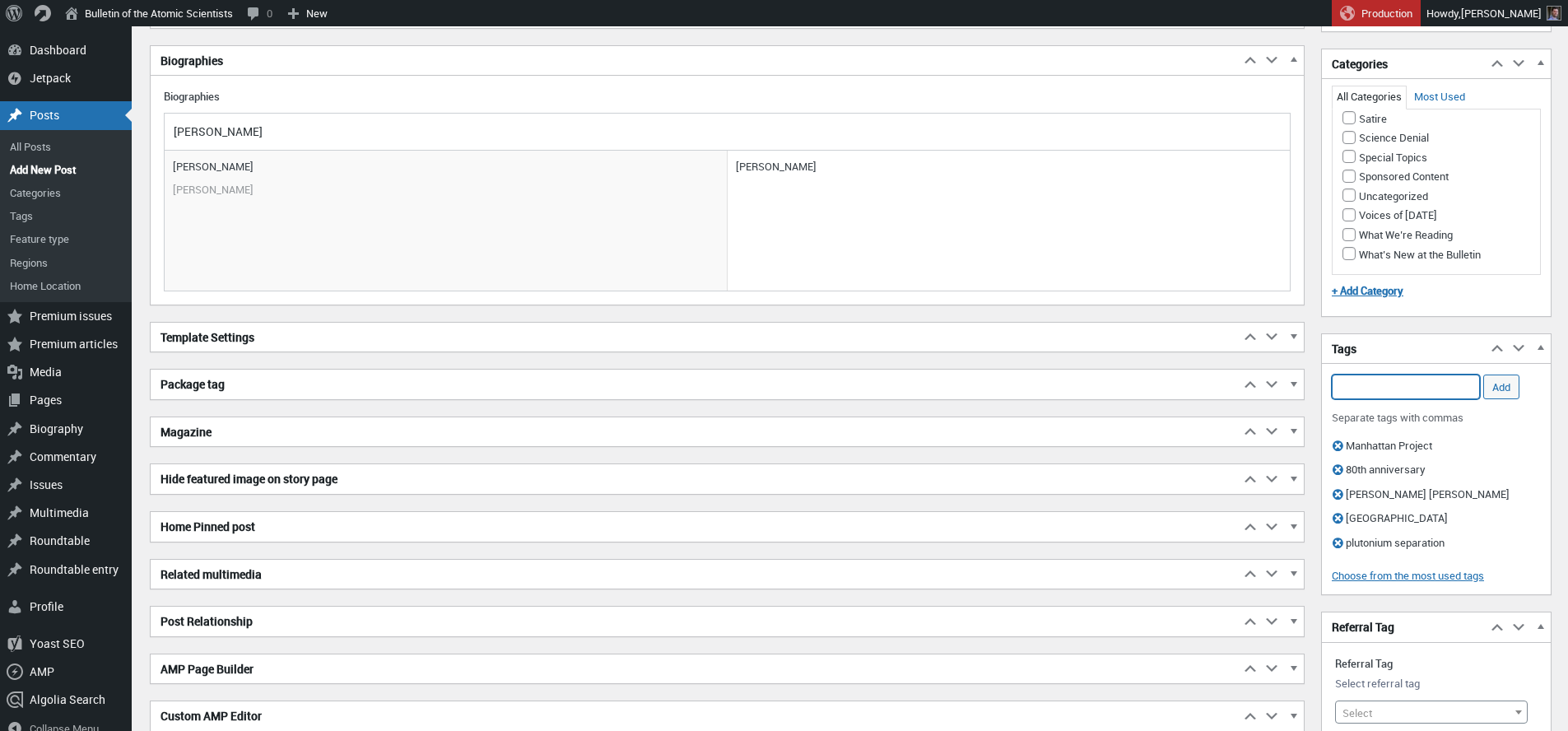 click on "Add Tag" at bounding box center [1406, 387] 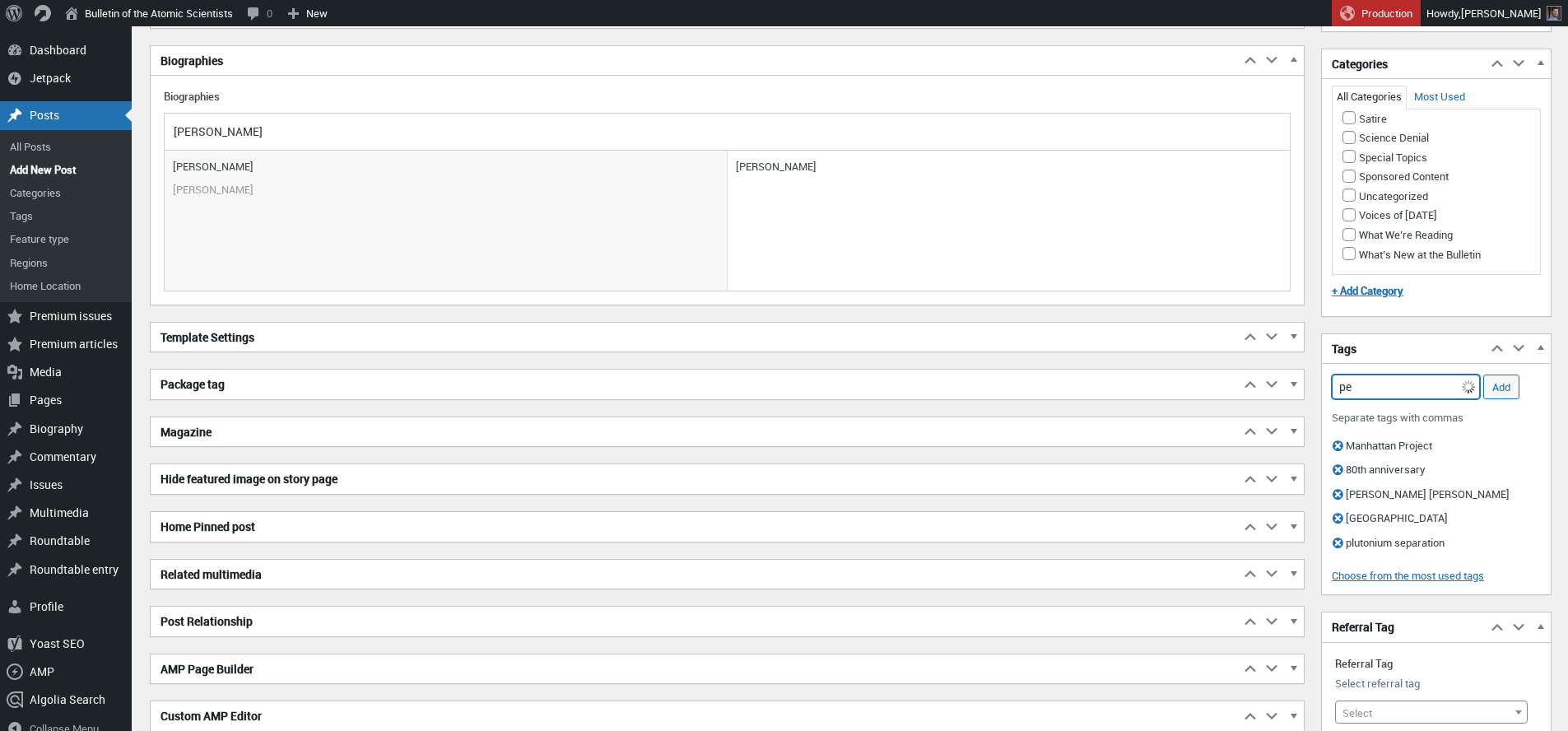 type on "p" 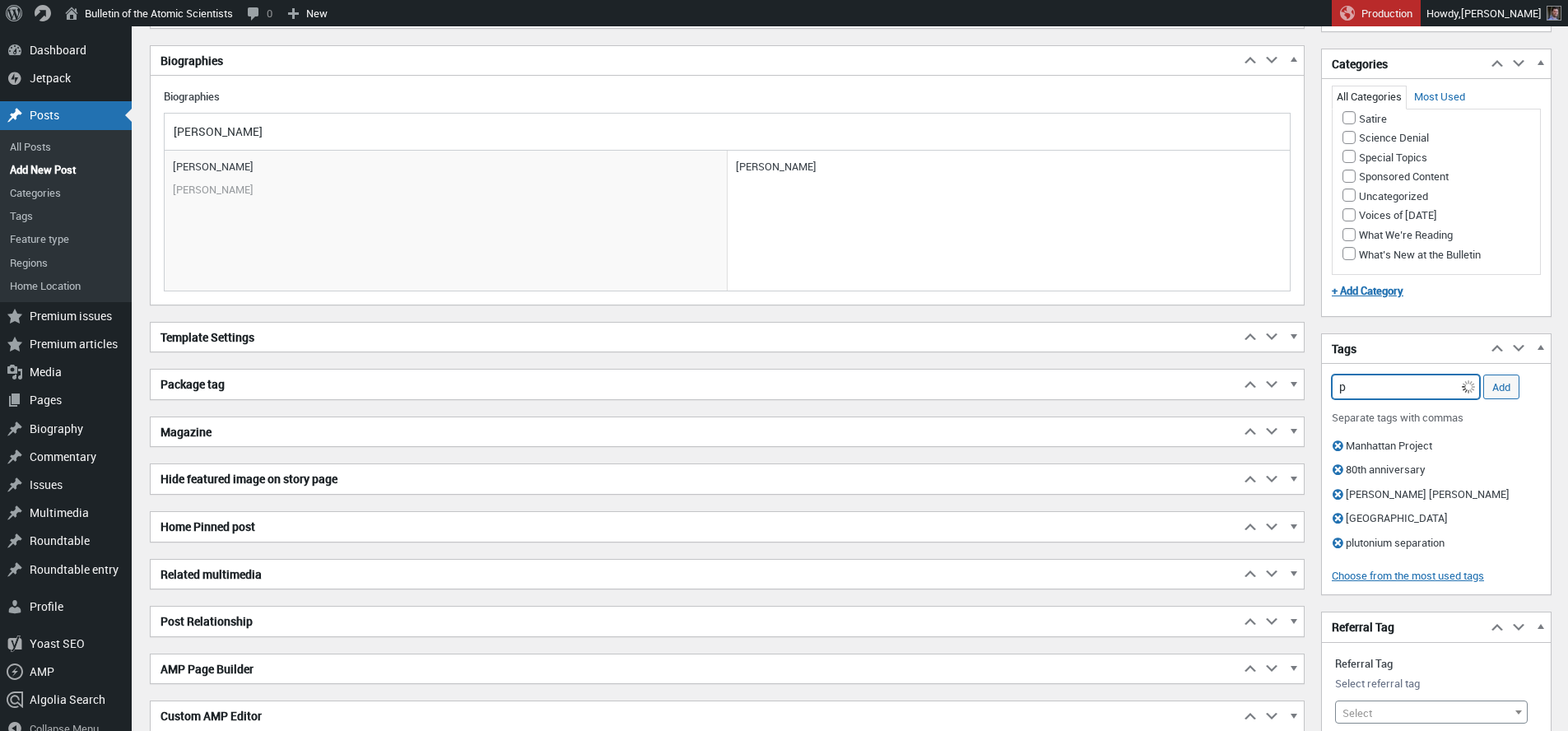 type 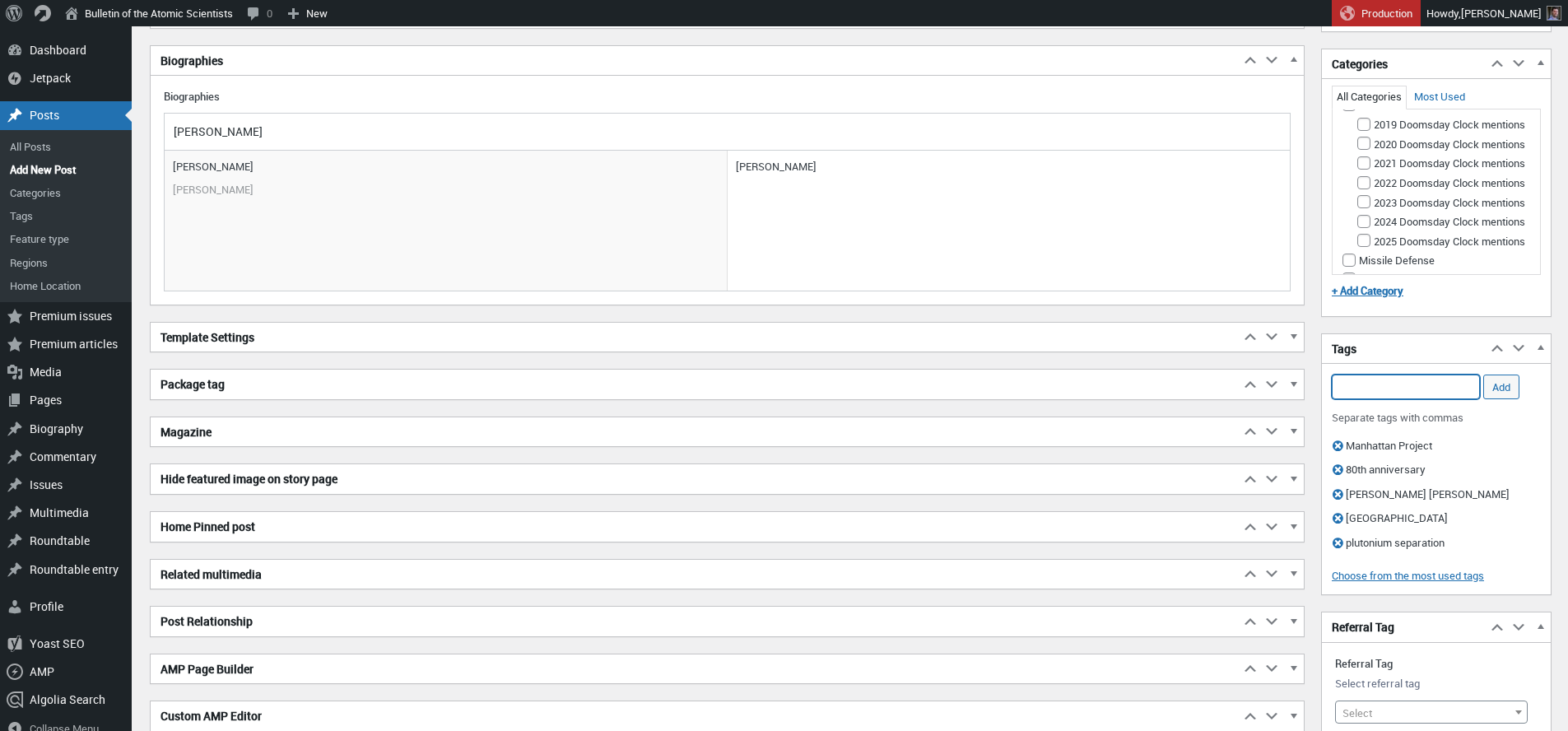 scroll, scrollTop: 780, scrollLeft: 0, axis: vertical 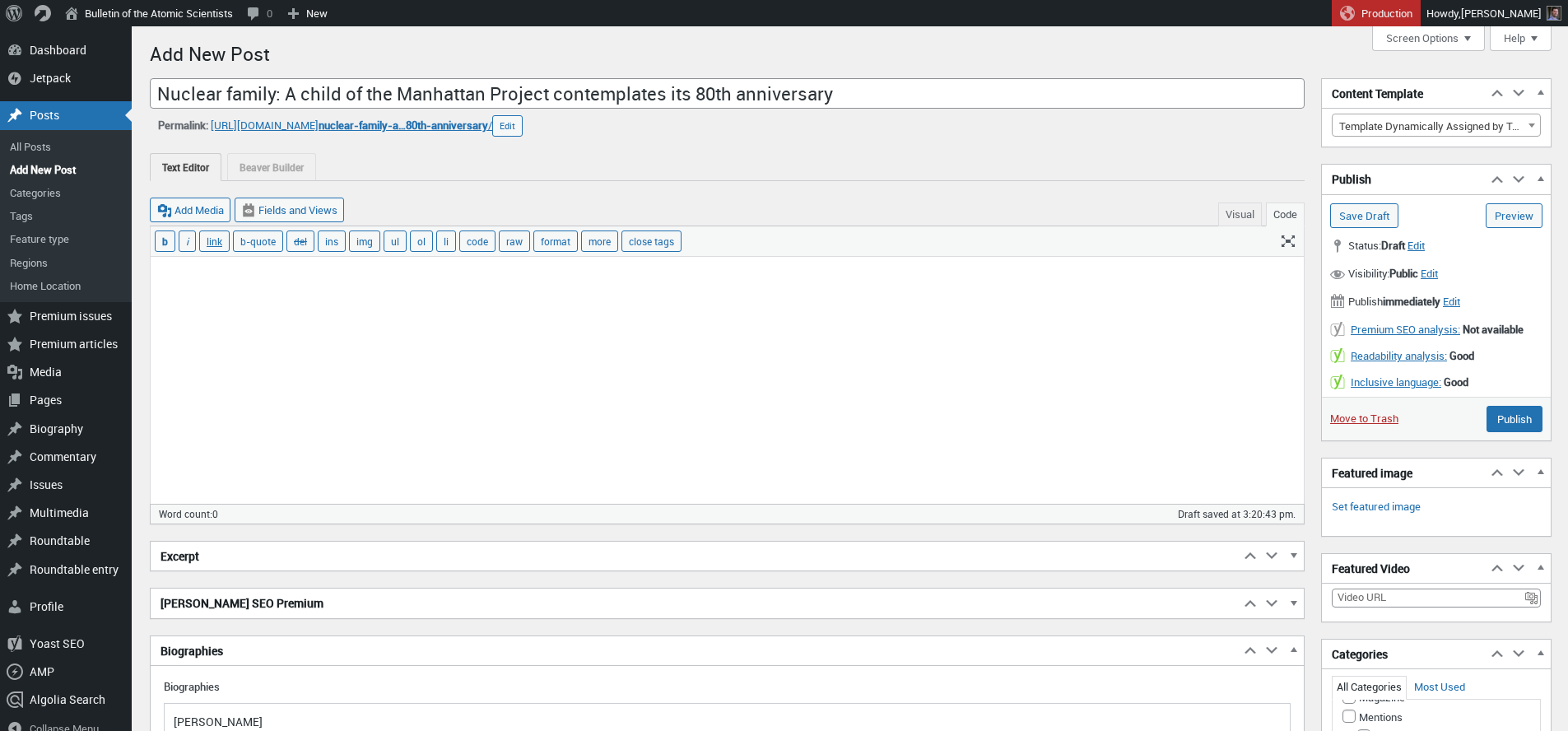 click at bounding box center [727, 380] 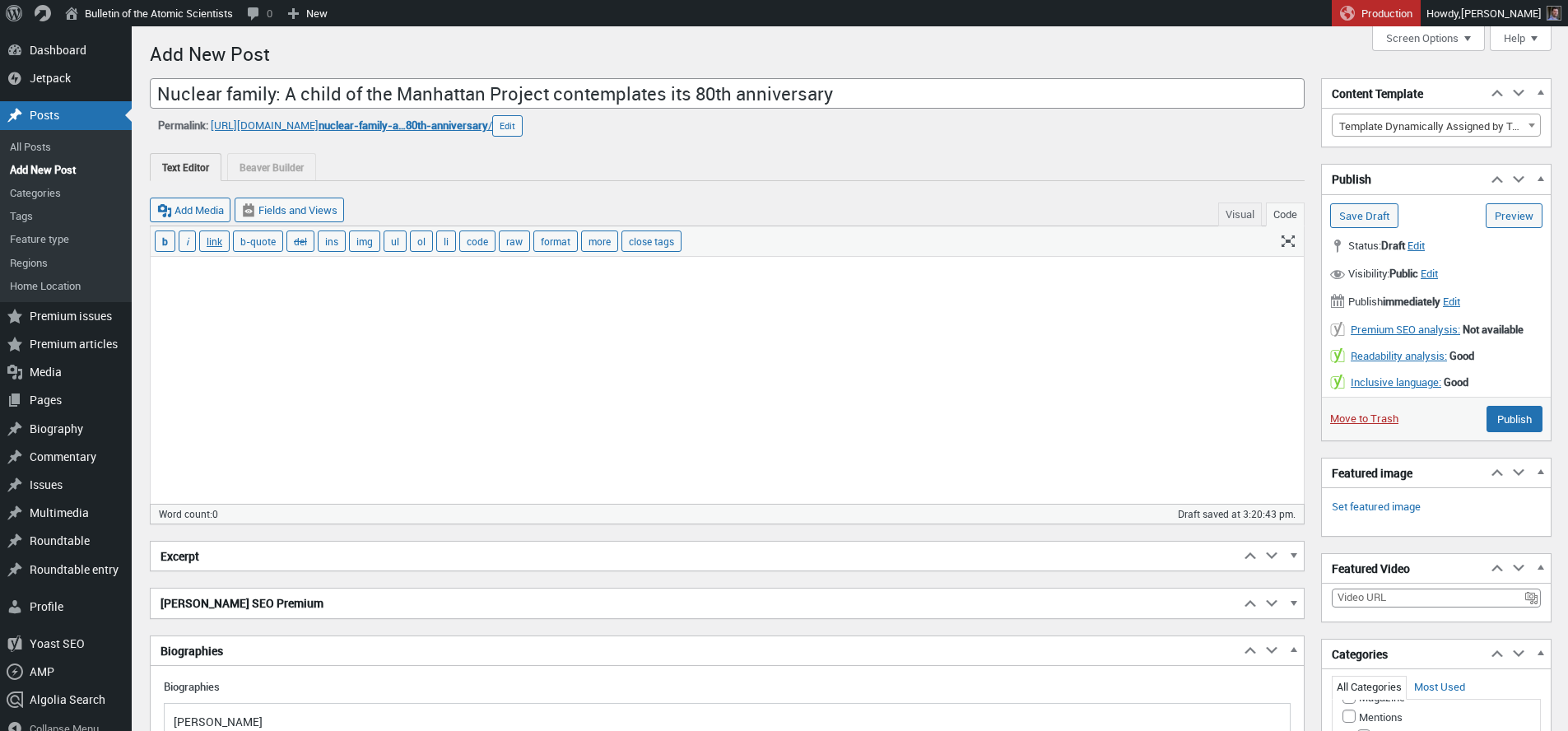 click at bounding box center (727, 380) 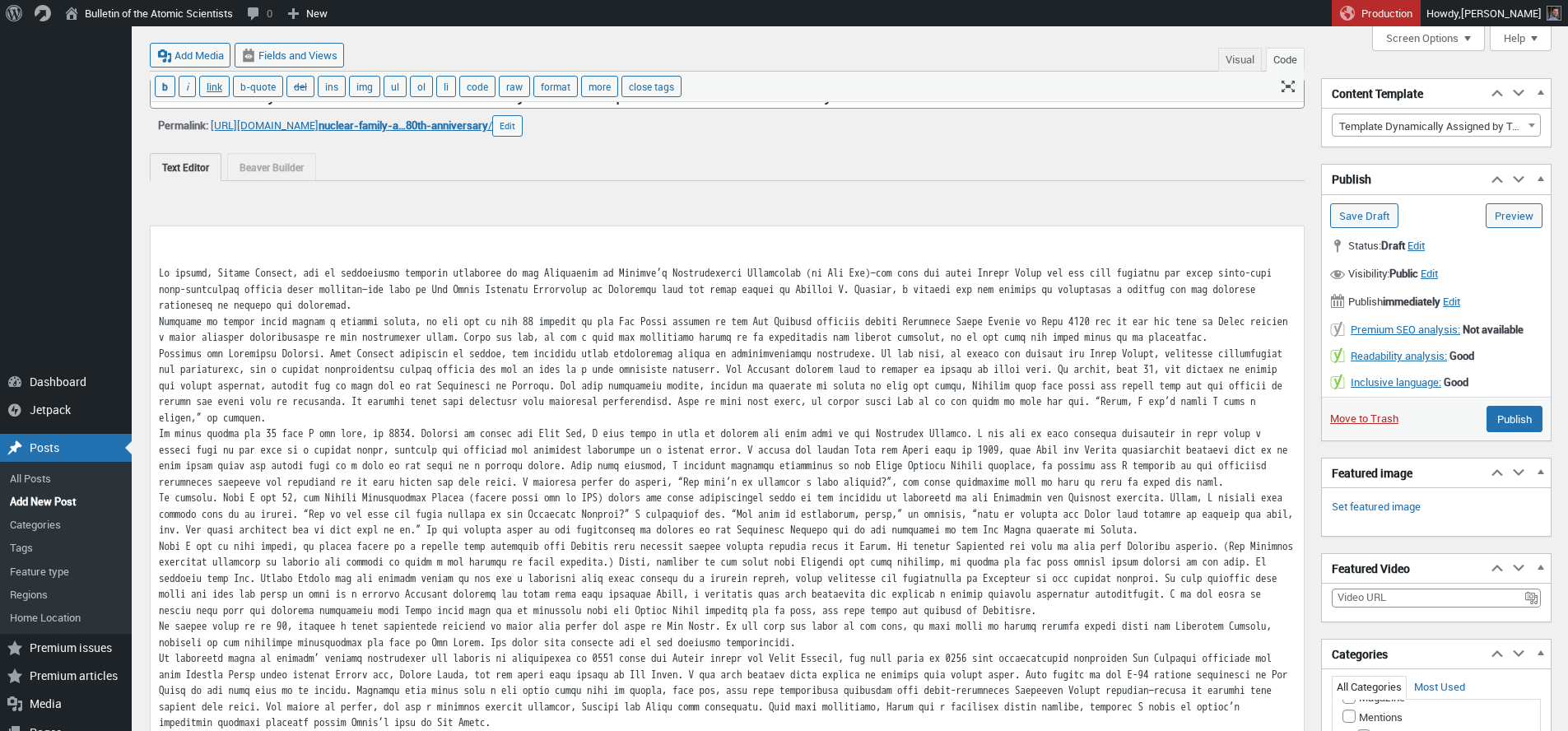scroll, scrollTop: 353, scrollLeft: 0, axis: vertical 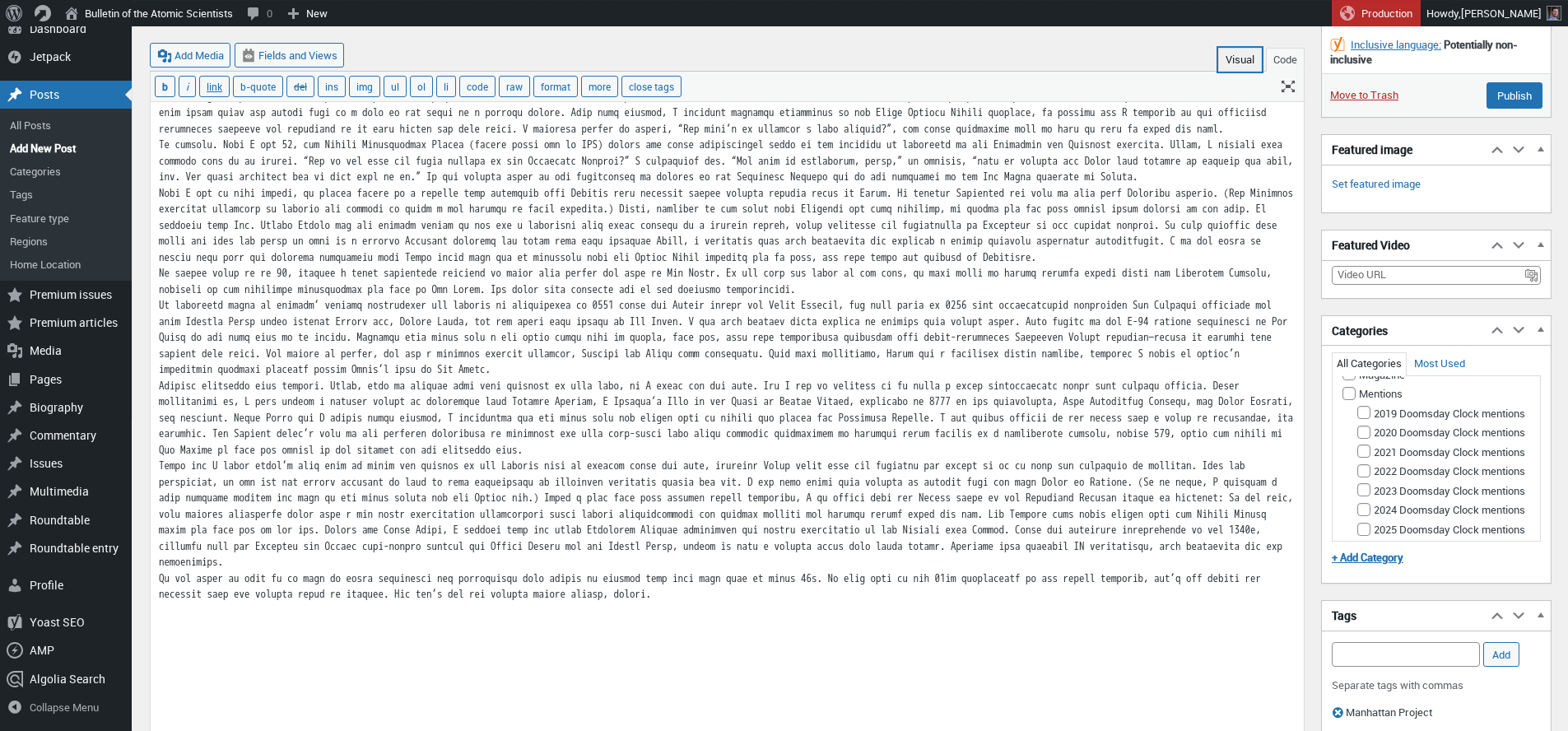 drag, startPoint x: 1238, startPoint y: 61, endPoint x: 1196, endPoint y: 87, distance: 49.396356 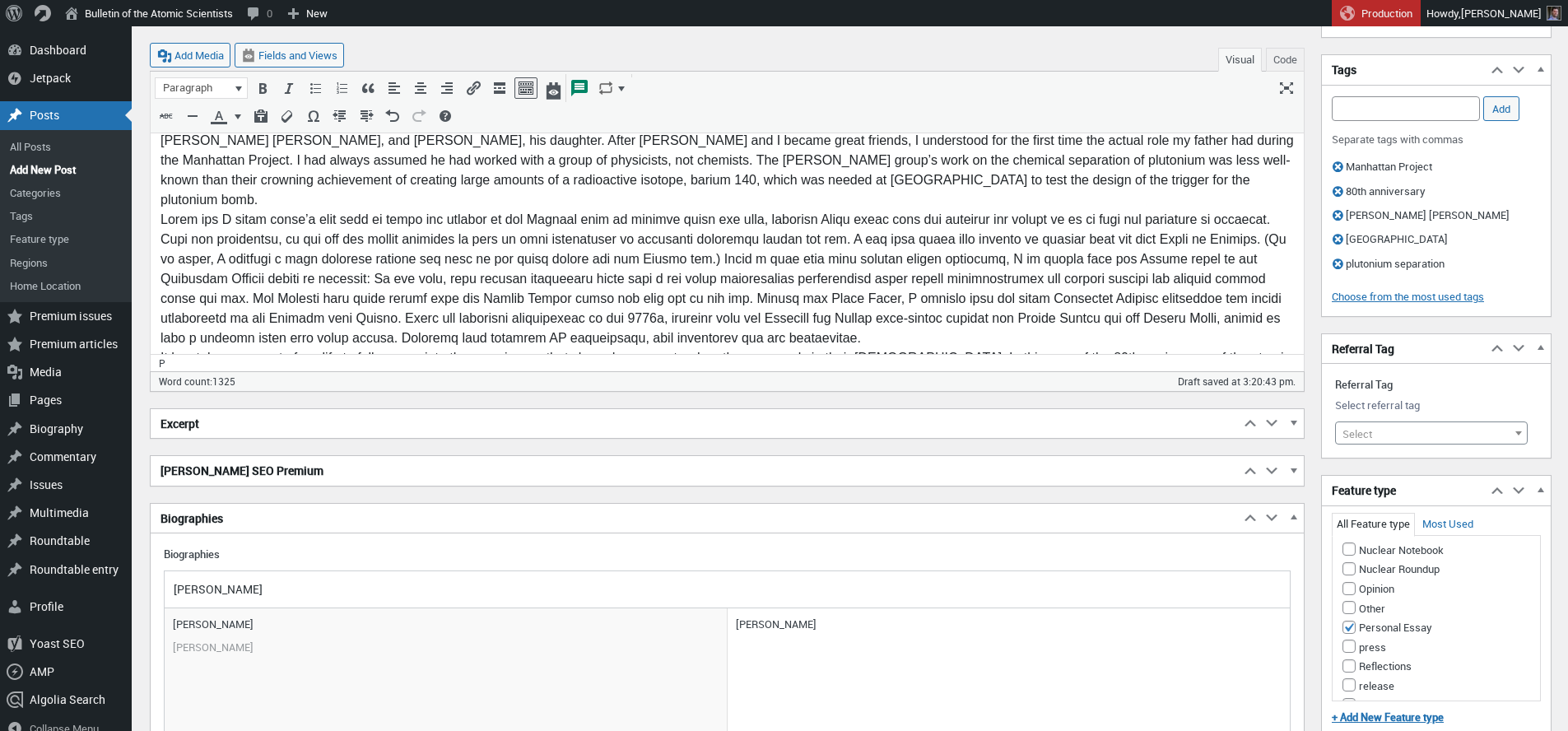 scroll, scrollTop: 0, scrollLeft: 0, axis: both 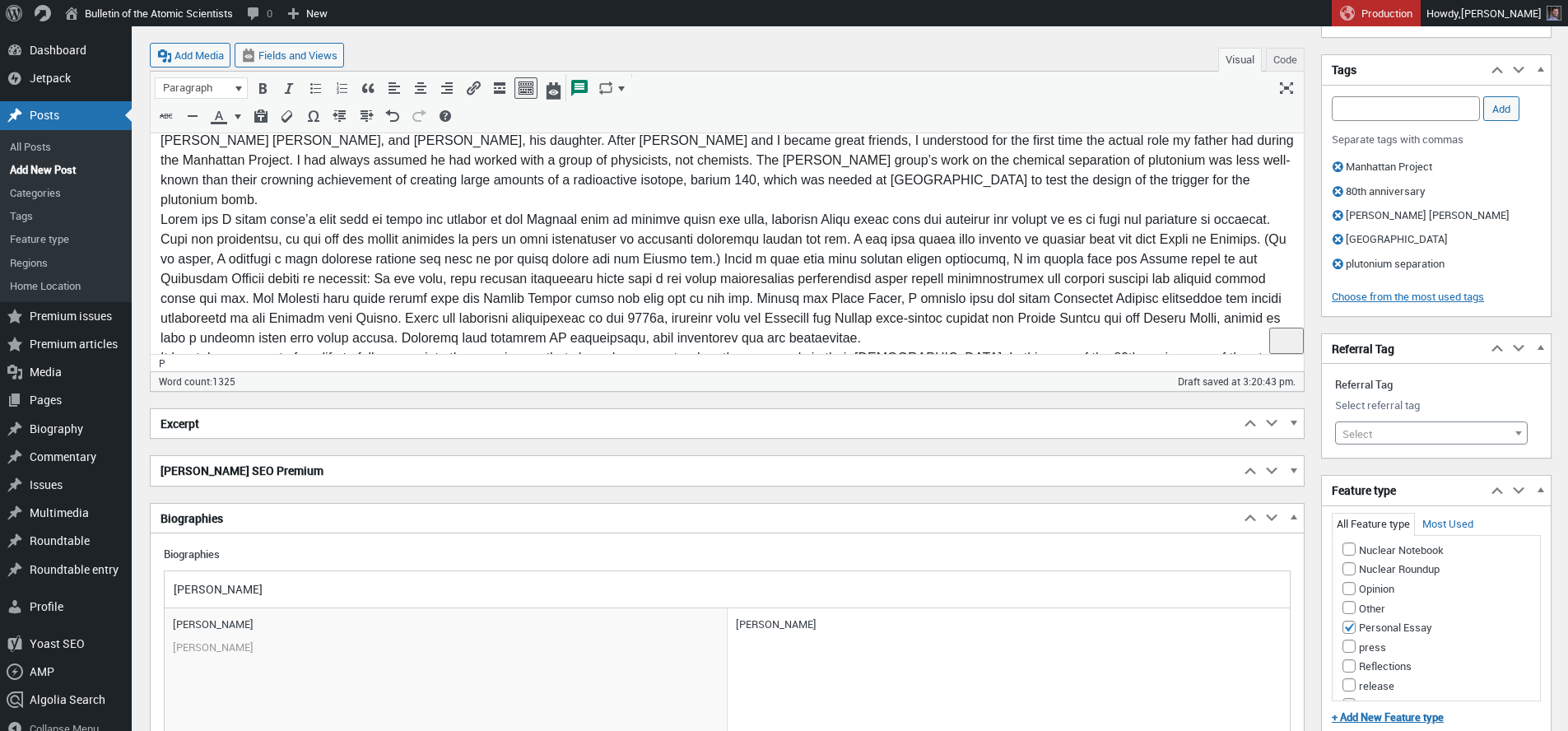 click on "My father, Donald Schover, was an electronics research assistant at the University of Chicago’s Metallurgical Laboratory (or Met Lab)—the same lab where Enrico Fermi and his team achieved the first human-made self-sustaining nuclear chain reaction—and then at Oak Ridge National Laboratory in Tennessee with the group headed by Charles D. Coryell, a chemist who was working on developing a process for the chemical separation of uranium and plutonium. Although my father never earned a college degree, he was one of the 67 signers of the Oak Ridge version of the Leo Szilard petition asking President Harry Truman in July 1945 not to use the bomb in Japan without a prior harmless demonstration of its devastating power. After the war, he had a long and successful career as an electronics and systems engineer, in an age when you could still be an autodidact." at bounding box center [727, -105] 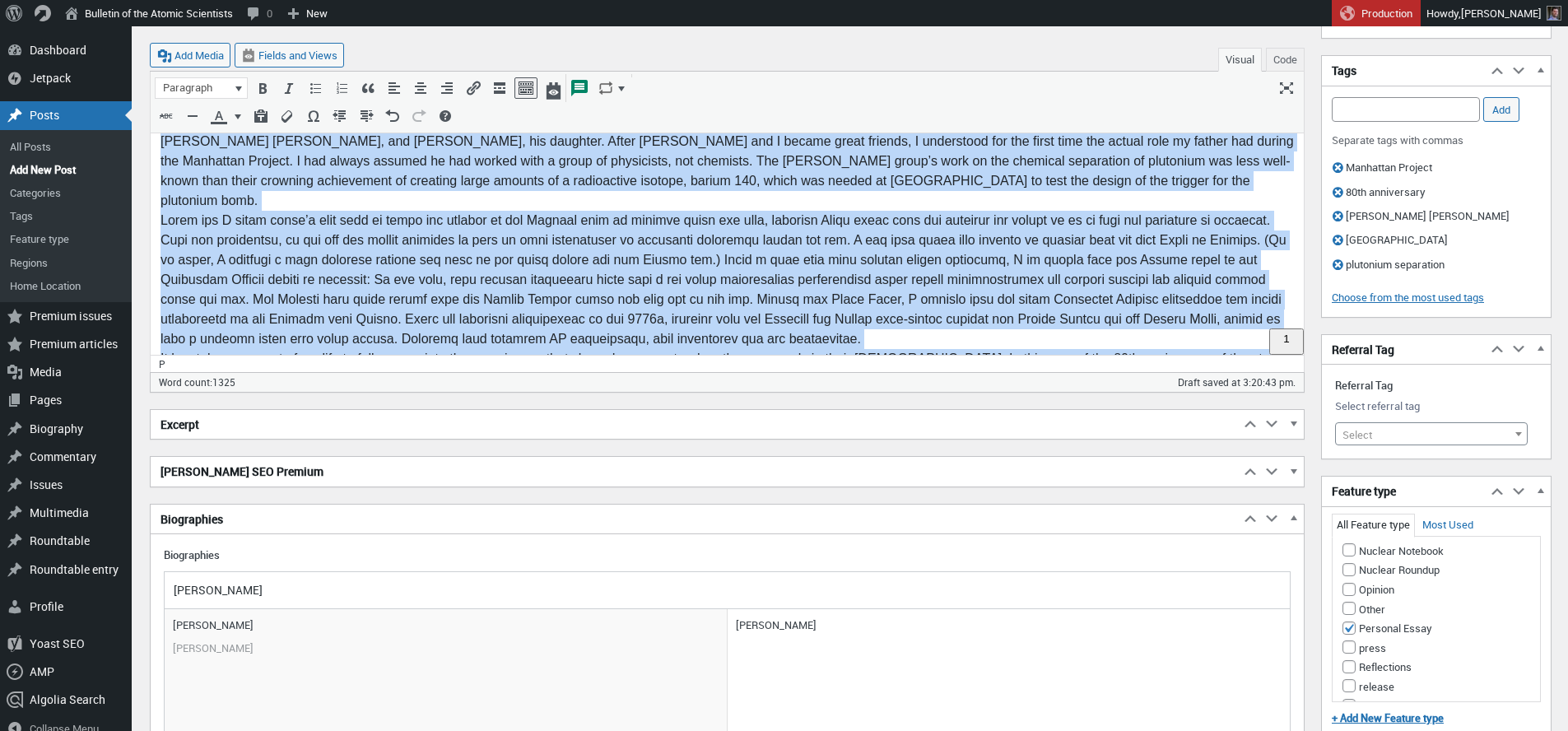 scroll, scrollTop: 899, scrollLeft: 0, axis: vertical 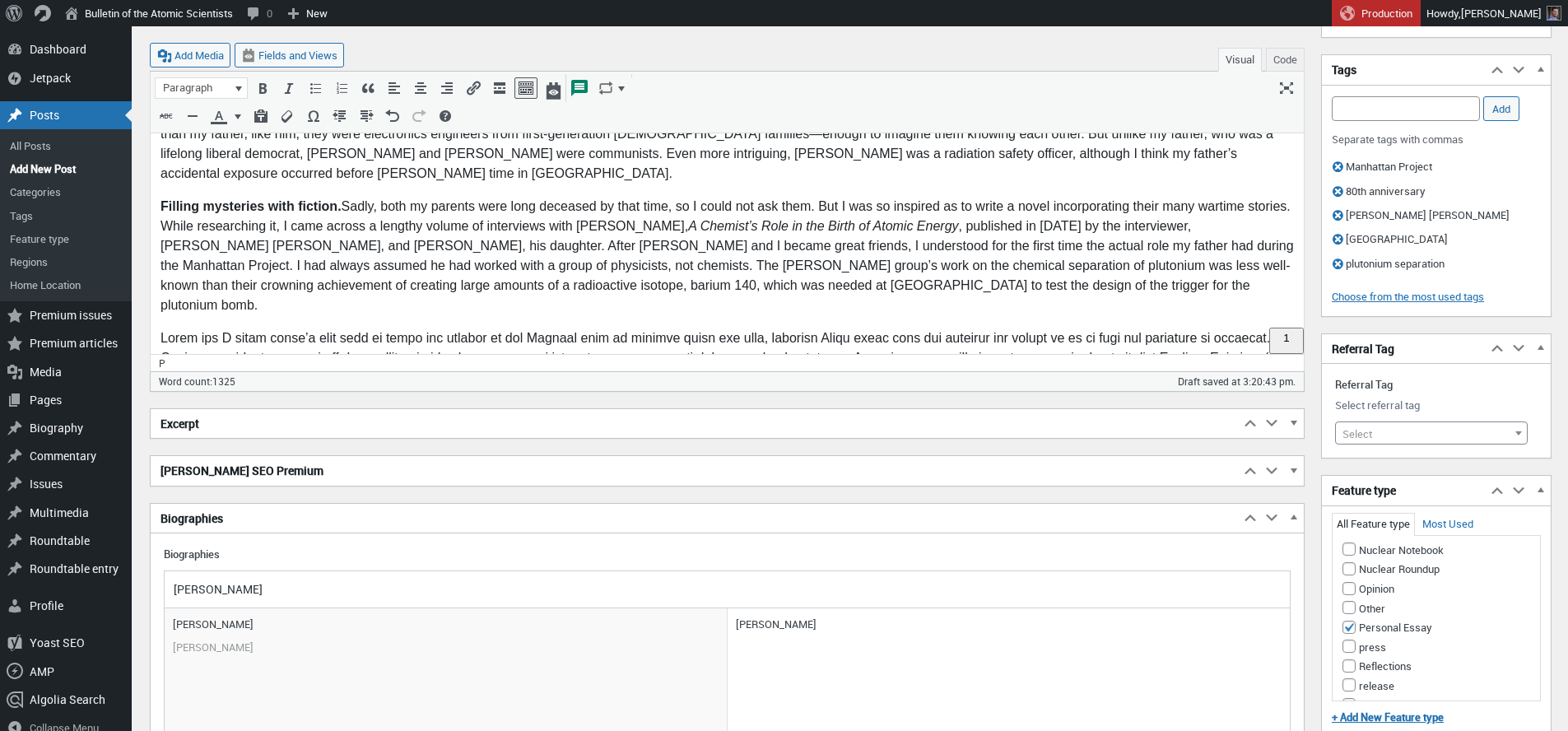 type 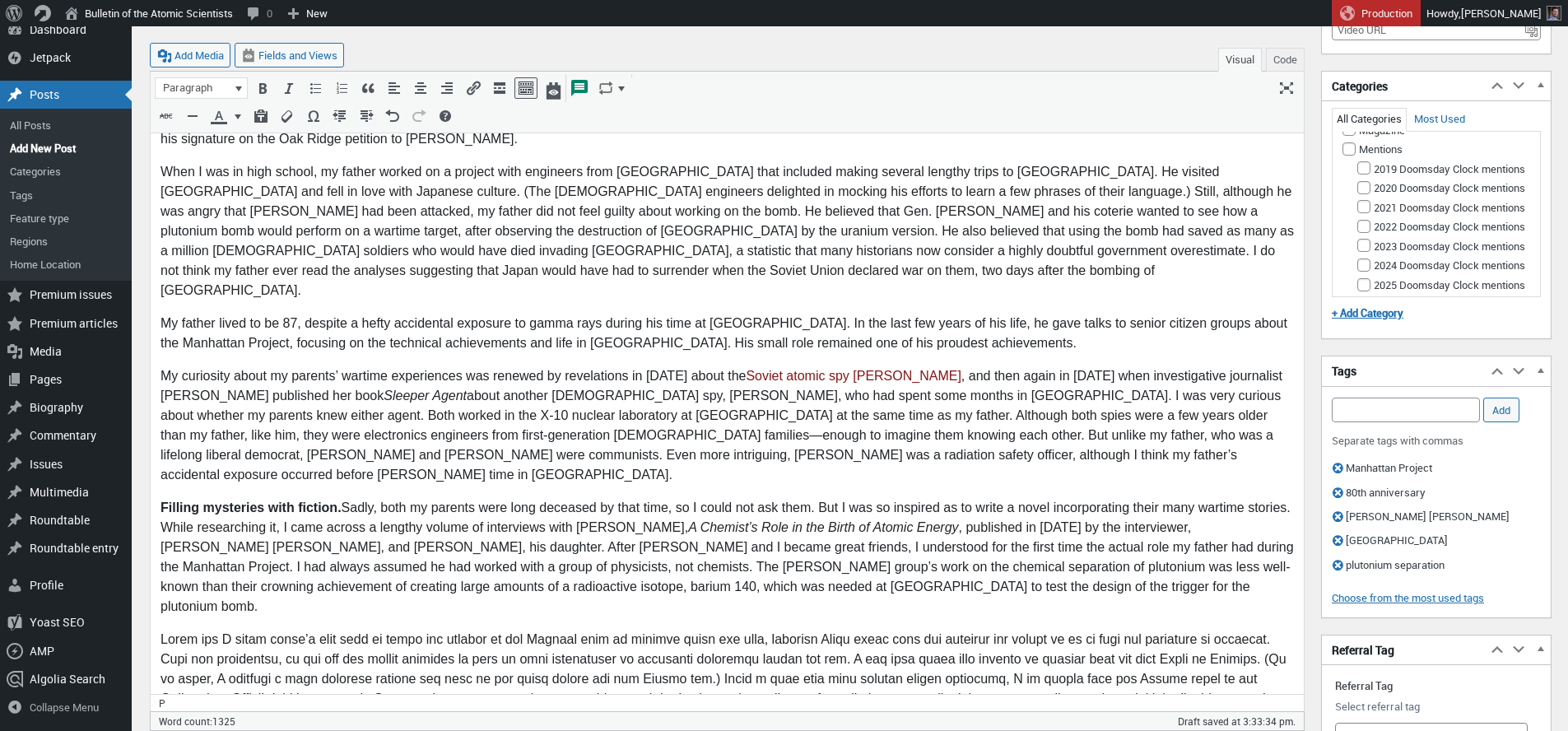 scroll, scrollTop: 663, scrollLeft: 0, axis: vertical 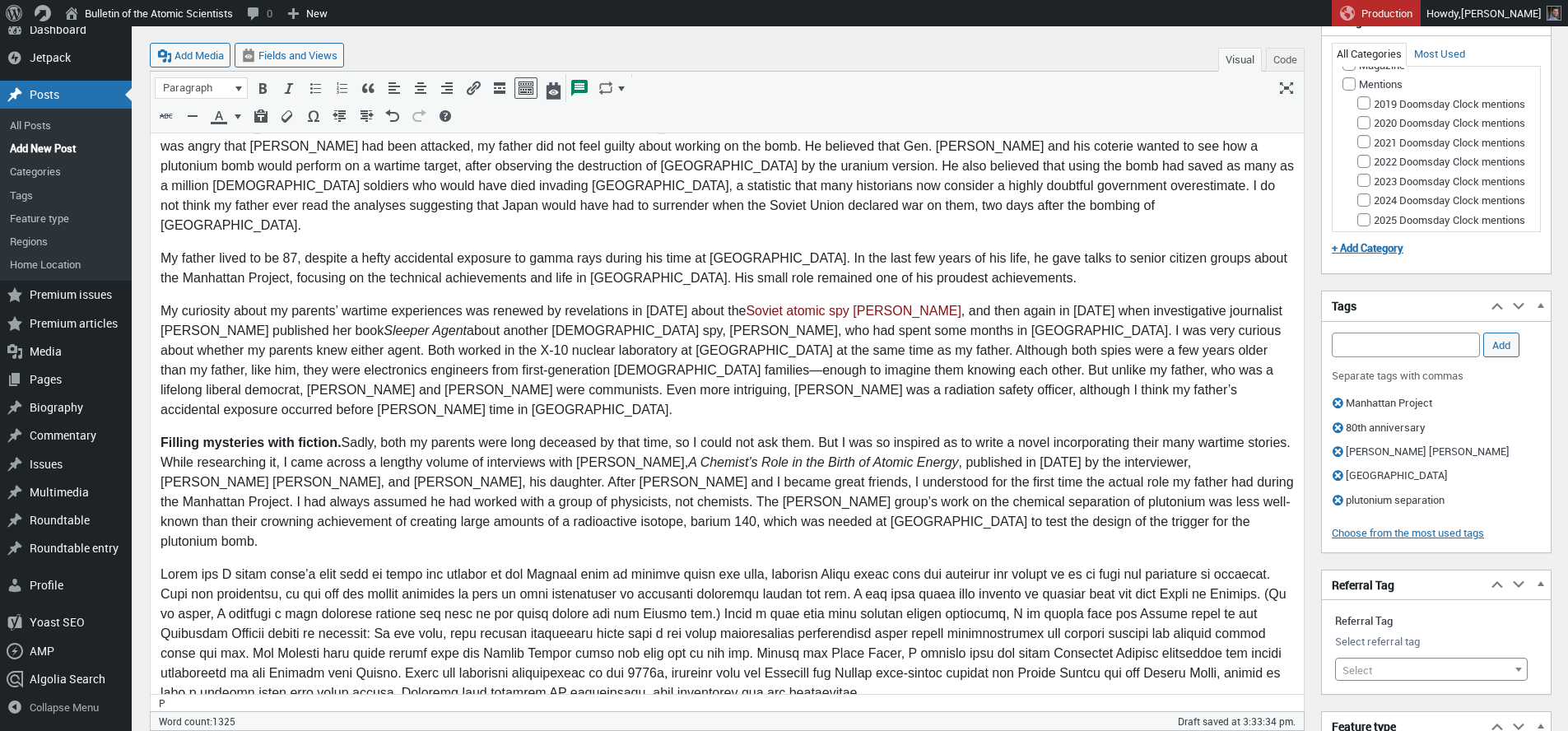 drag, startPoint x: 1010, startPoint y: 375, endPoint x: 1007, endPoint y: 387, distance: 12.36932 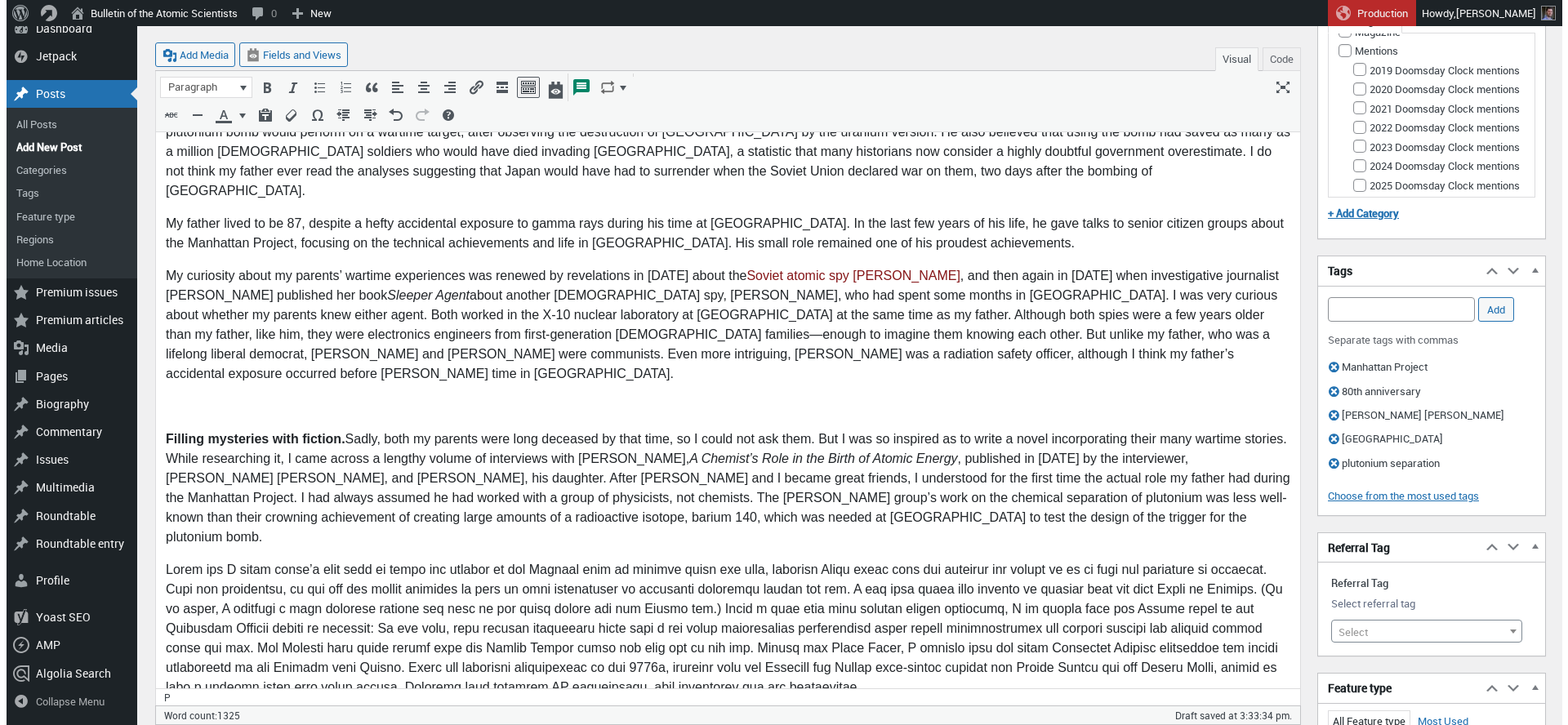 scroll, scrollTop: 689, scrollLeft: 0, axis: vertical 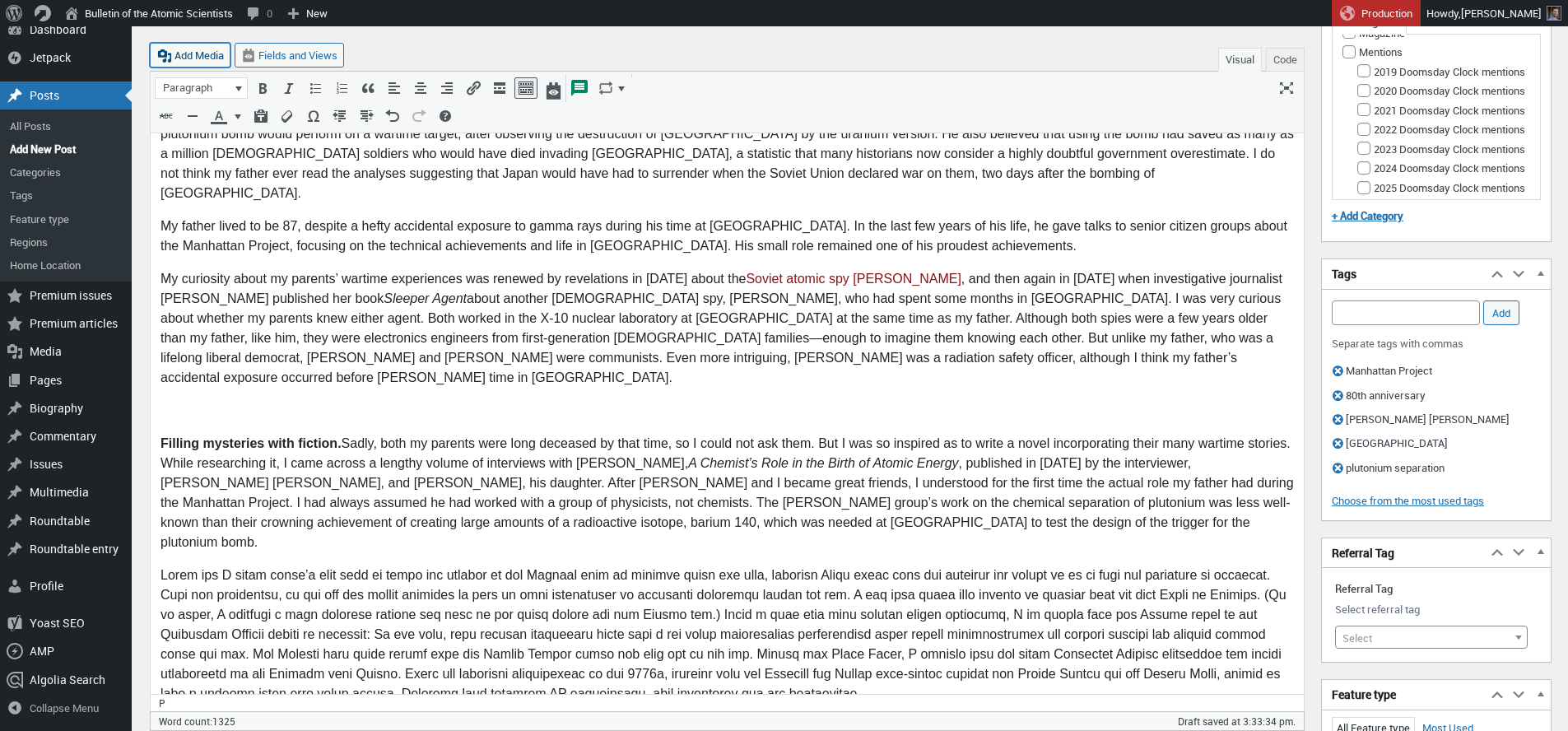 click on "Add Media" at bounding box center (190, 55) 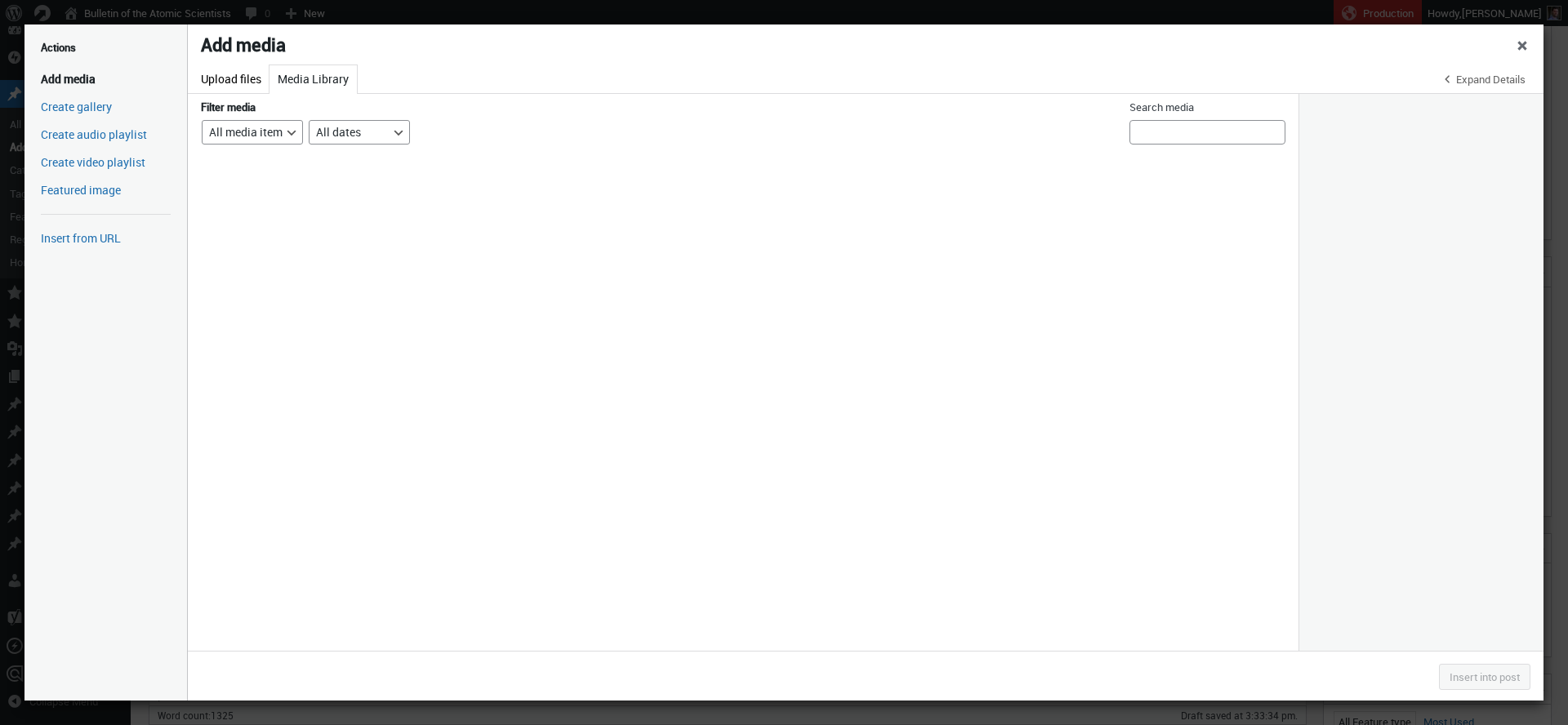 scroll, scrollTop: 690, scrollLeft: 0, axis: vertical 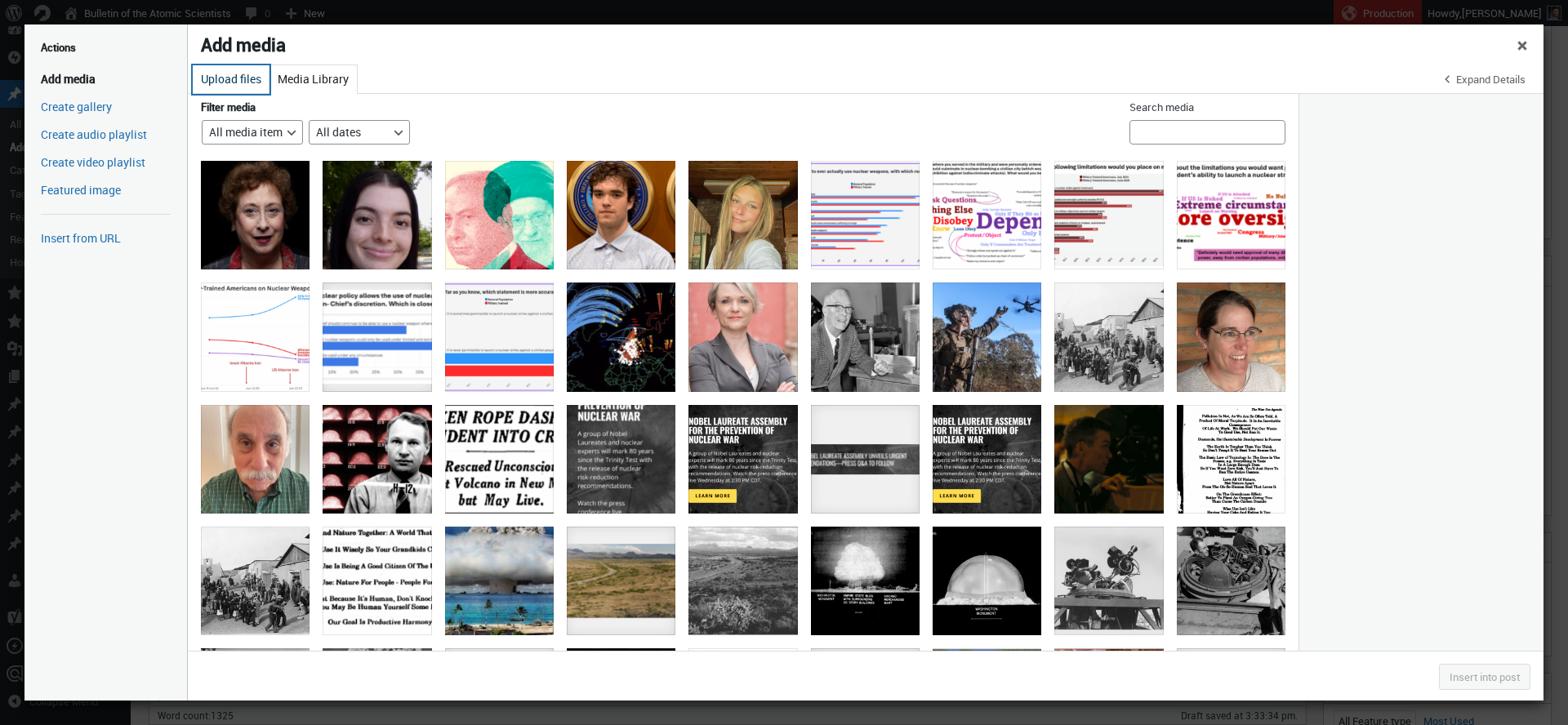 click on "Upload files" at bounding box center (231, 79) 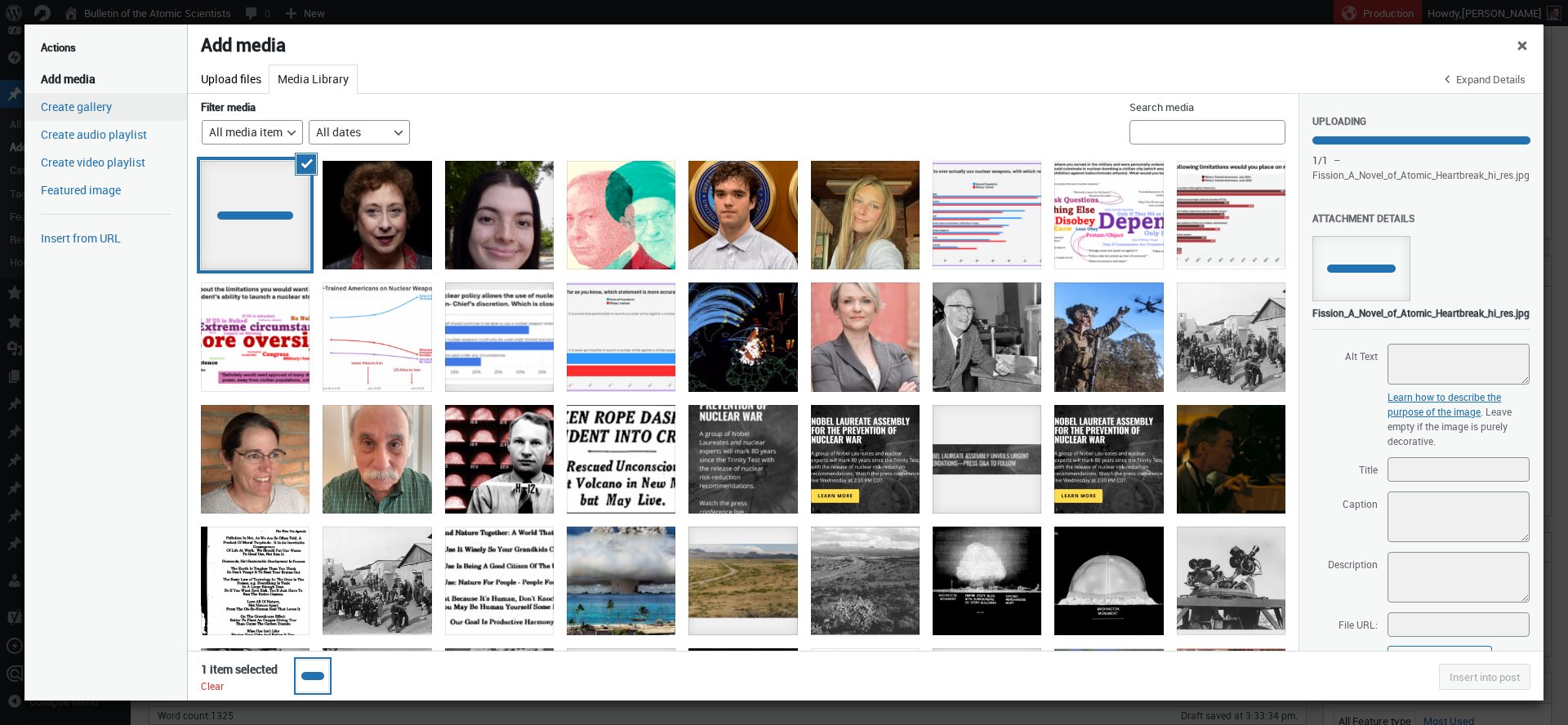 select on "medium" 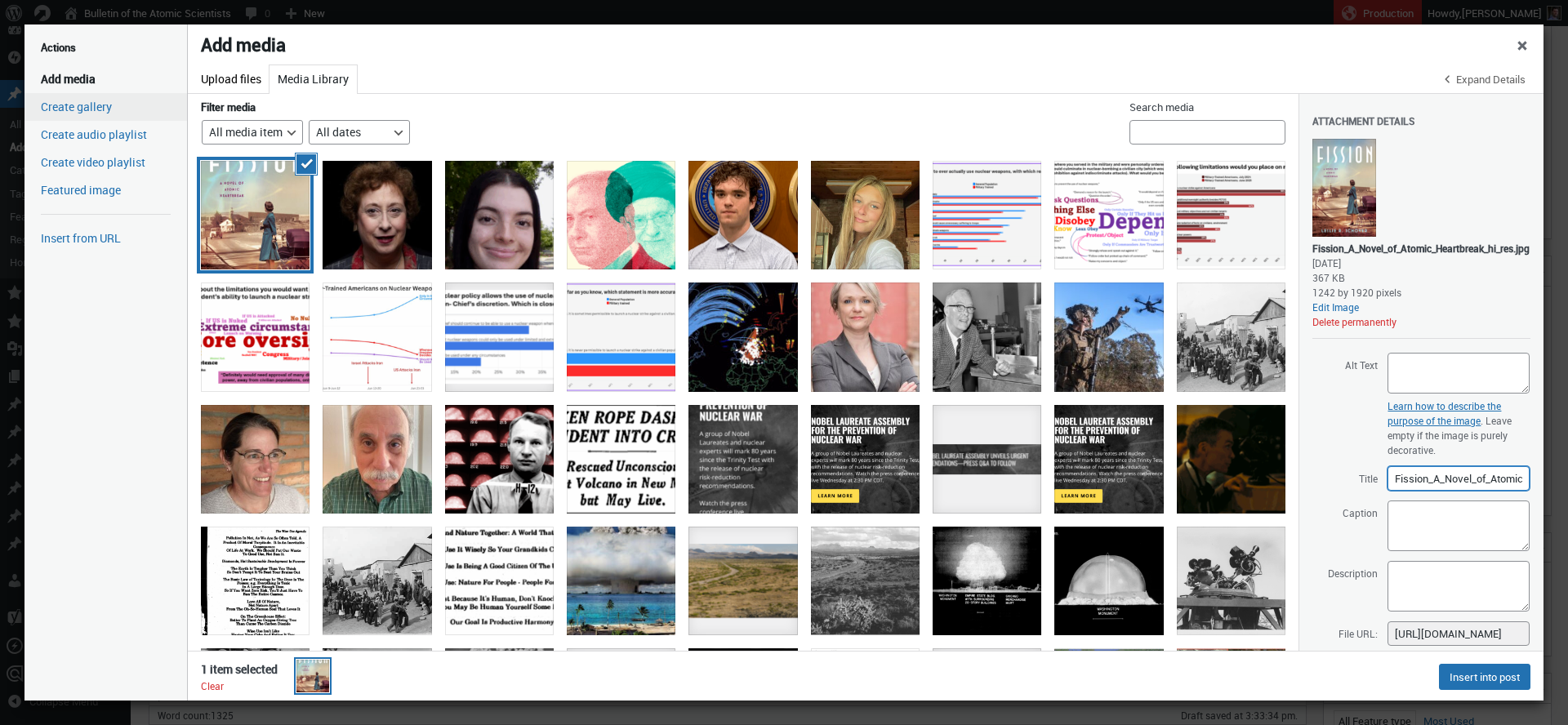 click on "Fission_A_Novel_of_Atomic_Heartbreak_hi_res" at bounding box center (1459, 478) 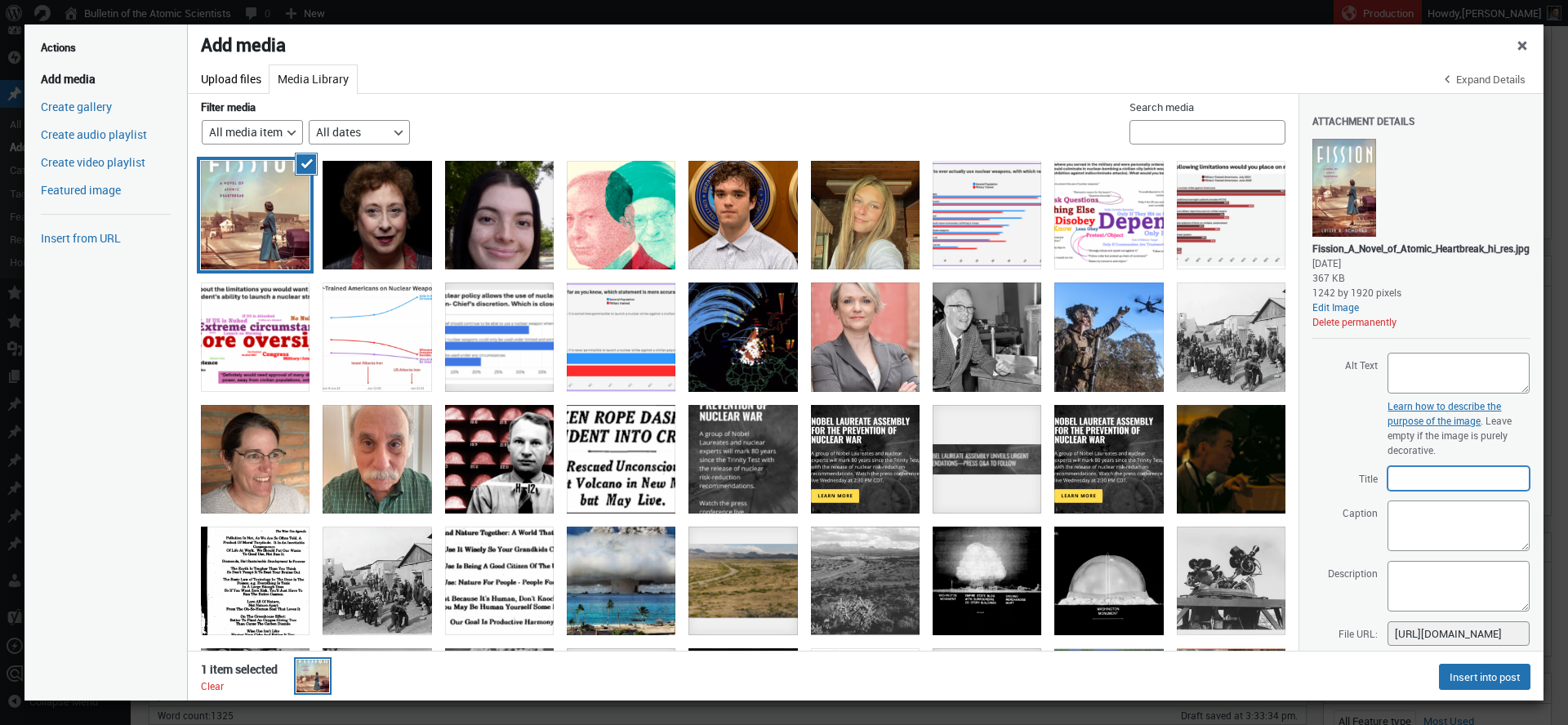 type 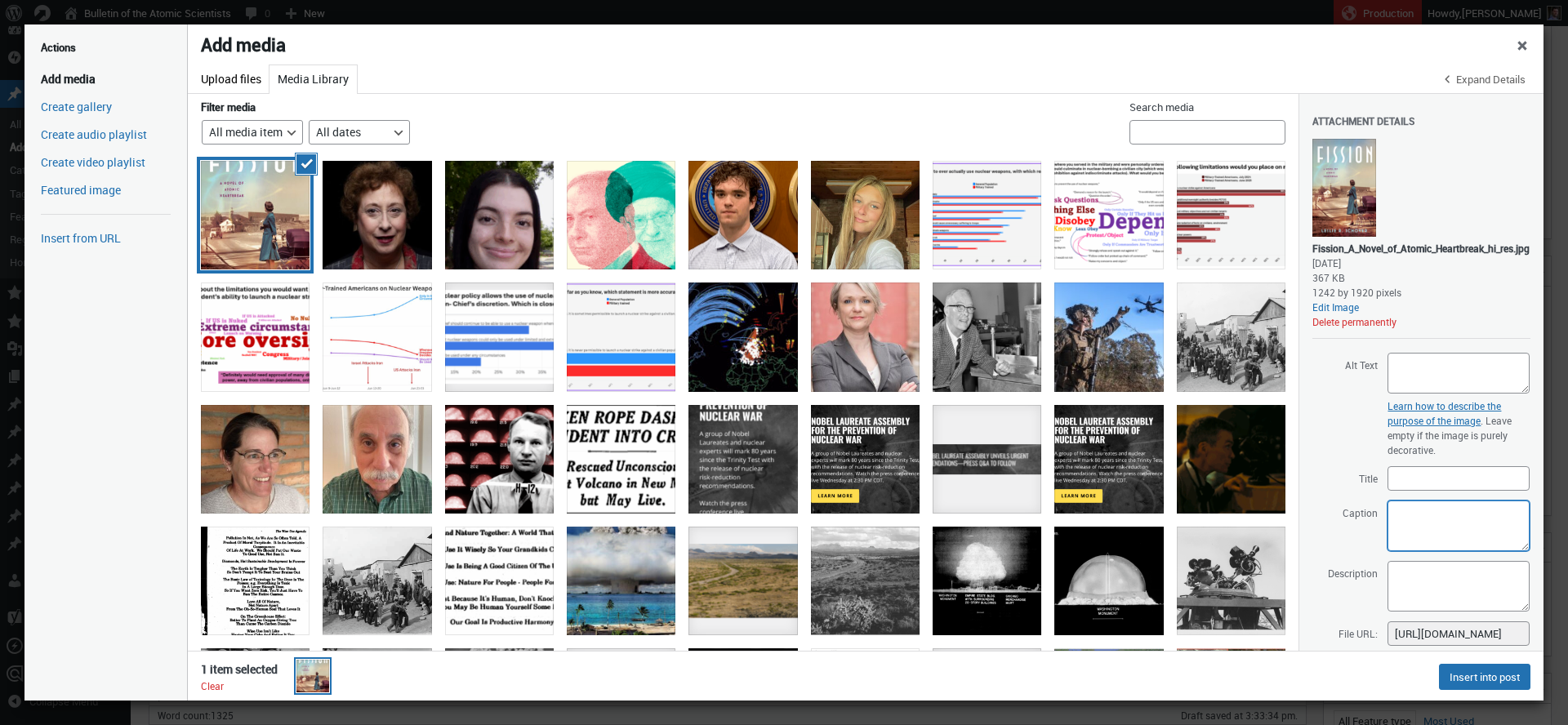 click on "Caption" at bounding box center [1459, 526] 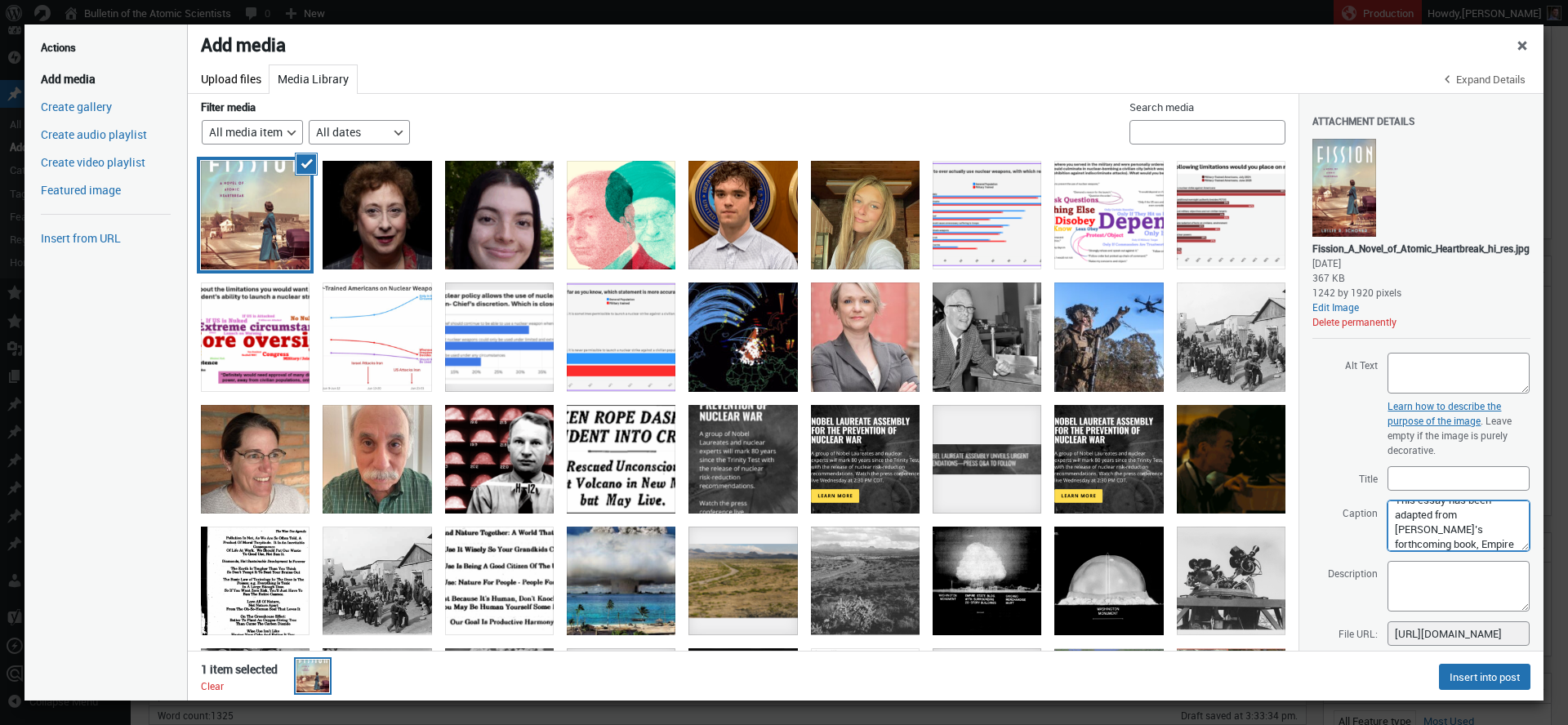 scroll, scrollTop: 0, scrollLeft: 0, axis: both 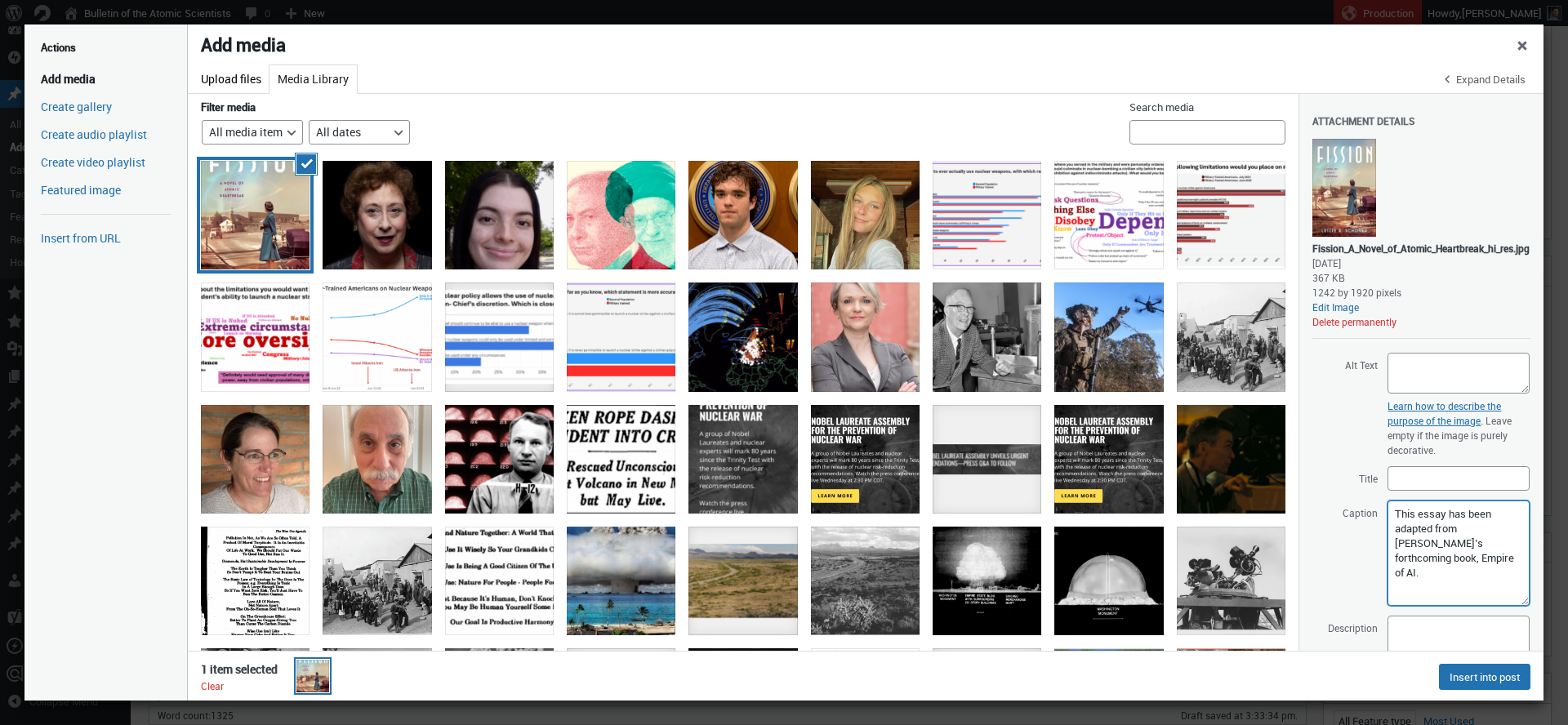 drag, startPoint x: 1512, startPoint y: 561, endPoint x: 1494, endPoint y: 576, distance: 23.430749 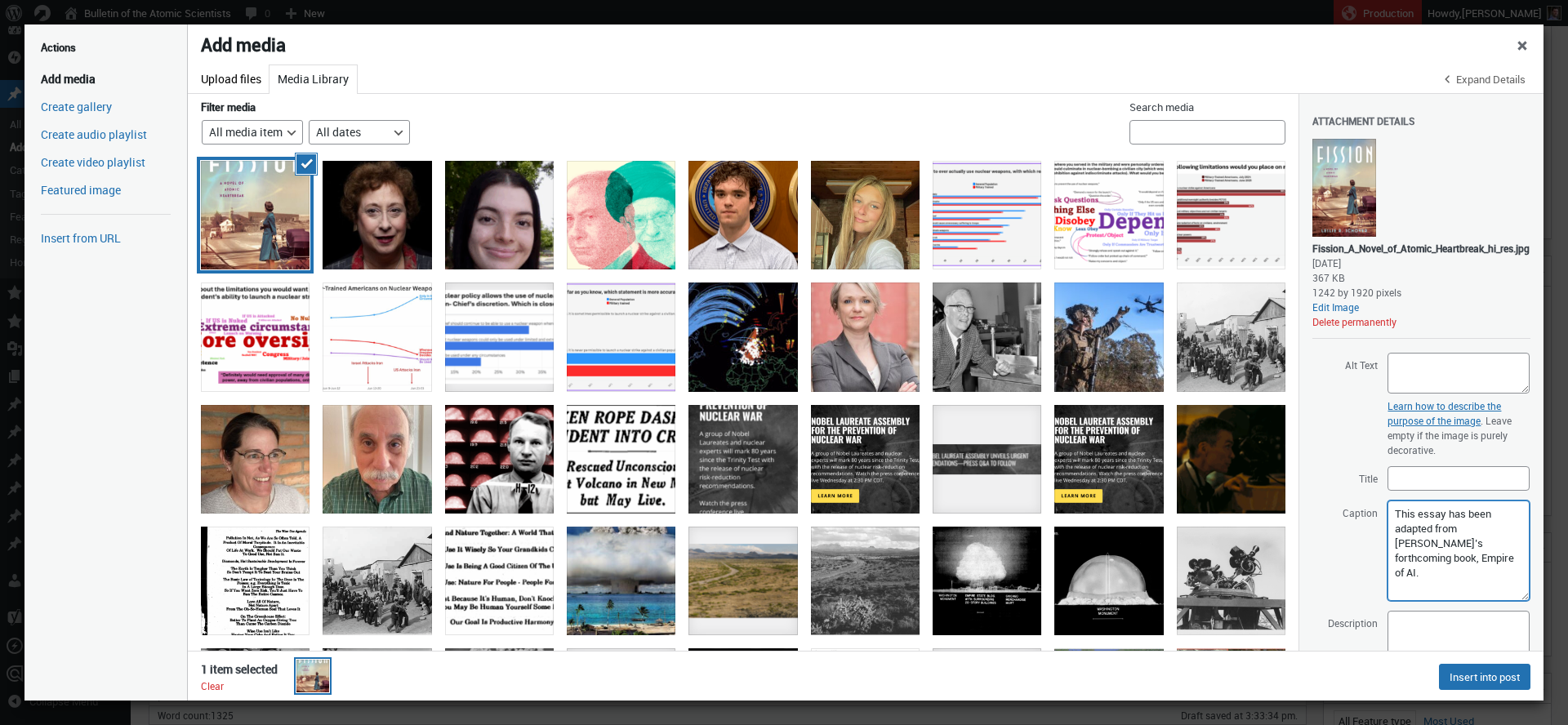 click on "This essay has been adapted from Hao’s forthcoming book, Empire of AI." at bounding box center [1459, 550] 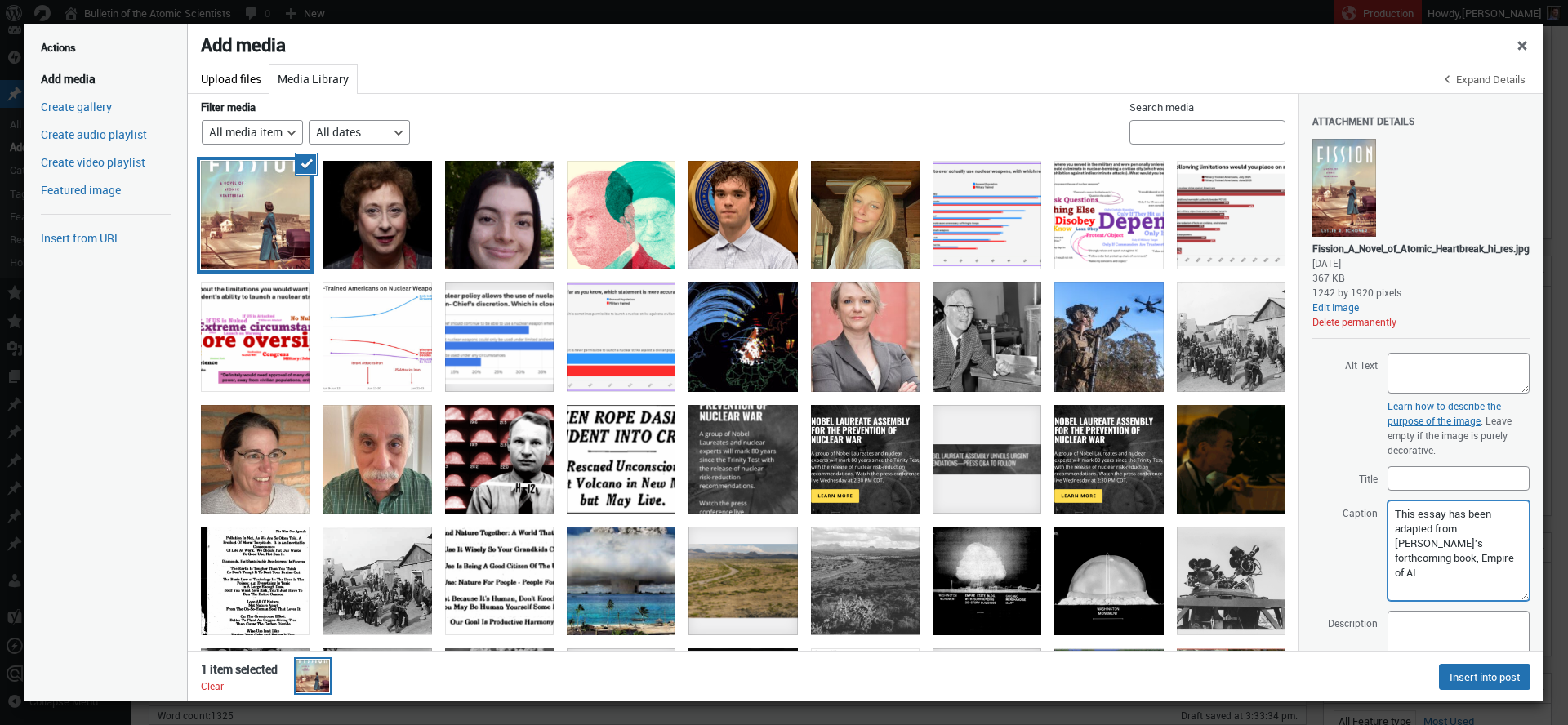 drag, startPoint x: 1391, startPoint y: 570, endPoint x: 1450, endPoint y: 571, distance: 59.00847 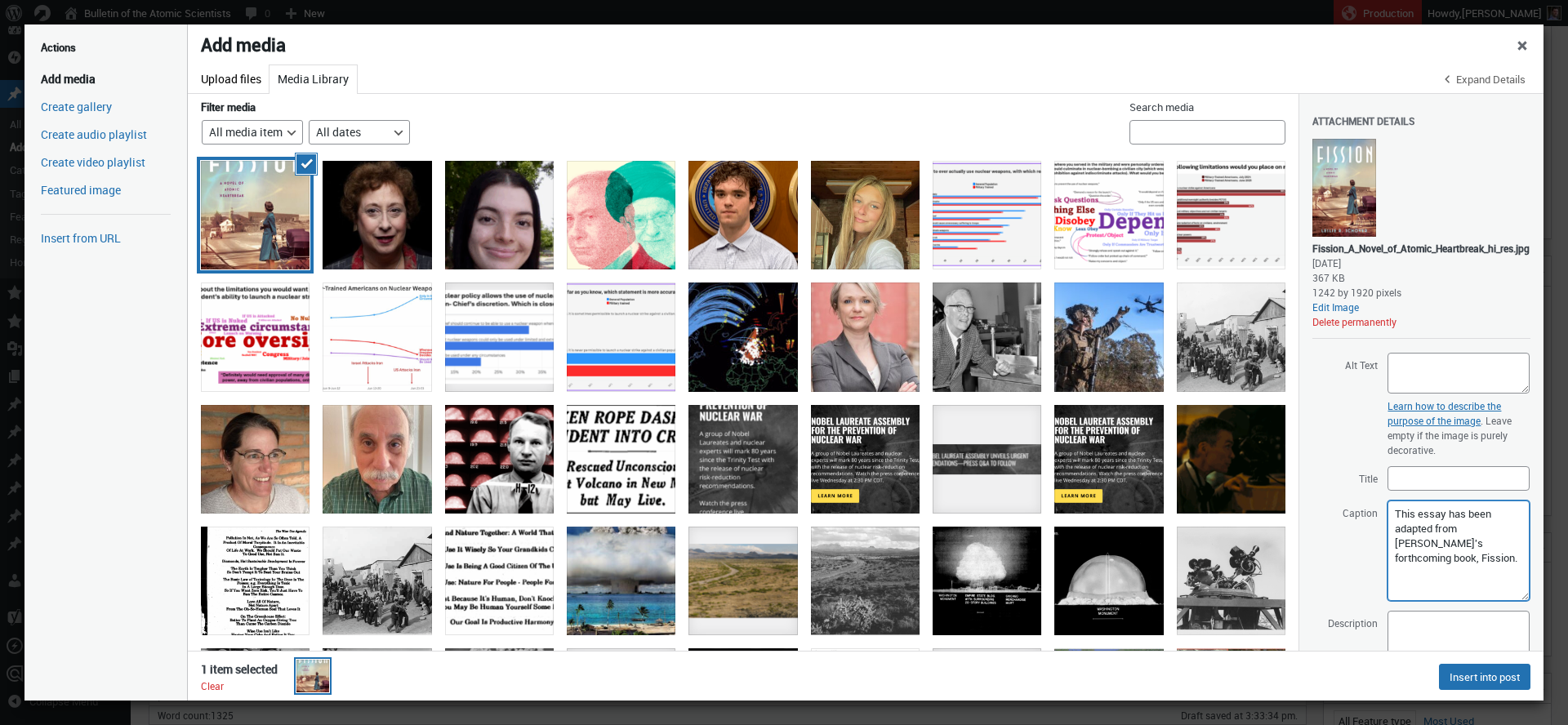 click on "This essay has been adapted from Schover's forthcoming book, Fission." at bounding box center [1459, 550] 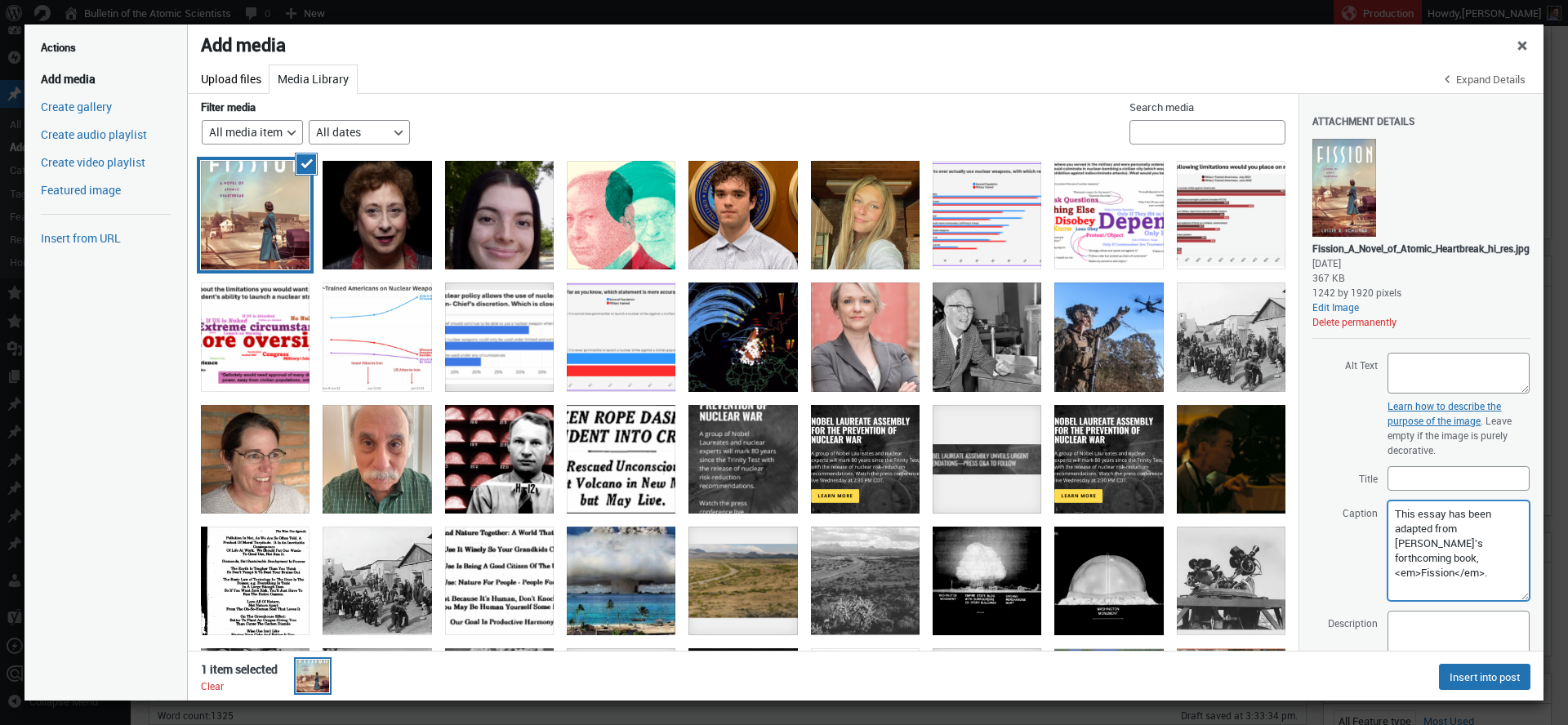 click on "This essay has been adapted from Schover's forthcoming book, <em>Fission</em>." at bounding box center (1459, 550) 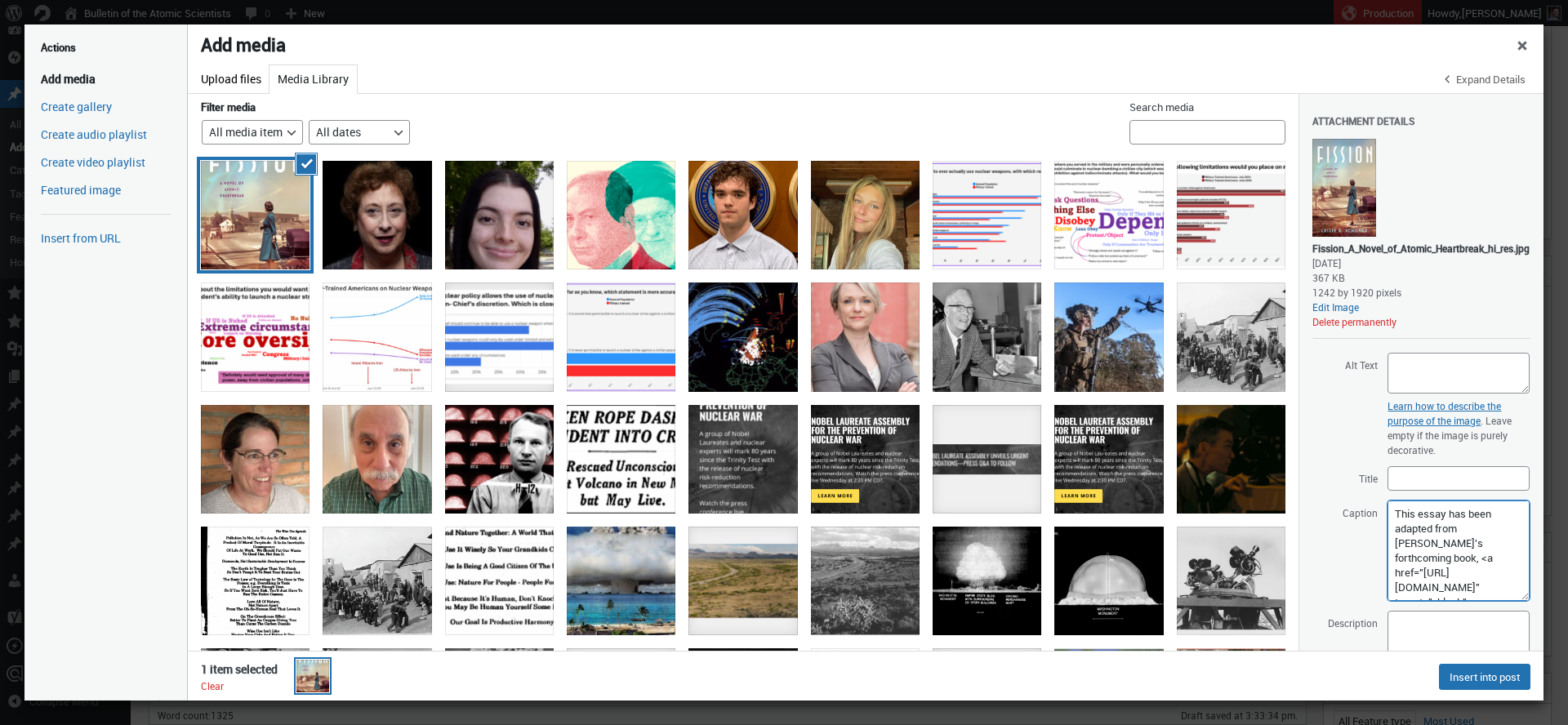scroll, scrollTop: 38, scrollLeft: 0, axis: vertical 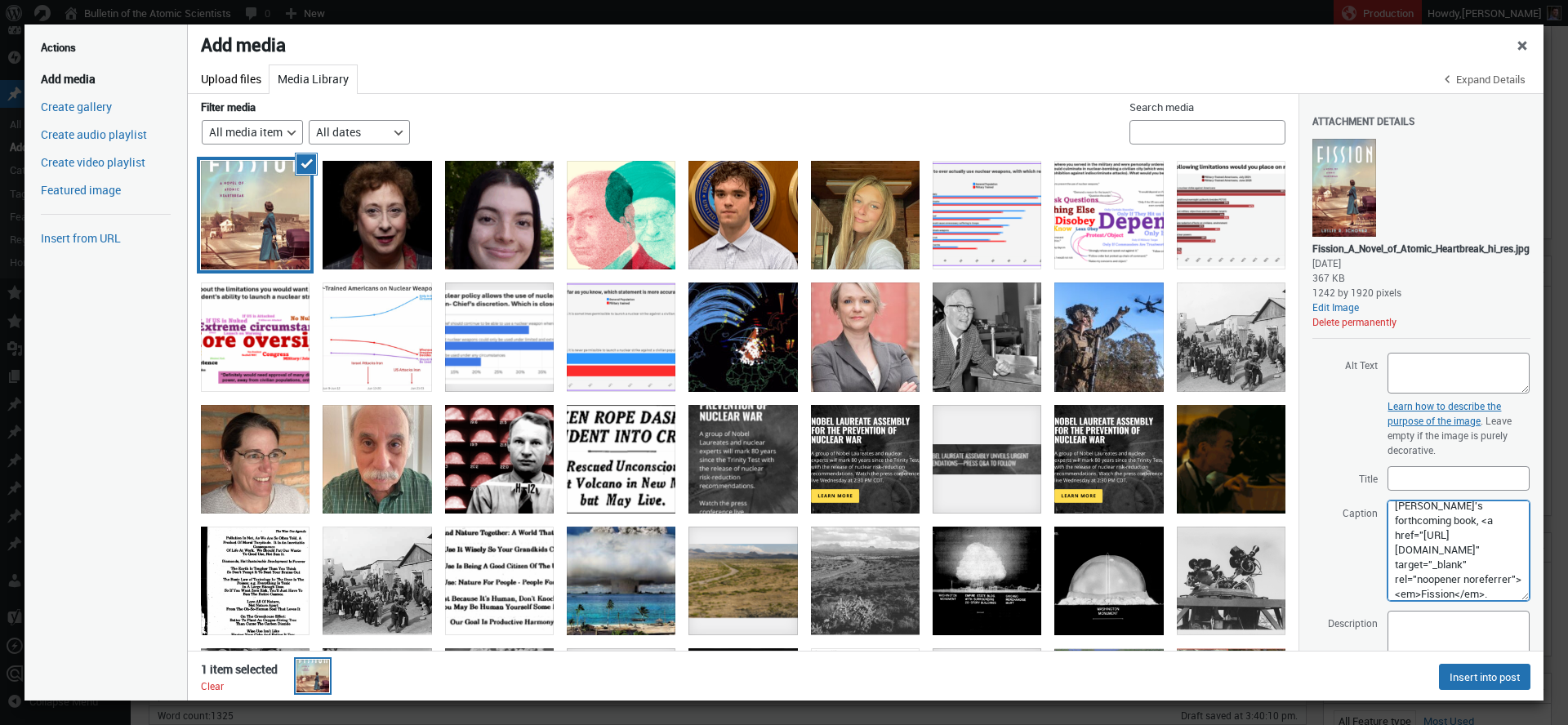 drag, startPoint x: 1423, startPoint y: 553, endPoint x: 1405, endPoint y: 574, distance: 27.658633 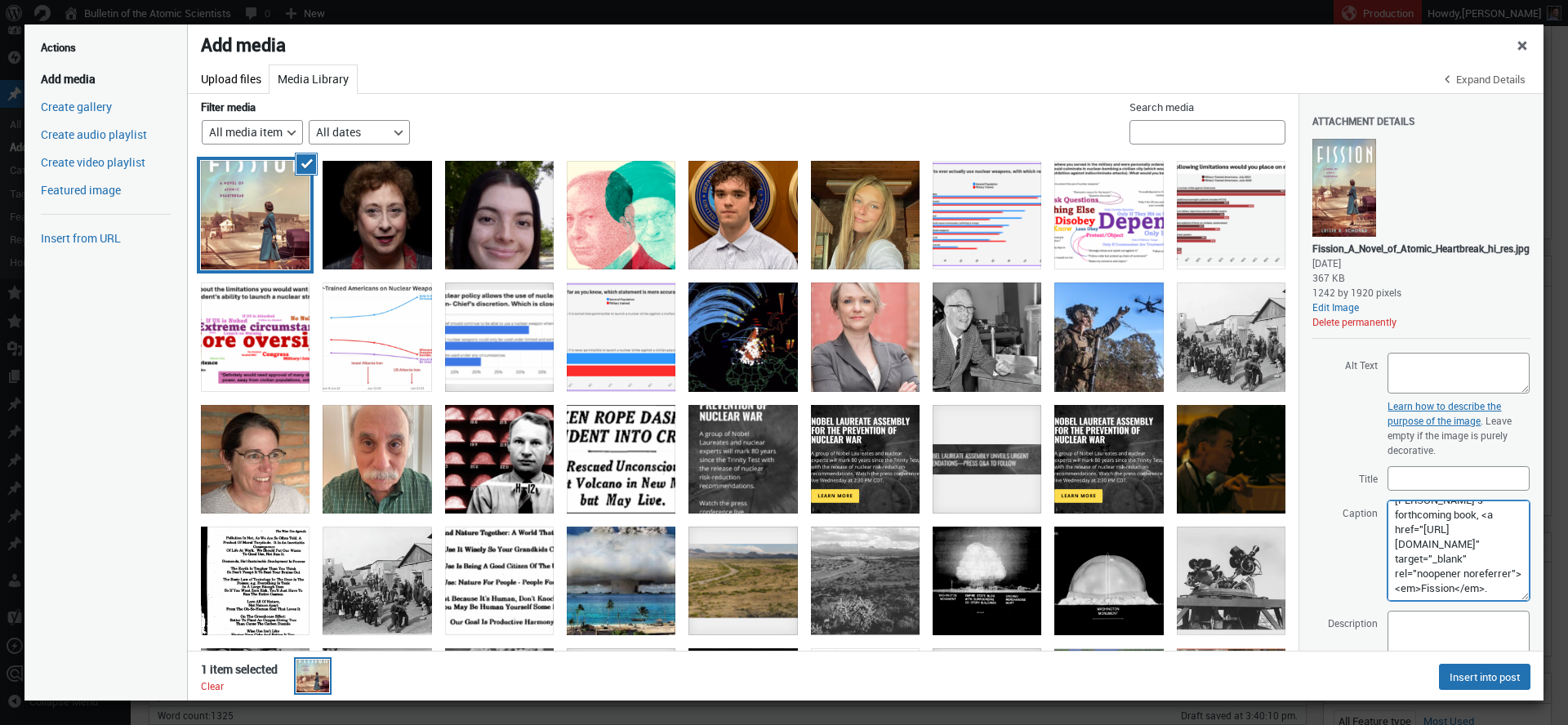 scroll, scrollTop: 87, scrollLeft: 0, axis: vertical 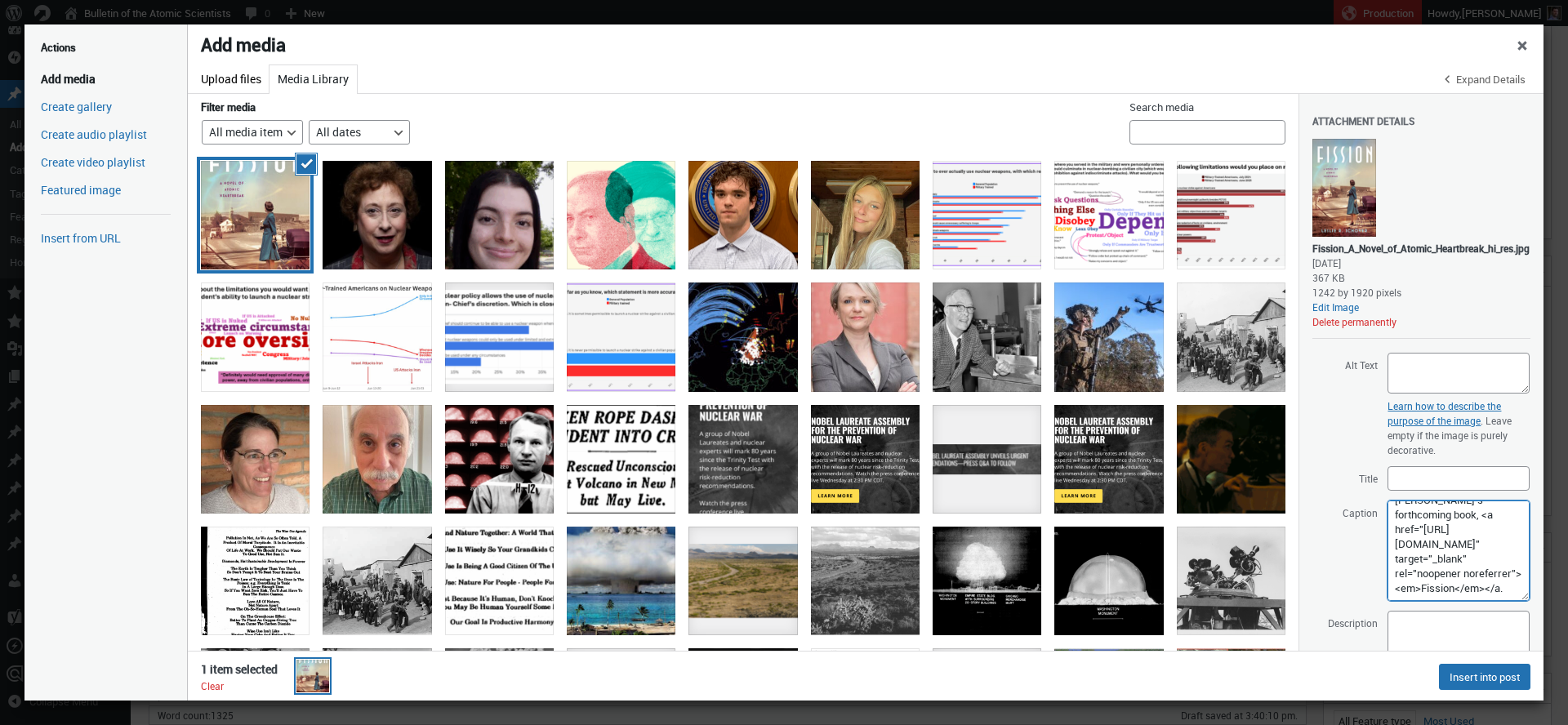 type on "This essay has been adapted from Schover's forthcoming book, <a href="https://bookshop.org/p/books/a/42614ef6b4ba970e" target="_blank" rel="noopener noreferrer"><em>Fission</em></a>." 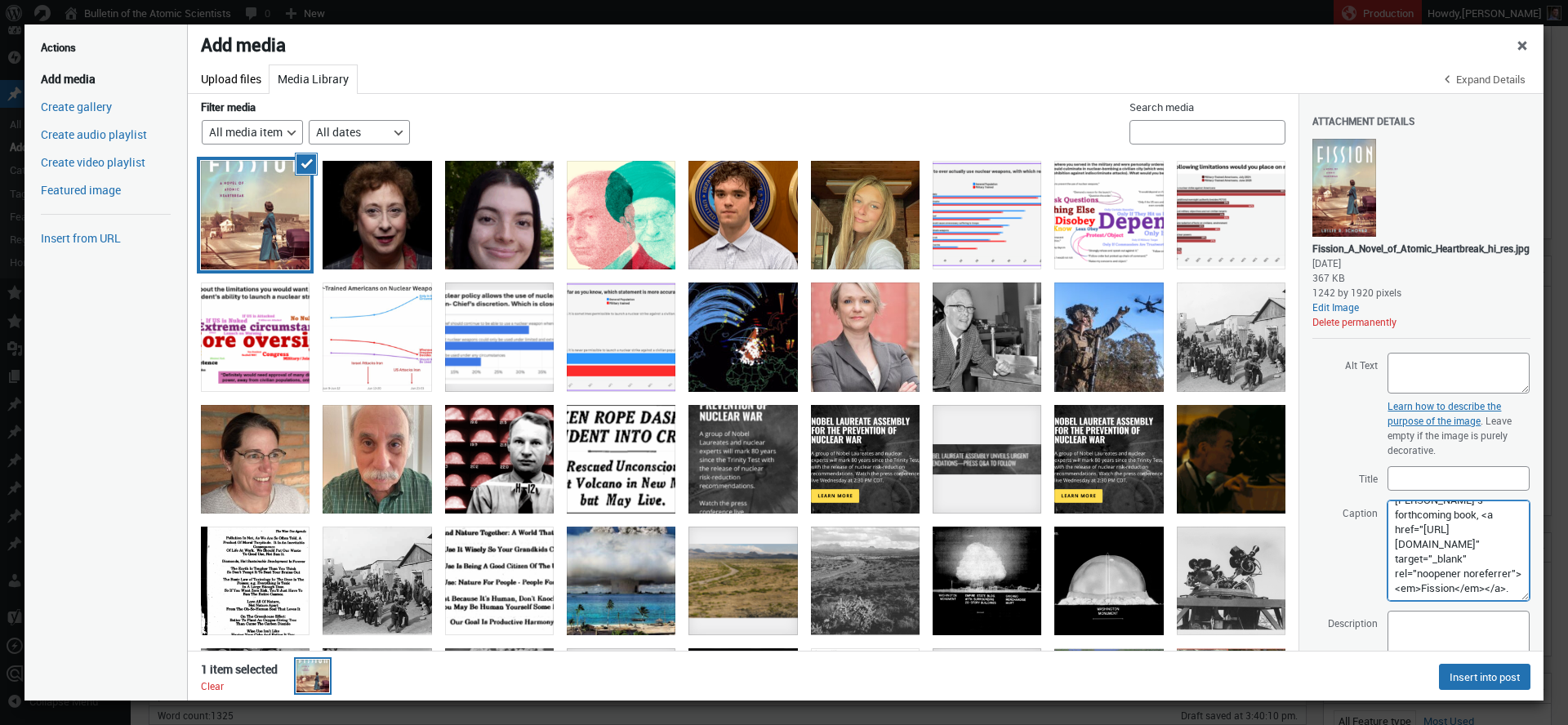 click on "This essay has been adapted from Schover's forthcoming book, <a href="https://bookshop.org/p/books/a/42614ef6b4ba970e" target="_blank" rel="noopener noreferrer"><em>Fission</em></a>." at bounding box center (1459, 550) 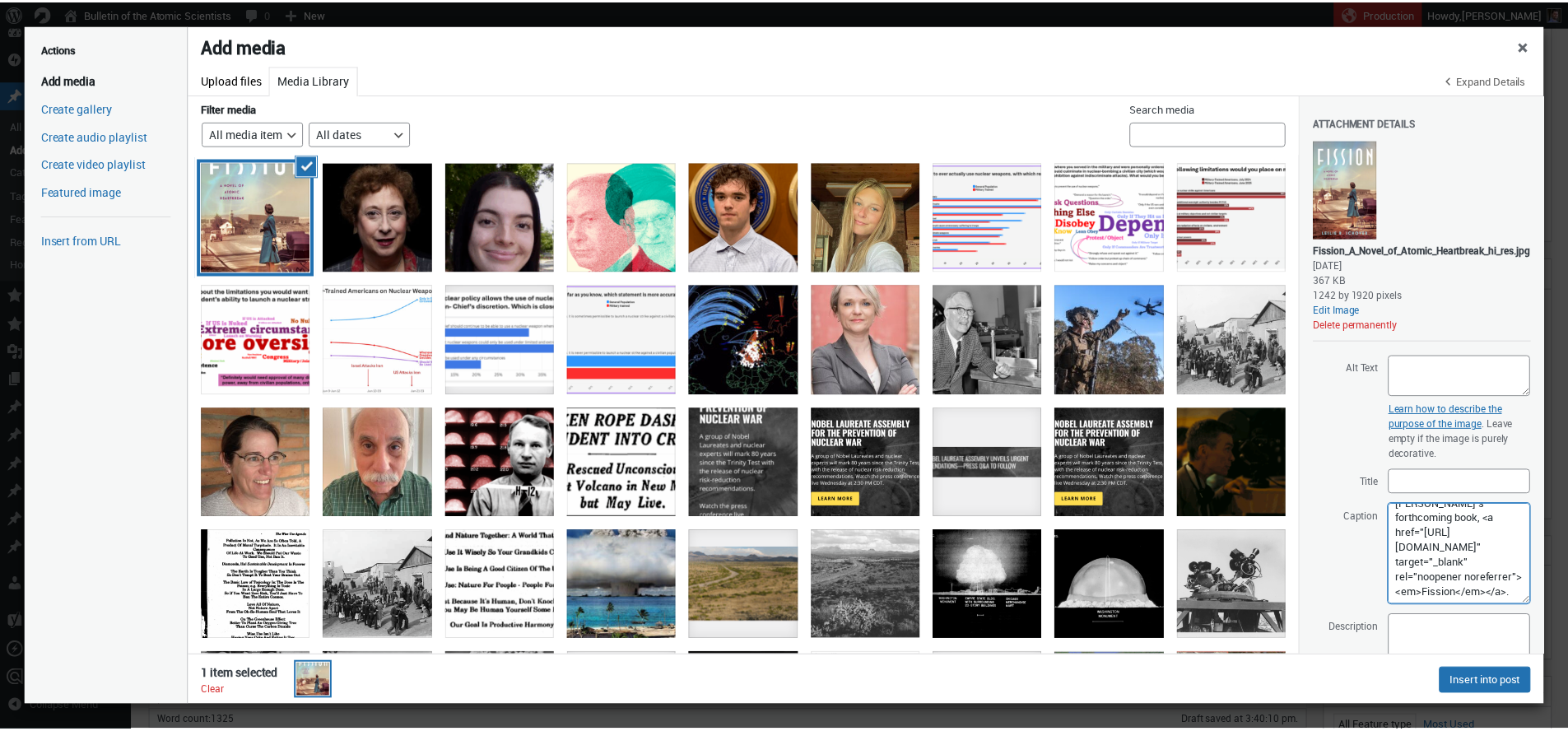 scroll, scrollTop: 21, scrollLeft: 0, axis: vertical 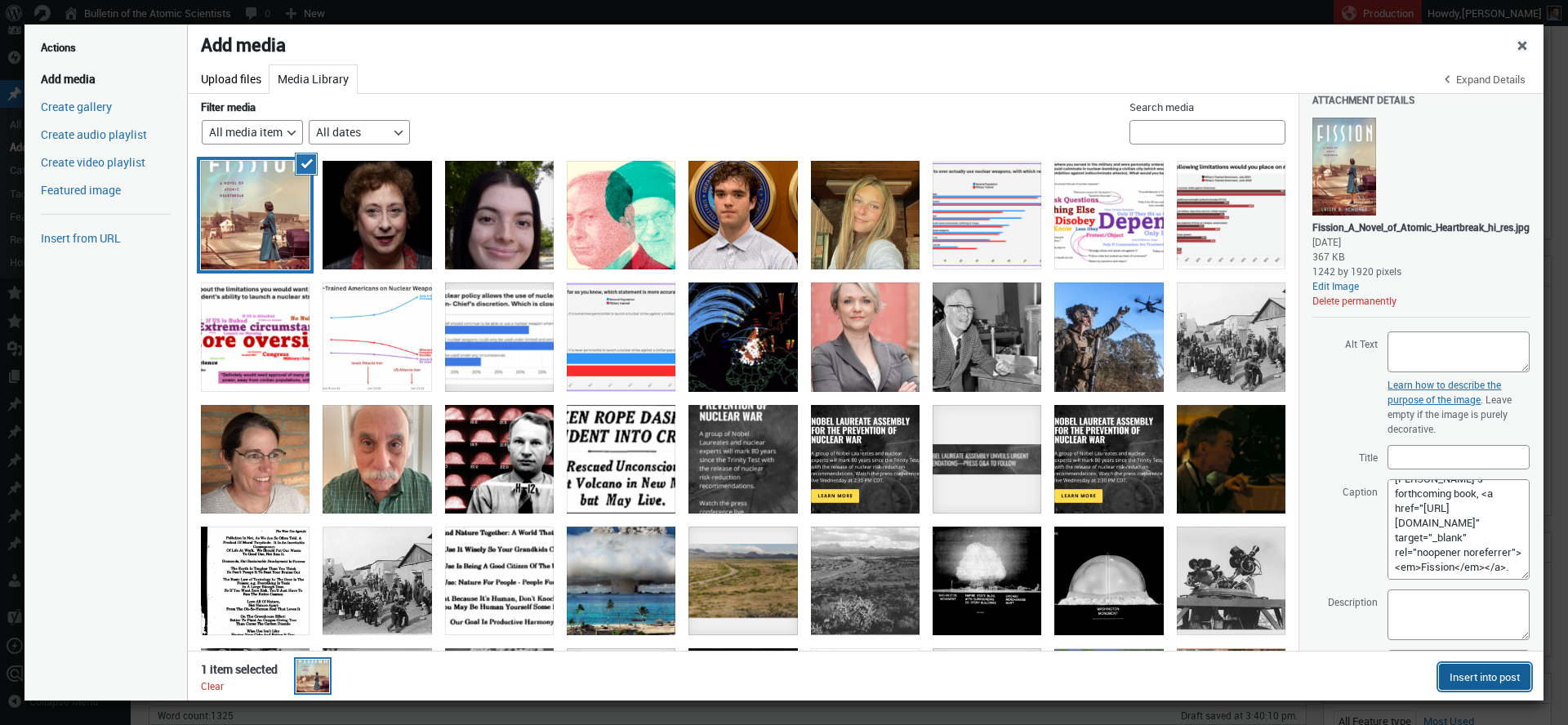 click on "Insert into post" at bounding box center [1485, 677] 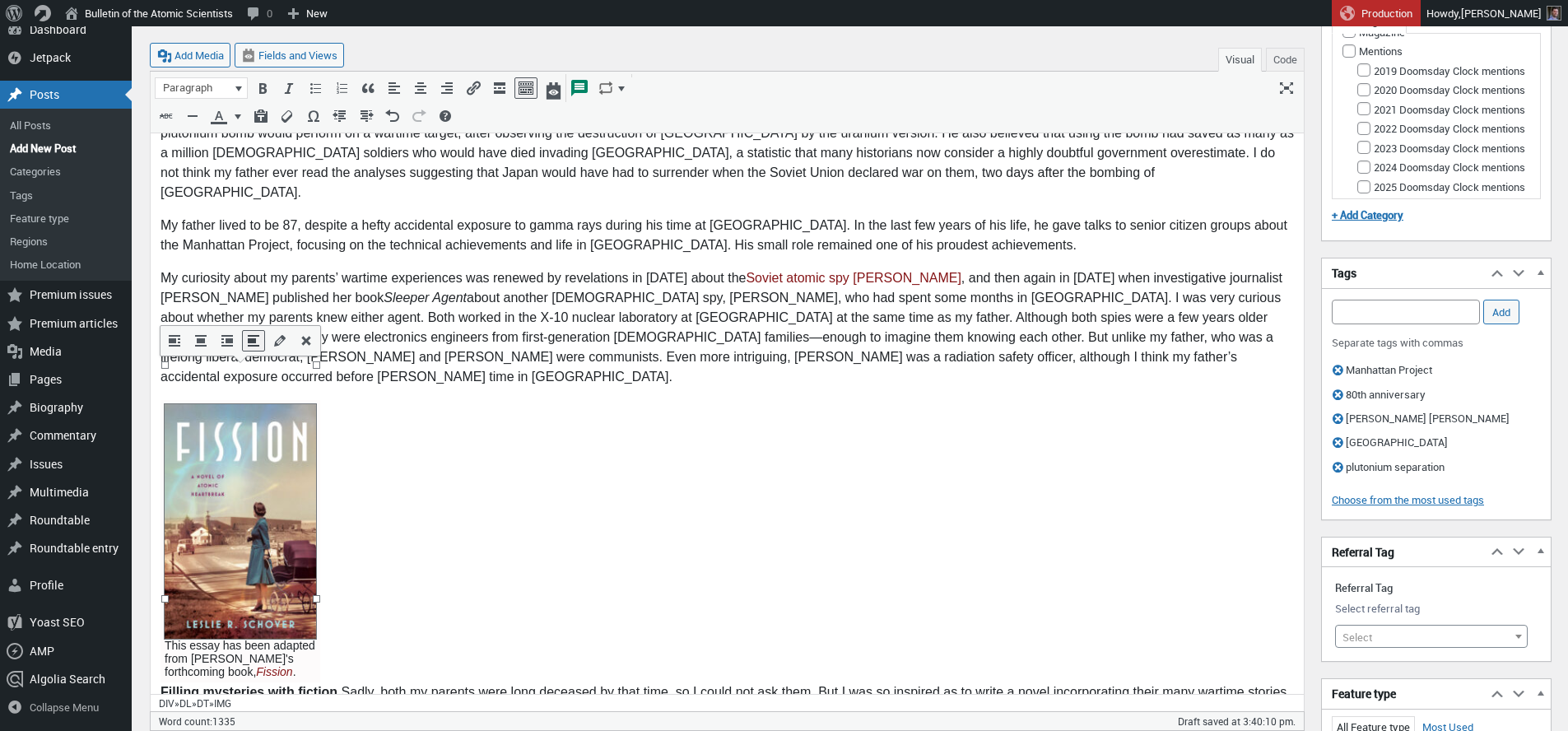 click at bounding box center [240, 522] 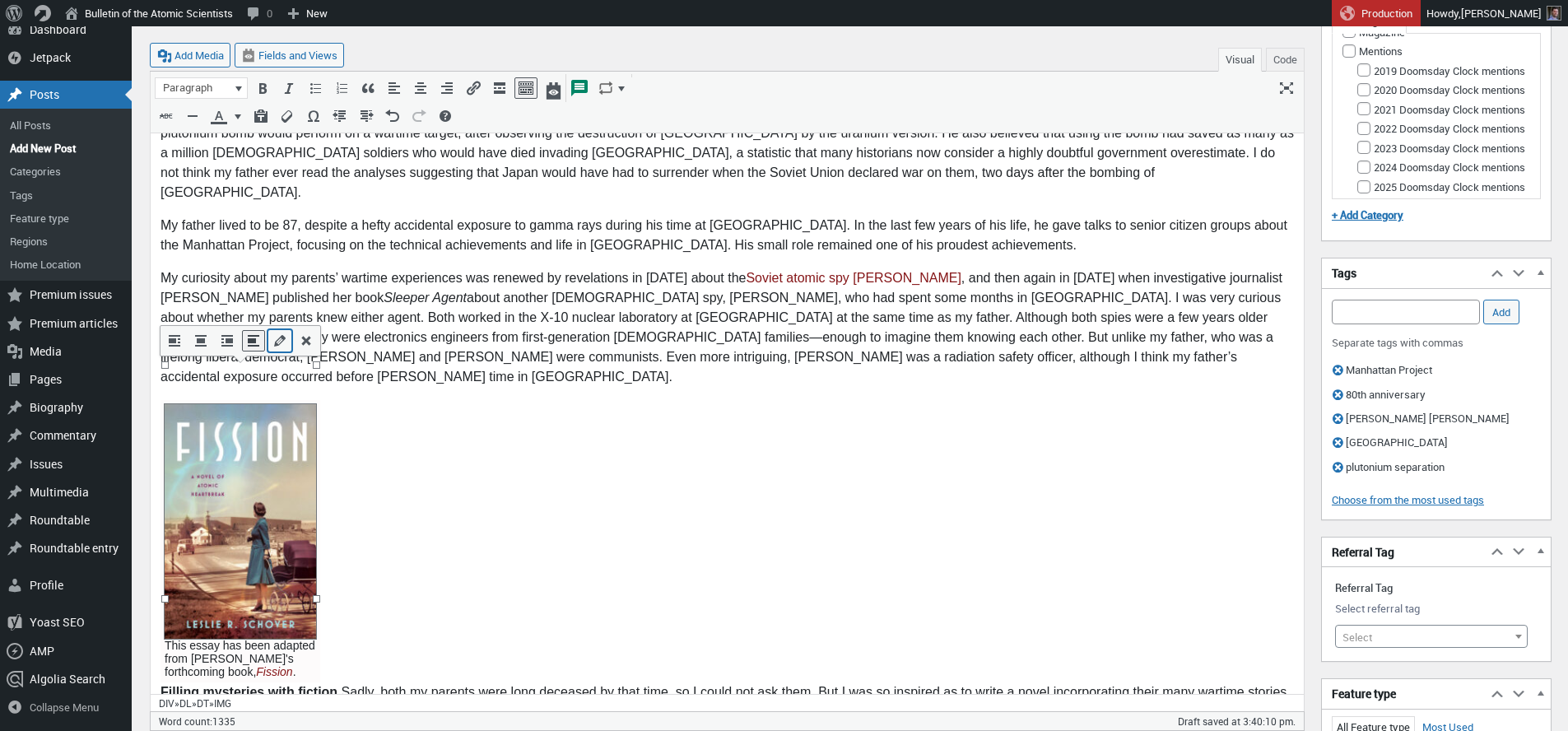 click at bounding box center [280, 341] 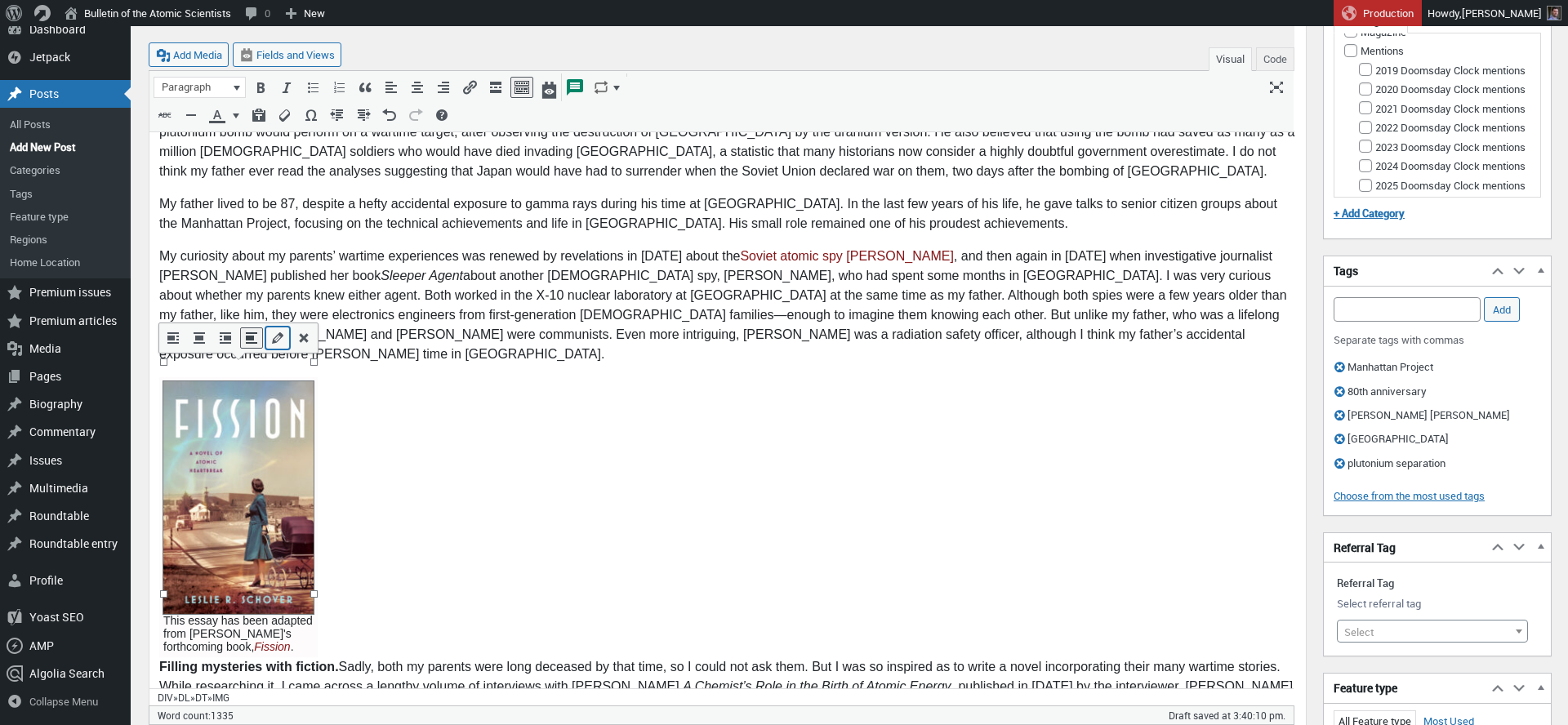 select on "medium" 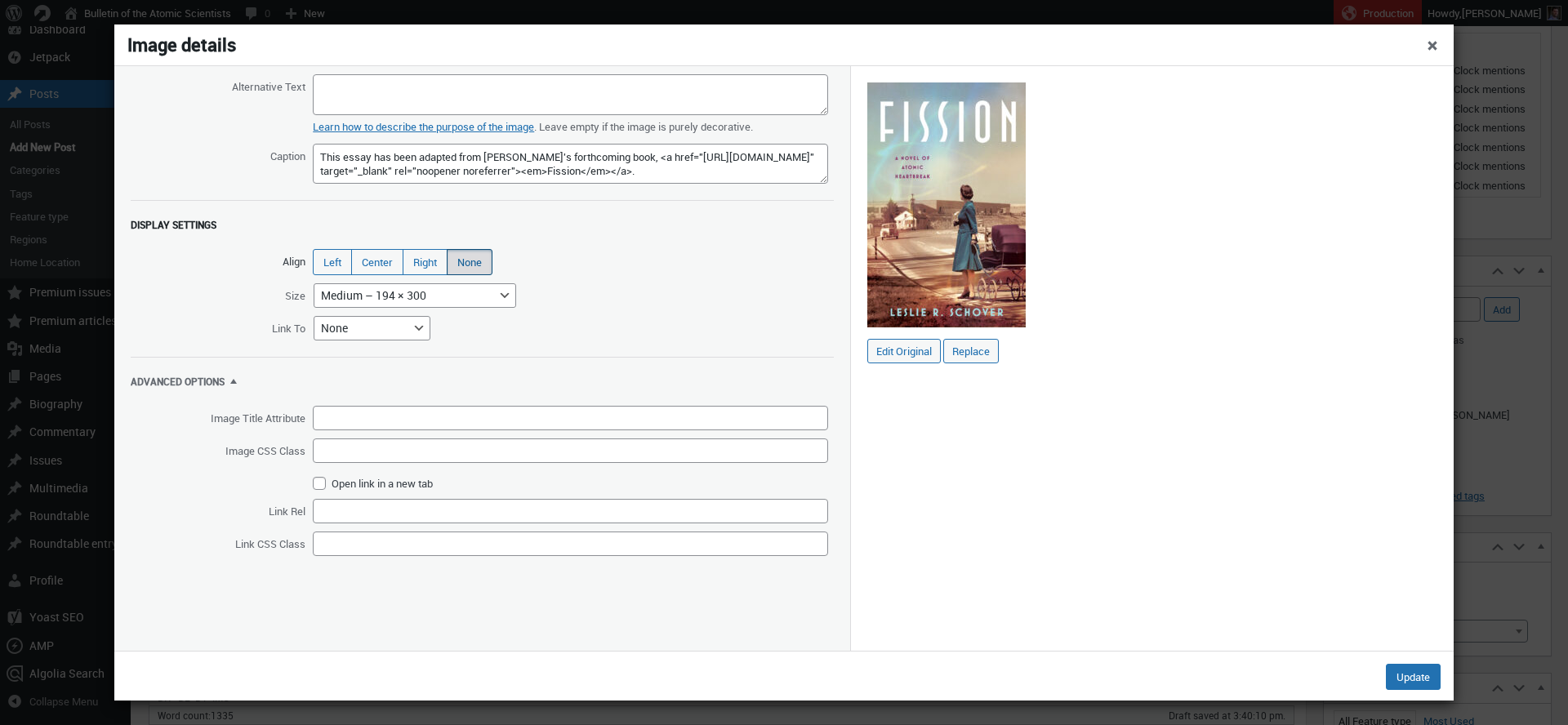click on "Link To
Media File
Attachment Page
Custom URL
None" at bounding box center (482, 328) 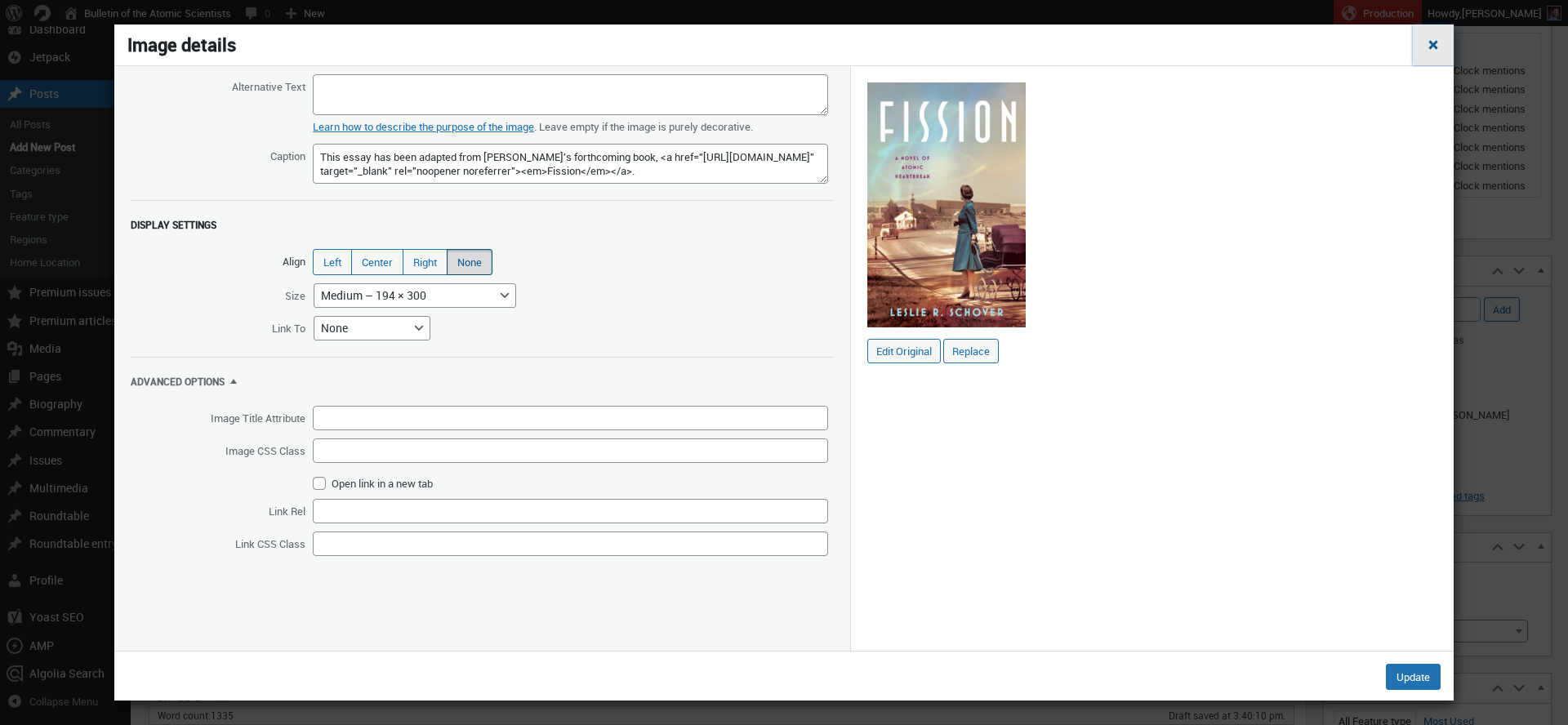 click on "Close dialog" at bounding box center [1433, 43] 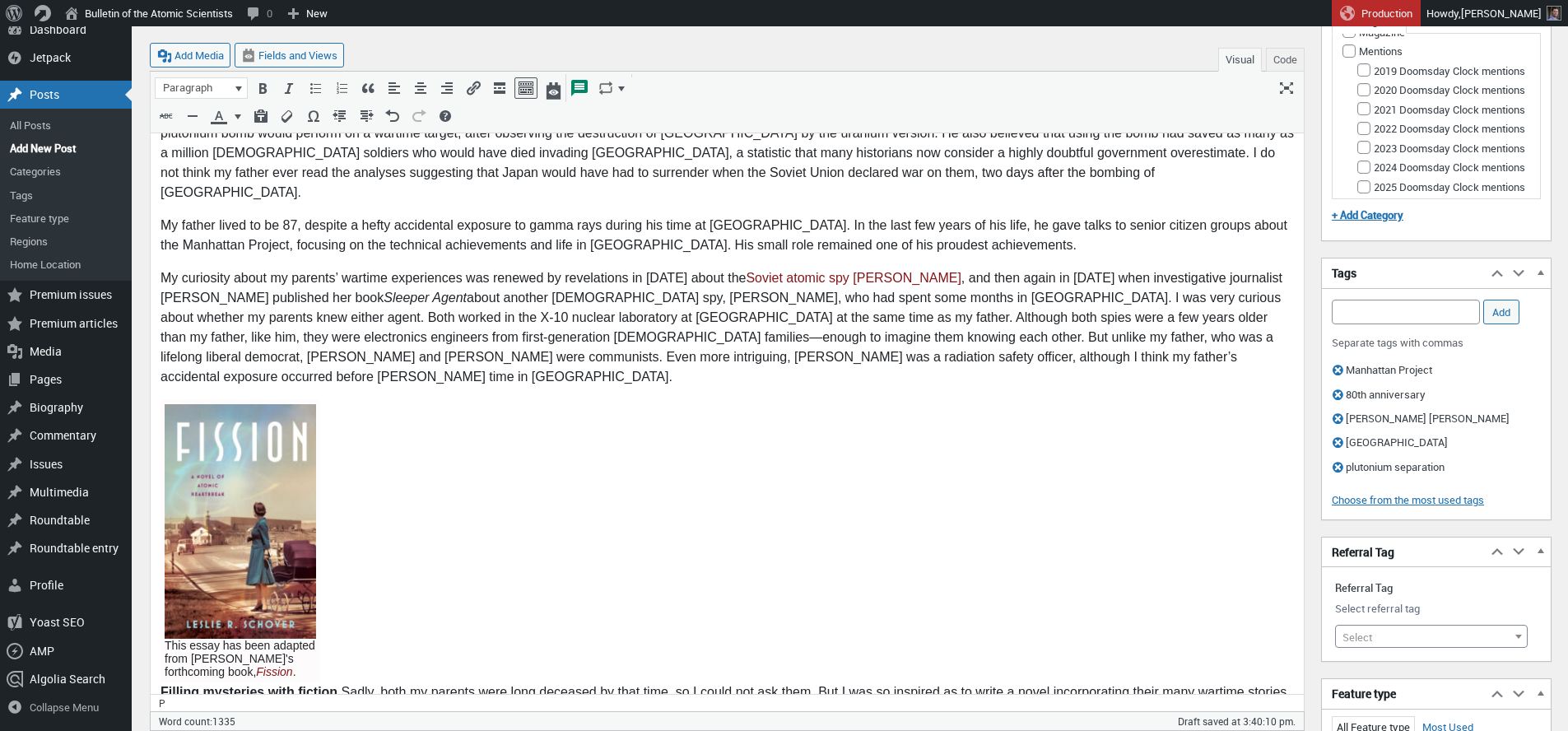 click on "My curiosity about my parents’ wartime experiences was renewed by revelations in 2019 about the  Soviet atomic spy Oscar Seborer , and then again in 2022 when investigative journalist Ann Hagedorn published her book  Sleeper Agent  about another Soviet spy, George Koval, who had spent some months in Oak Ridge. I was very curious about whether my parents knew either agent. Both worked in the X-10 nuclear laboratory at Oak Ridge at the same time as my father. Although both spies were a few years older than my father, like him, they were electronics engineers from first-generation Ashkenazi Jewish families—enough to imagine them knowing each other. But unlike my father, who was a lifelong liberal democrat, Seborer and Koval were communists. Even more intriguing, Koval was a radiation safety officer, although I think my father’s accidental exposure occurred before Koval’s time in Oak Ridge." at bounding box center (727, 328) 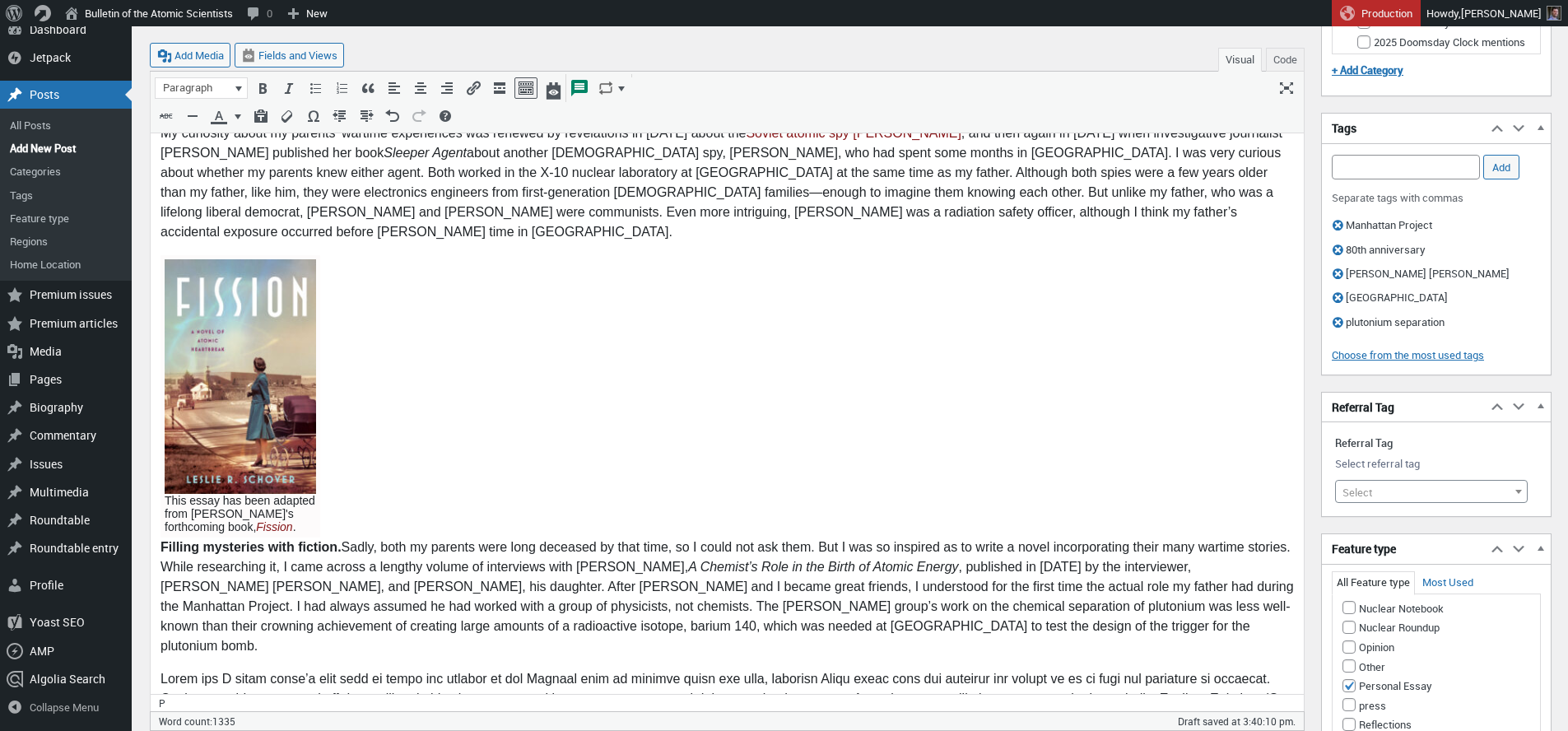 scroll, scrollTop: 906, scrollLeft: 0, axis: vertical 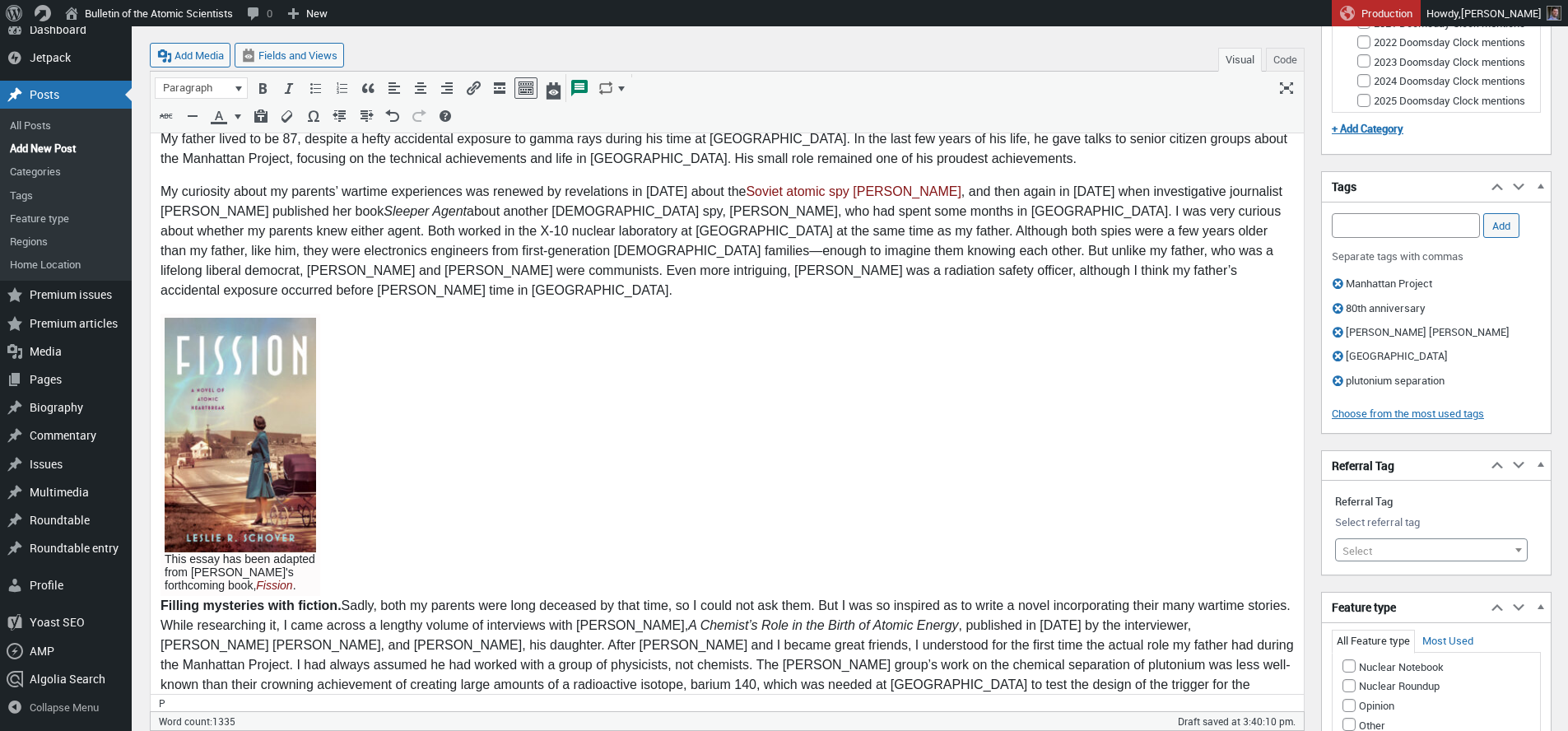 click at bounding box center (240, 435) 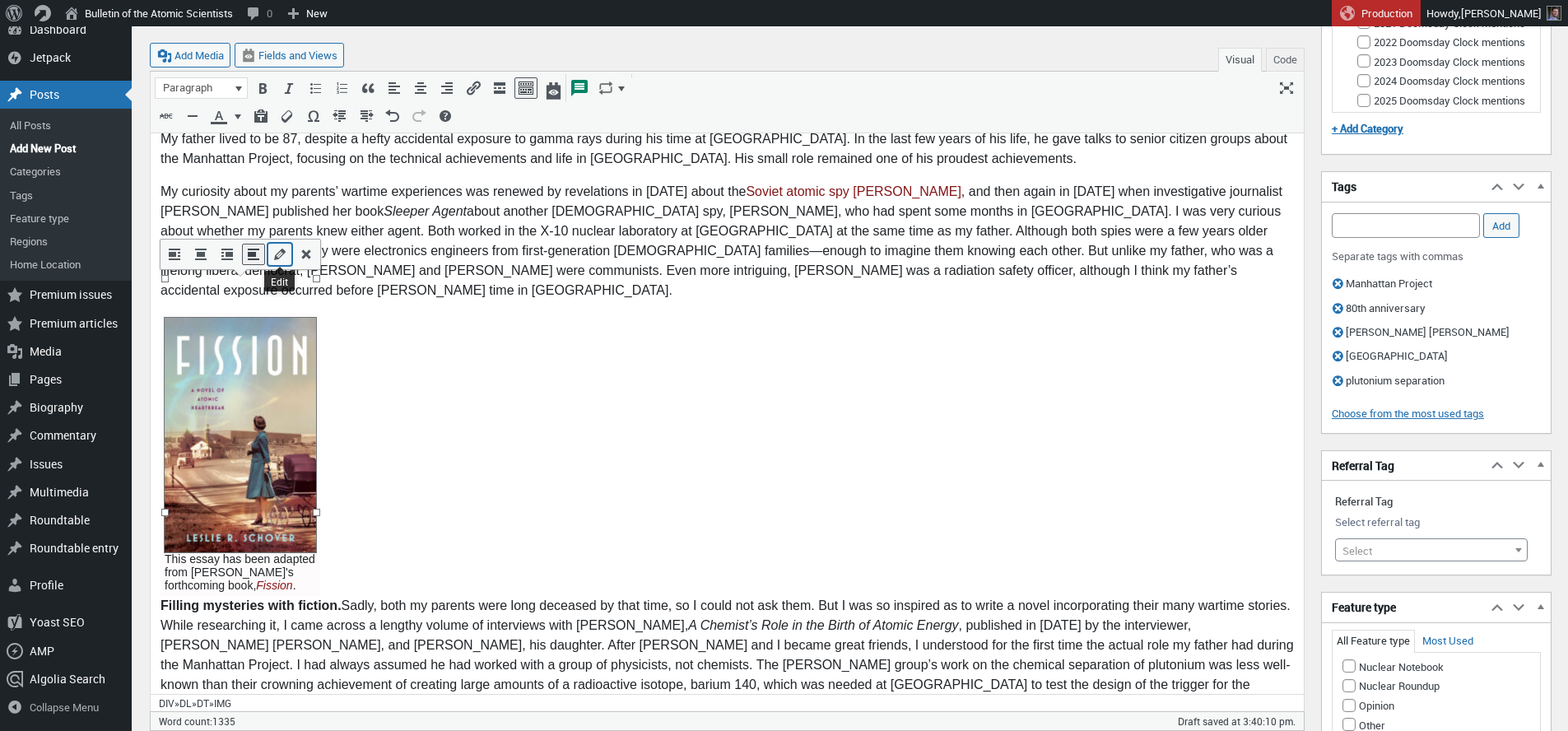 click at bounding box center (280, 254) 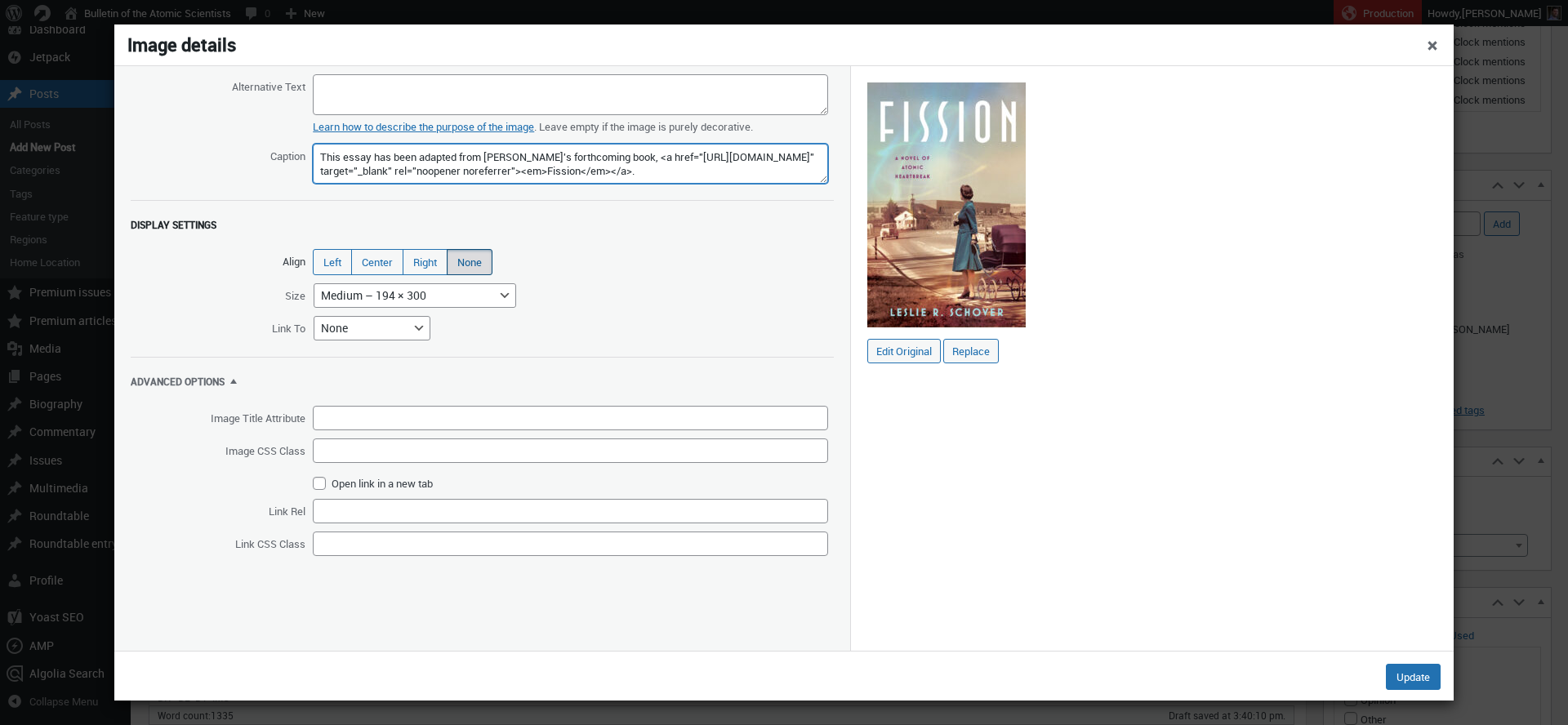 click on "This essay has been adapted from Schover's forthcoming book, <a href="https://bookshop.org/p/books/a/42614ef6b4ba970e" target="_blank" rel="noopener noreferrer"><em>Fission</em></a>." at bounding box center (570, 164) 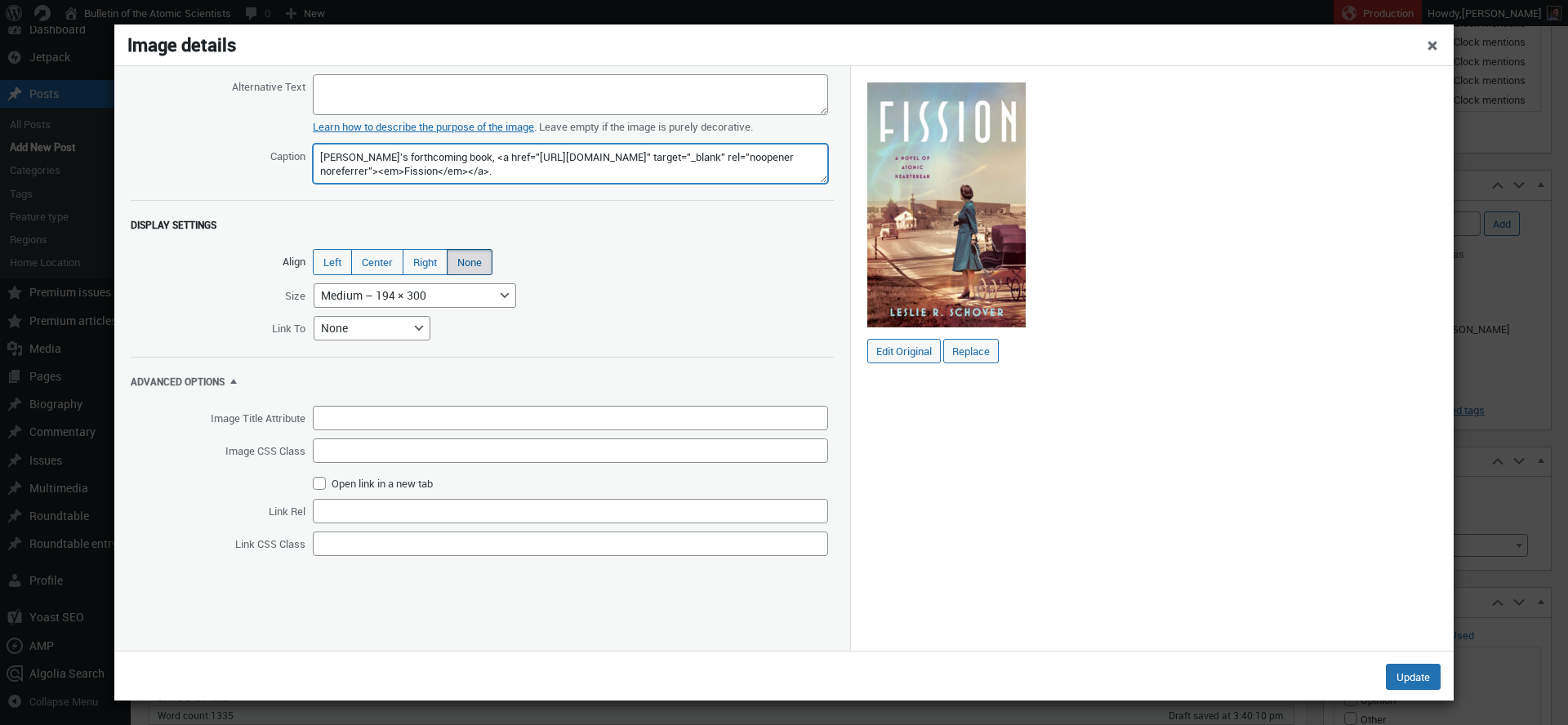 click on "This essay has been adapted from Schover's forthcoming book, <a href="https://bookshop.org/p/books/a/42614ef6b4ba970e" target="_blank" rel="noopener noreferrer"><em>Fission</em></a>." at bounding box center (570, 164) 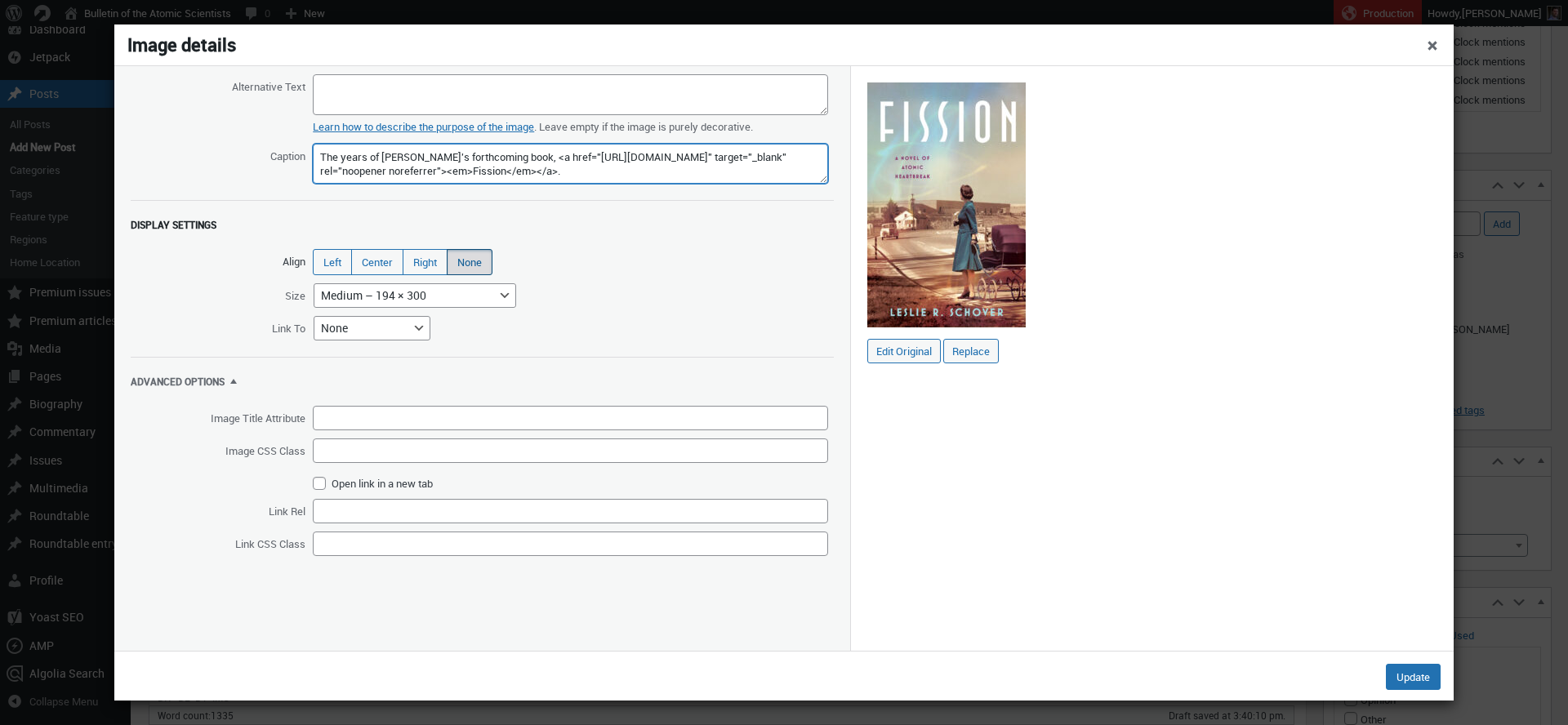 click on "This essay has been adapted from Schover's forthcoming book, <a href="https://bookshop.org/p/books/a/42614ef6b4ba970e" target="_blank" rel="noopener noreferrer"><em>Fission</em></a>." at bounding box center (570, 164) 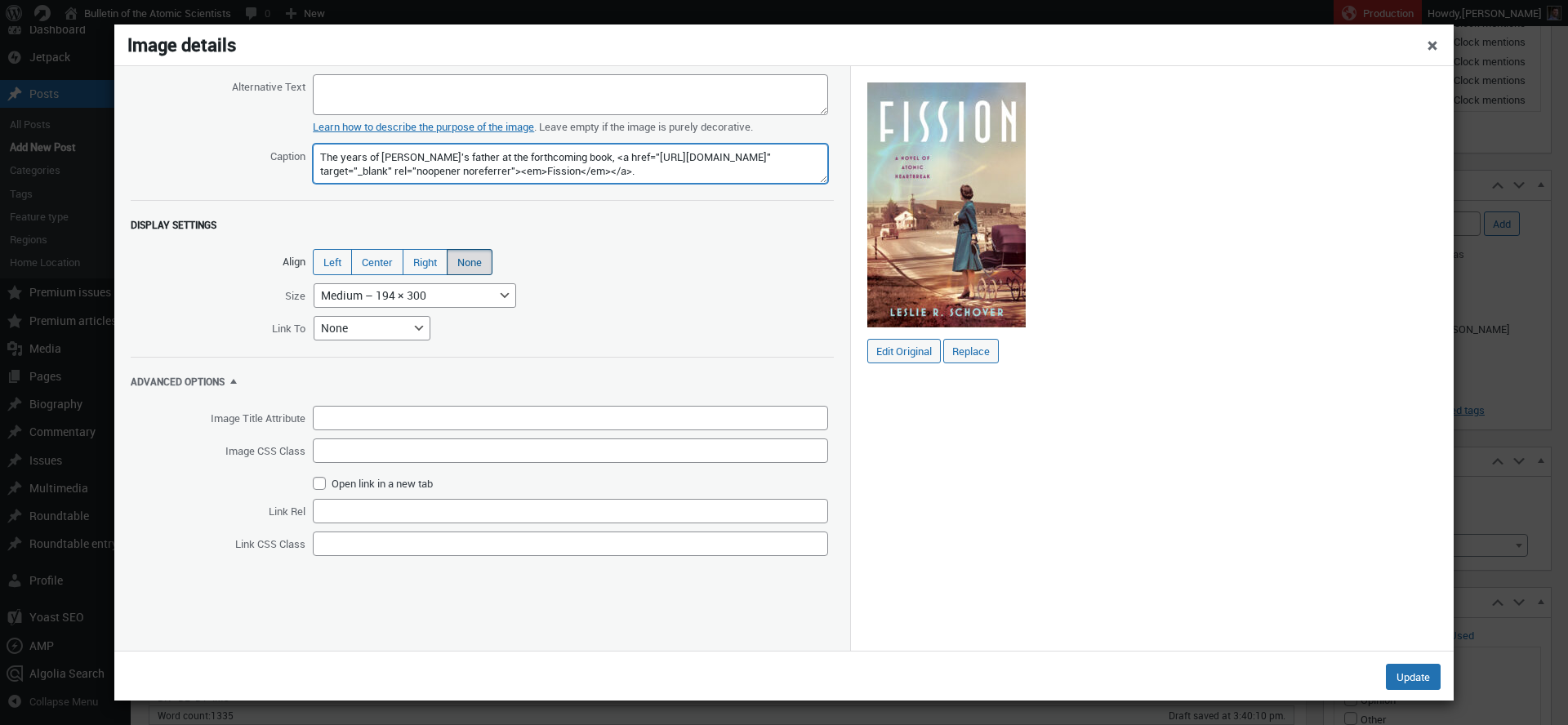 paste on "Oak Ridge during the Manhattan Project" 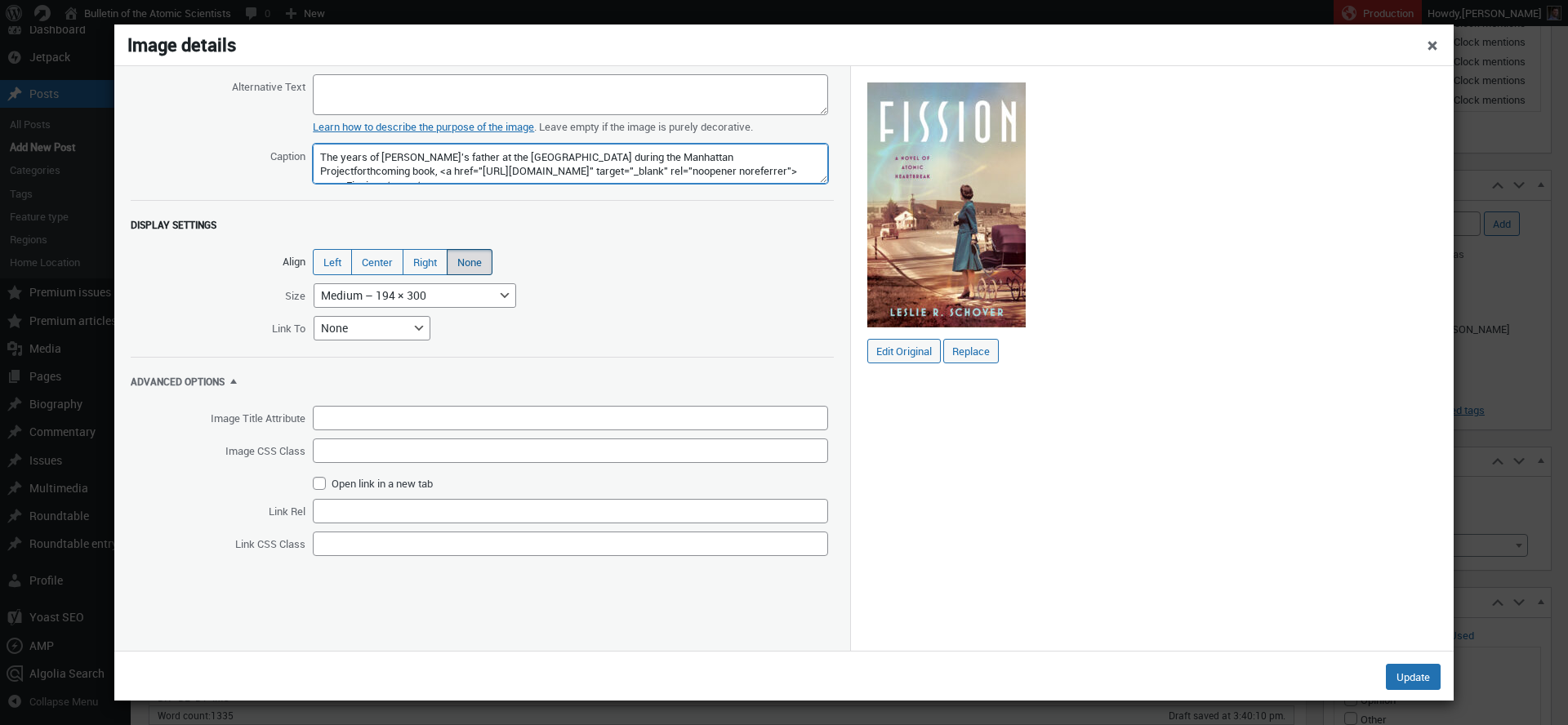 click on "This essay has been adapted from Schover's forthcoming book, <a href="https://bookshop.org/p/books/a/42614ef6b4ba970e" target="_blank" rel="noopener noreferrer"><em>Fission</em></a>." at bounding box center [570, 164] 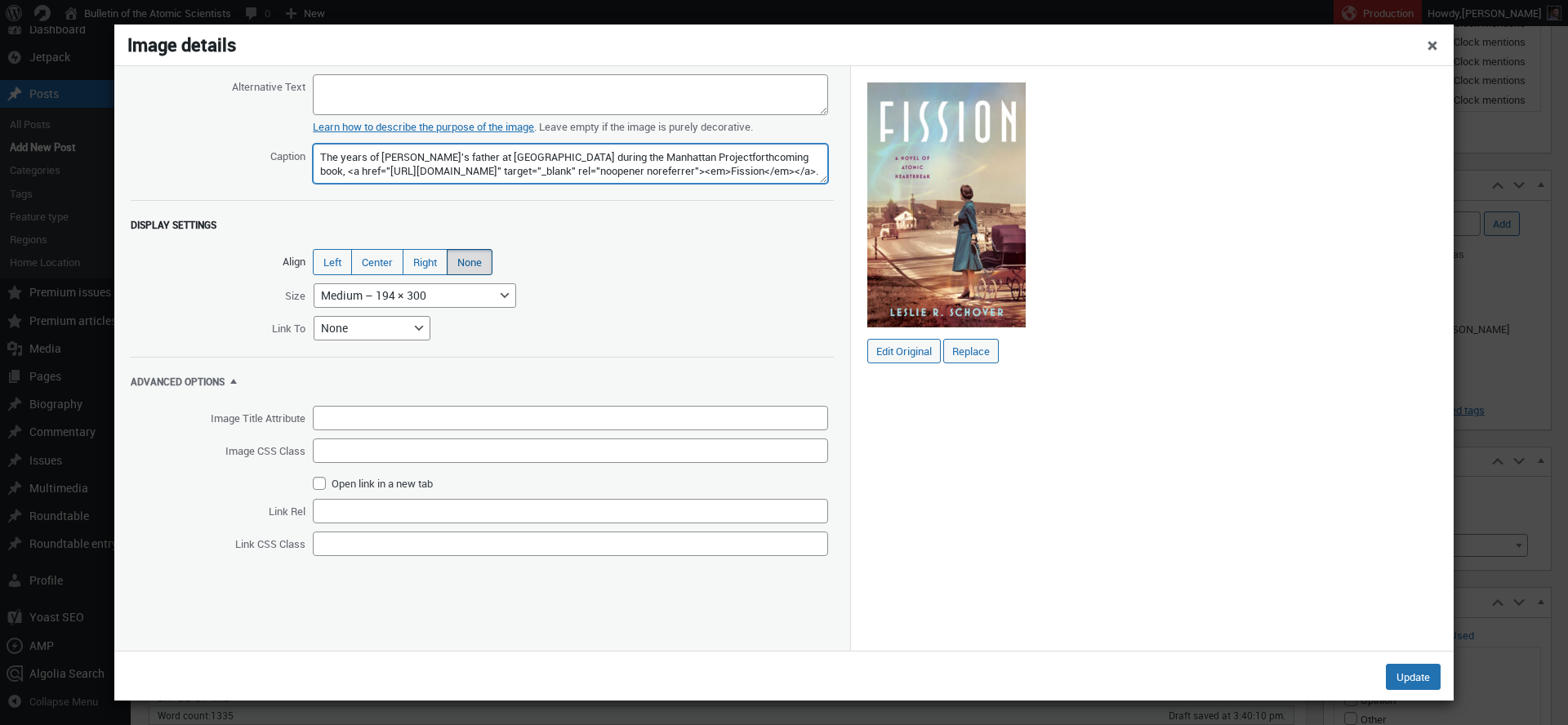 drag, startPoint x: 679, startPoint y: 158, endPoint x: 680, endPoint y: 170, distance: 12.041595 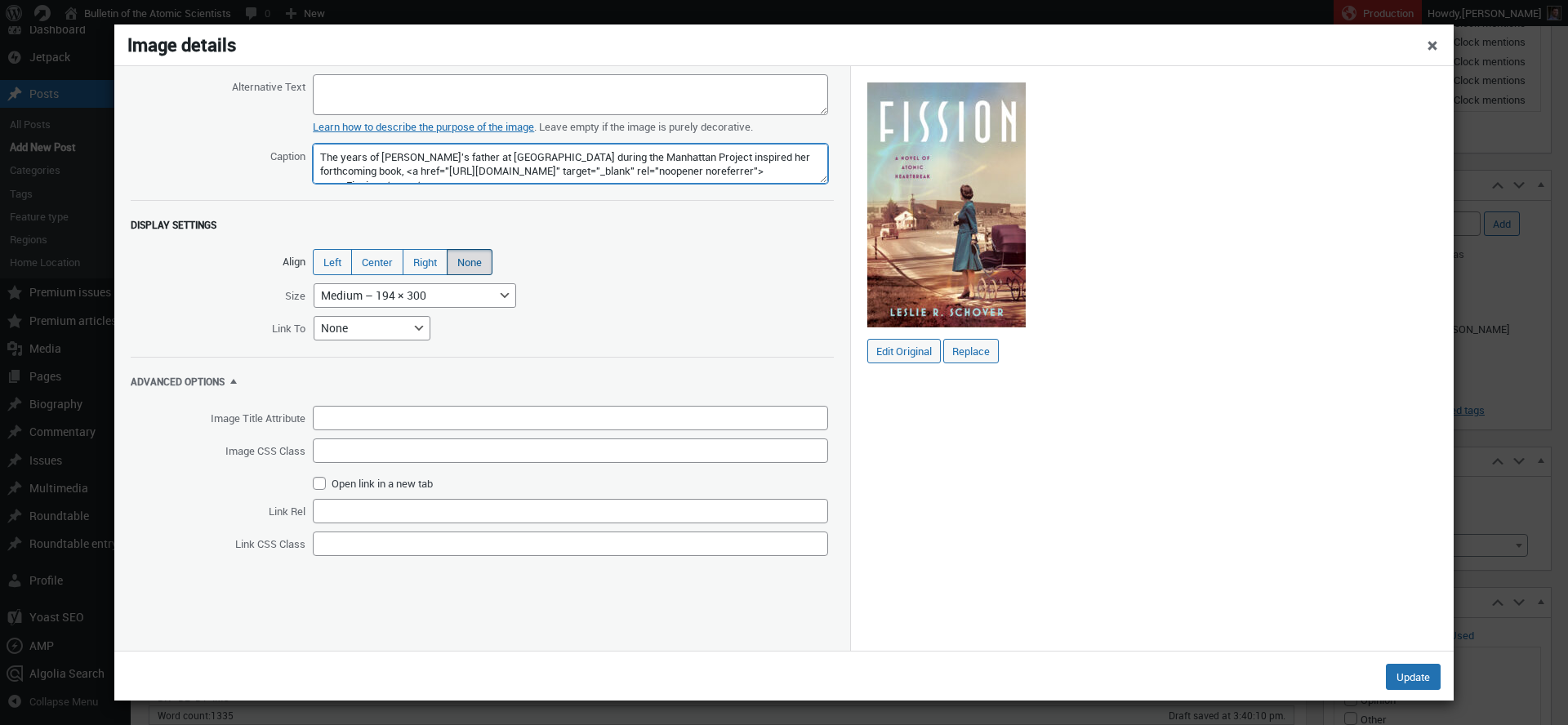 click on "This essay has been adapted from Schover's forthcoming book, <a href="https://bookshop.org/p/books/a/42614ef6b4ba970e" target="_blank" rel="noopener noreferrer"><em>Fission</em></a>." at bounding box center [570, 164] 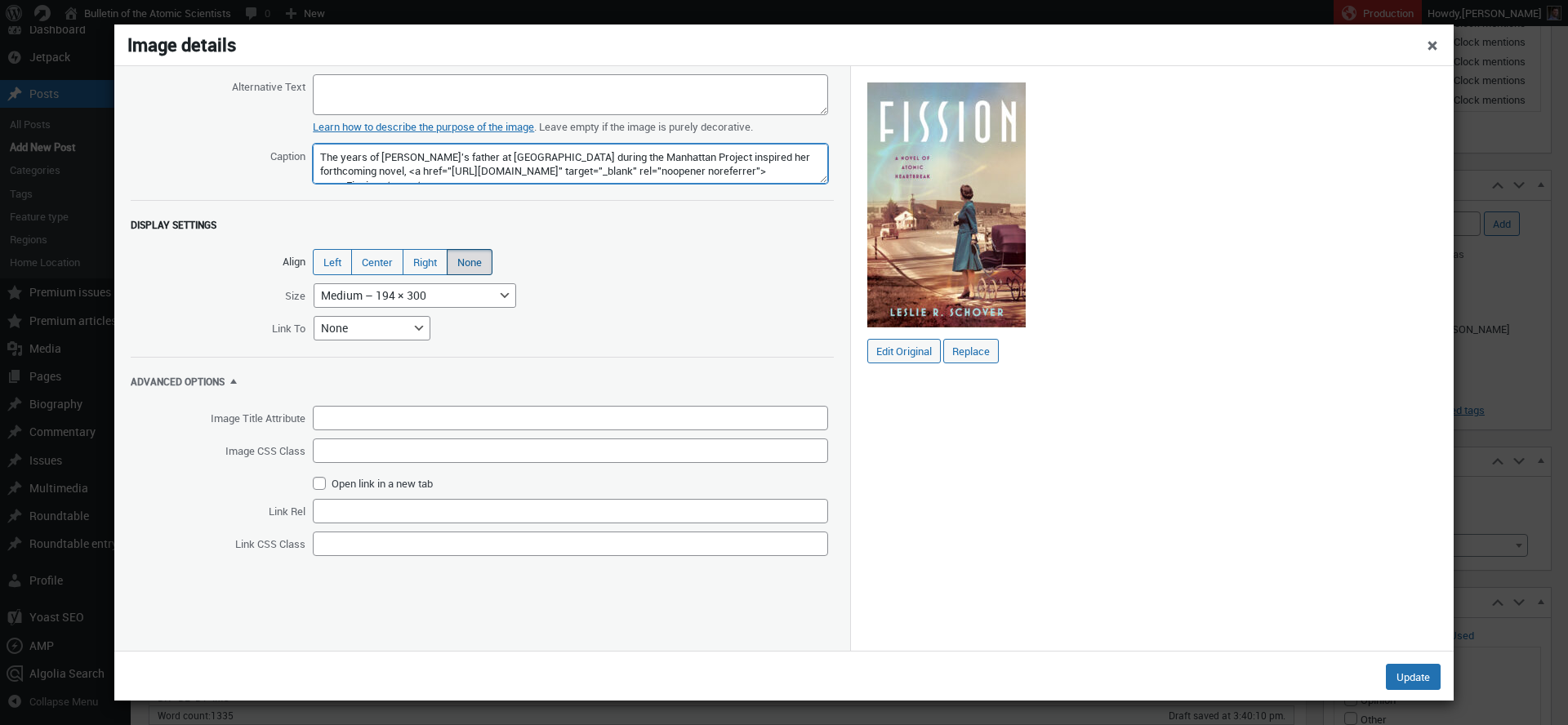 click on "This essay has been adapted from Schover's forthcoming book, <a href="https://bookshop.org/p/books/a/42614ef6b4ba970e" target="_blank" rel="noopener noreferrer"><em>Fission</em></a>." at bounding box center [570, 164] 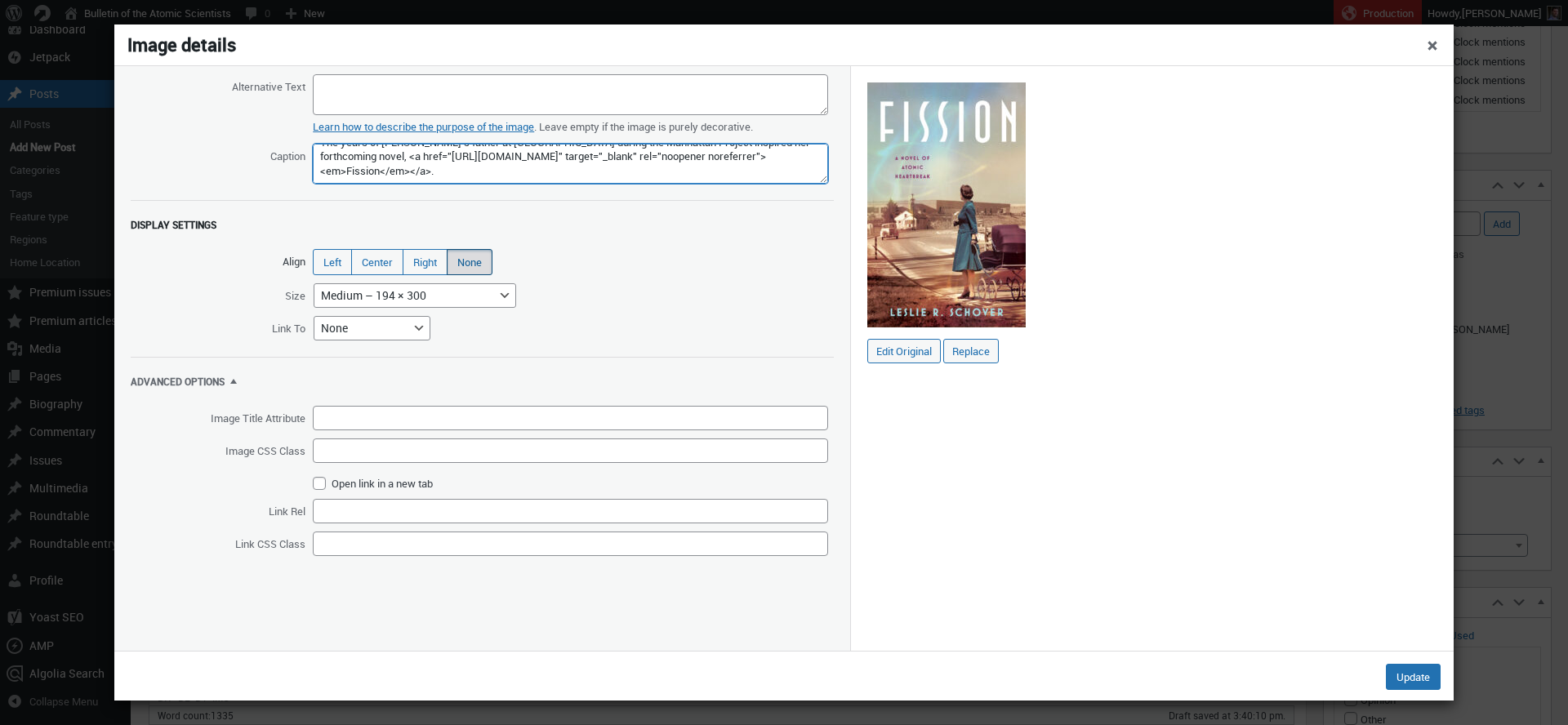 click on "This essay has been adapted from Schover's forthcoming book, <a href="https://bookshop.org/p/books/a/42614ef6b4ba970e" target="_blank" rel="noopener noreferrer"><em>Fission</em></a>." at bounding box center [570, 164] 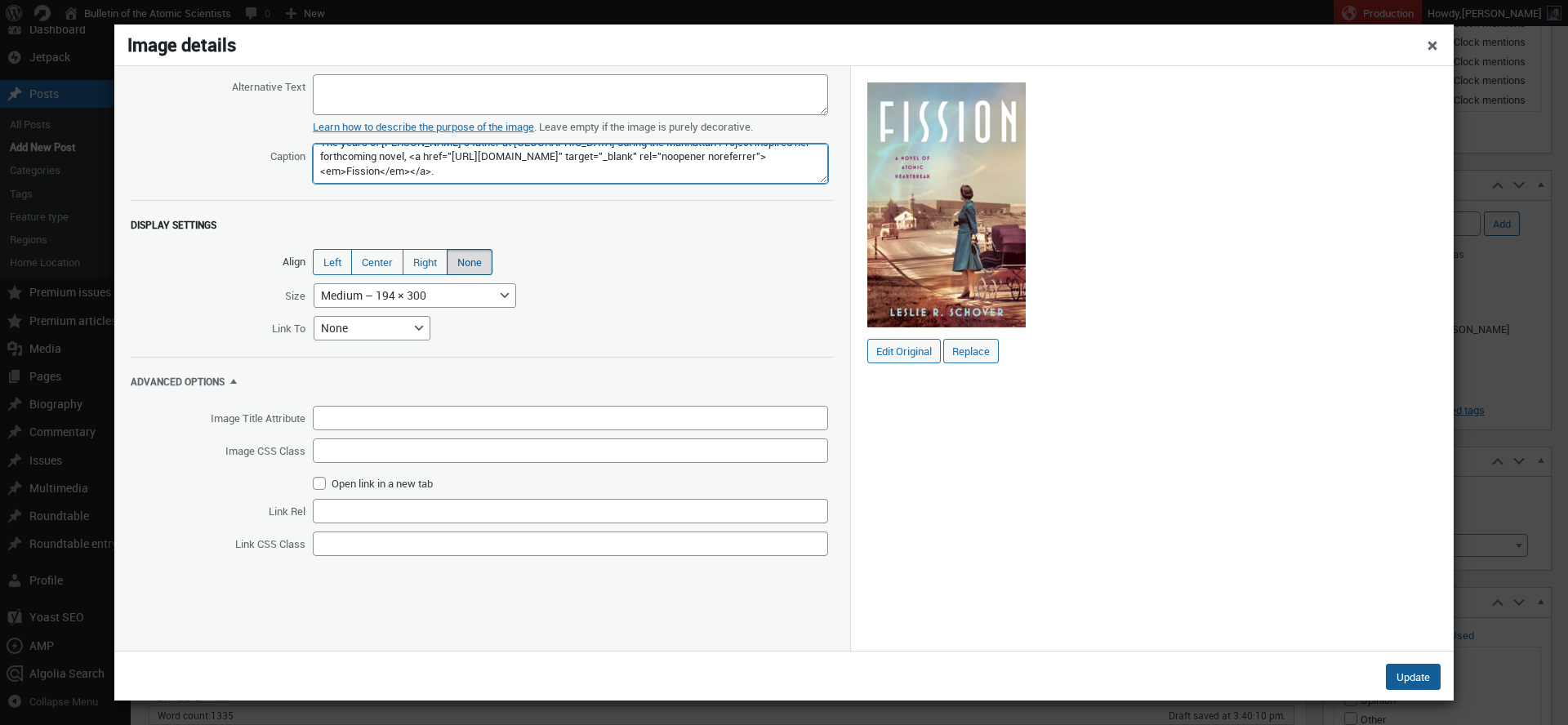 type on "The years of Schover's father at Oak Ridge during the Manhattan Project inspired her forthcoming novel, <a href="https://bookshop.org/p/books/a/42614ef6b4ba970e" target="_blank" rel="noopener noreferrer"><em>Fission</em></a>." 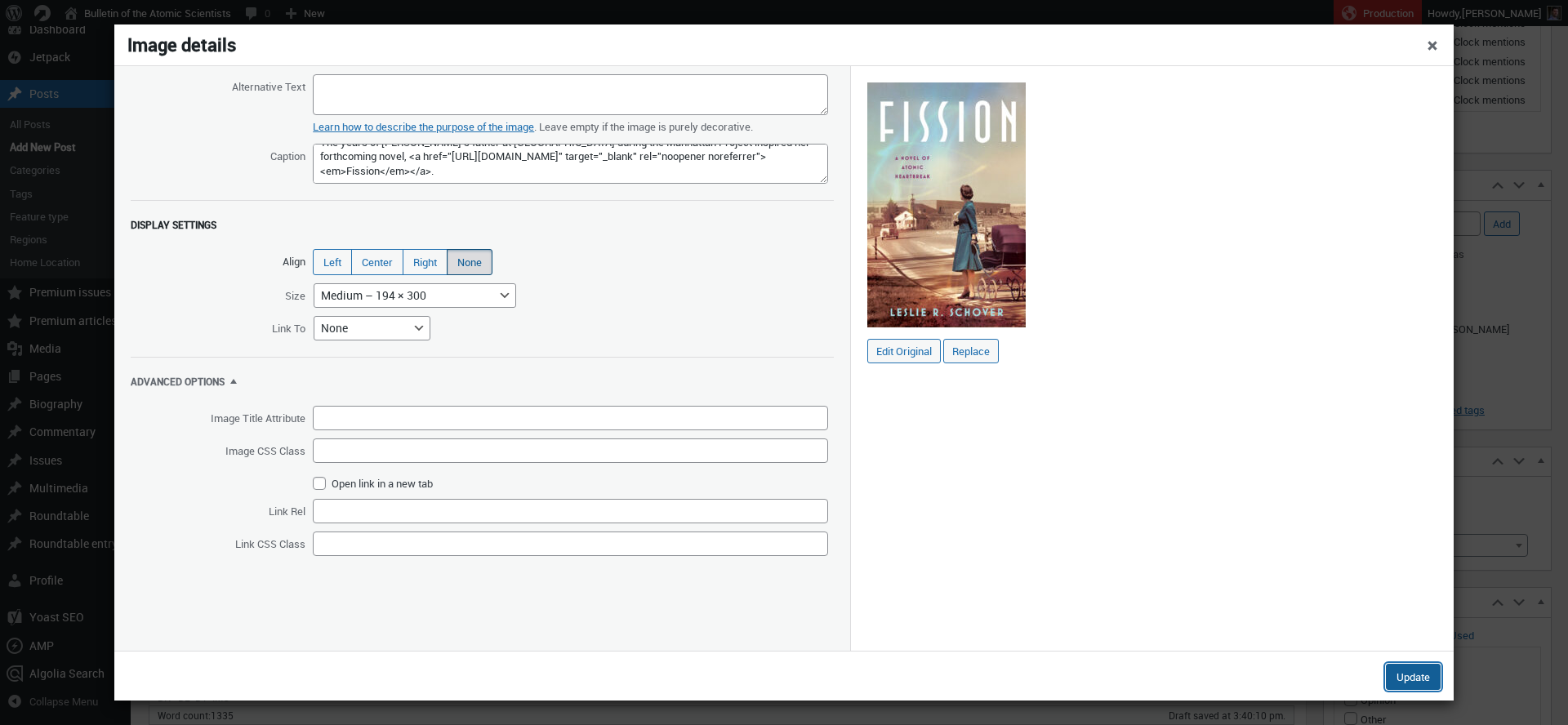 click on "Update" at bounding box center [1413, 677] 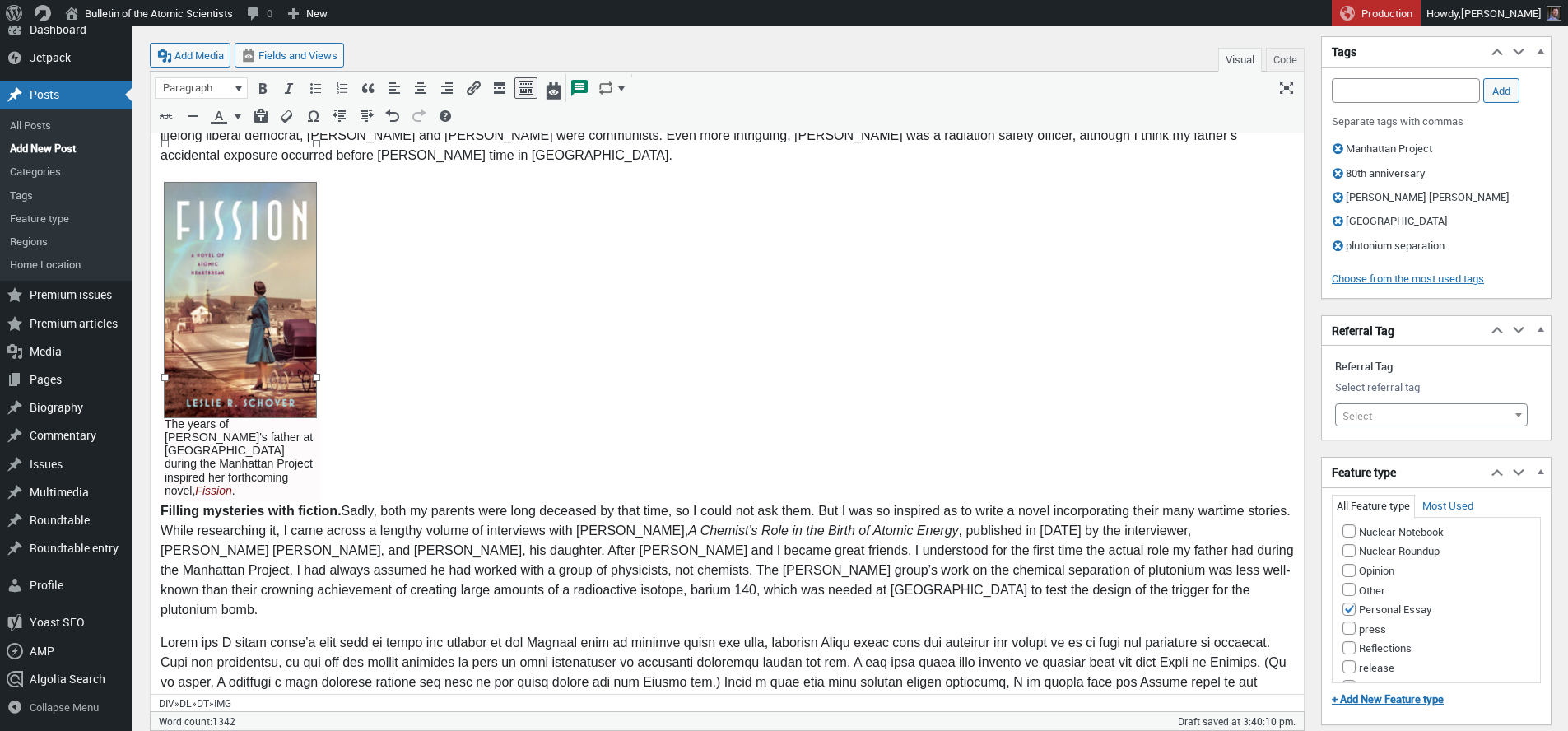 scroll, scrollTop: 1003, scrollLeft: 0, axis: vertical 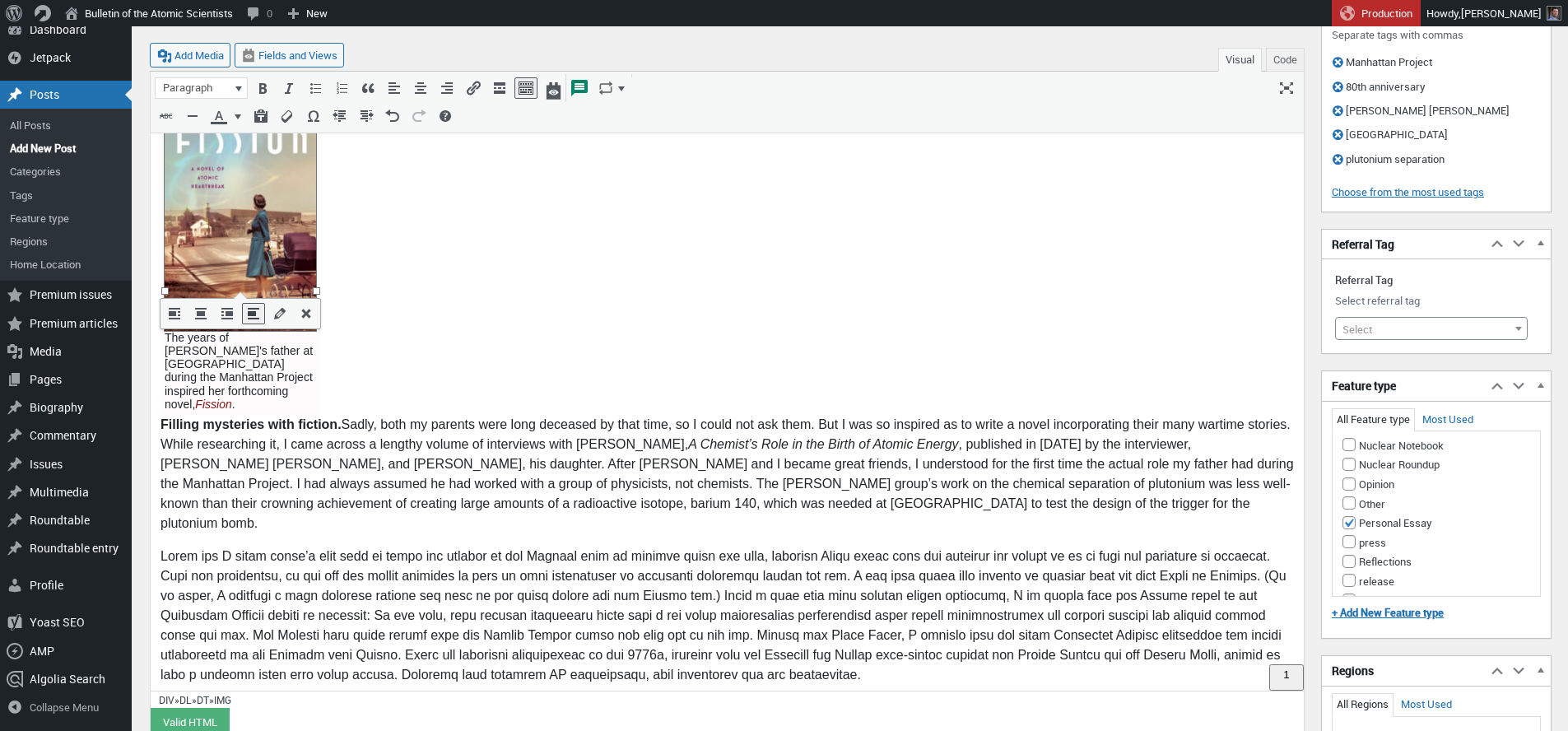 click on "Select" at bounding box center (1431, 329) 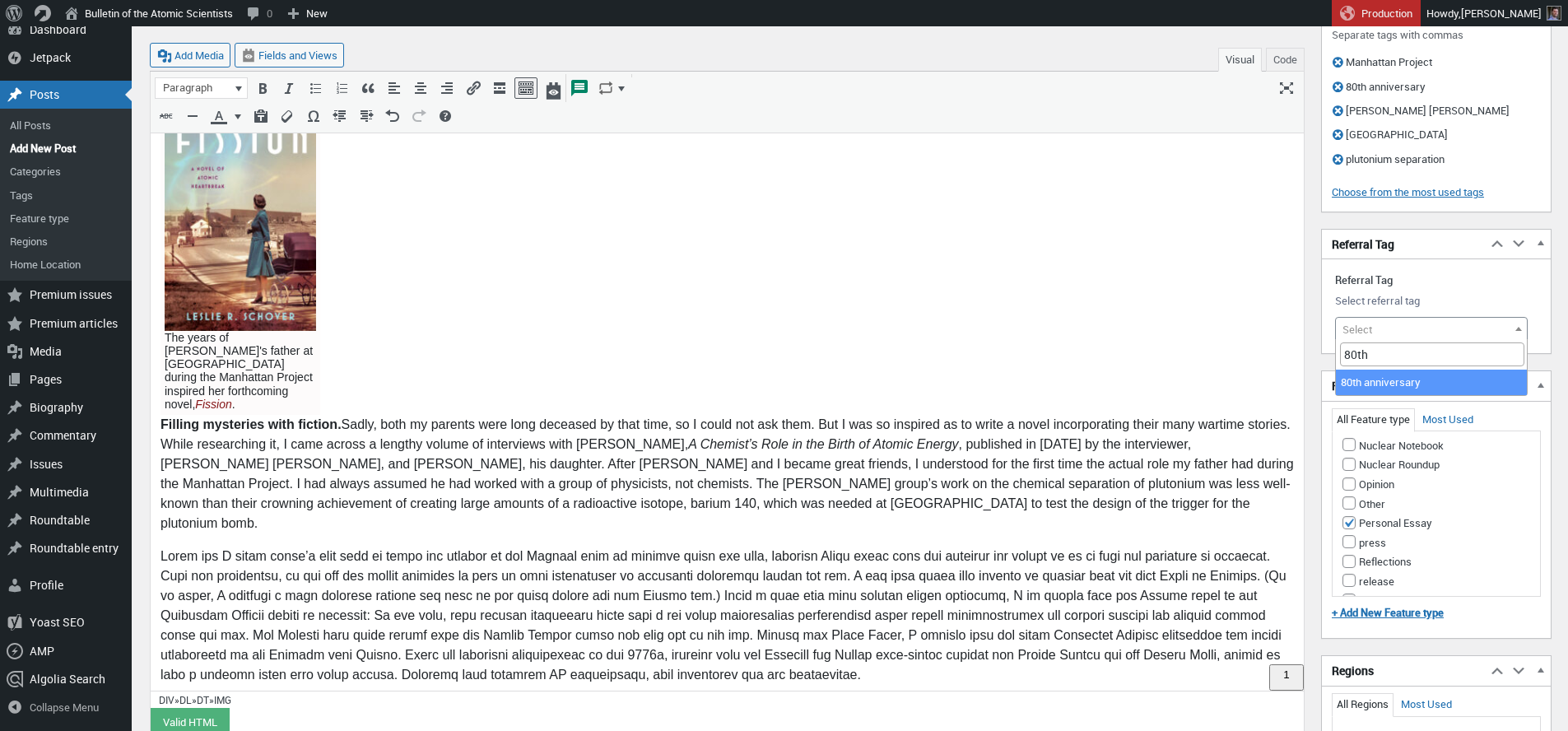 type on "80th" 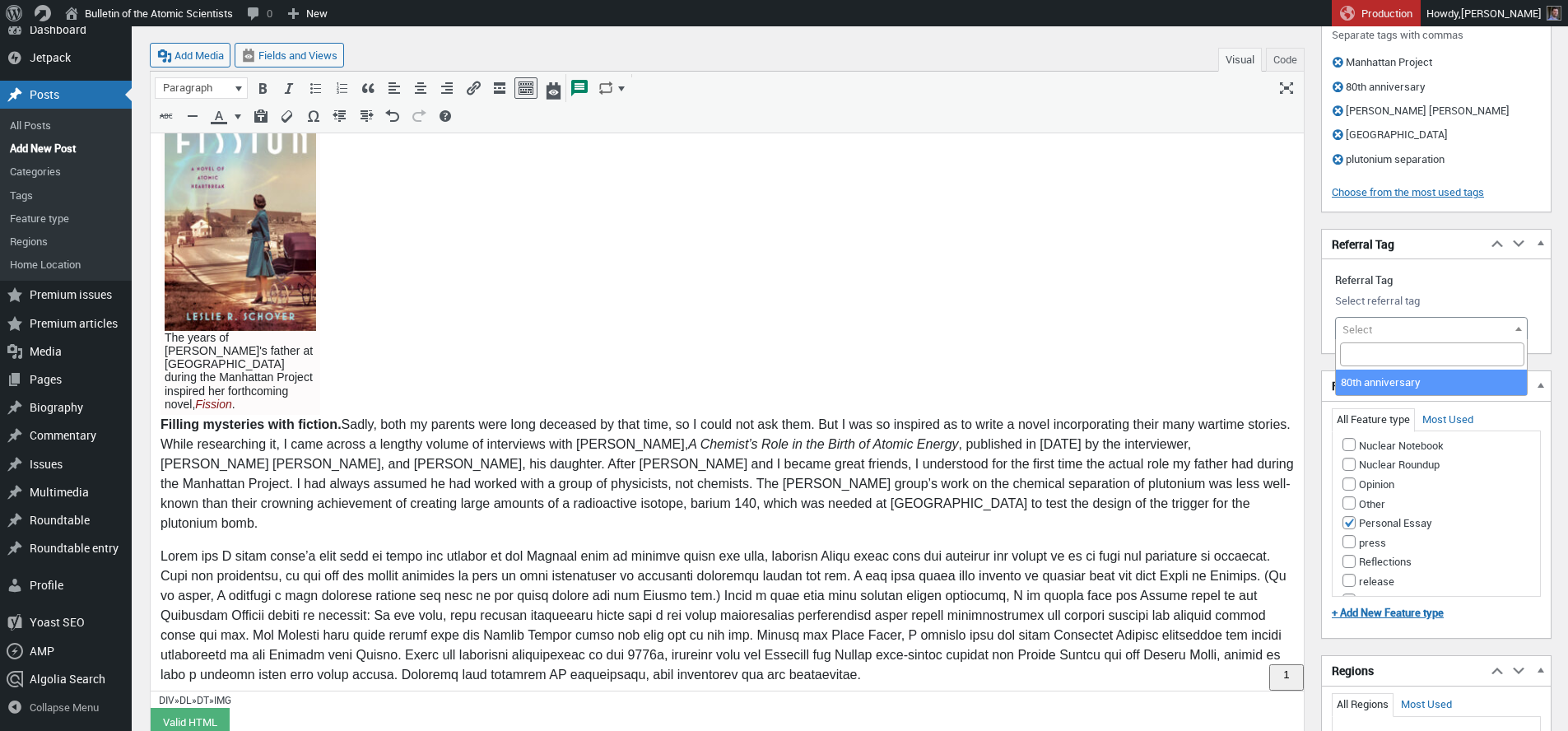 select on "21891" 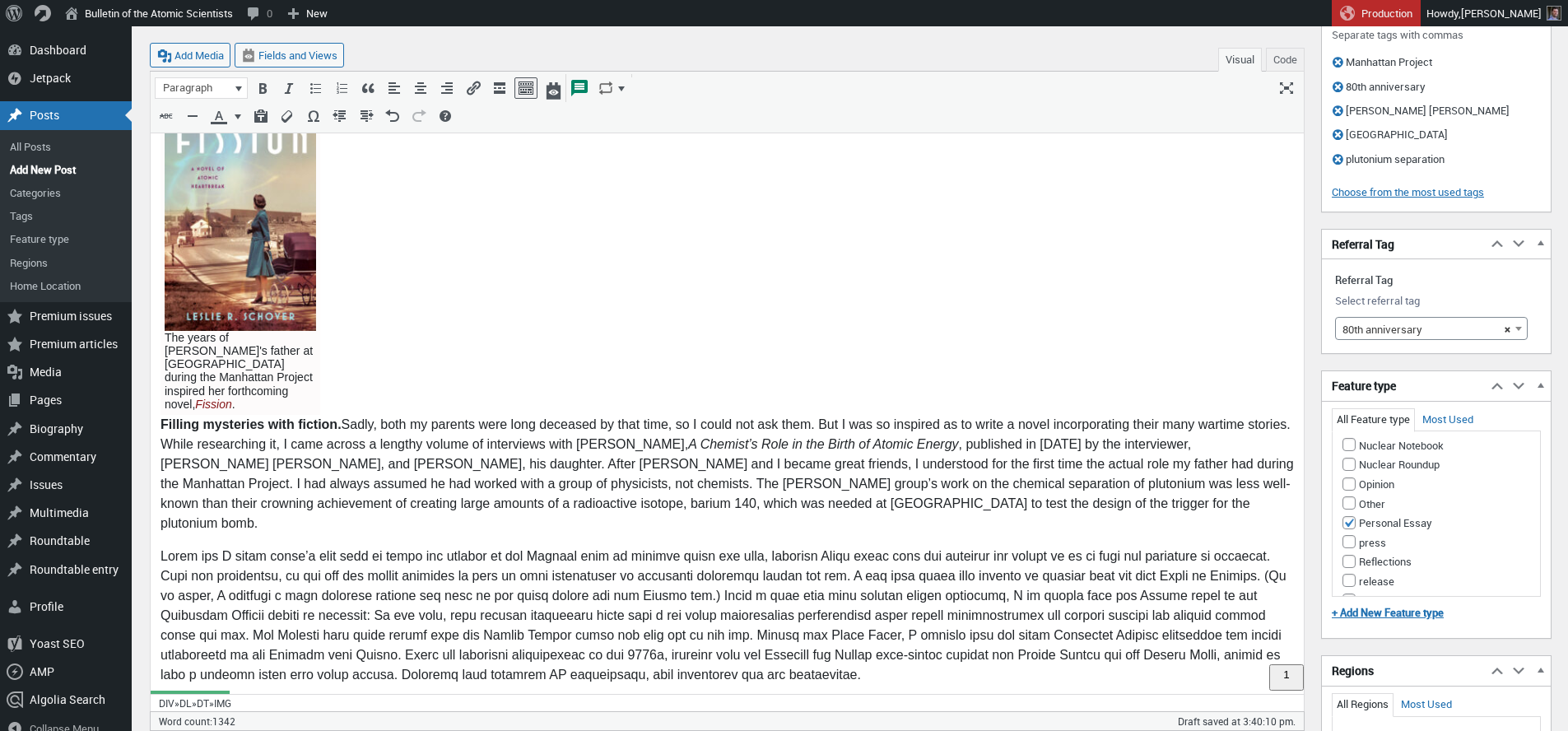 scroll, scrollTop: 840, scrollLeft: 0, axis: vertical 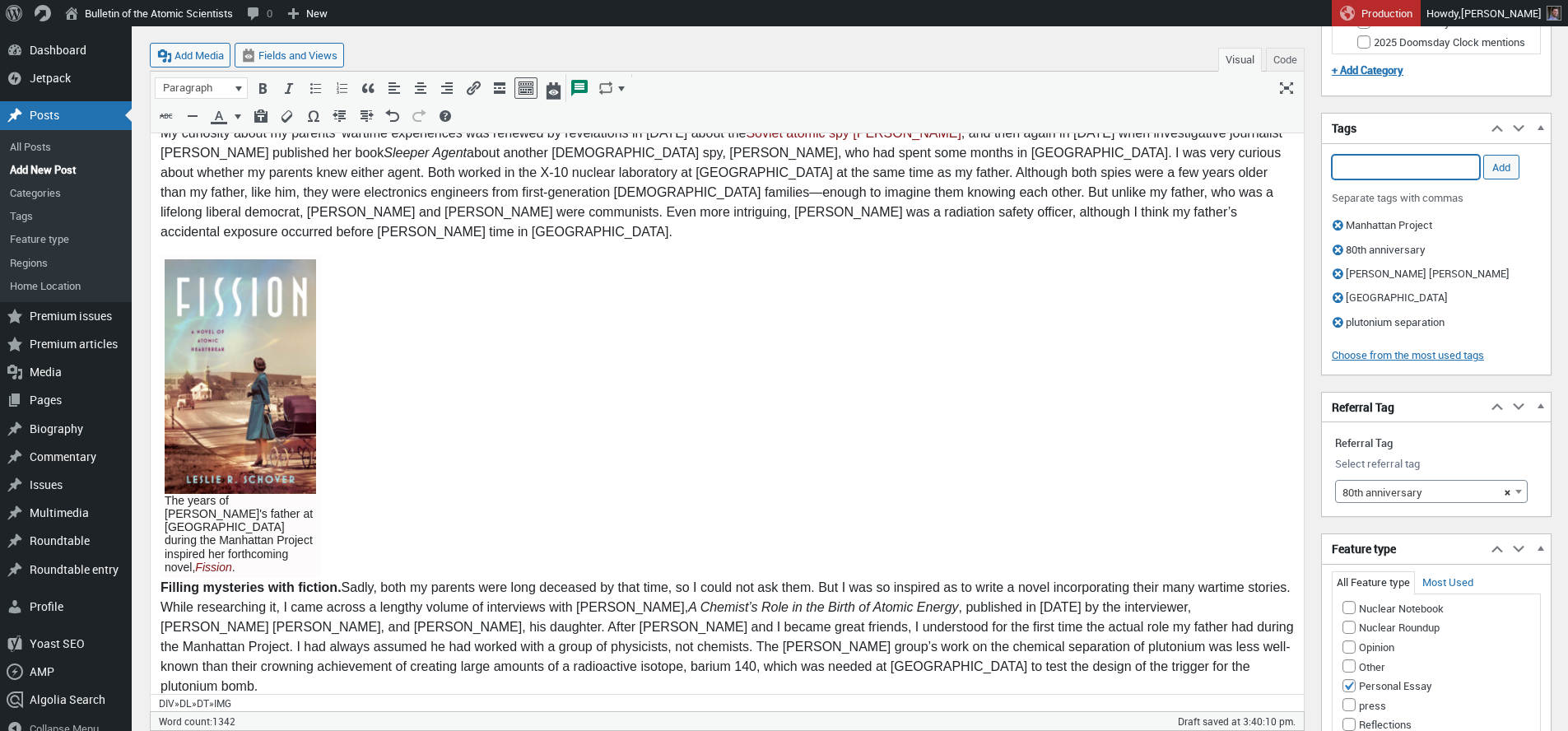 click on "Add Tag" at bounding box center [1406, 167] 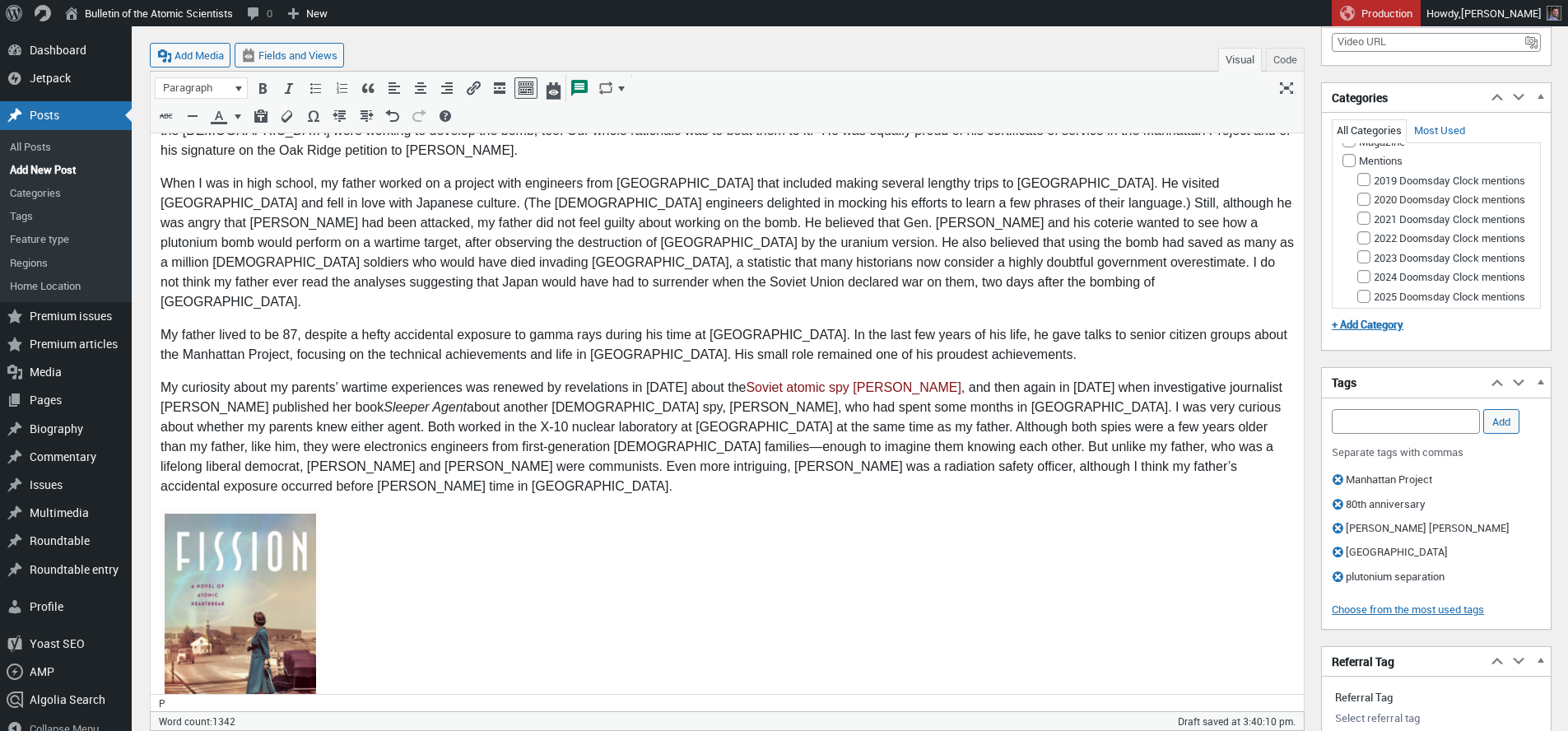 click on "My curiosity about my parents’ wartime experiences was renewed by revelations in 2019 about the  Soviet atomic spy Oscar Seborer , and then again in 2022 when investigative journalist Ann Hagedorn published her book  Sleeper Agent  about another Soviet spy, George Koval, who had spent some months in Oak Ridge. I was very curious about whether my parents knew either agent. Both worked in the X-10 nuclear laboratory at Oak Ridge at the same time as my father. Although both spies were a few years older than my father, like him, they were electronics engineers from first-generation Ashkenazi Jewish families—enough to imagine them knowing each other. But unlike my father, who was a lifelong liberal democrat, Seborer and Koval were communists. Even more intriguing, Koval was a radiation safety officer, although I think my father’s accidental exposure occurred before Koval’s time in Oak Ridge." at bounding box center [727, 438] 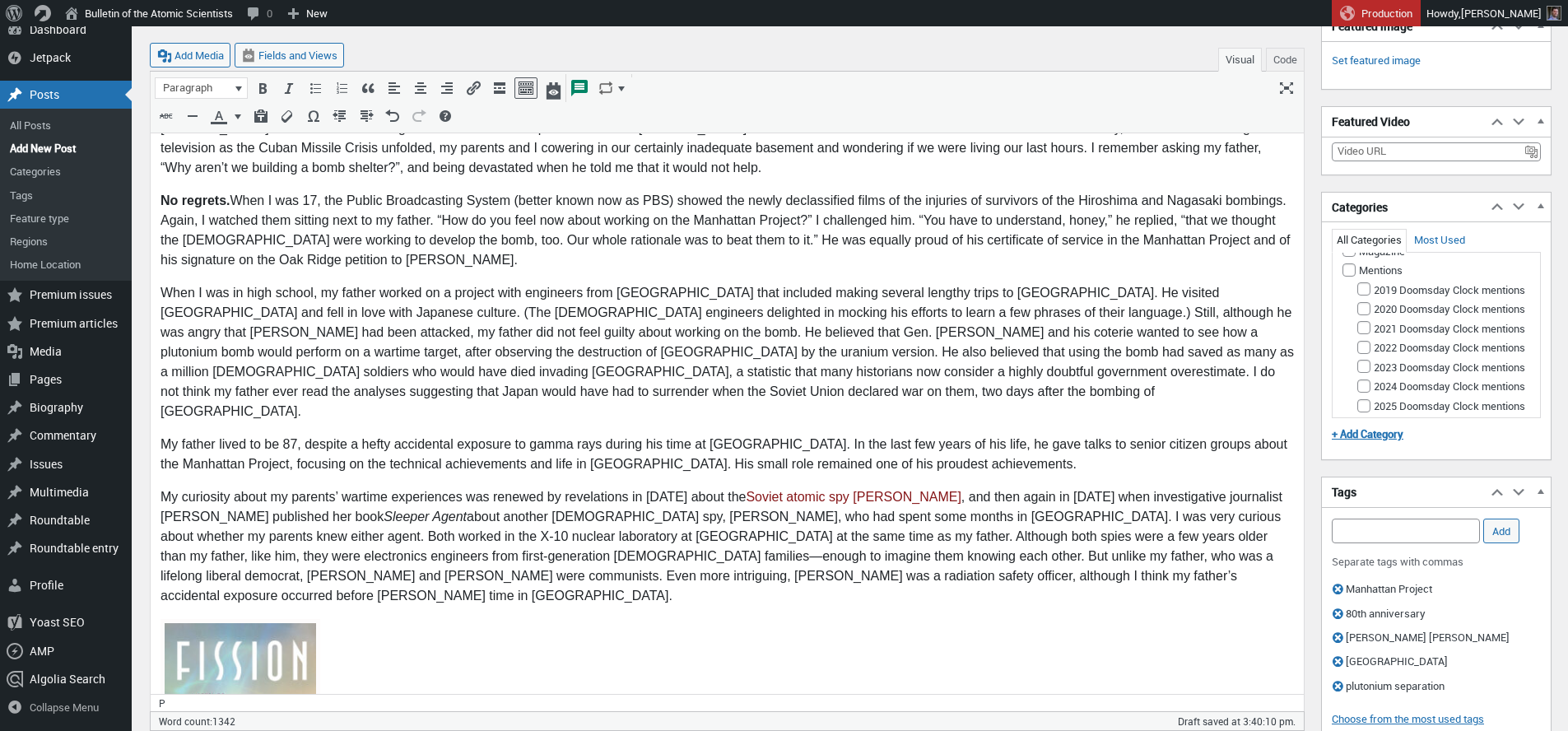 scroll, scrollTop: 558, scrollLeft: 0, axis: vertical 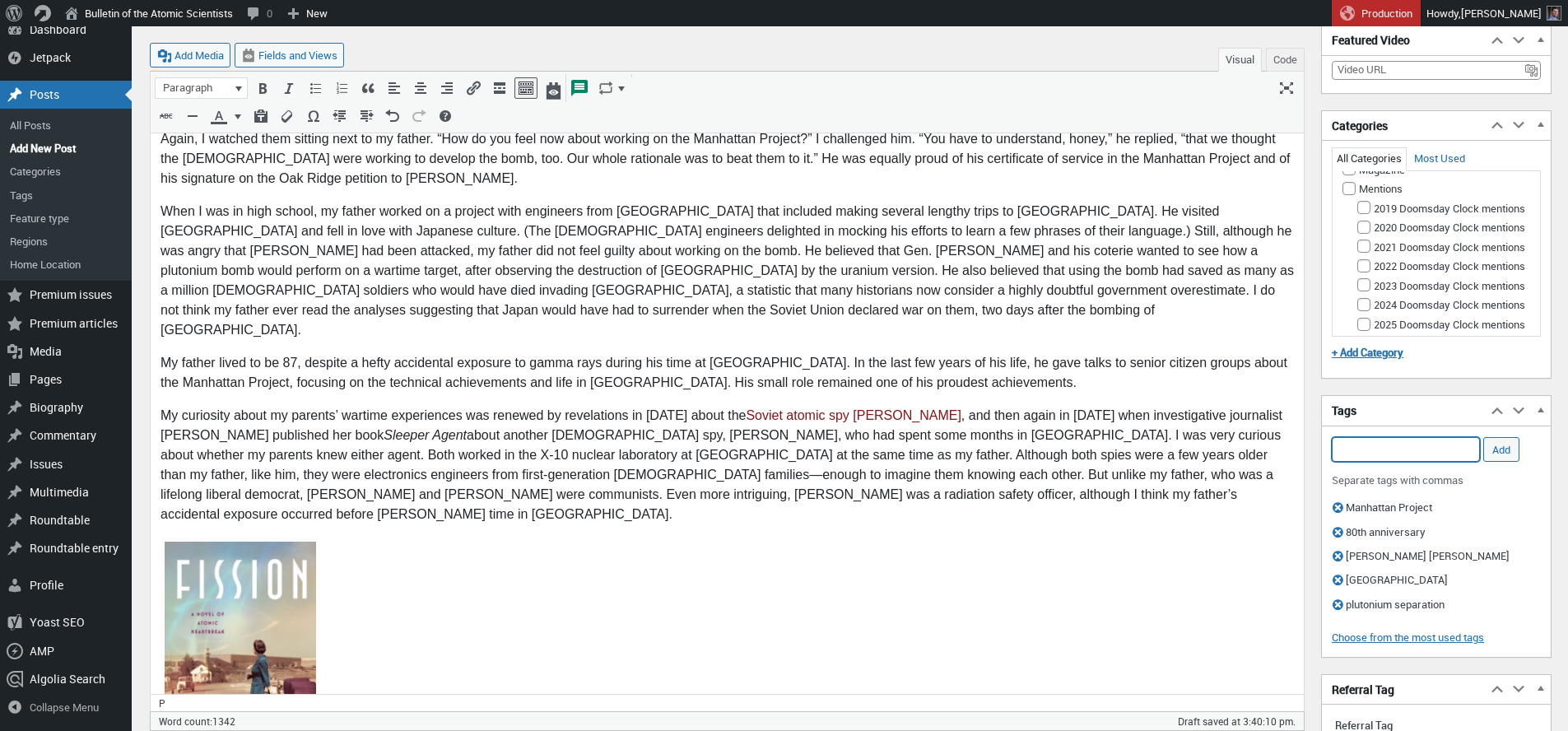 click on "Add Tag" at bounding box center (1406, 449) 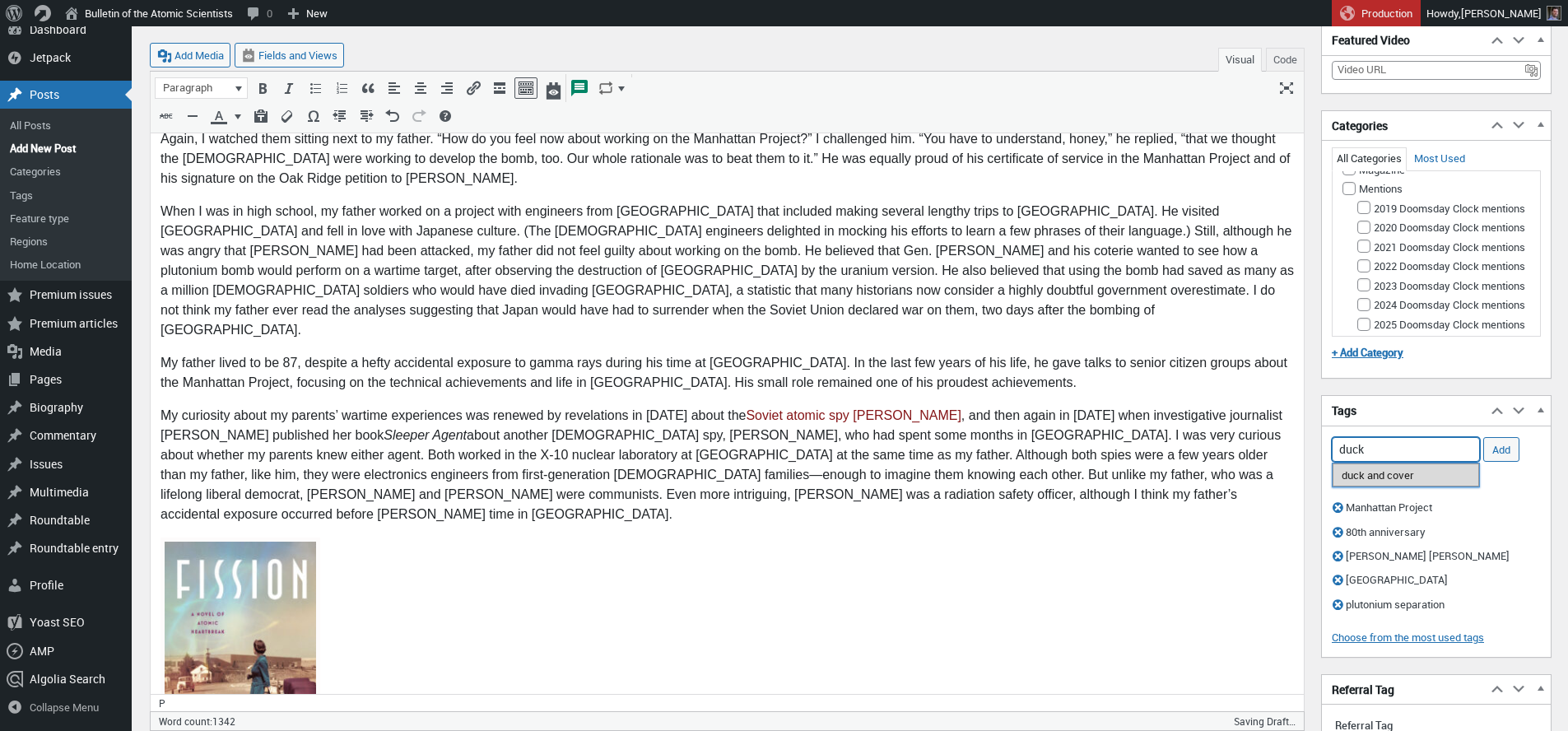 click on "duck and cover" at bounding box center [1406, 475] 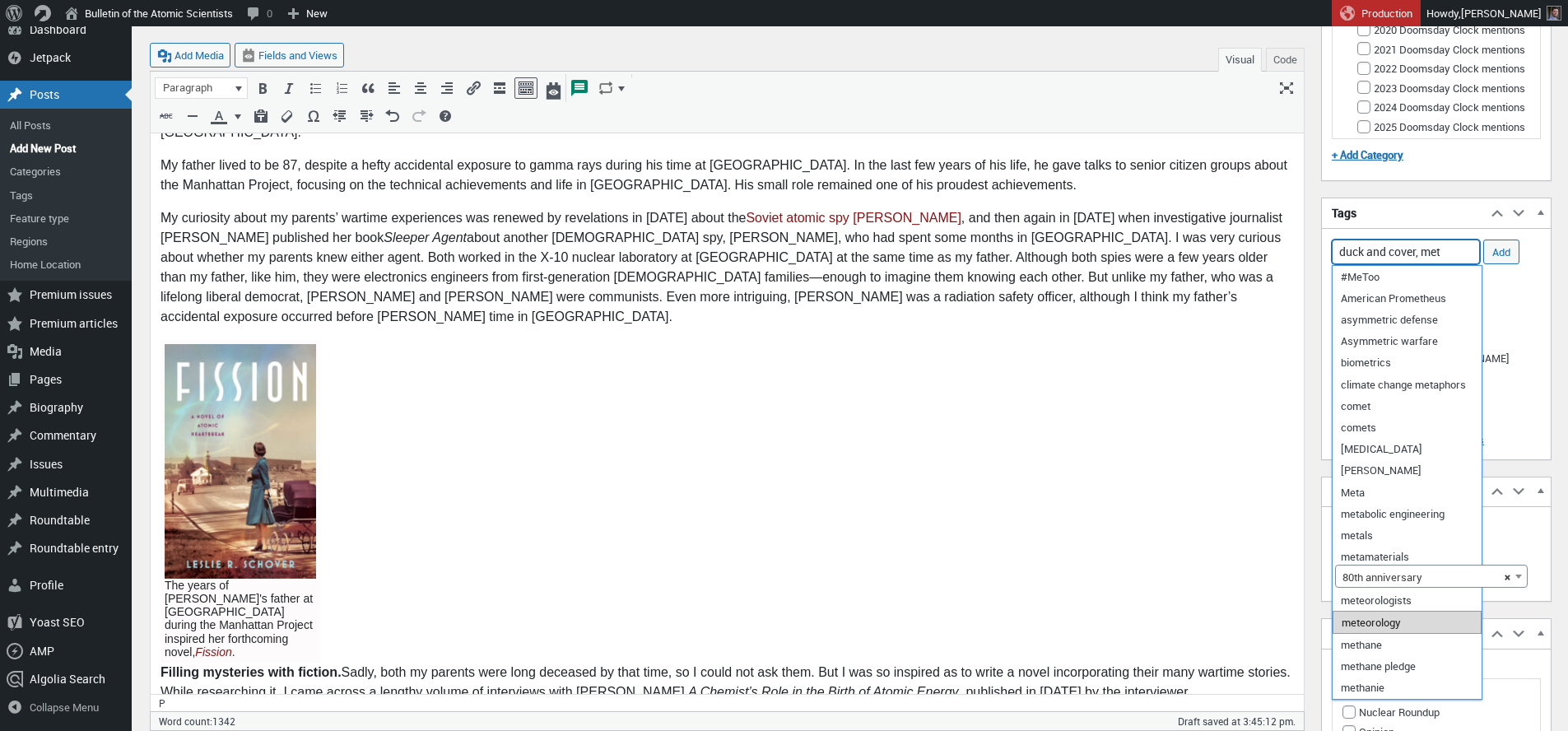 scroll, scrollTop: 766, scrollLeft: 0, axis: vertical 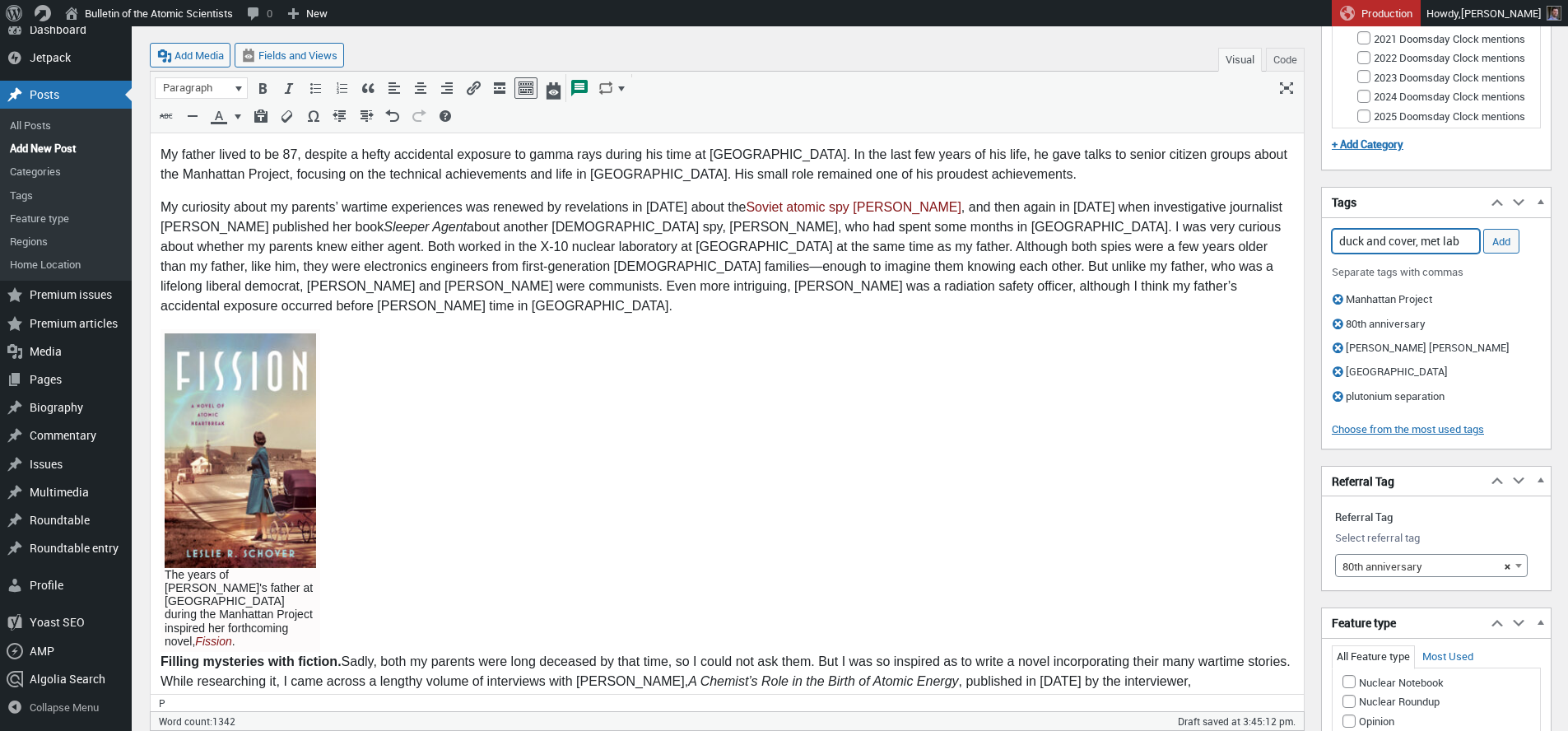 drag, startPoint x: 1447, startPoint y: 238, endPoint x: 1469, endPoint y: 241, distance: 22.203603 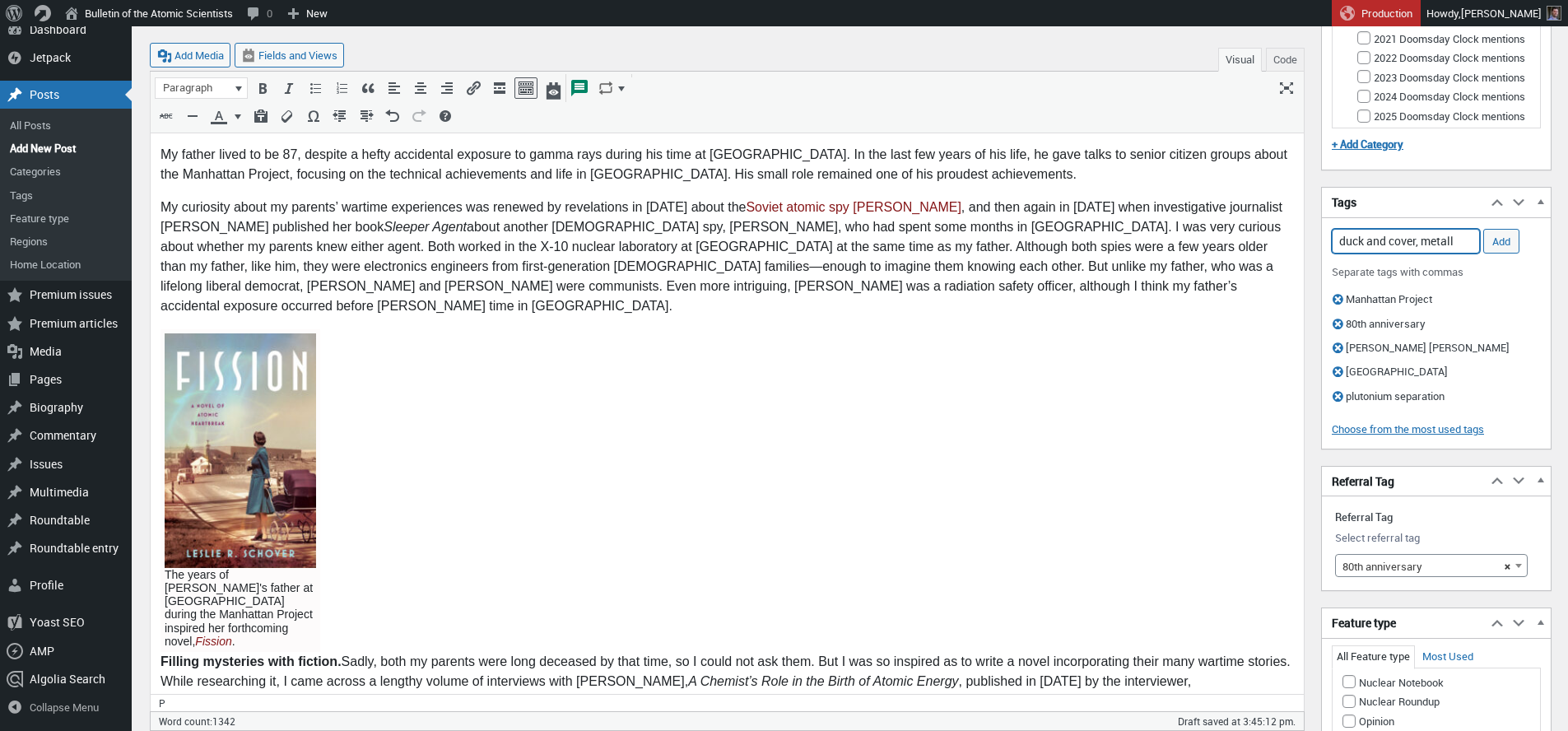 click on "duck and cover, metall" at bounding box center [1406, 241] 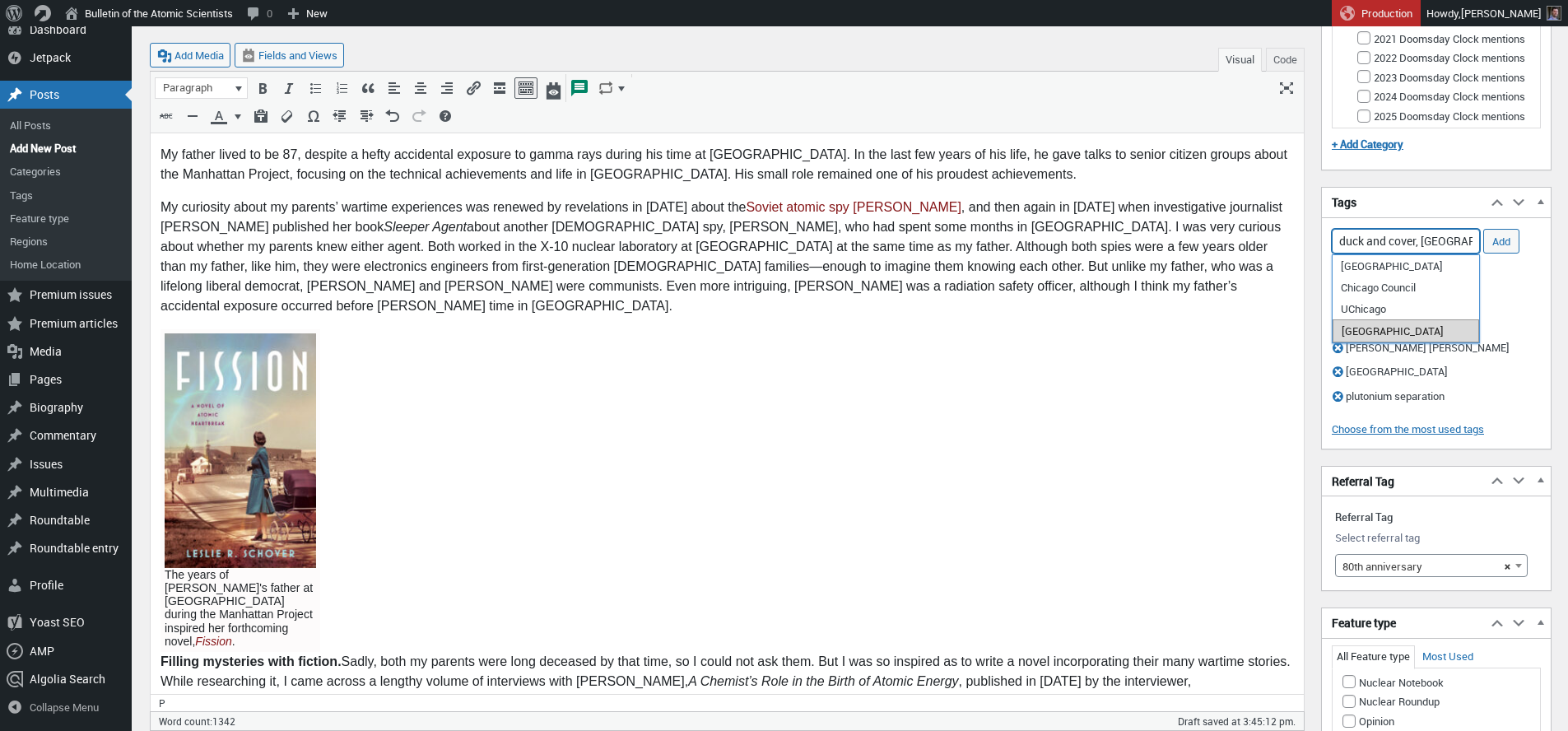click on "[GEOGRAPHIC_DATA]" at bounding box center [1406, 331] 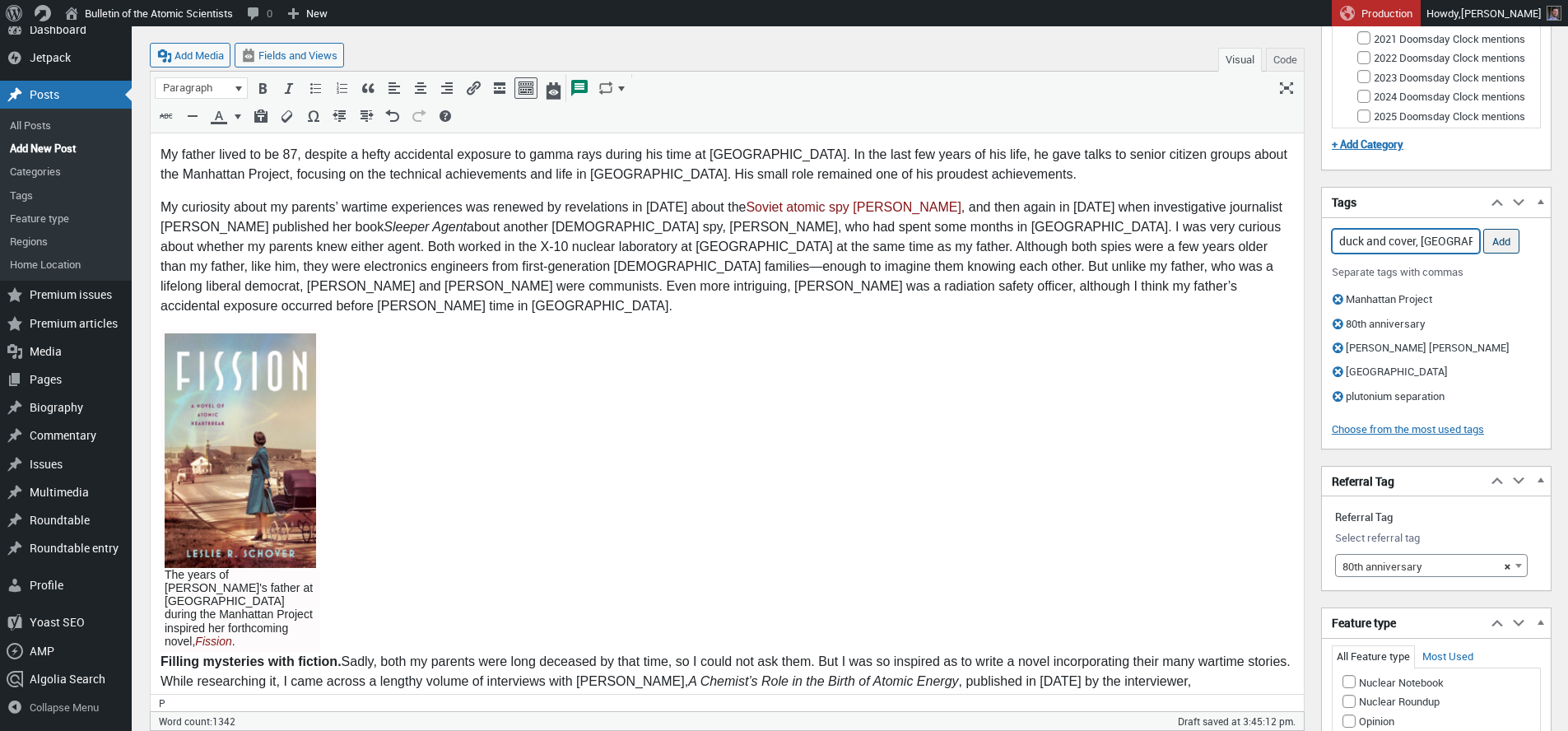 type on "duck and cover, University of Chicago," 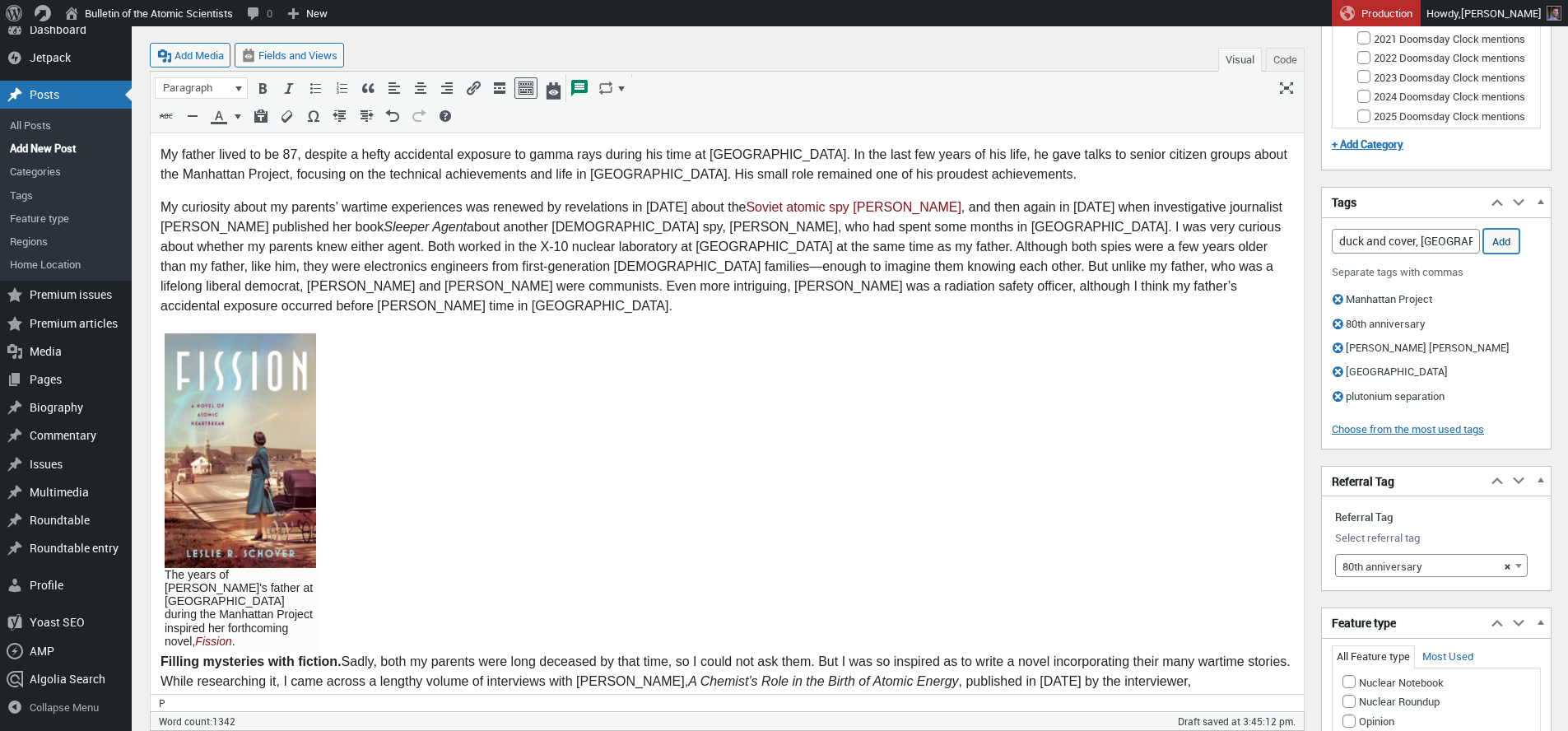 drag, startPoint x: 1498, startPoint y: 240, endPoint x: 1486, endPoint y: 240, distance: 12 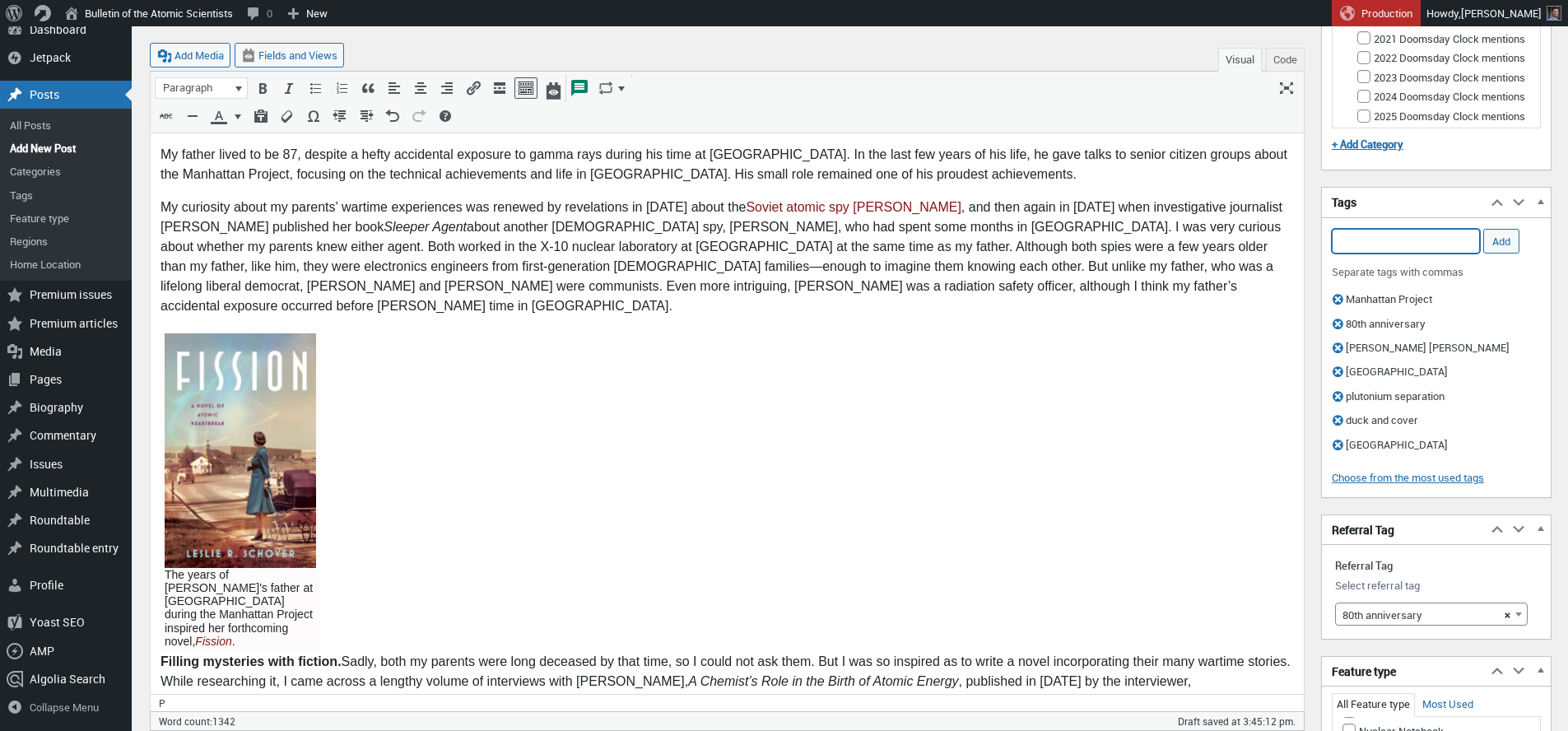 click on "Add Tag" at bounding box center [1406, 241] 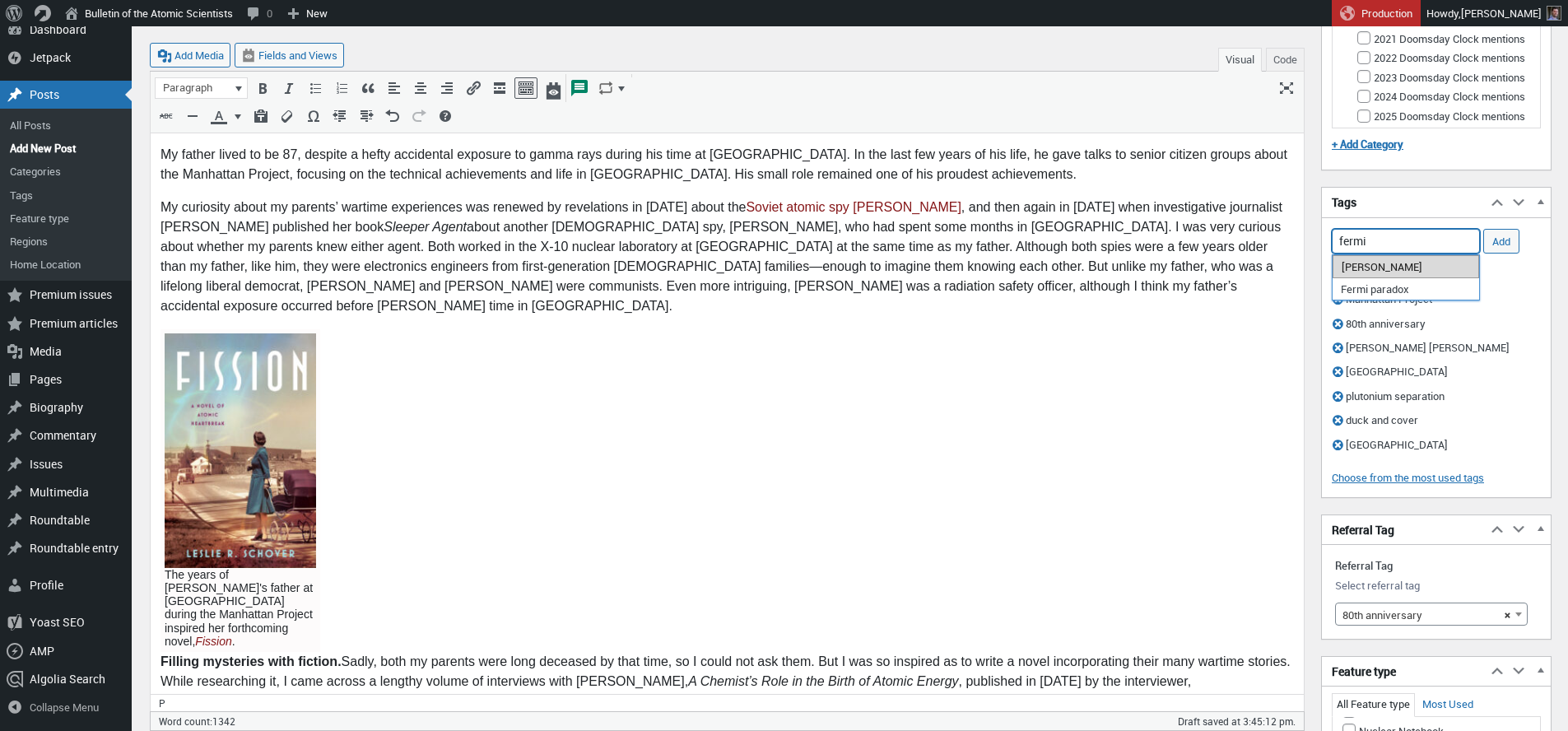click on "[PERSON_NAME]" at bounding box center [1406, 267] 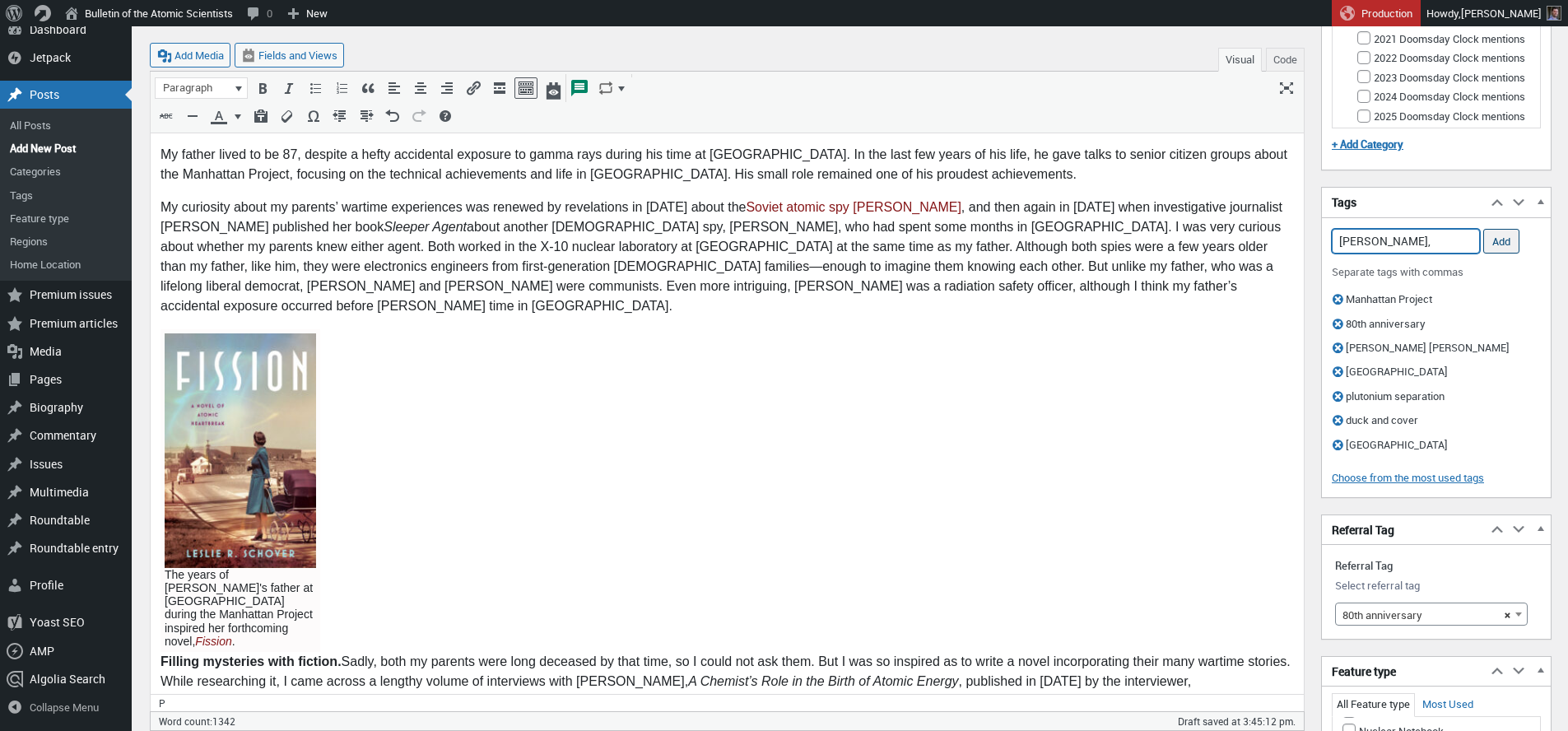 type on "Enrico Fermi," 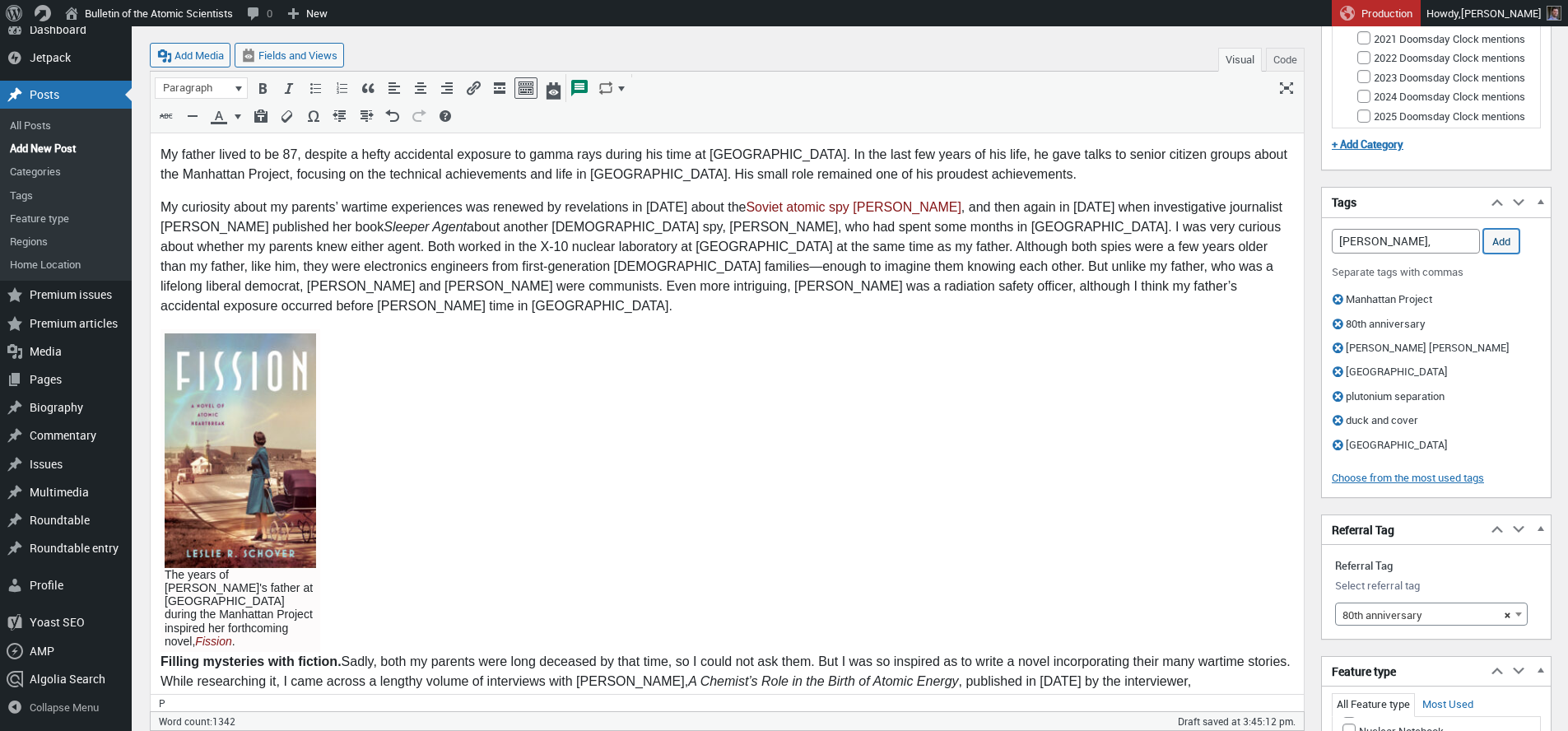 click on "Add" at bounding box center [1501, 241] 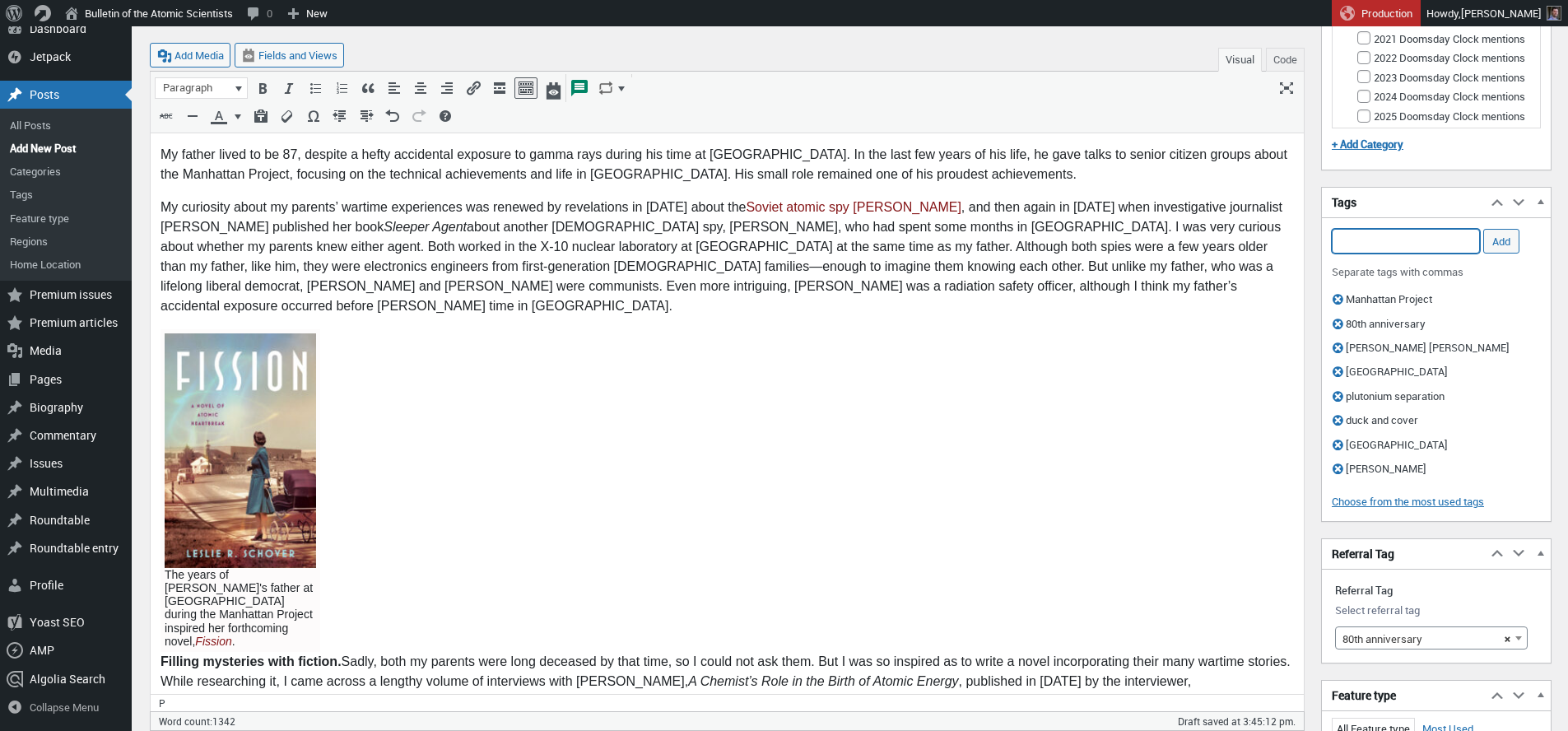 scroll, scrollTop: 746, scrollLeft: 0, axis: vertical 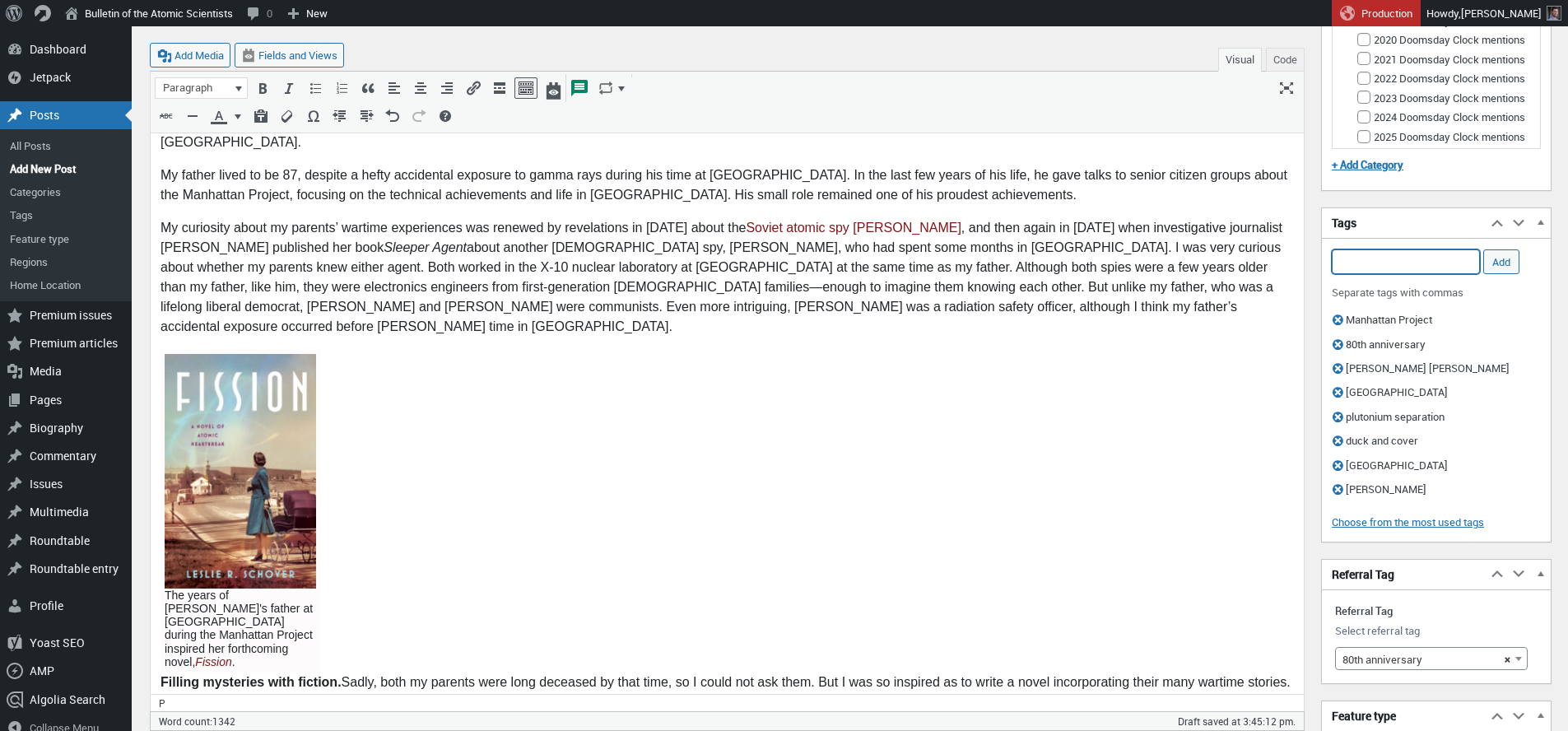 click on "Add Tag" at bounding box center [1406, 262] 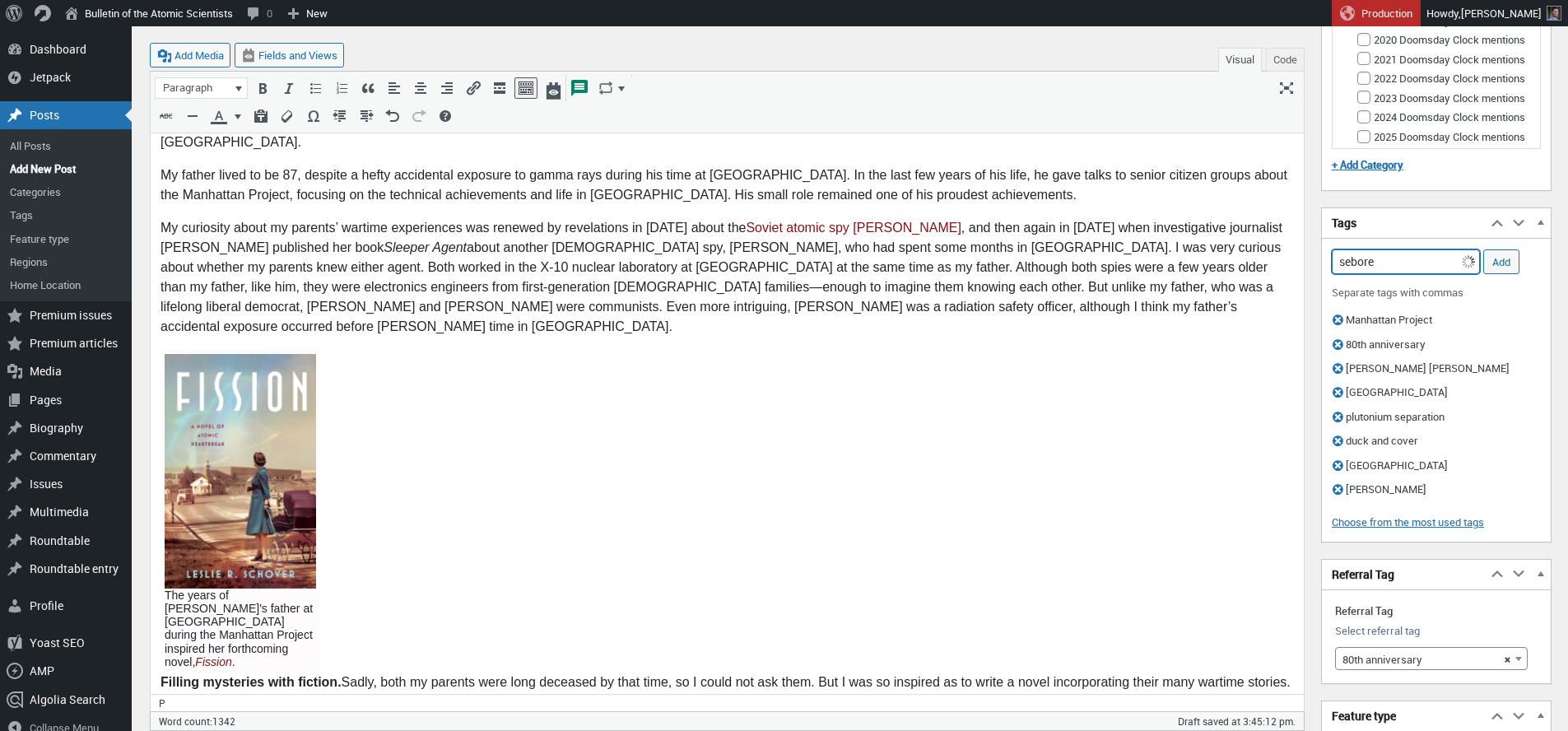type on "seborer" 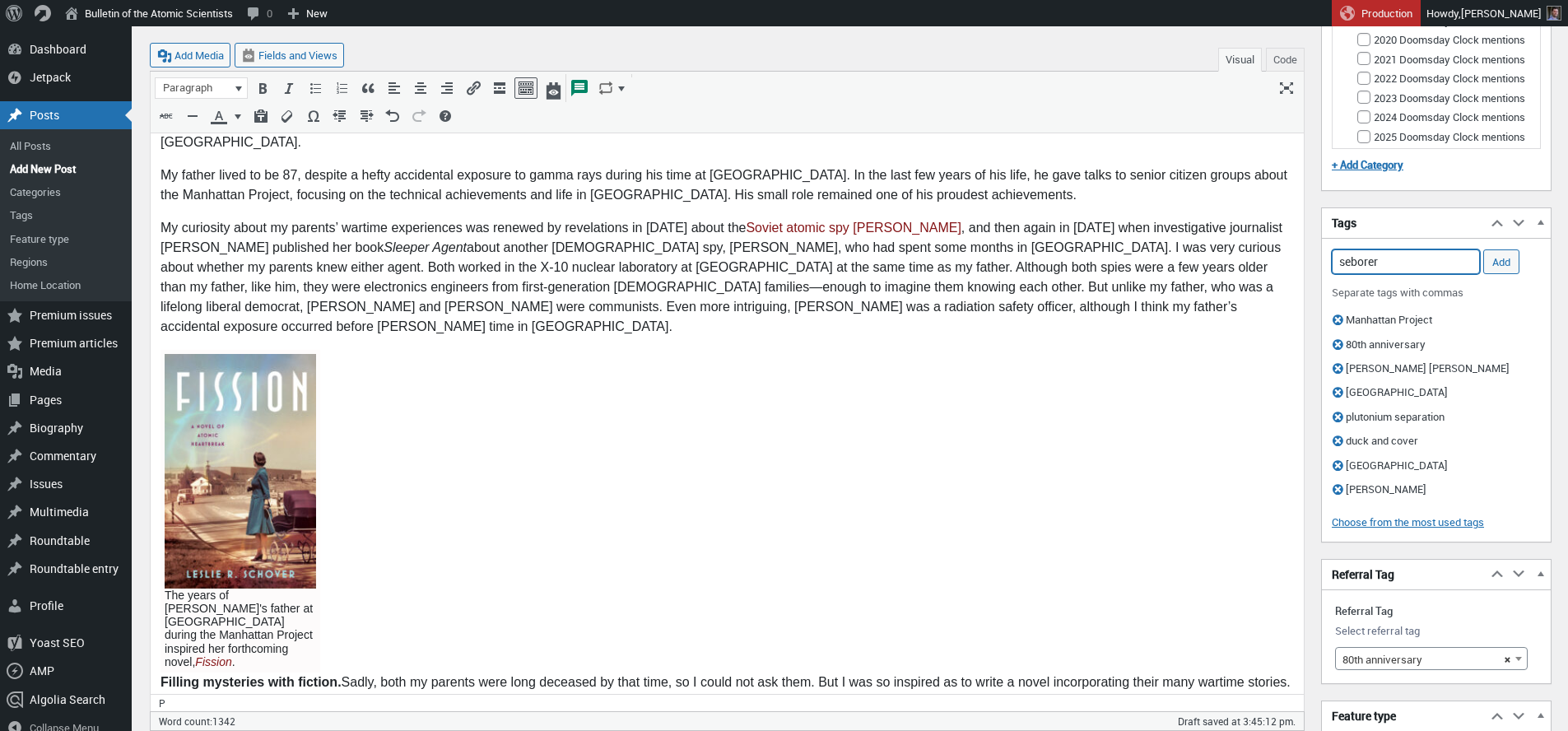 click on "seborer" at bounding box center [1406, 262] 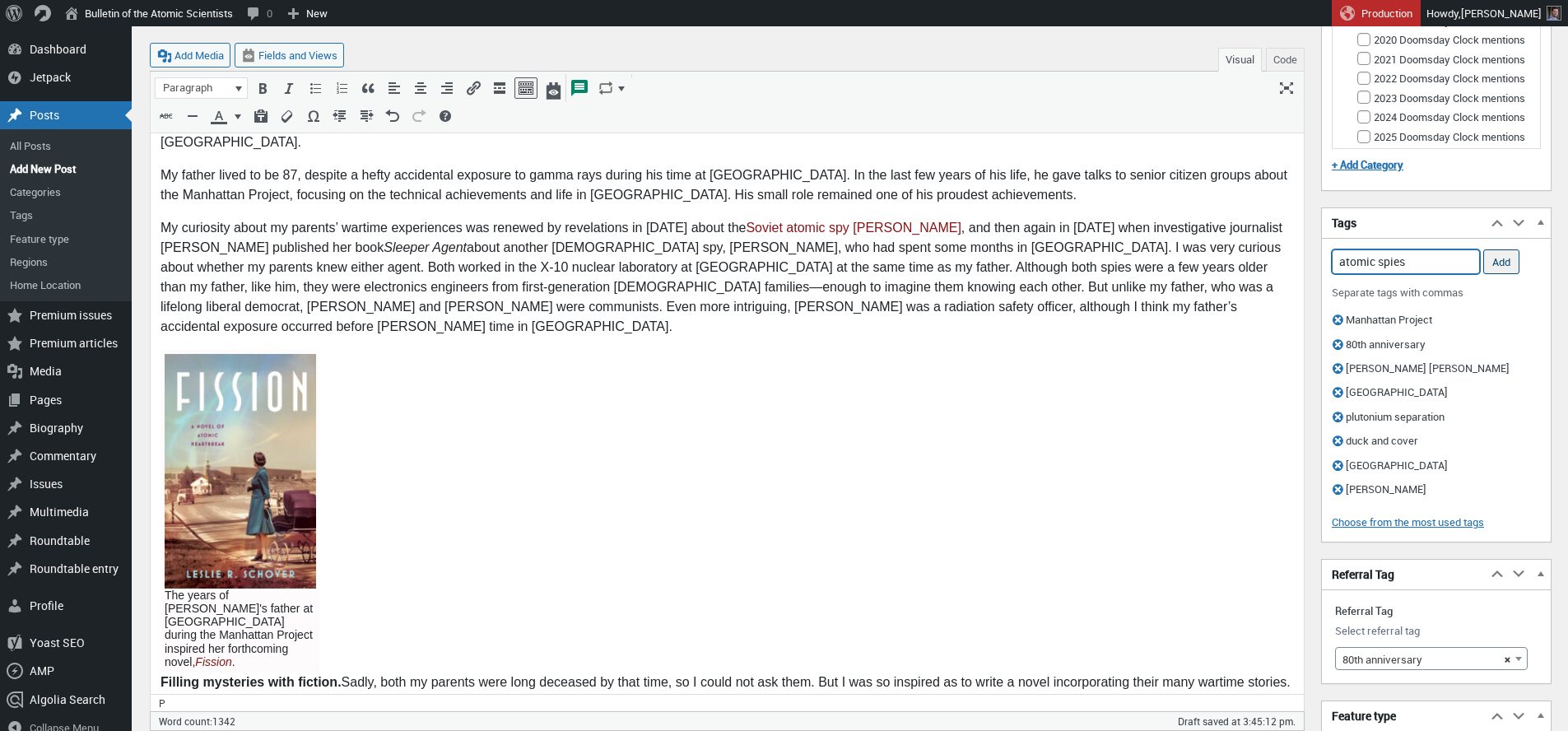 type on "atomic spies" 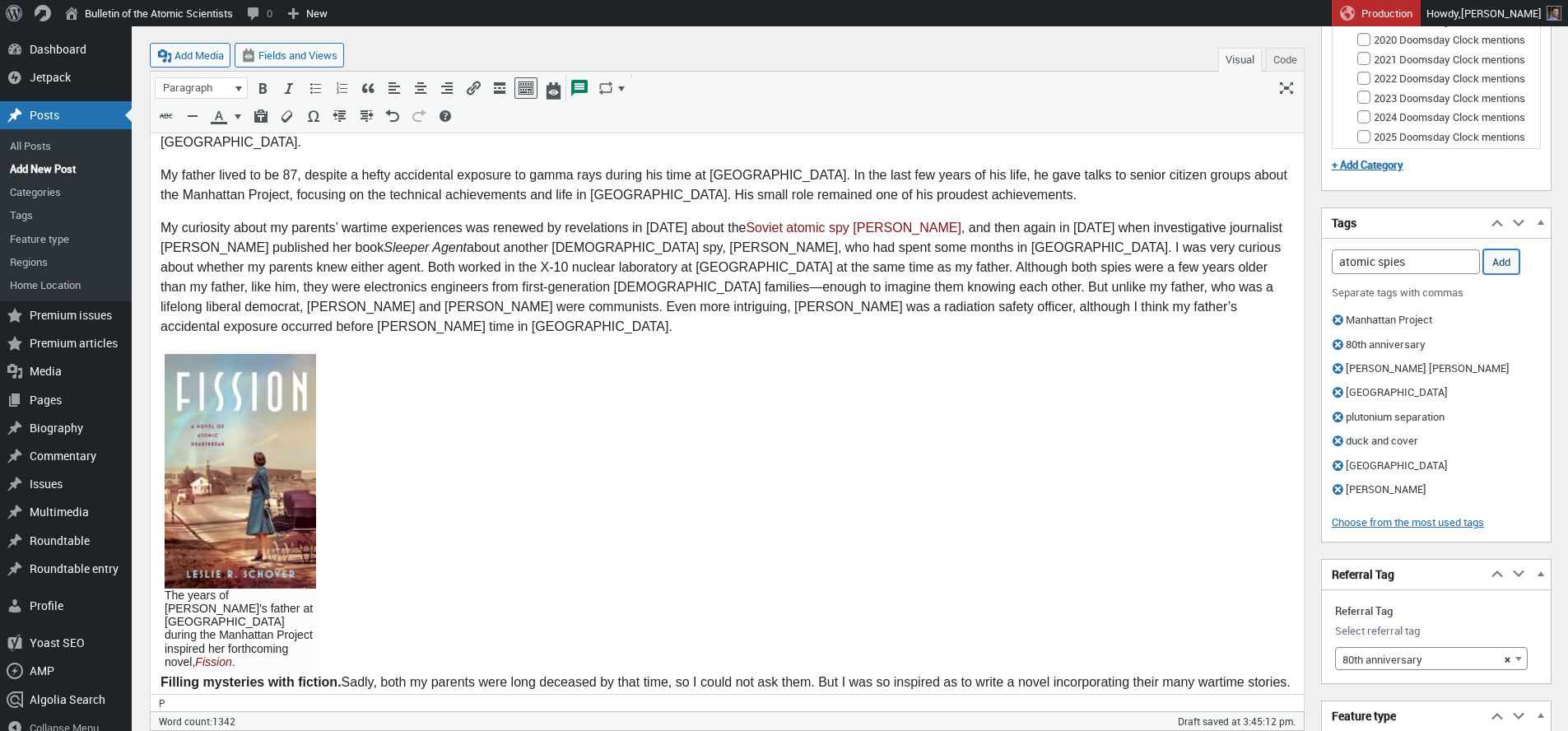 click on "Add" at bounding box center [1501, 262] 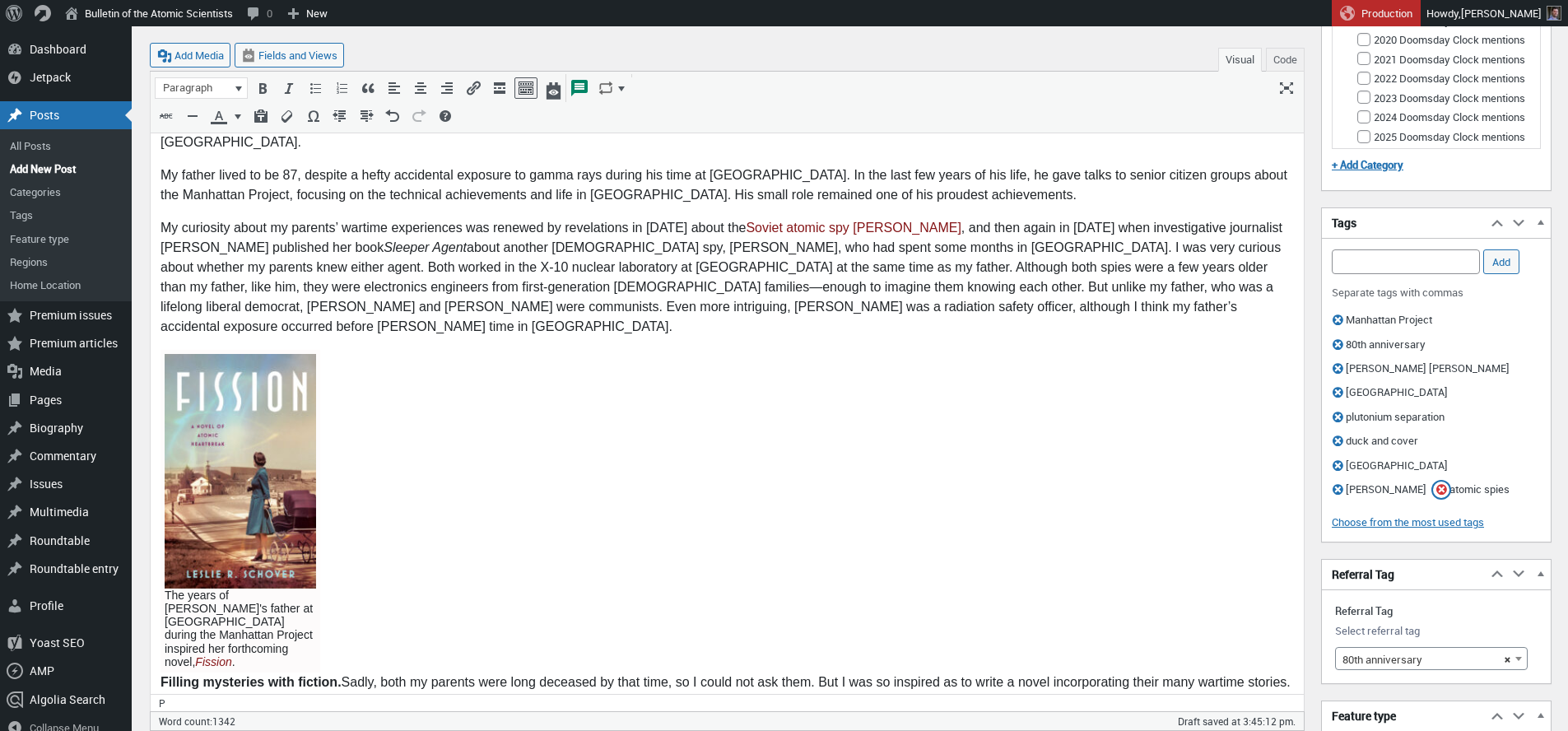 click at bounding box center [1441, 490] 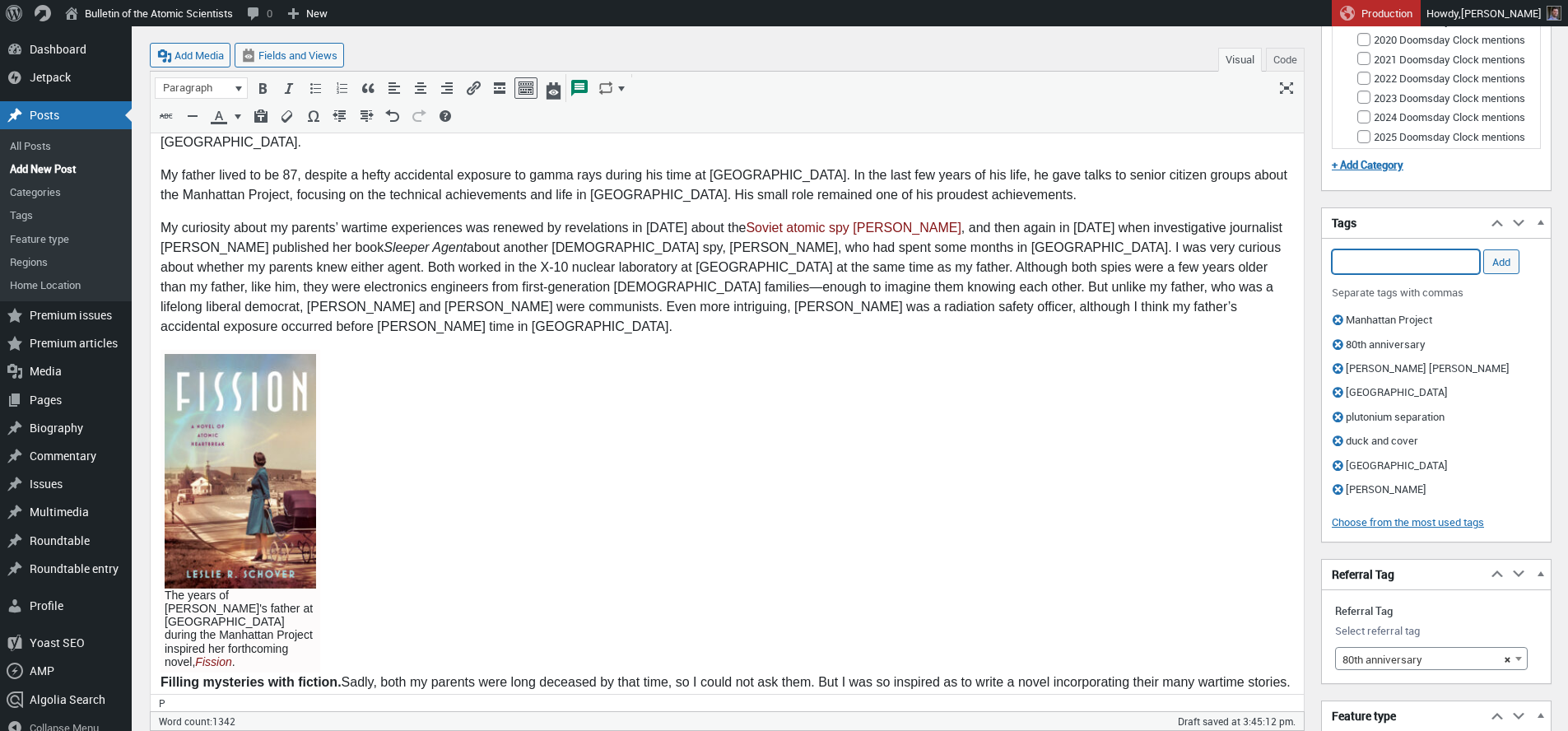 click on "Add Tag" at bounding box center [1406, 262] 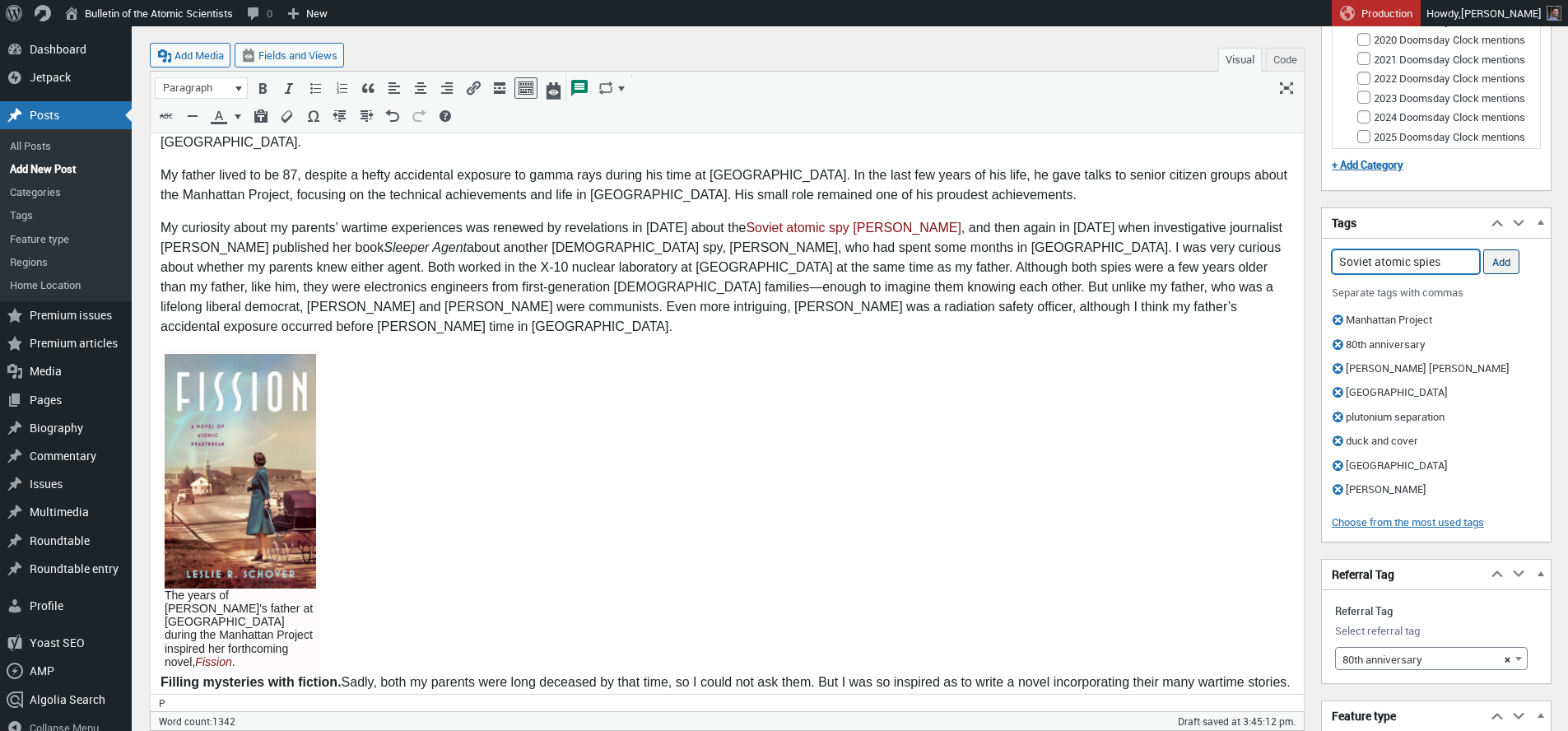 type on "Soviet atomic spies" 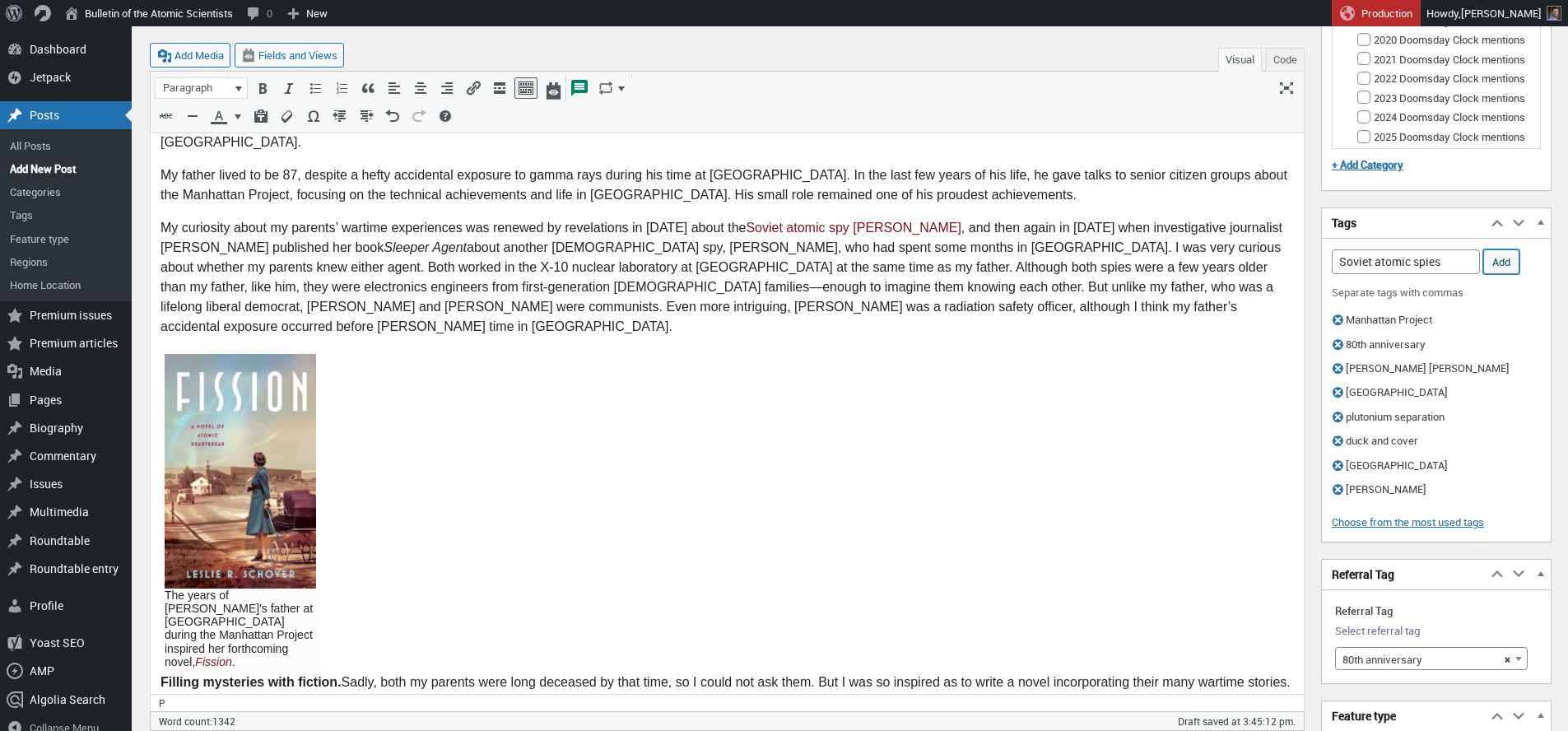 click on "Add" at bounding box center (1501, 262) 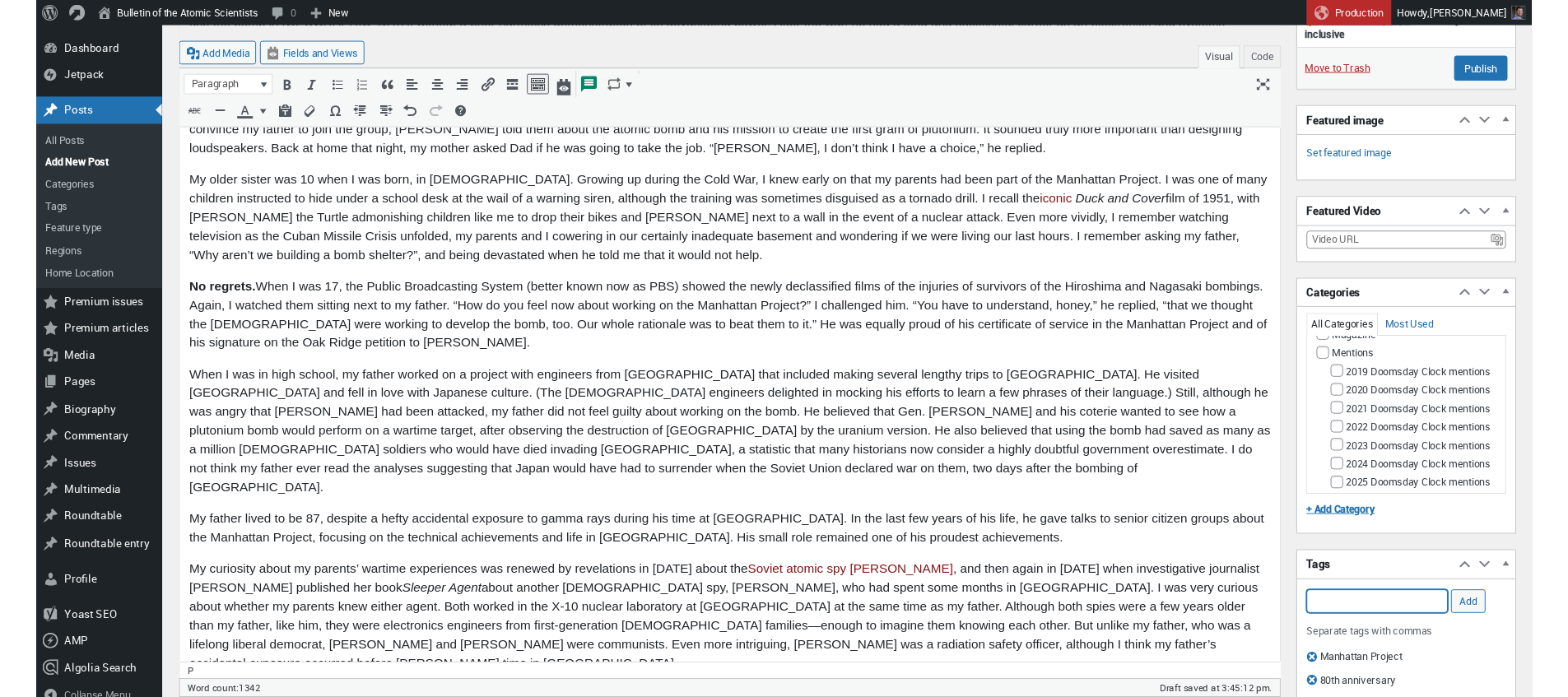 scroll, scrollTop: 366, scrollLeft: 0, axis: vertical 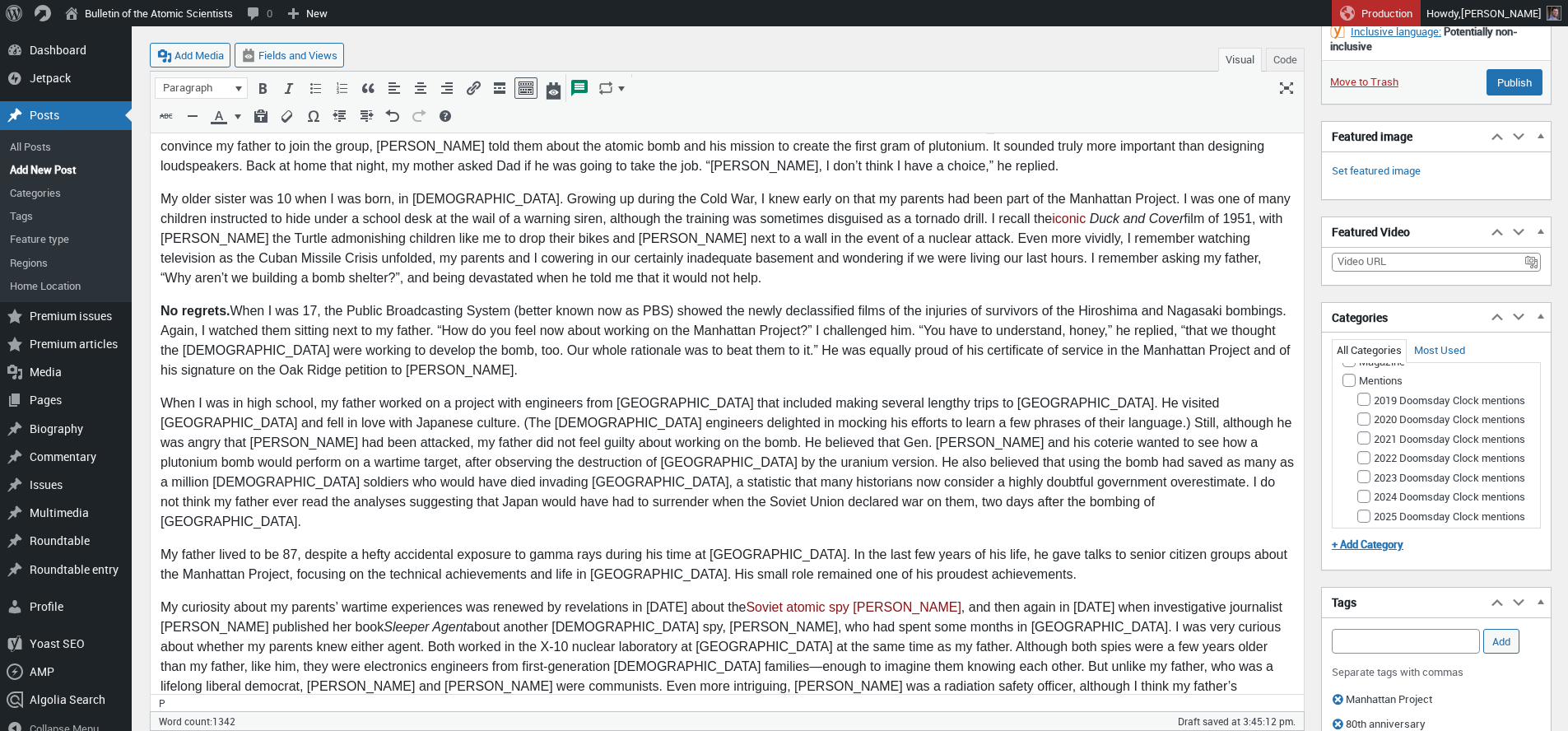 click on "No regrets.  When I was 17, the Public Broadcasting System (better known now as PBS) showed the newly declassified films of the injuries of survivors of the Hiroshima and Nagasaki bombings. Again, I watched them sitting next to my father. “How do you feel now about working on the Manhattan Project?” I challenged him. “You have to understand, honey,” he replied, “that we thought the Nazis were working to develop the bomb, too. Our whole rationale was to beat them to it.” He was equally proud of his certificate of service in the Manhattan Project and of his signature on the Oak Ridge petition to Truman." at bounding box center (727, 342) 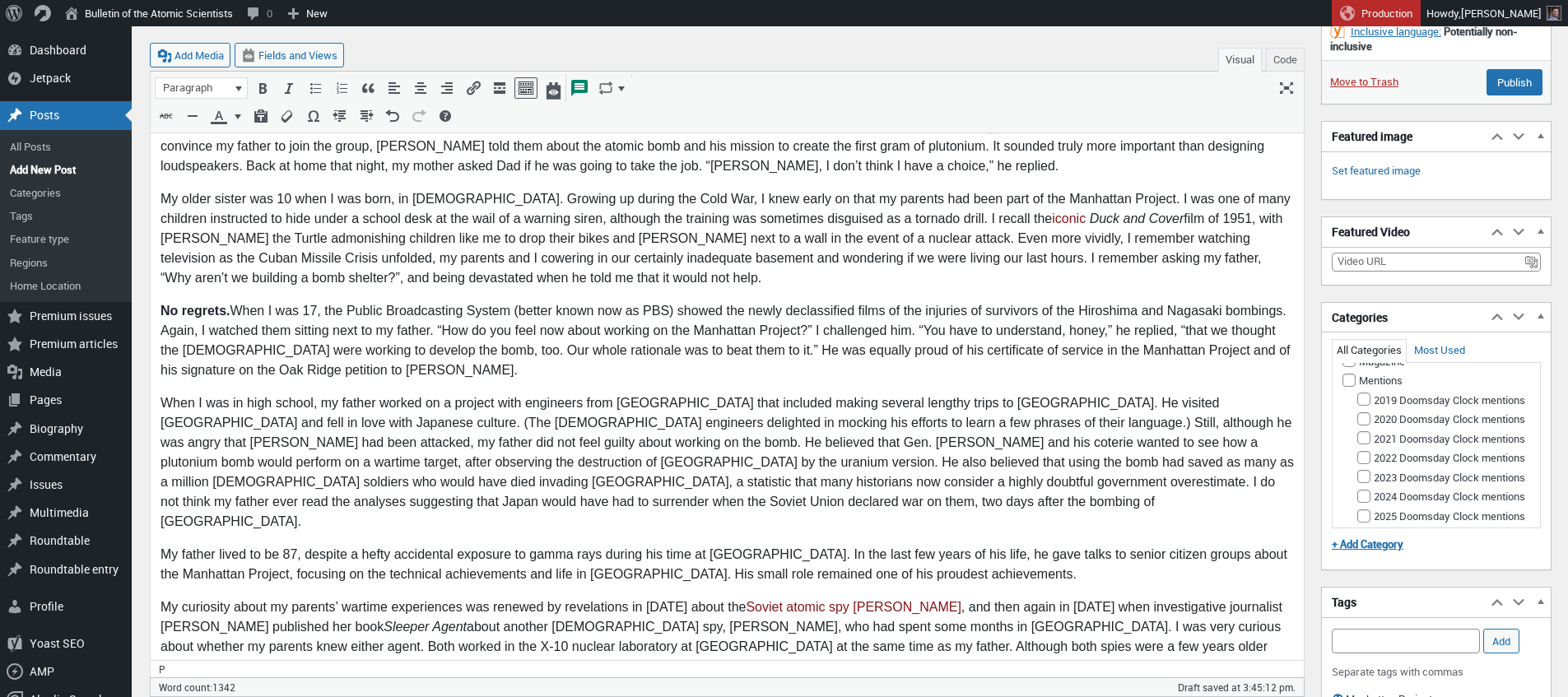 scroll, scrollTop: 12, scrollLeft: 0, axis: vertical 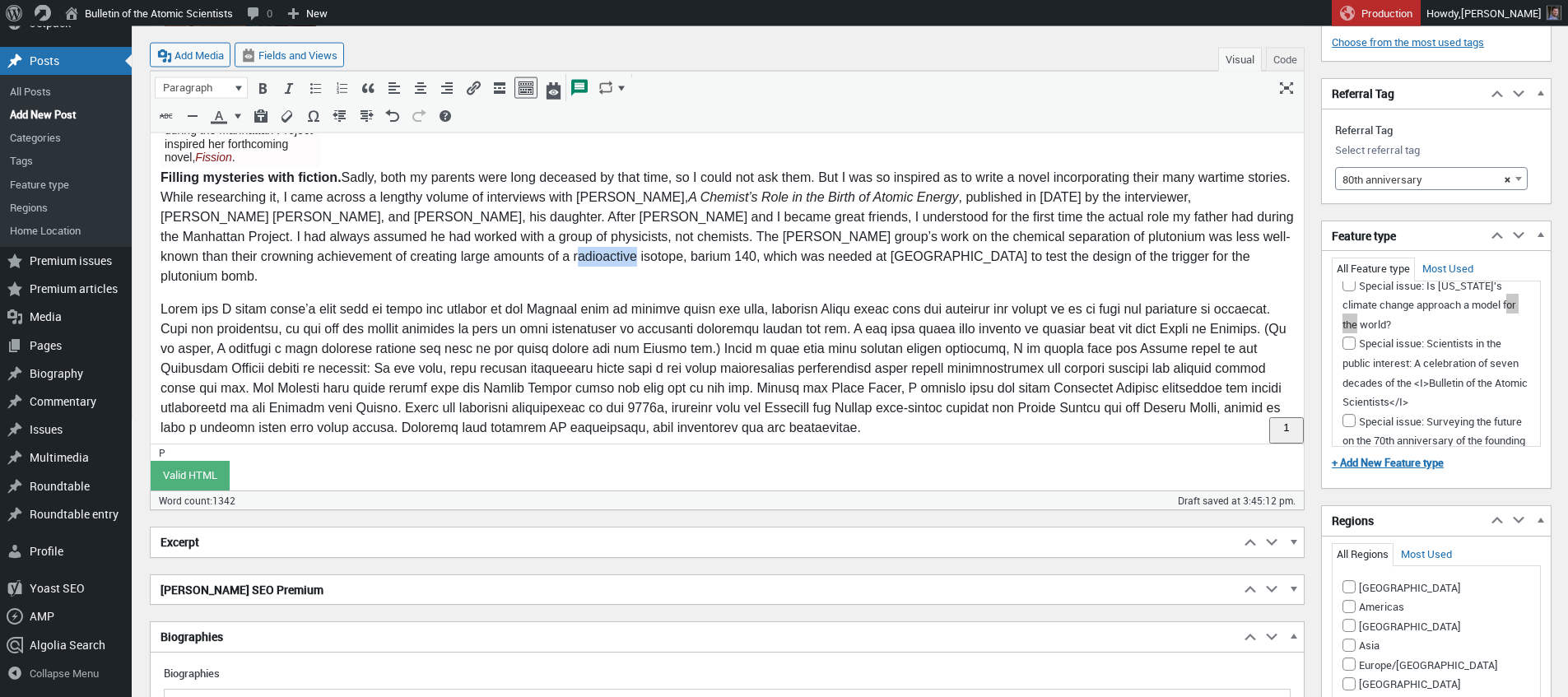 drag, startPoint x: 359, startPoint y: 206, endPoint x: 421, endPoint y: 211, distance: 62.20129 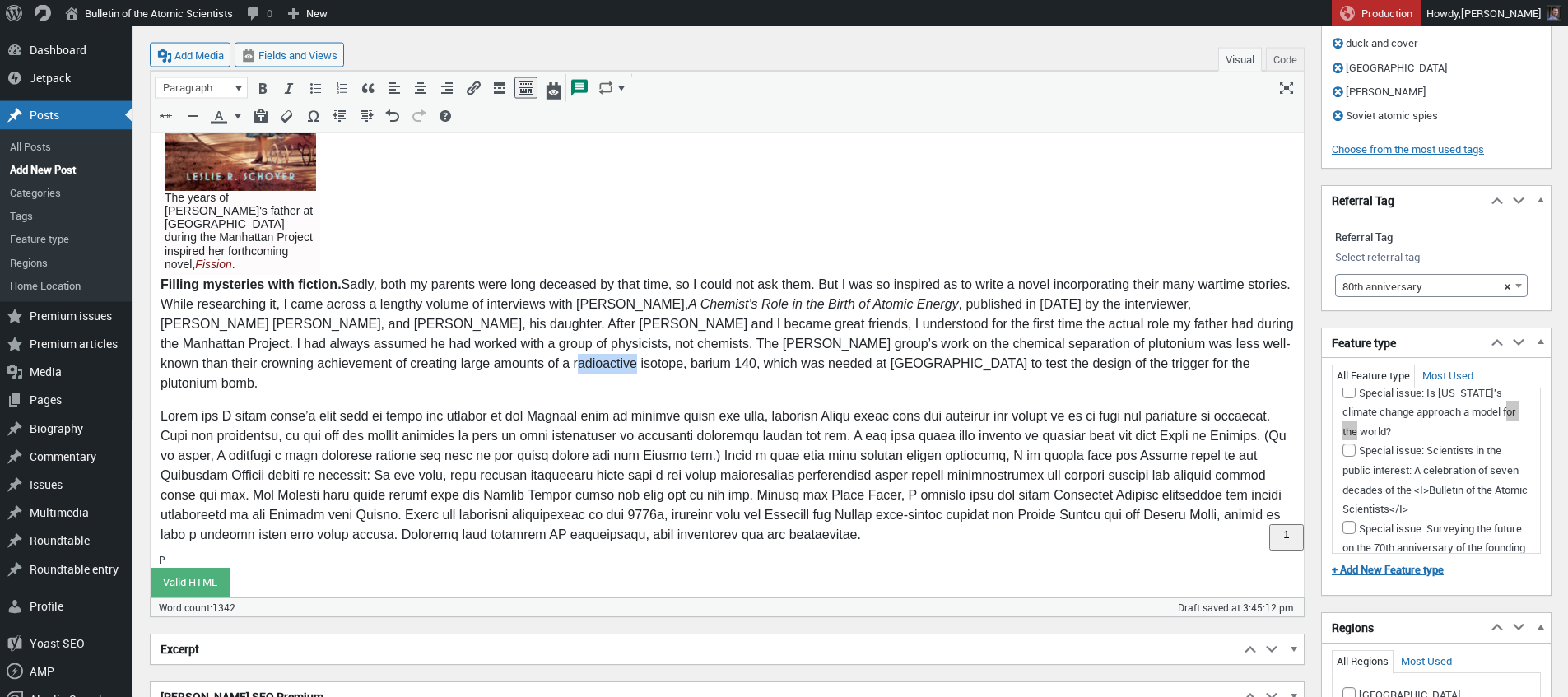scroll, scrollTop: 741, scrollLeft: 0, axis: vertical 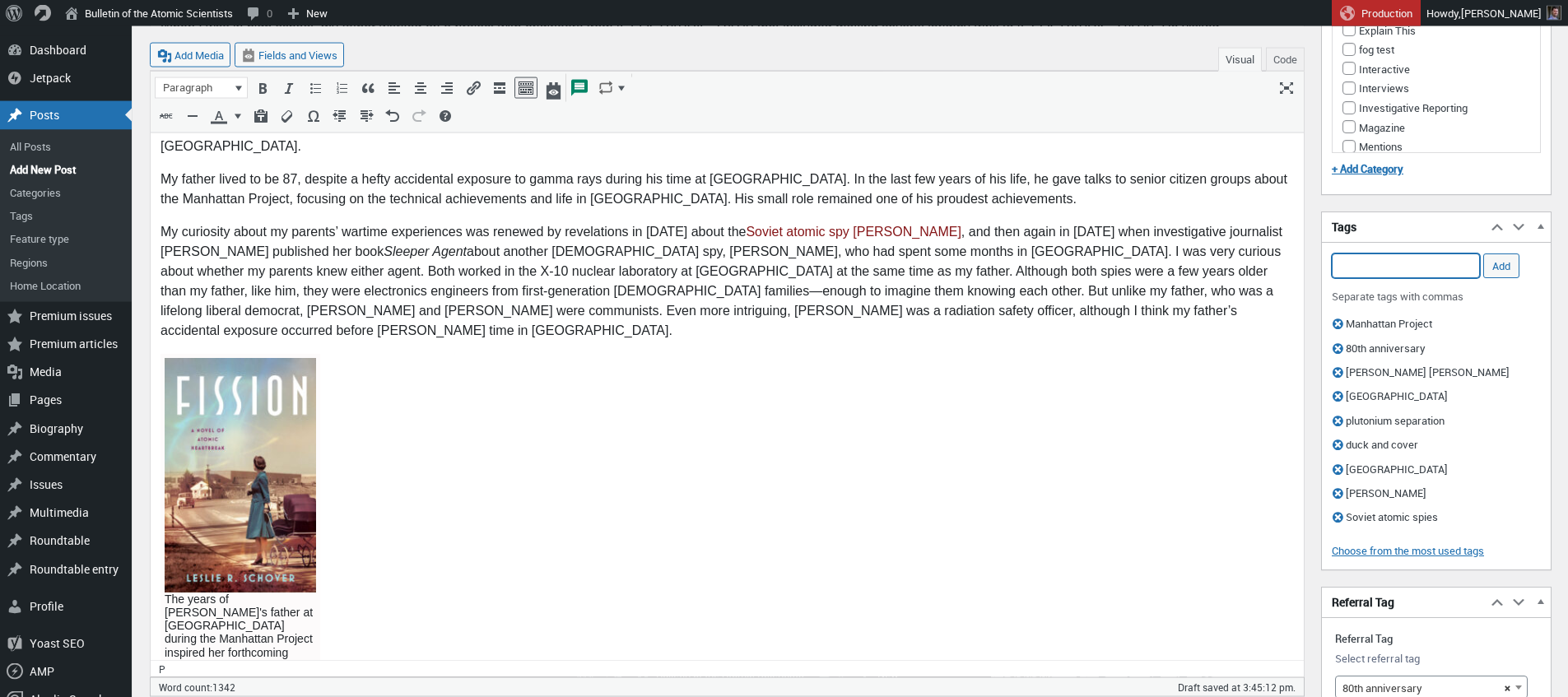 click on "Add Tag" at bounding box center (1406, 266) 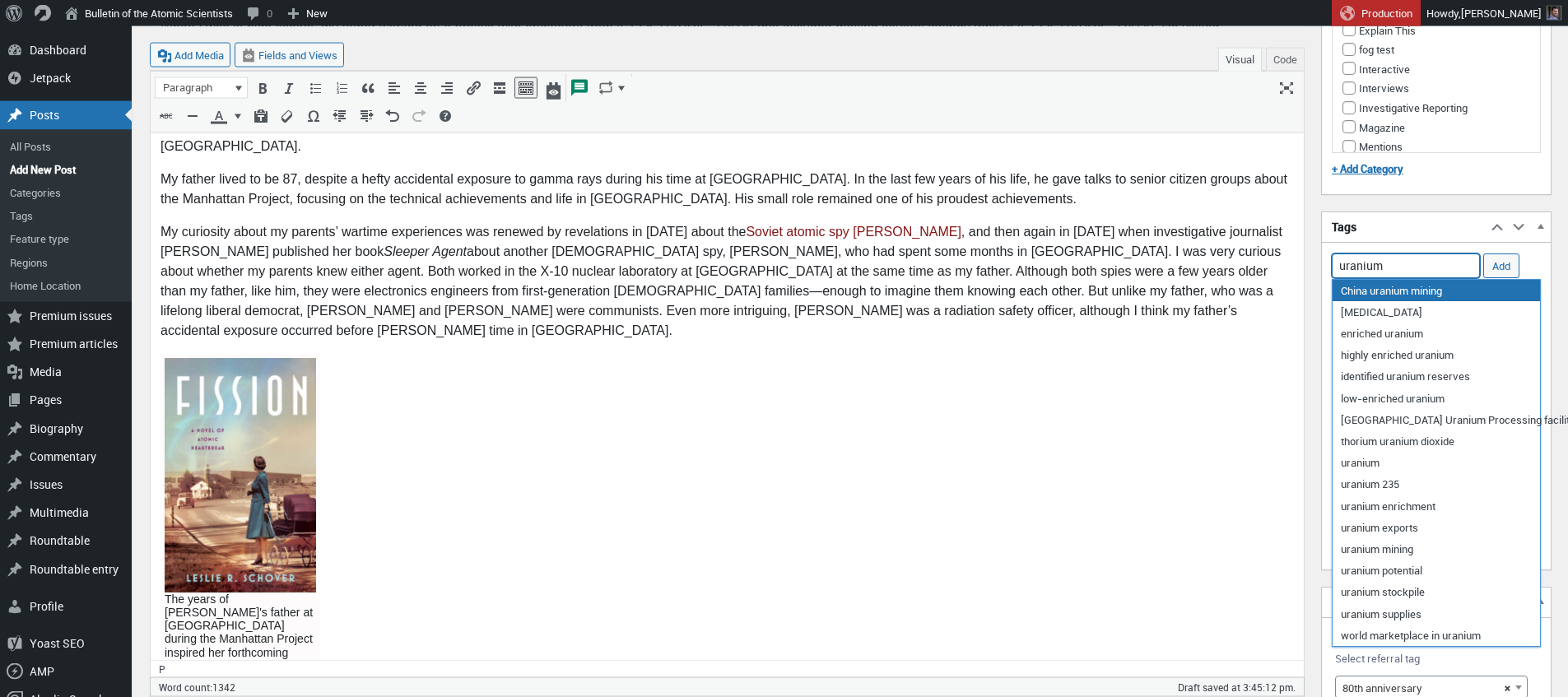 click on "uranium" at bounding box center [1406, 266] 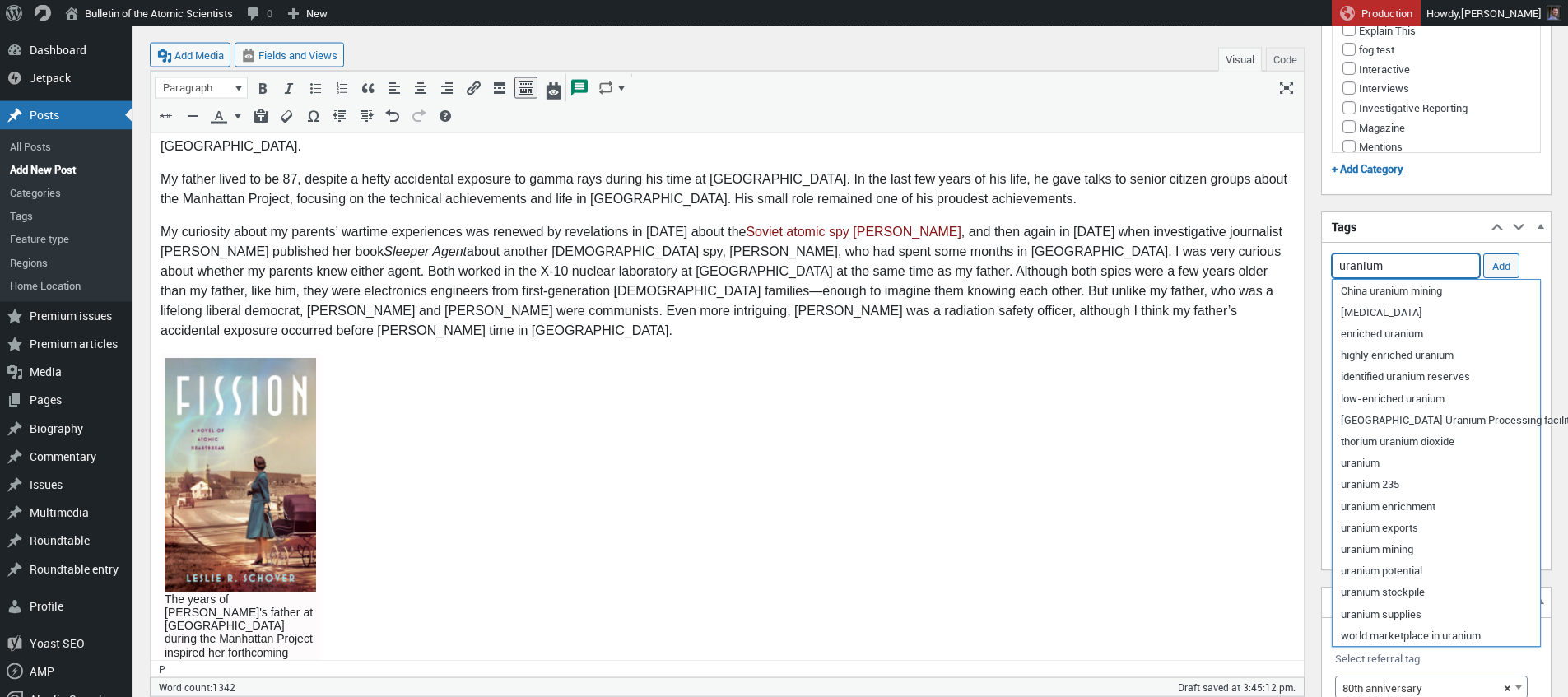 click on "uranium" at bounding box center [1406, 266] 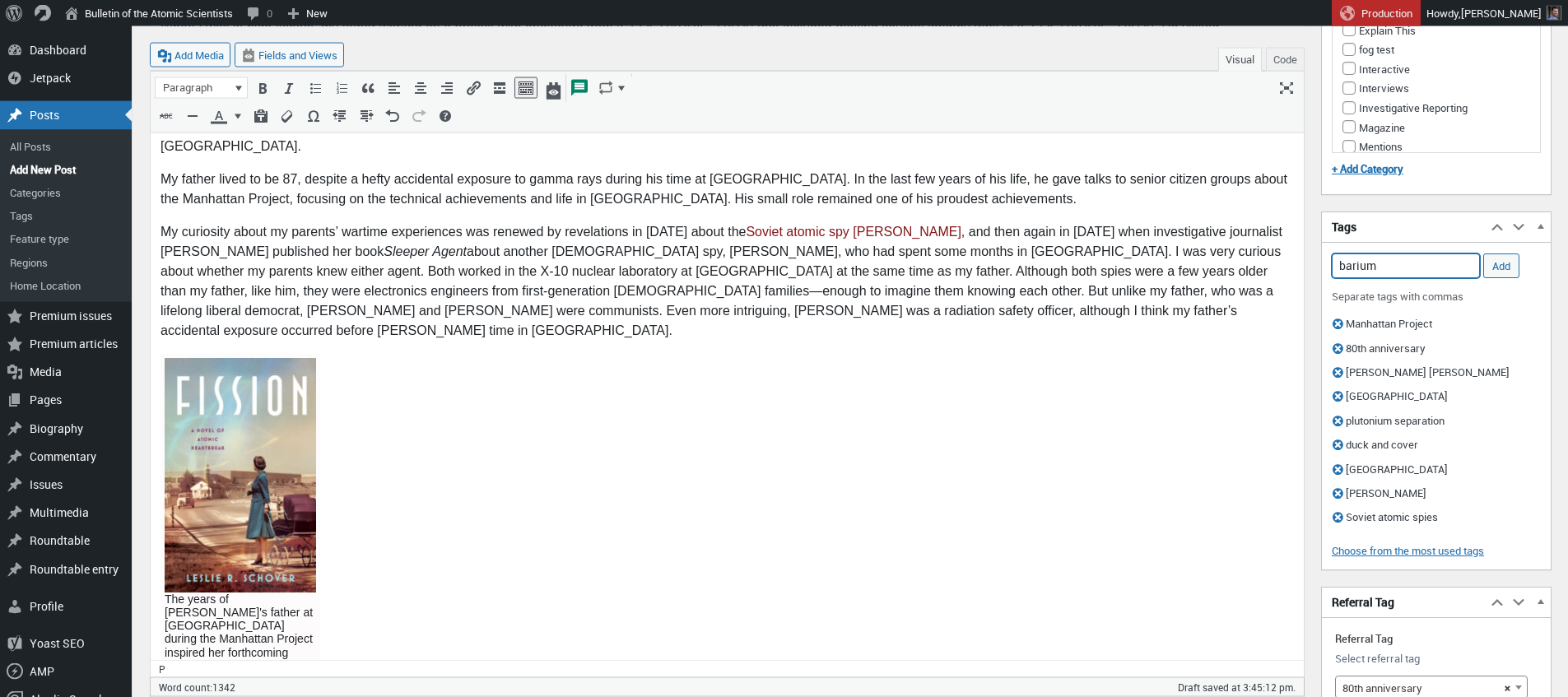 click on "barium" at bounding box center (1406, 266) 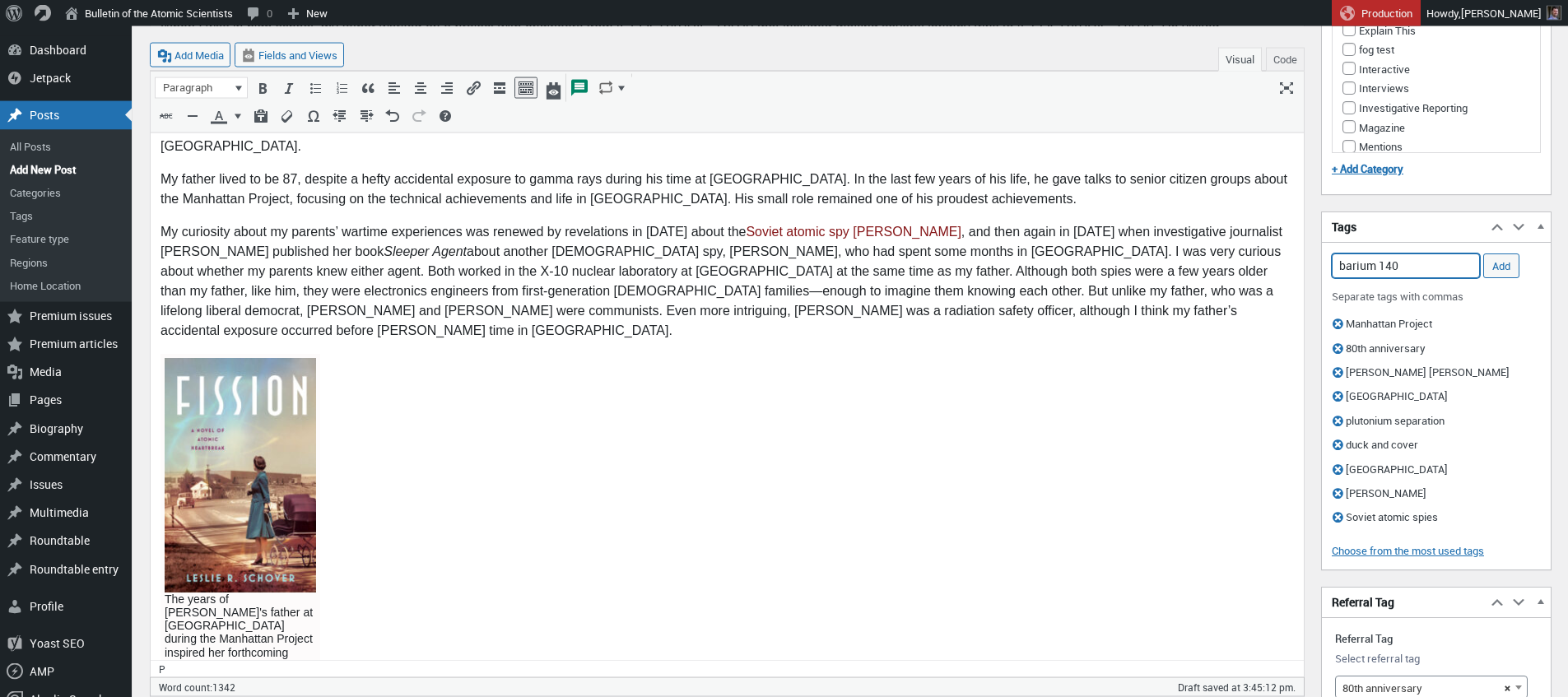 drag, startPoint x: 1377, startPoint y: 263, endPoint x: 1412, endPoint y: 268, distance: 35.355339 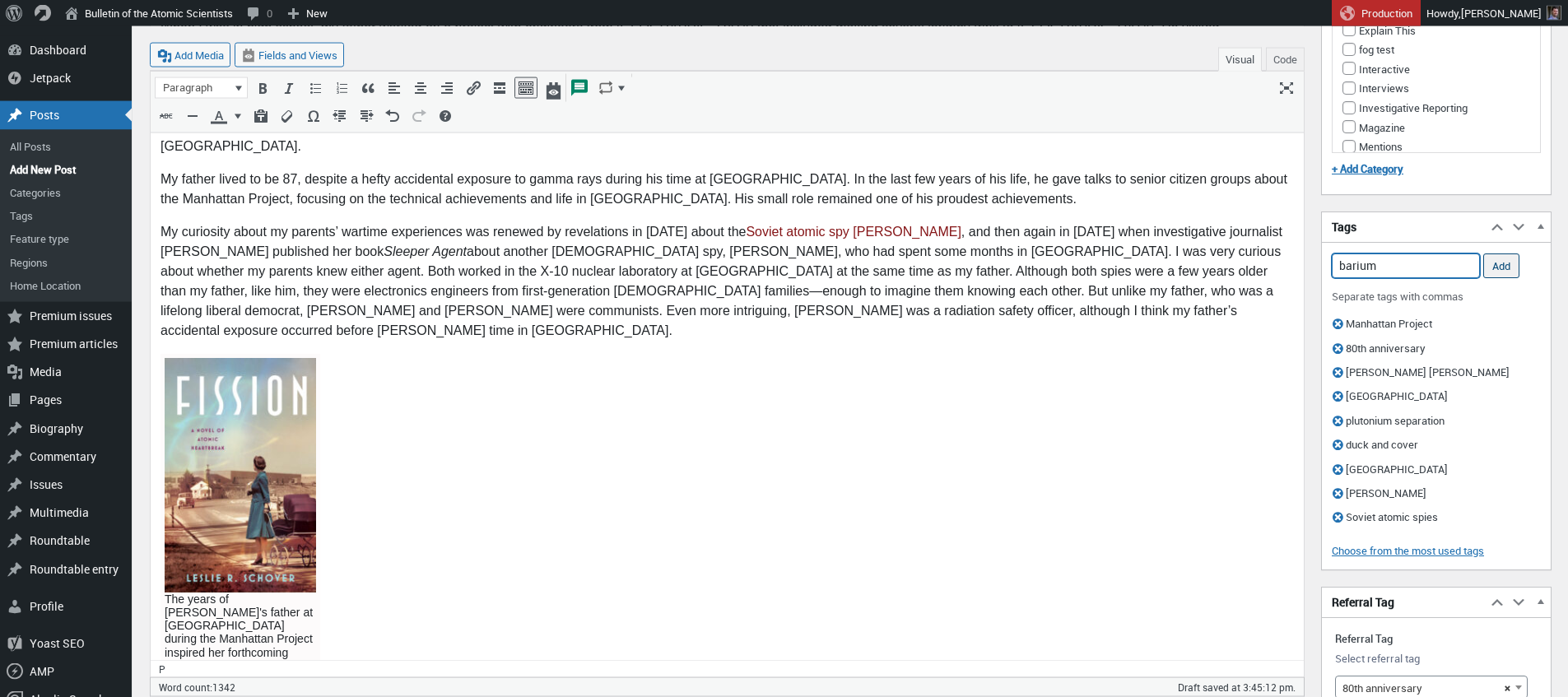type on "barium" 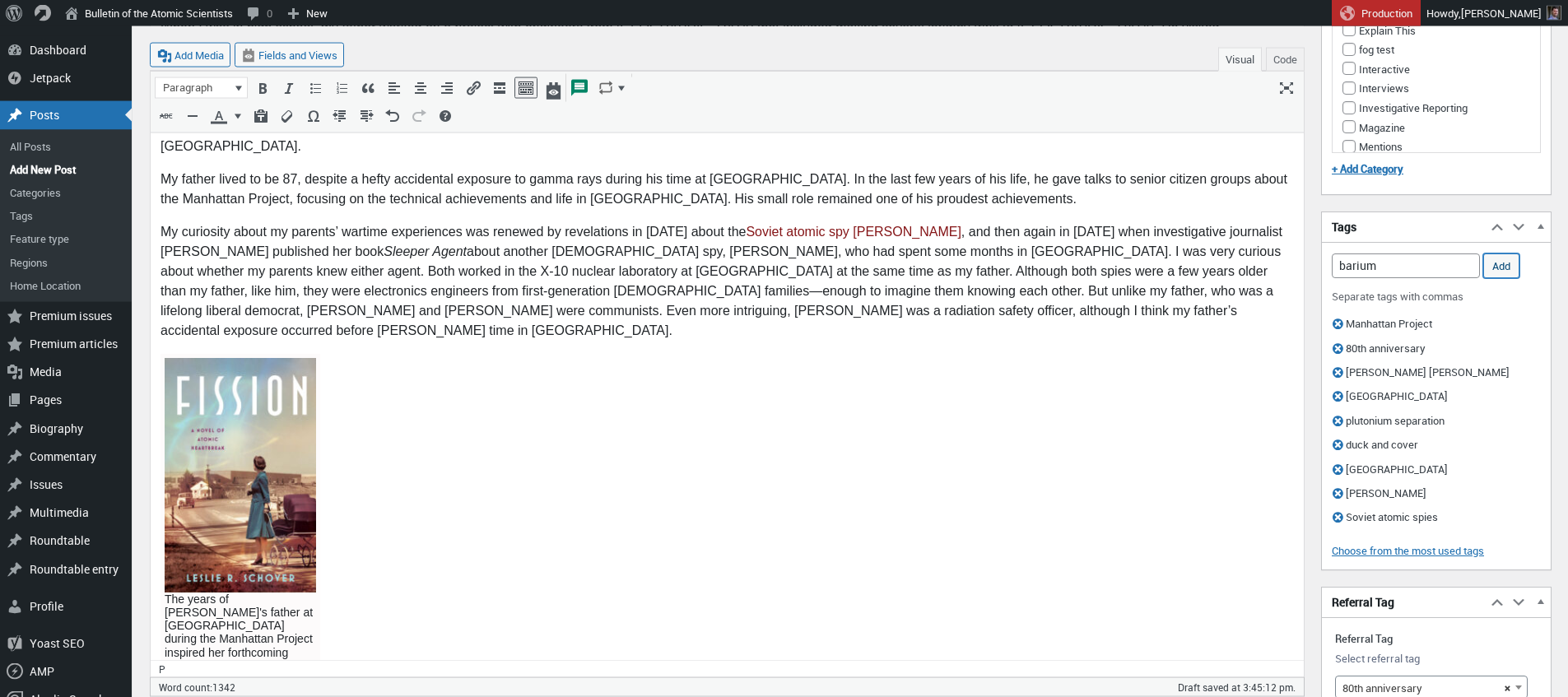 click on "Add" at bounding box center (1501, 266) 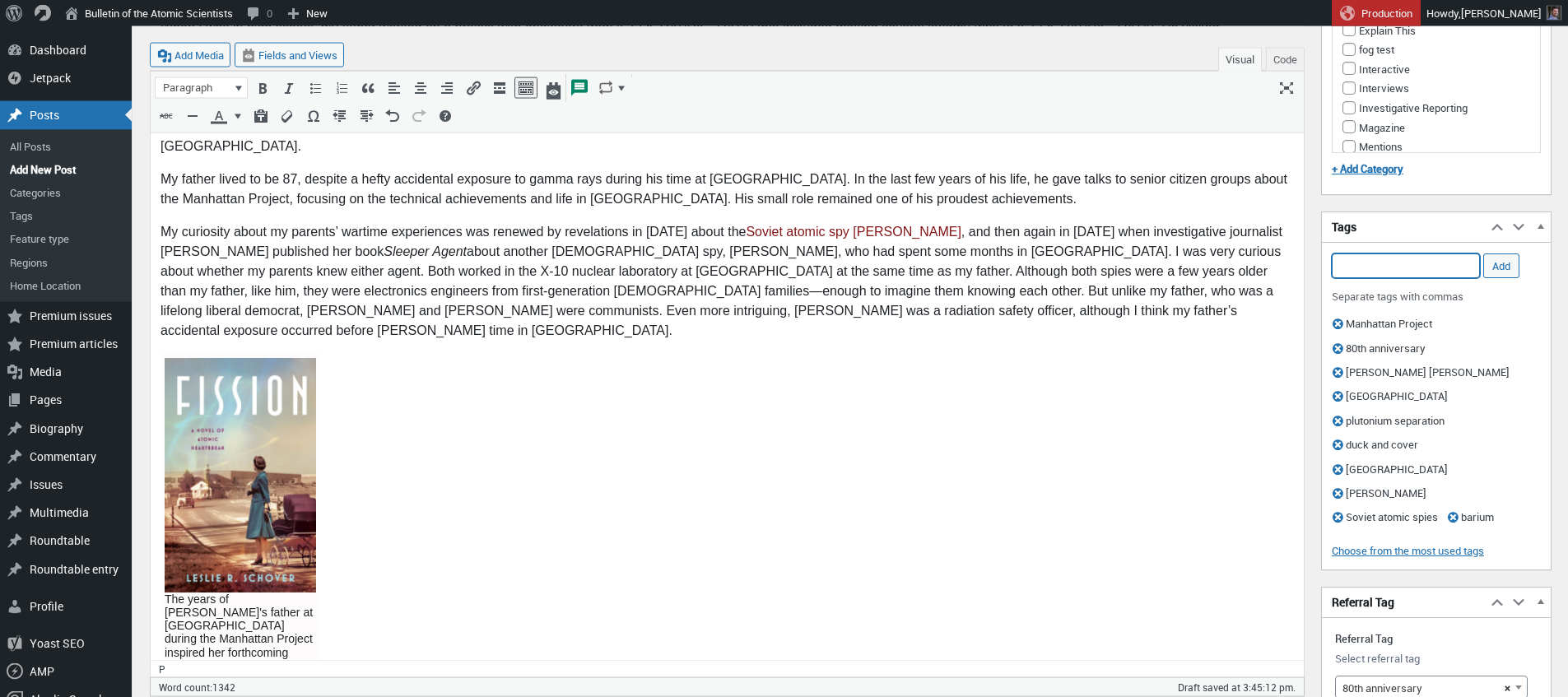 scroll, scrollTop: 1052, scrollLeft: 0, axis: vertical 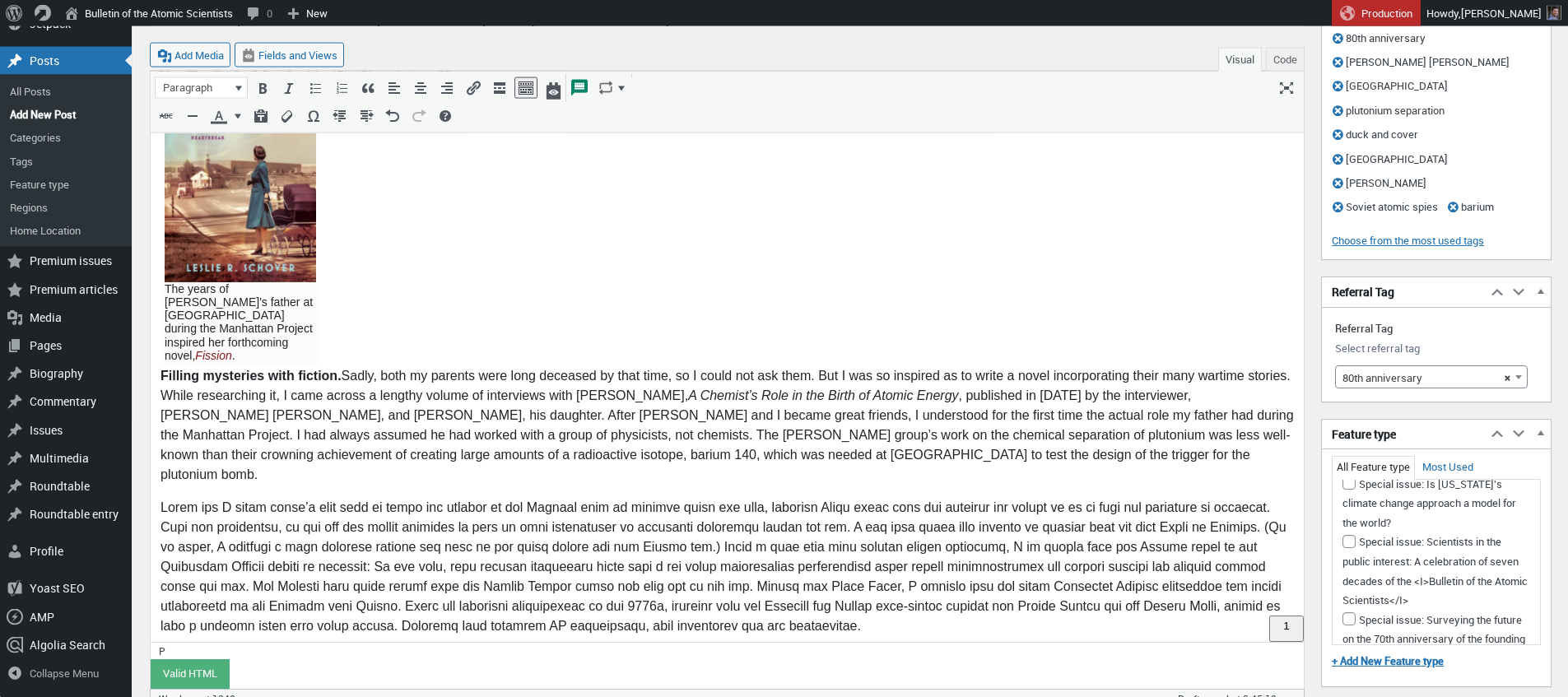 click at bounding box center (727, 567) 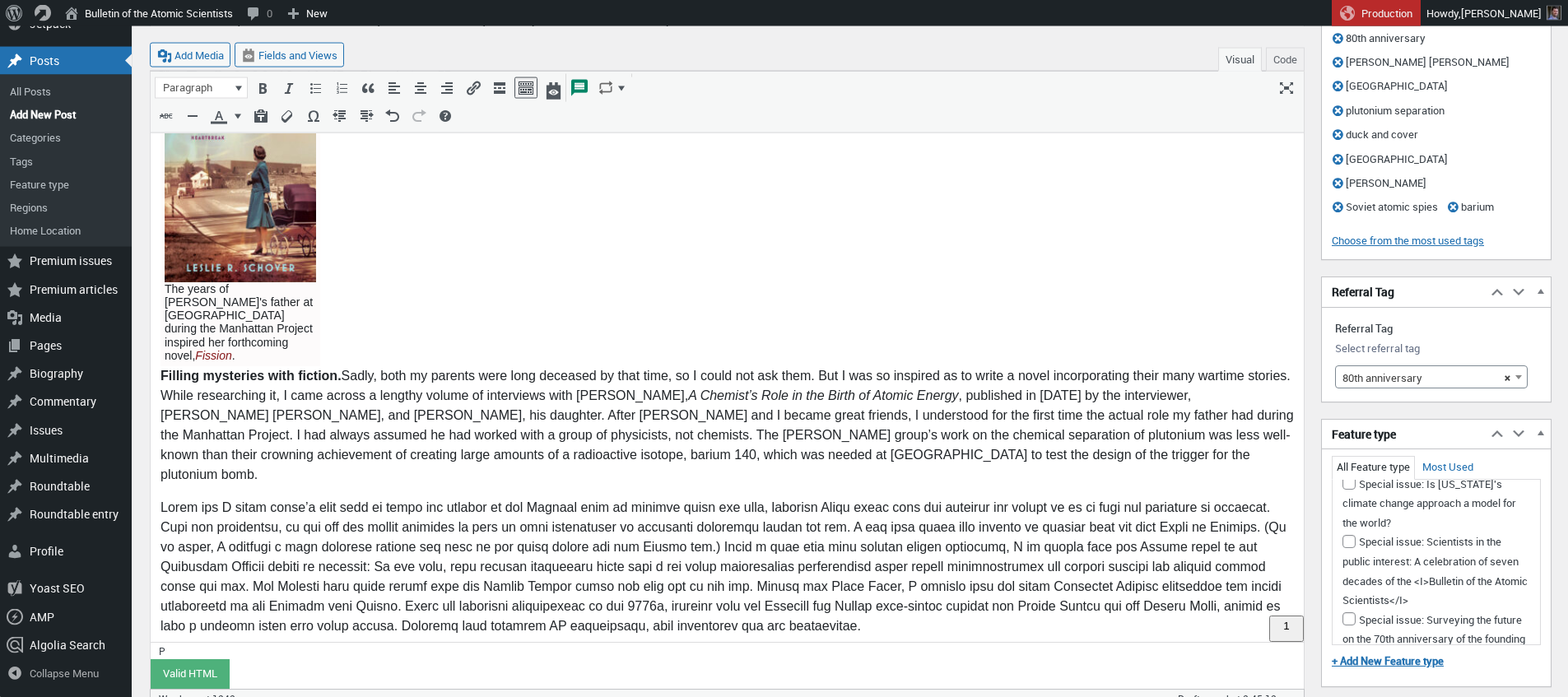 drag, startPoint x: 578, startPoint y: 339, endPoint x: 663, endPoint y: 342, distance: 85.05292 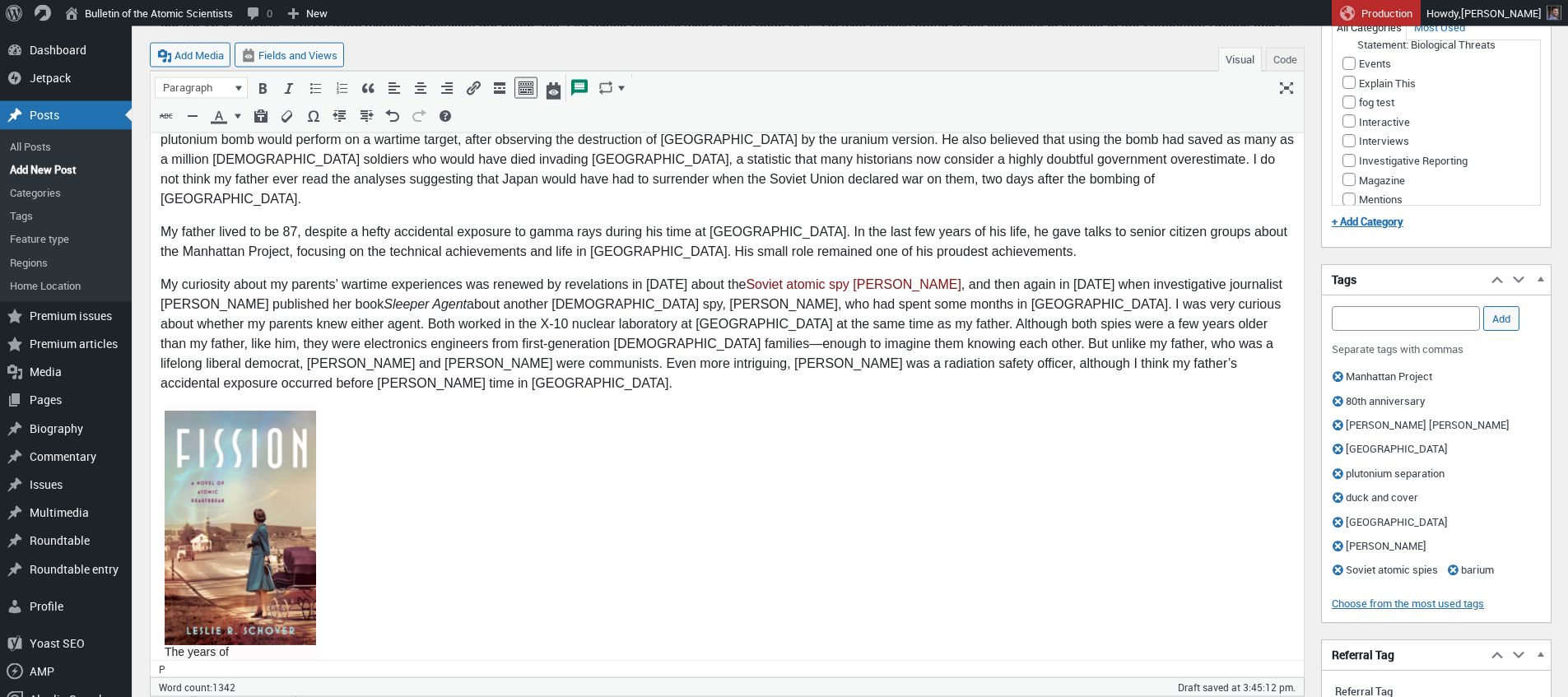 scroll, scrollTop: 593, scrollLeft: 0, axis: vertical 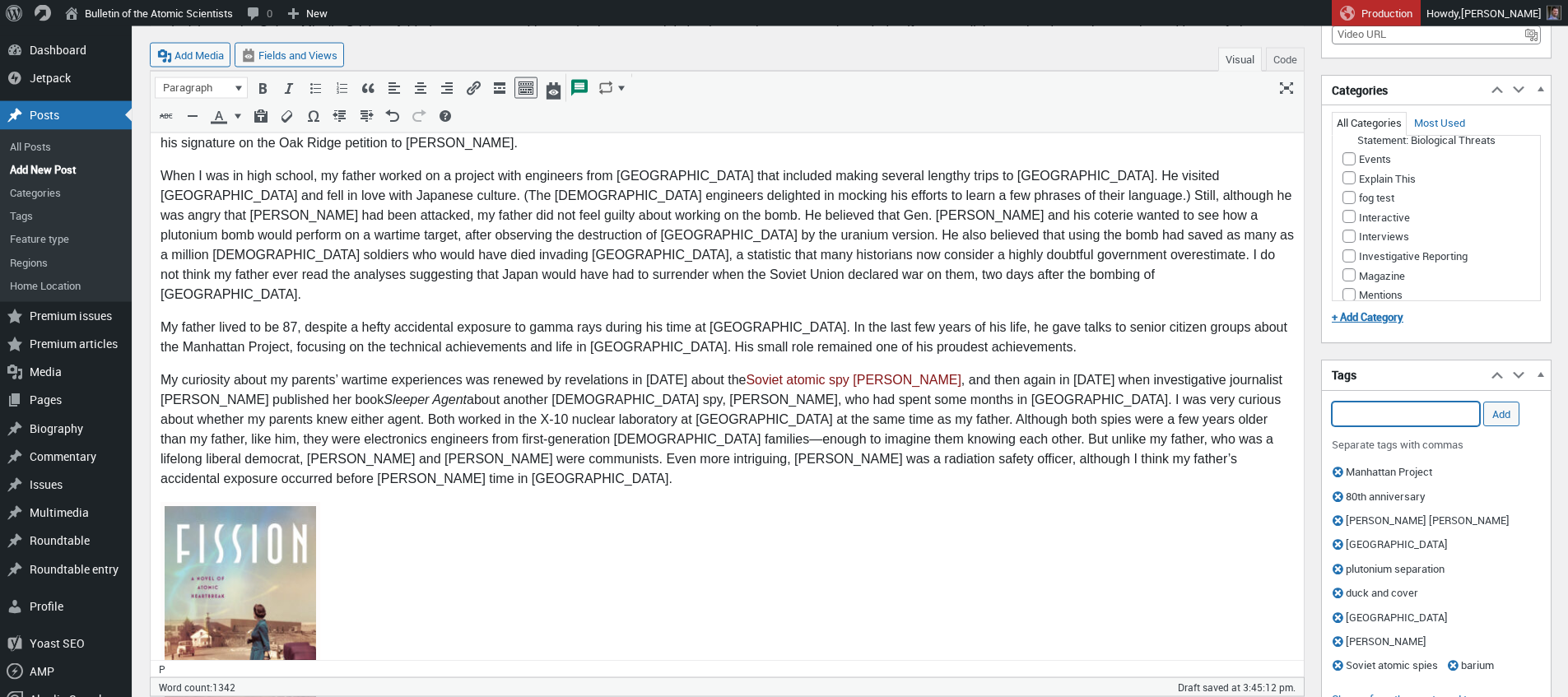 click on "Add Tag" at bounding box center [1406, 414] 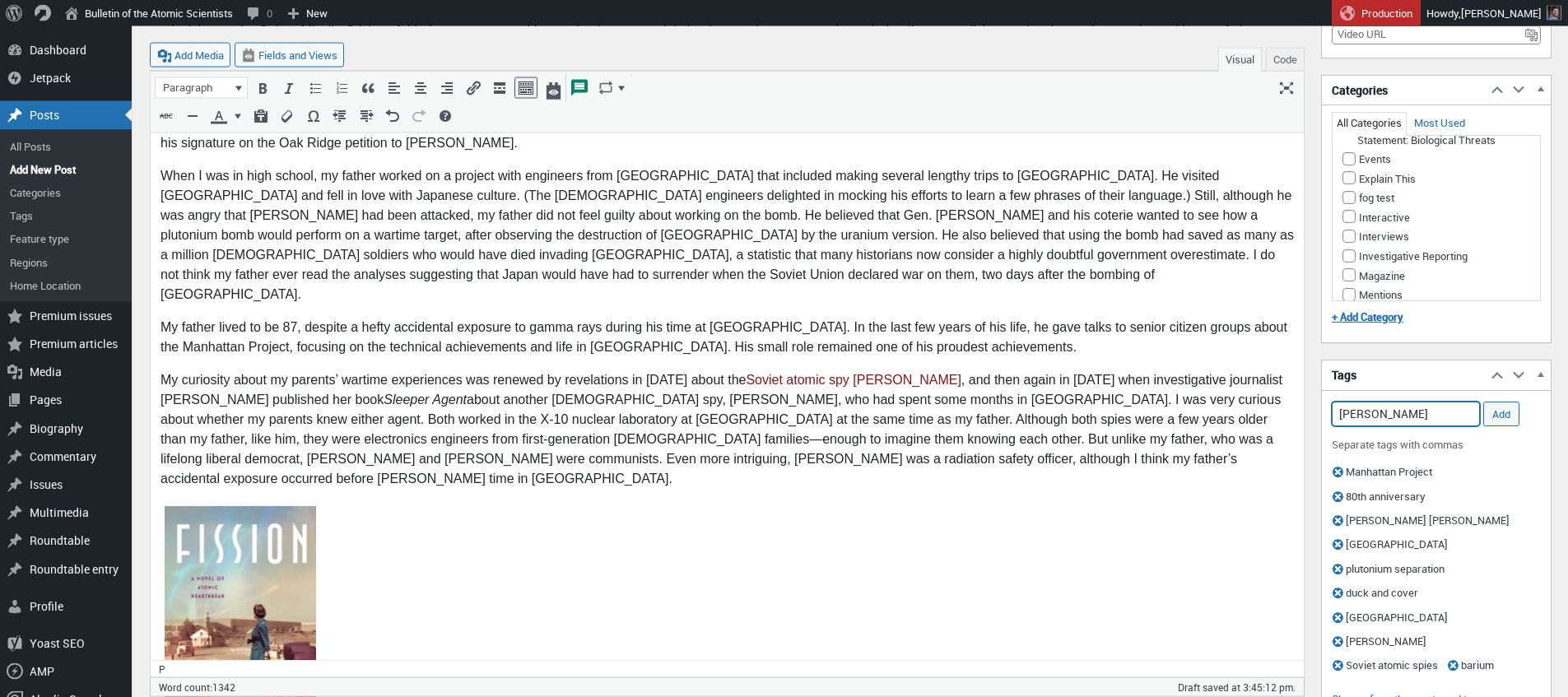 click on "[PERSON_NAME]" at bounding box center (1406, 414) 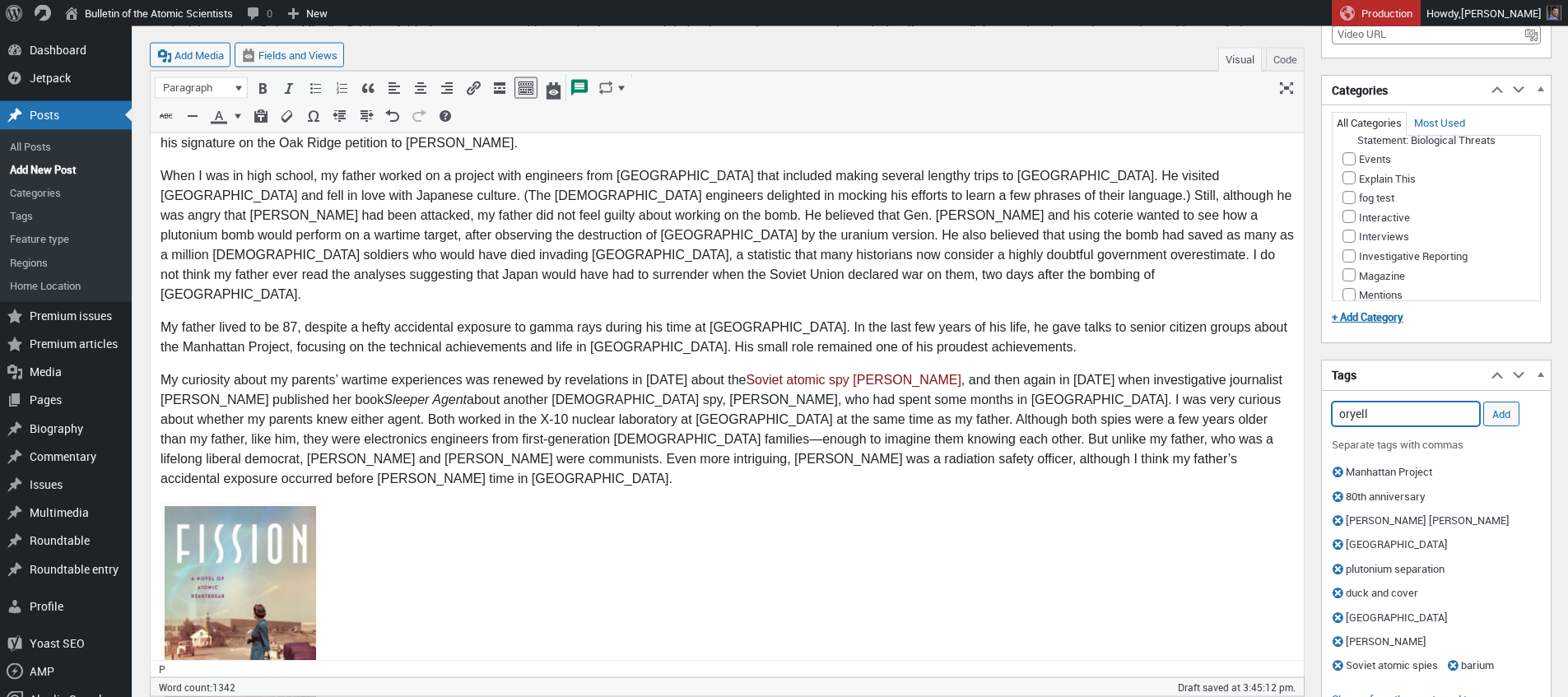 click on "oryell" at bounding box center [1406, 414] 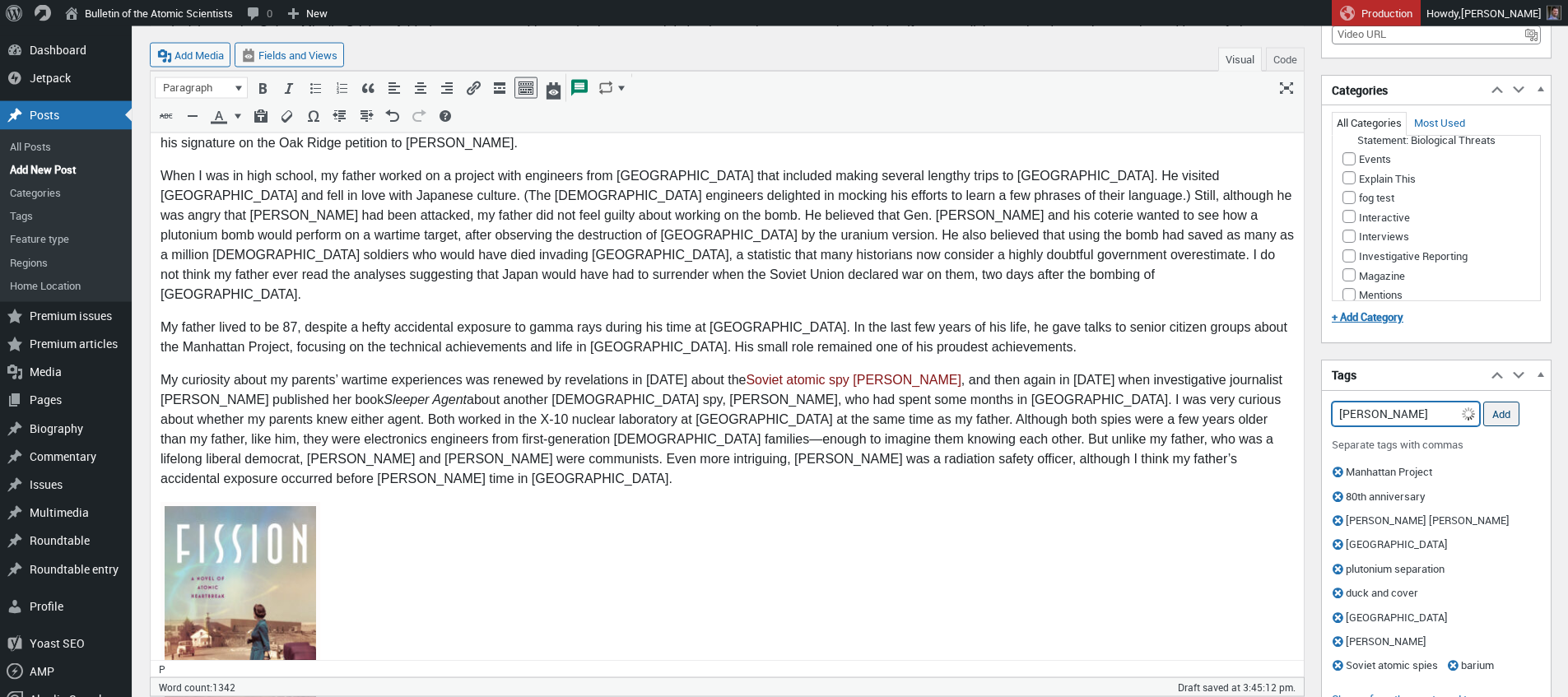 type on "[PERSON_NAME]" 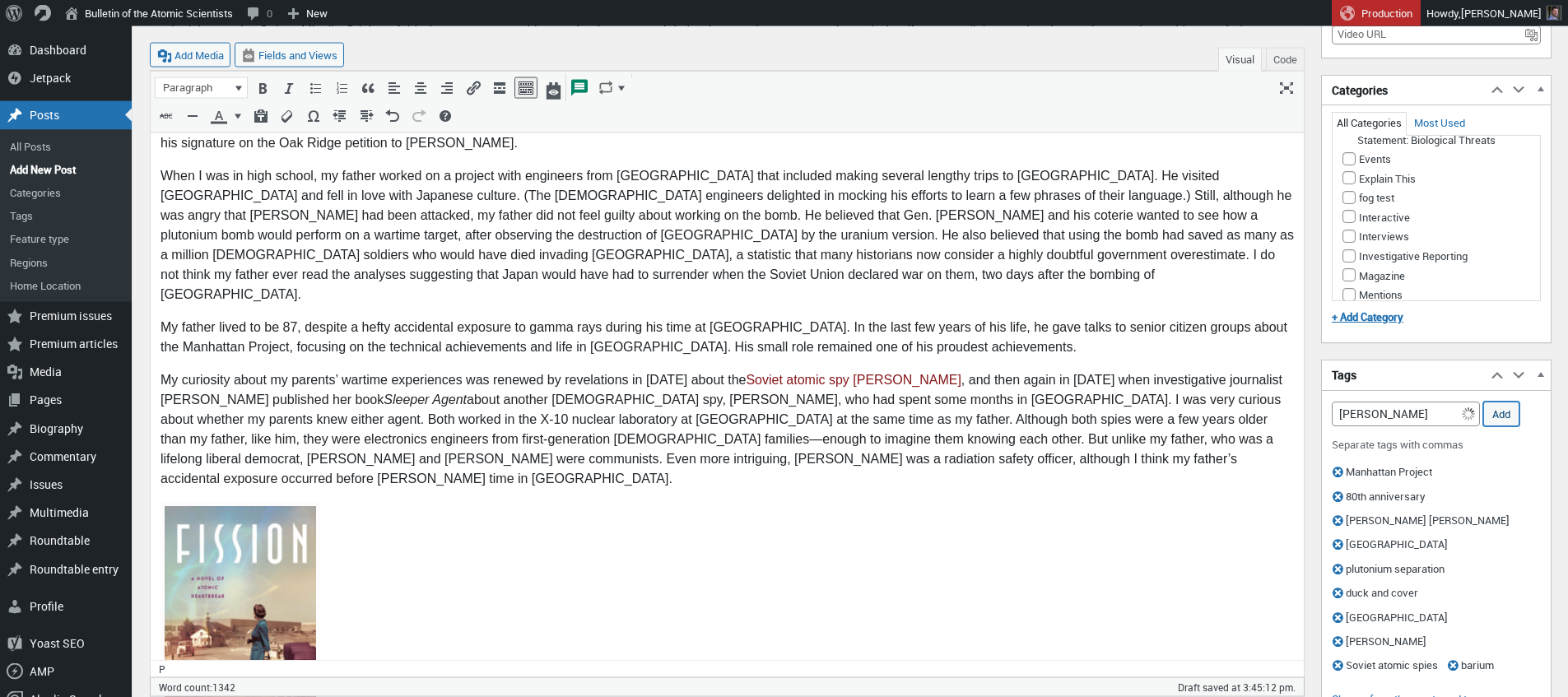 click on "Add" at bounding box center [1501, 414] 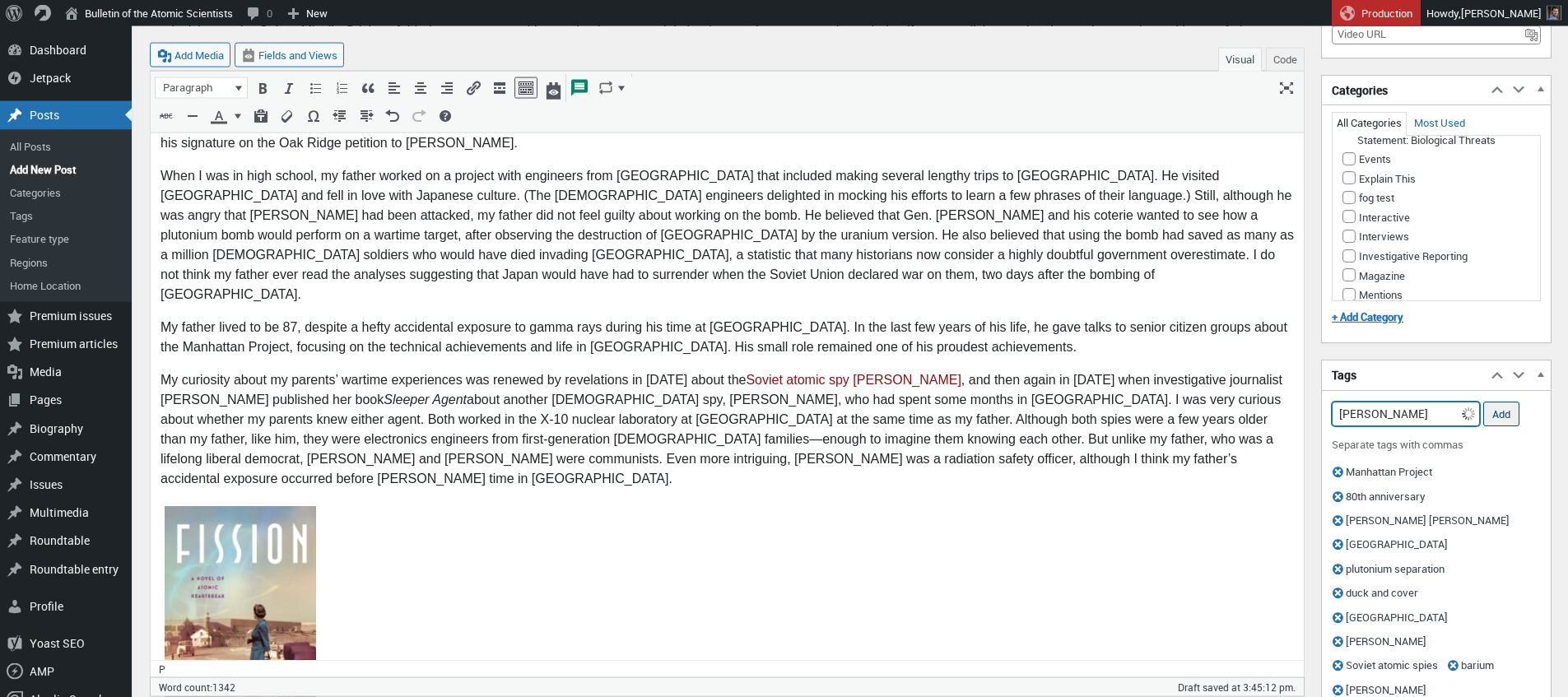type 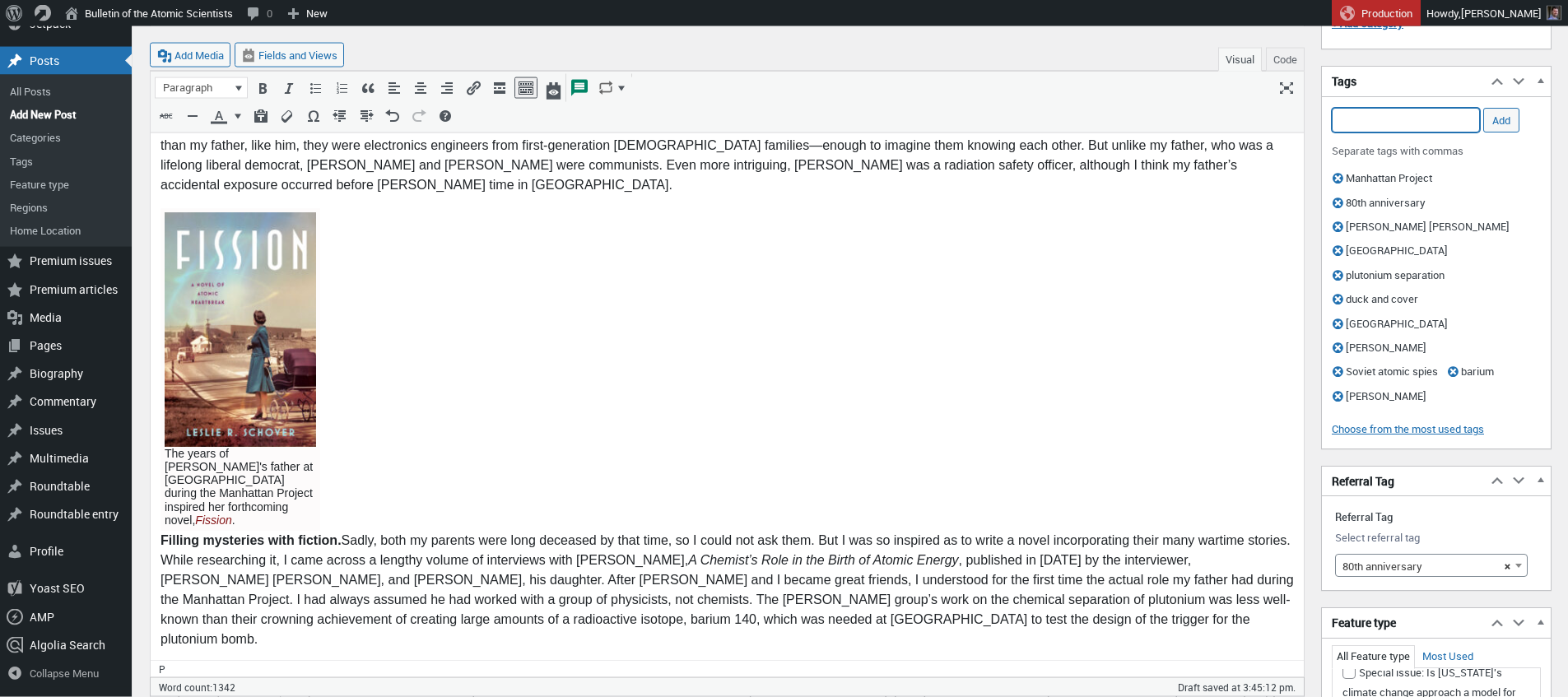 scroll, scrollTop: 908, scrollLeft: 0, axis: vertical 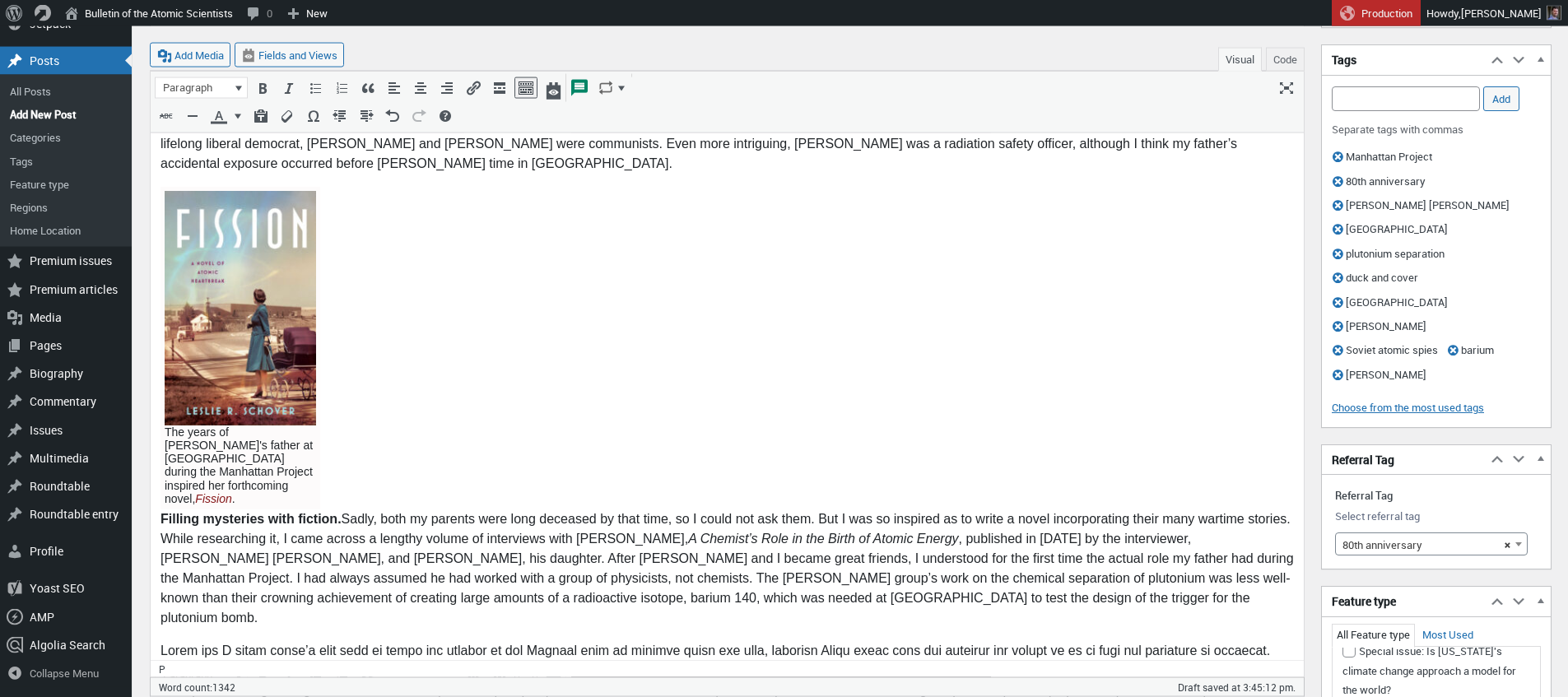 click on "My father, Donald Schover, was an electronics research assistant at the University of Chicago’s Metallurgical Laboratory (or Met Lab)—the same lab where Enrico Fermi and his team achieved the first human-made self-sustaining nuclear chain reaction—and then at Oak Ridge National Laboratory in Tennessee with the group headed by Charles D. Coryell, a chemist who was working on developing a process for the chemical separation of uranium and plutonium. Although my father never earned a college degree, he was one of the 67 signers of the  Oak Ridge version  of the Leo Szilard petition asking President Harry Truman in July 1945 not to use the bomb in Japan without a prior harmless demonstration of its devastating power. After the war, he had a long and successful career as an electronics and systems engineer, in an age when you could still be an autodidact. Entering the Manhattan Project. iconic   Duck and Cover  No regrets. Soviet atomic spy Oscar Seborer Sleeper Agent Fission ." at bounding box center [727, 118] 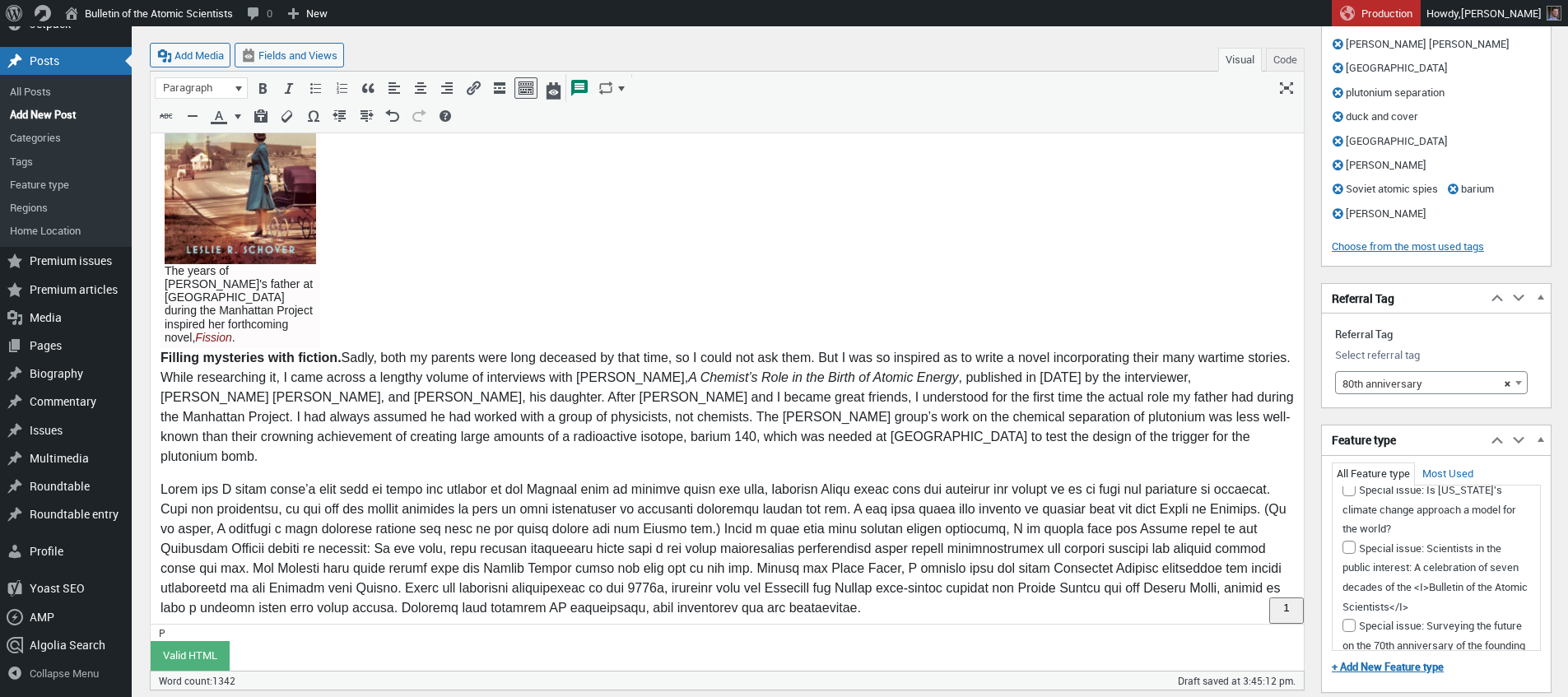 scroll, scrollTop: 1442, scrollLeft: 0, axis: vertical 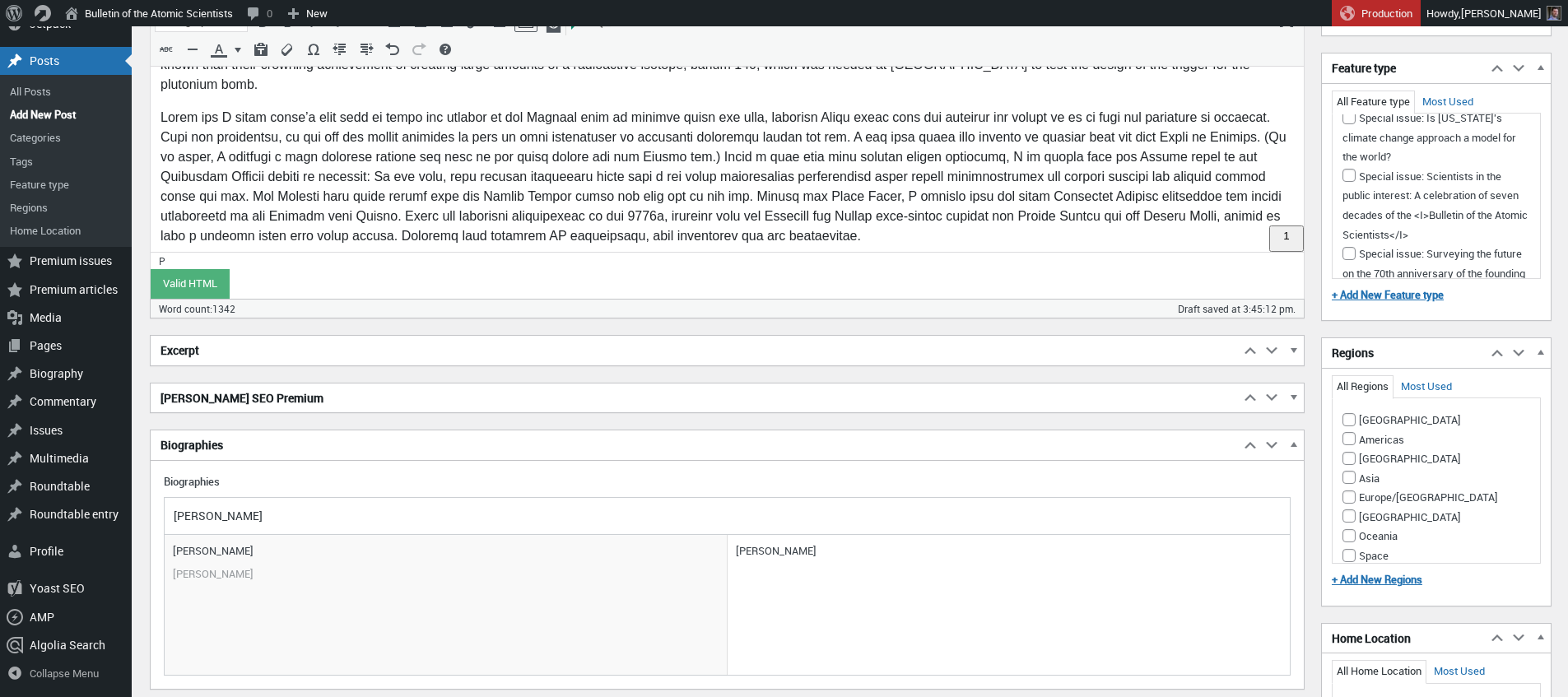 click on "Excerpt" at bounding box center [695, 351] 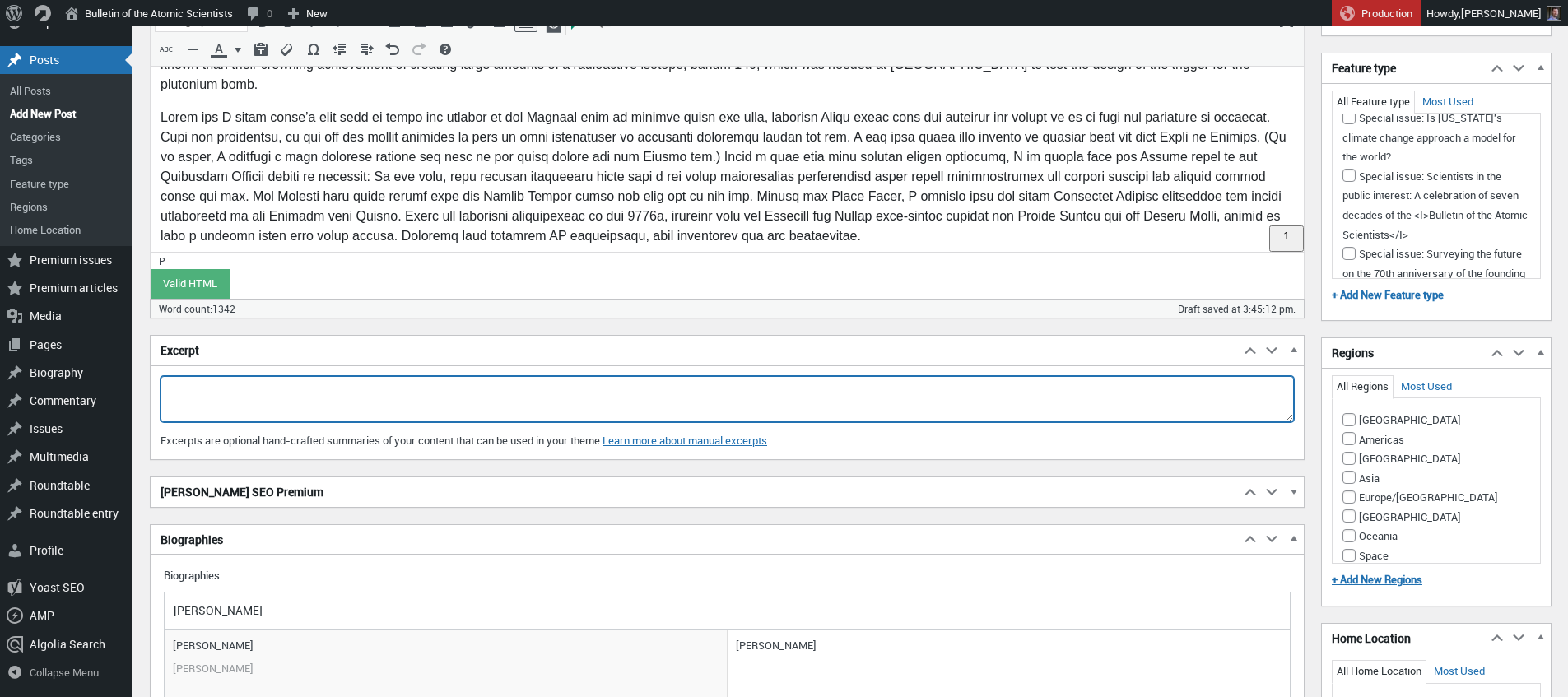 click on "Excerpt" at bounding box center [727, 399] 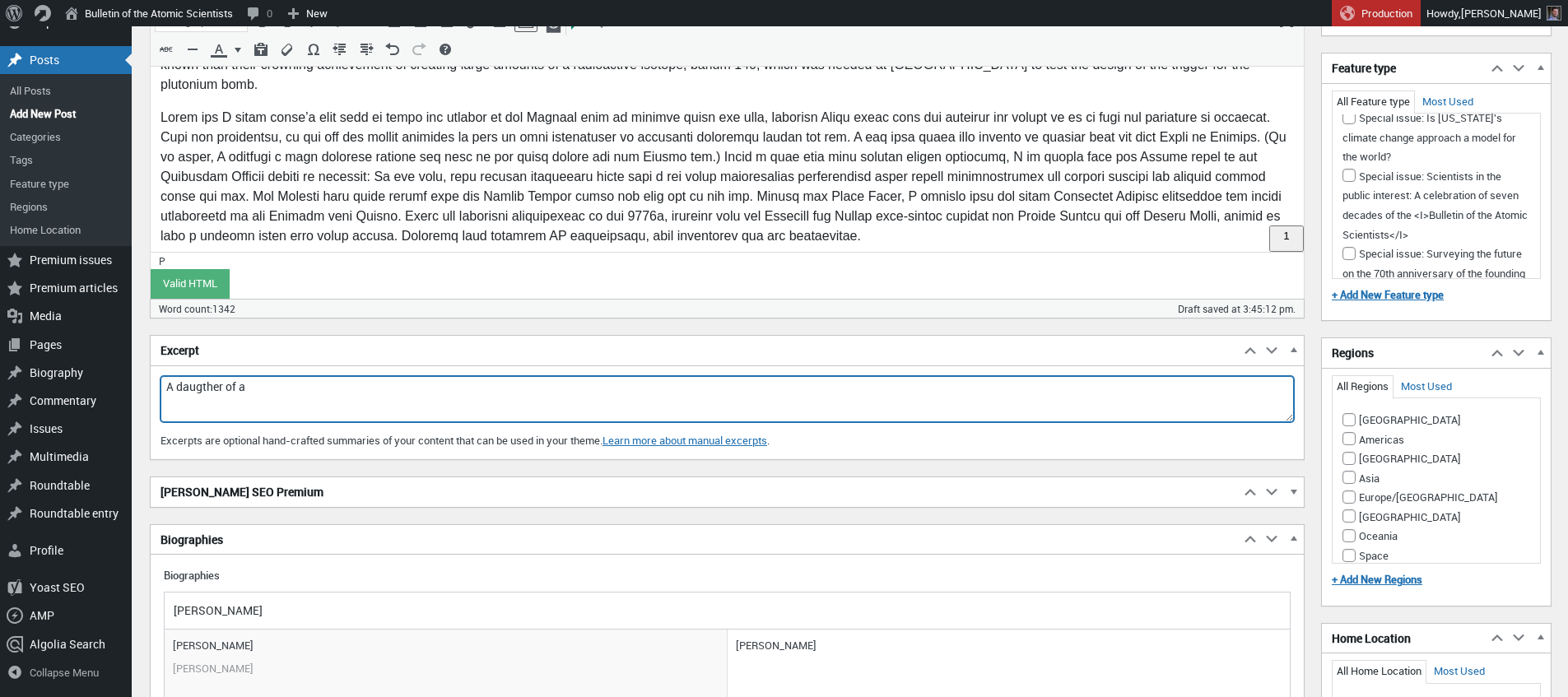 click on "A daugther of a" at bounding box center [727, 399] 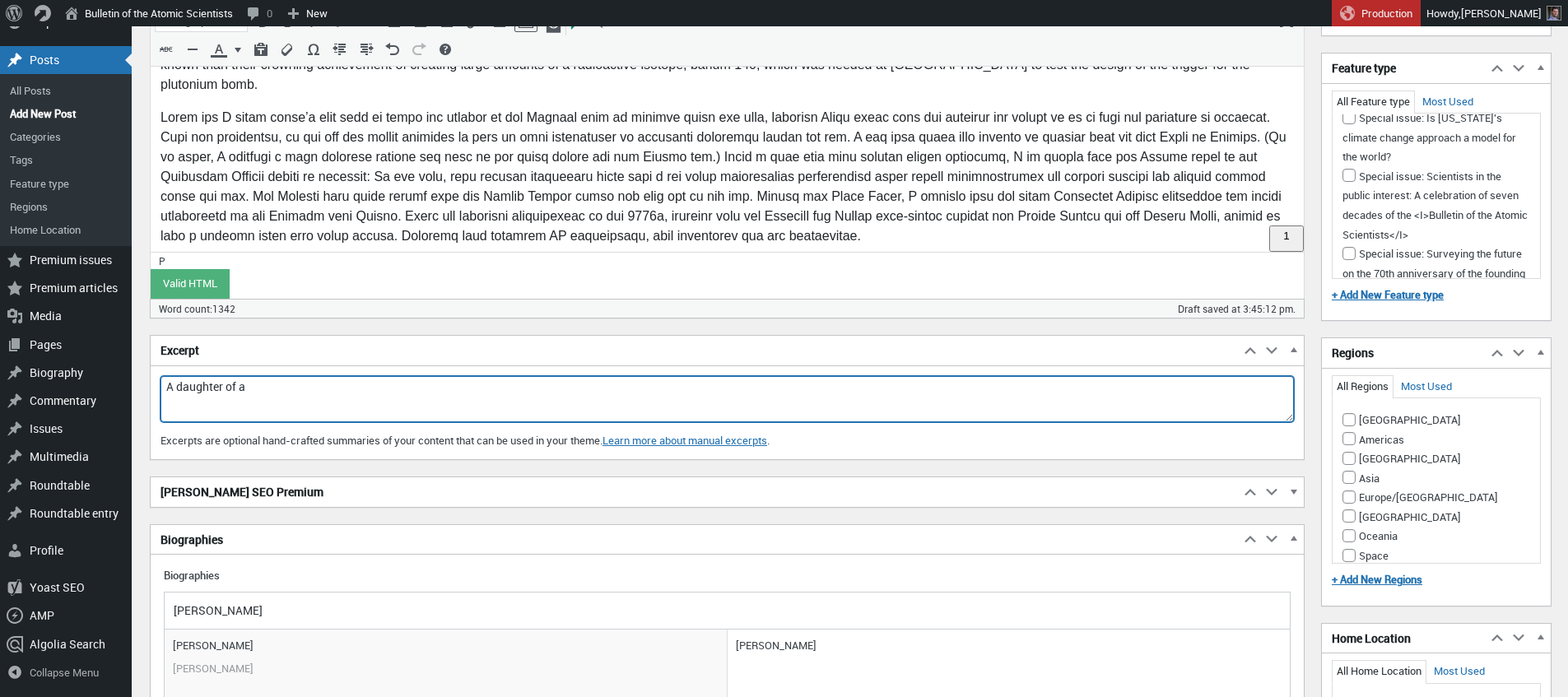 click on "A daughter of a" at bounding box center (727, 399) 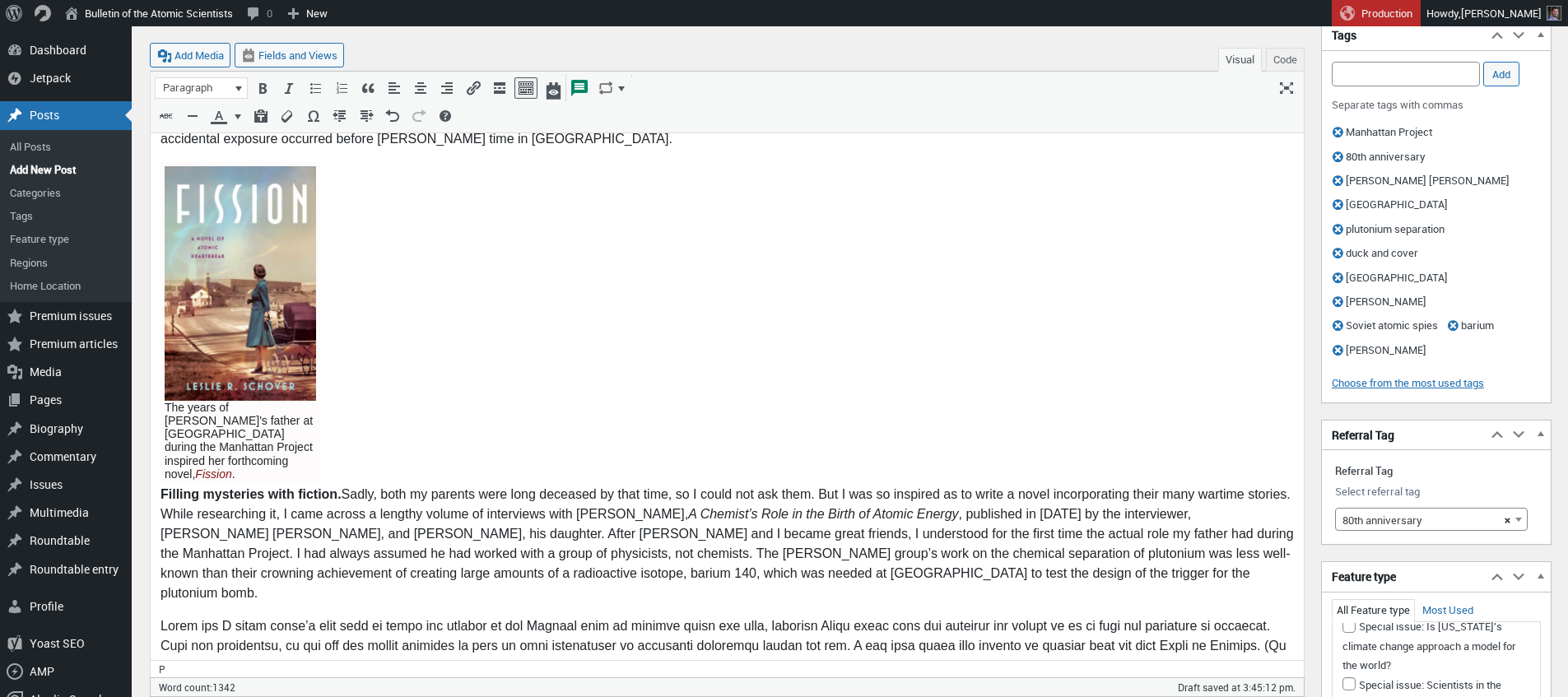 scroll, scrollTop: 0, scrollLeft: 0, axis: both 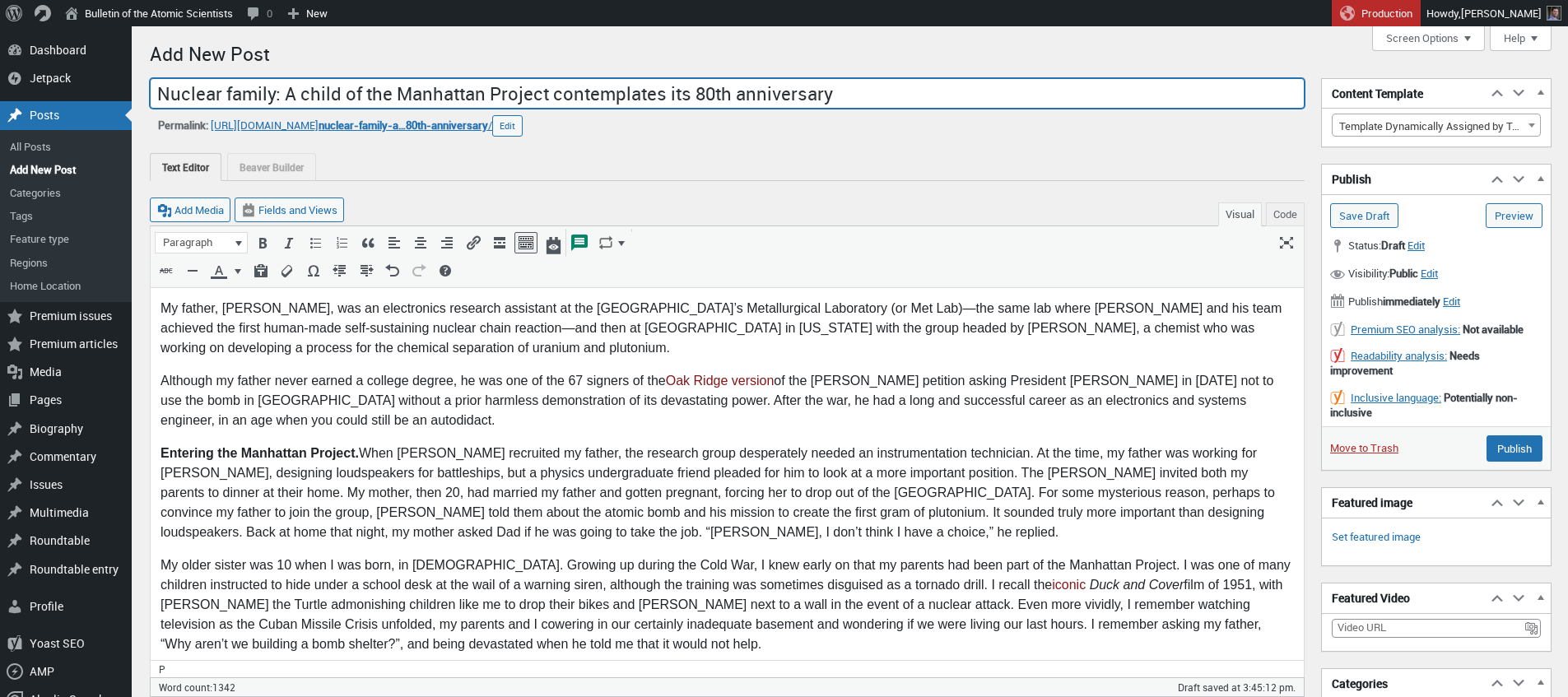 drag, startPoint x: 384, startPoint y: 92, endPoint x: 528, endPoint y: 92, distance: 144 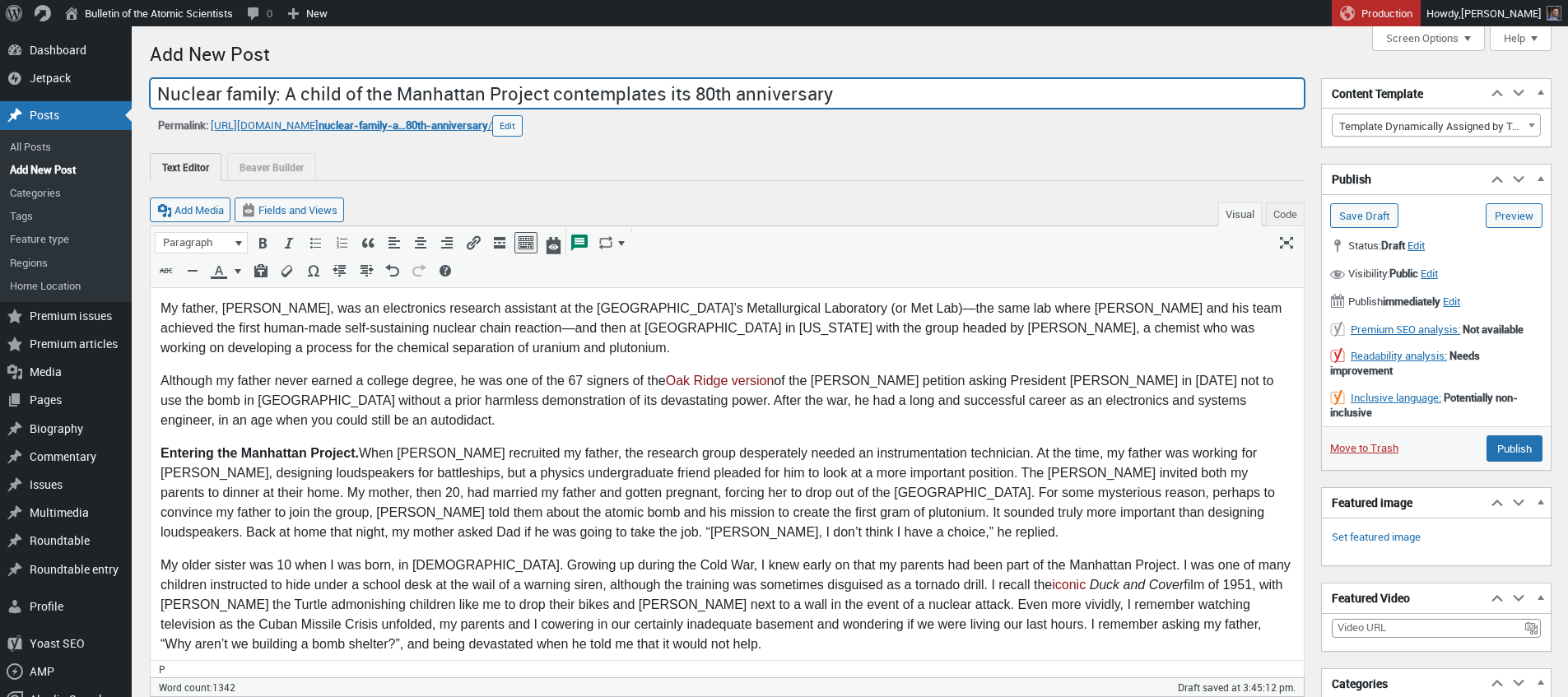 click on "Nuclear family: A child of the Manhattan Project contemplates its 80th anniversary" at bounding box center (727, 94) 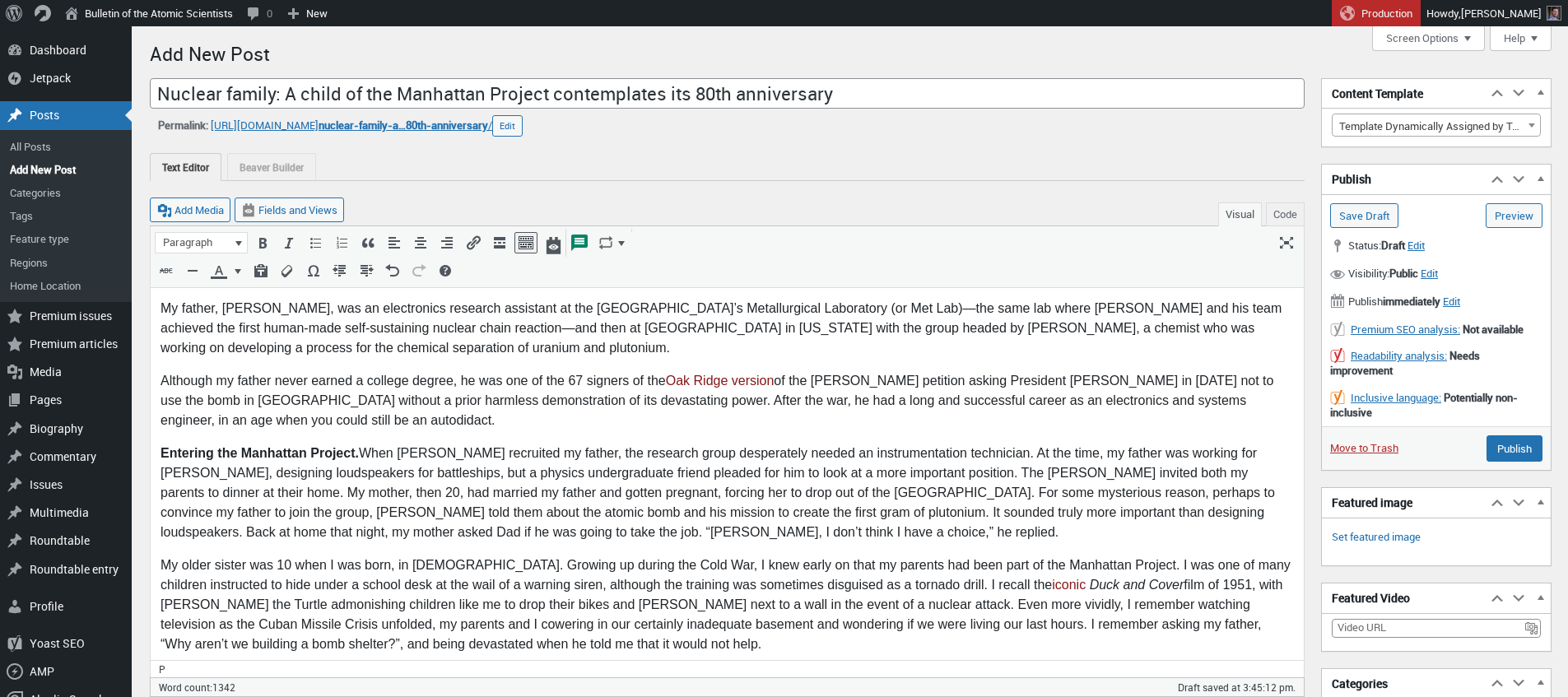 click on "My father, [PERSON_NAME], was an electronics research assistant at the [GEOGRAPHIC_DATA]’s Metallurgical Laboratory (or Met Lab)—the same lab where [PERSON_NAME] and his team achieved the first human-made self-sustaining nuclear chain reaction—and then at [GEOGRAPHIC_DATA] in [US_STATE] with the group headed by [PERSON_NAME], a chemist who was working on developing a process for the chemical separation of uranium and plutonium." at bounding box center [727, 328] 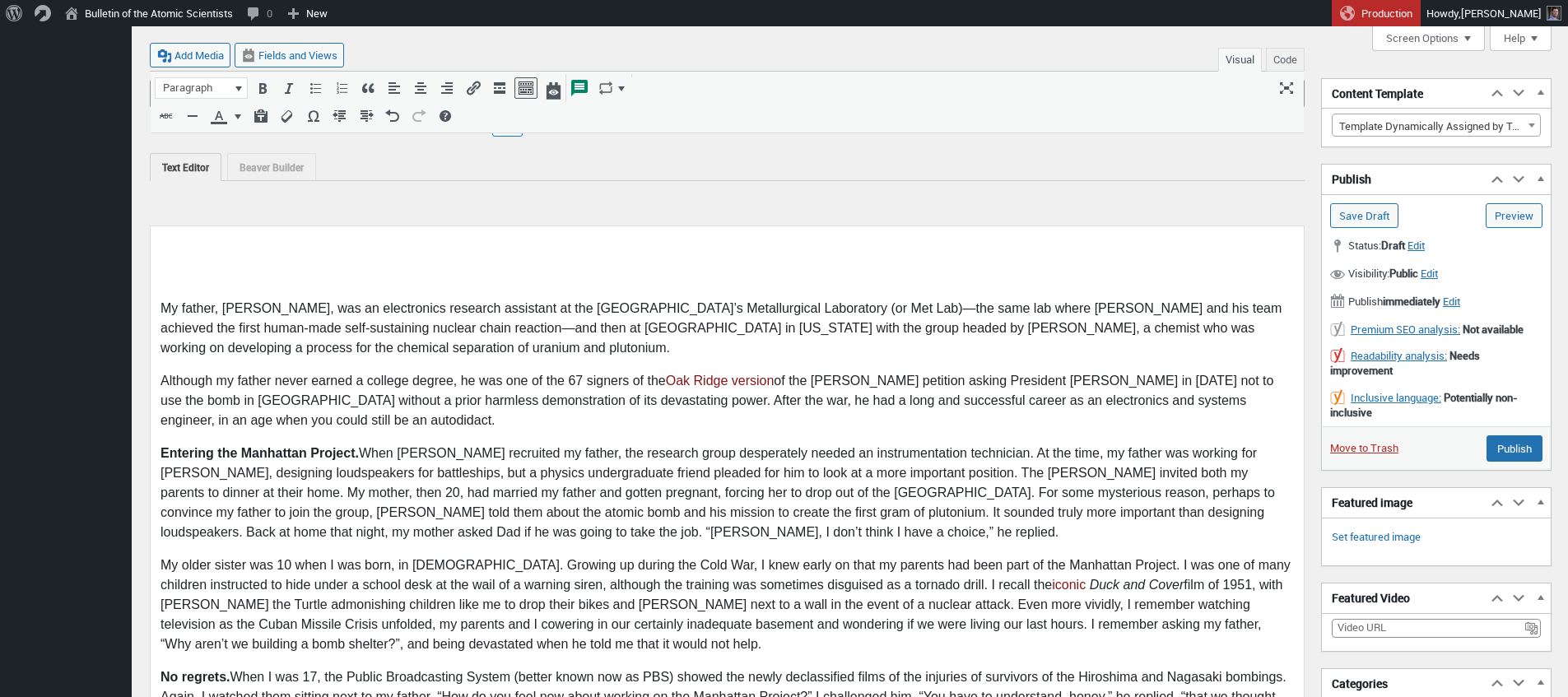 scroll, scrollTop: 308, scrollLeft: 0, axis: vertical 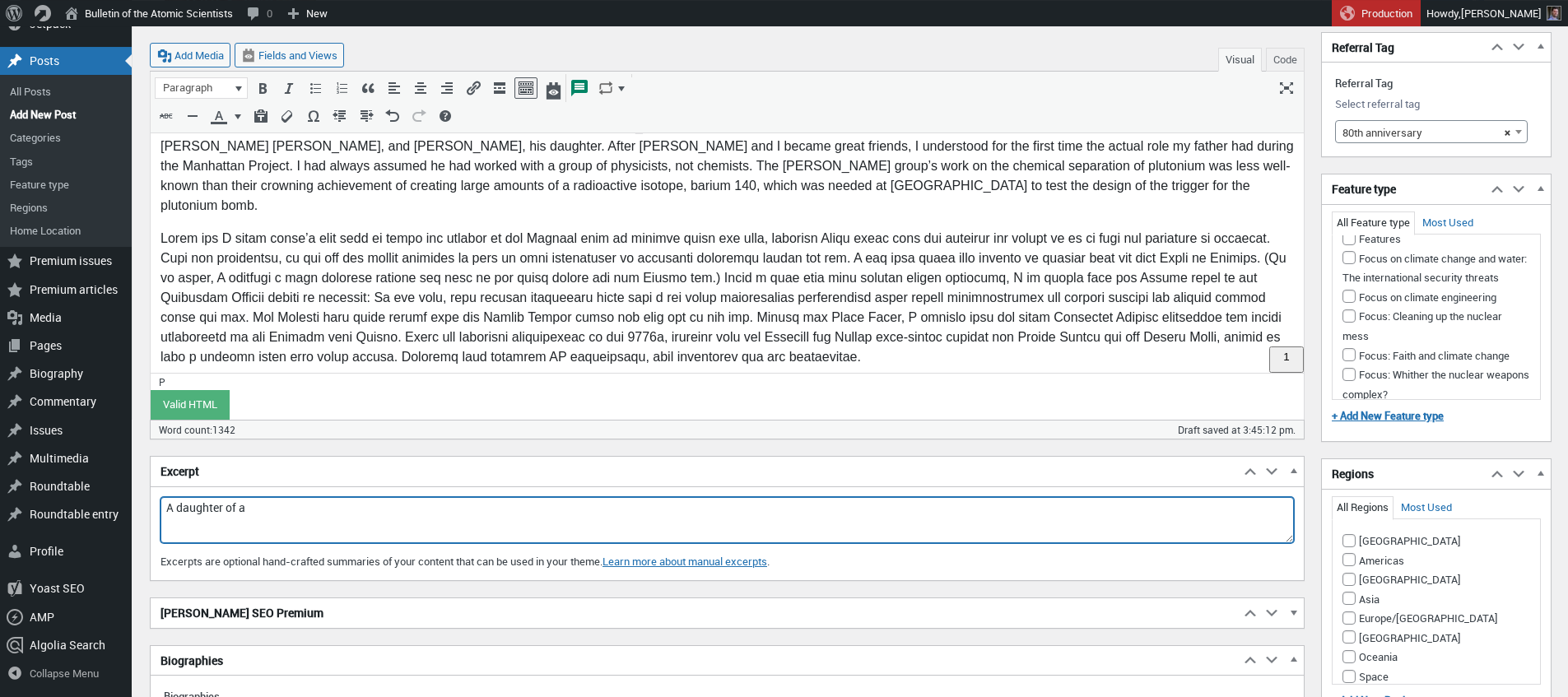 click on "A daughter of a" at bounding box center [727, 520] 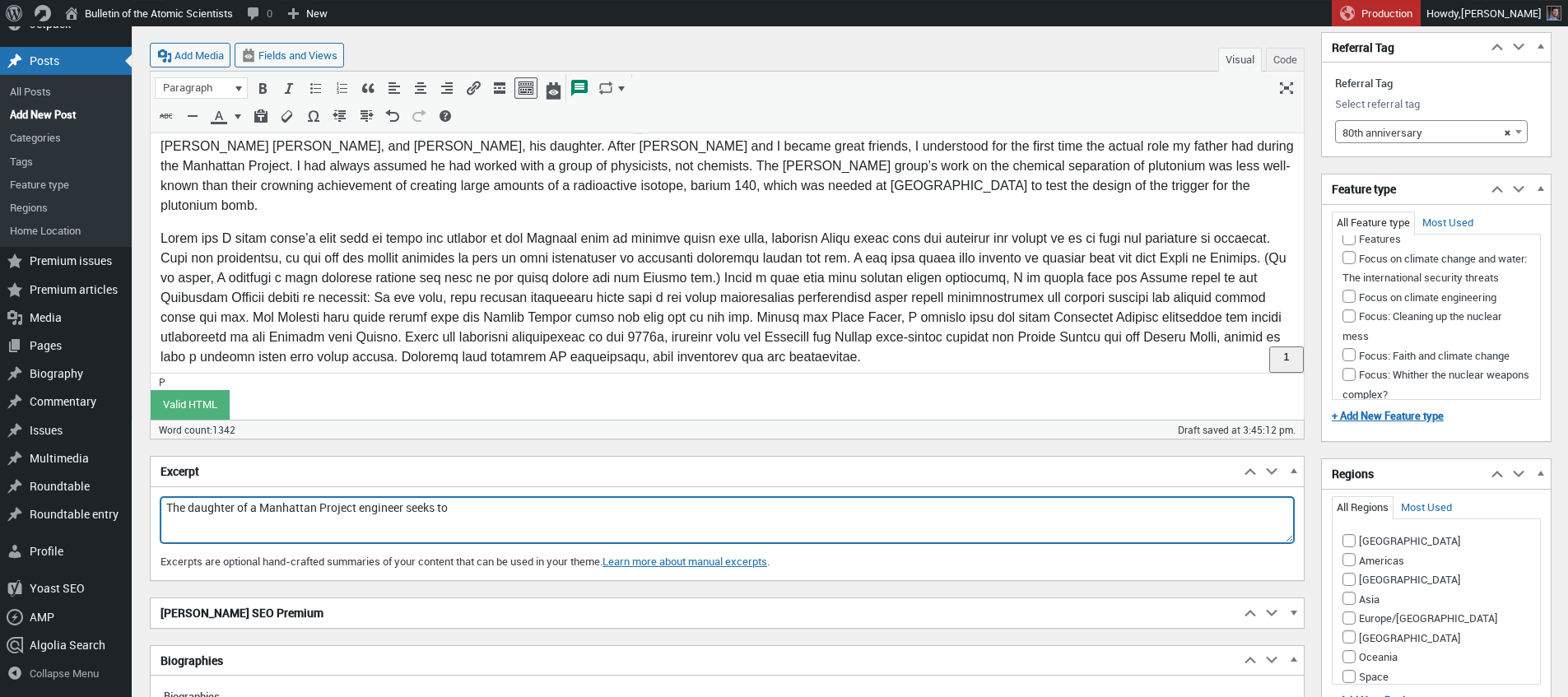 click on "The daughter of a Manhattan Project engineer seeks to" at bounding box center (727, 520) 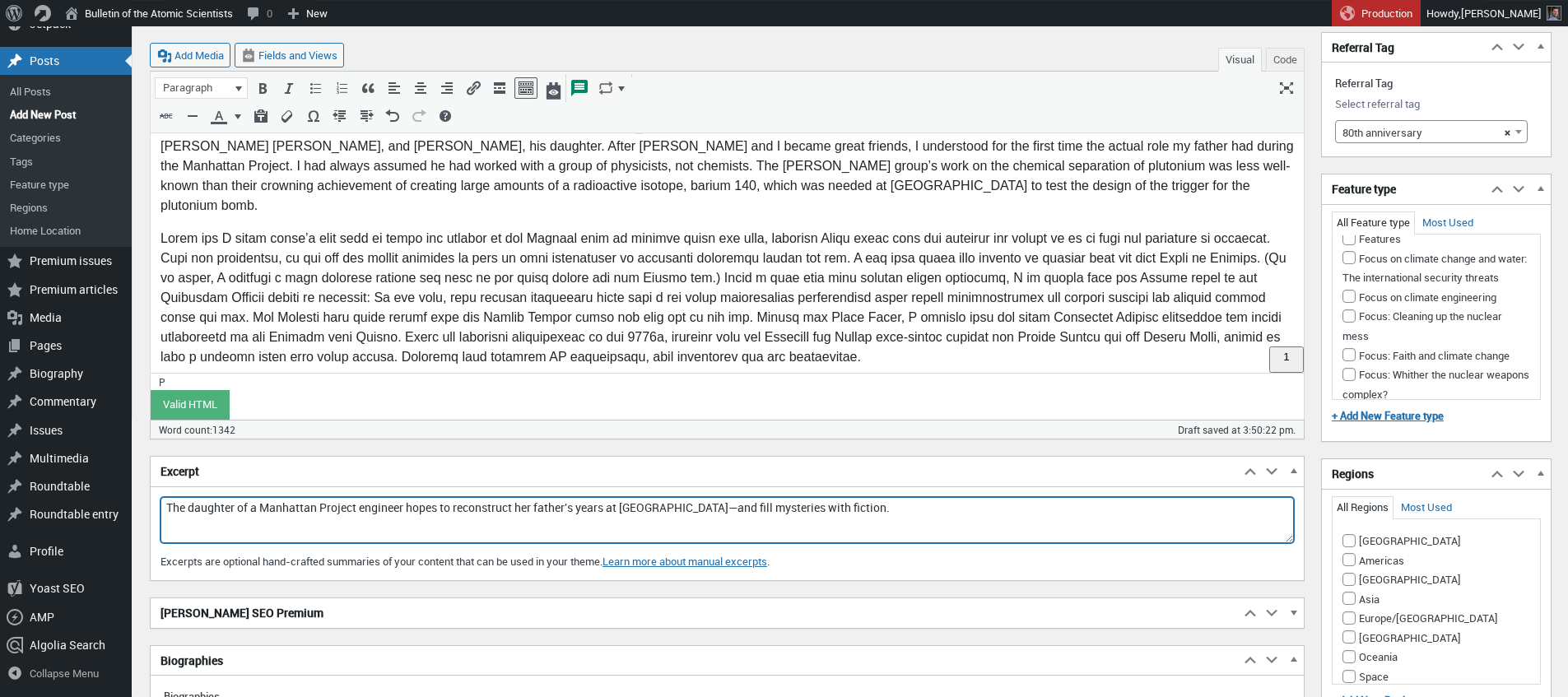 click on "The daughter of a Manhattan Project engineer hopes to reconstruct her father's years at Oak Ridge—and fill mysteries with fiction." at bounding box center [727, 520] 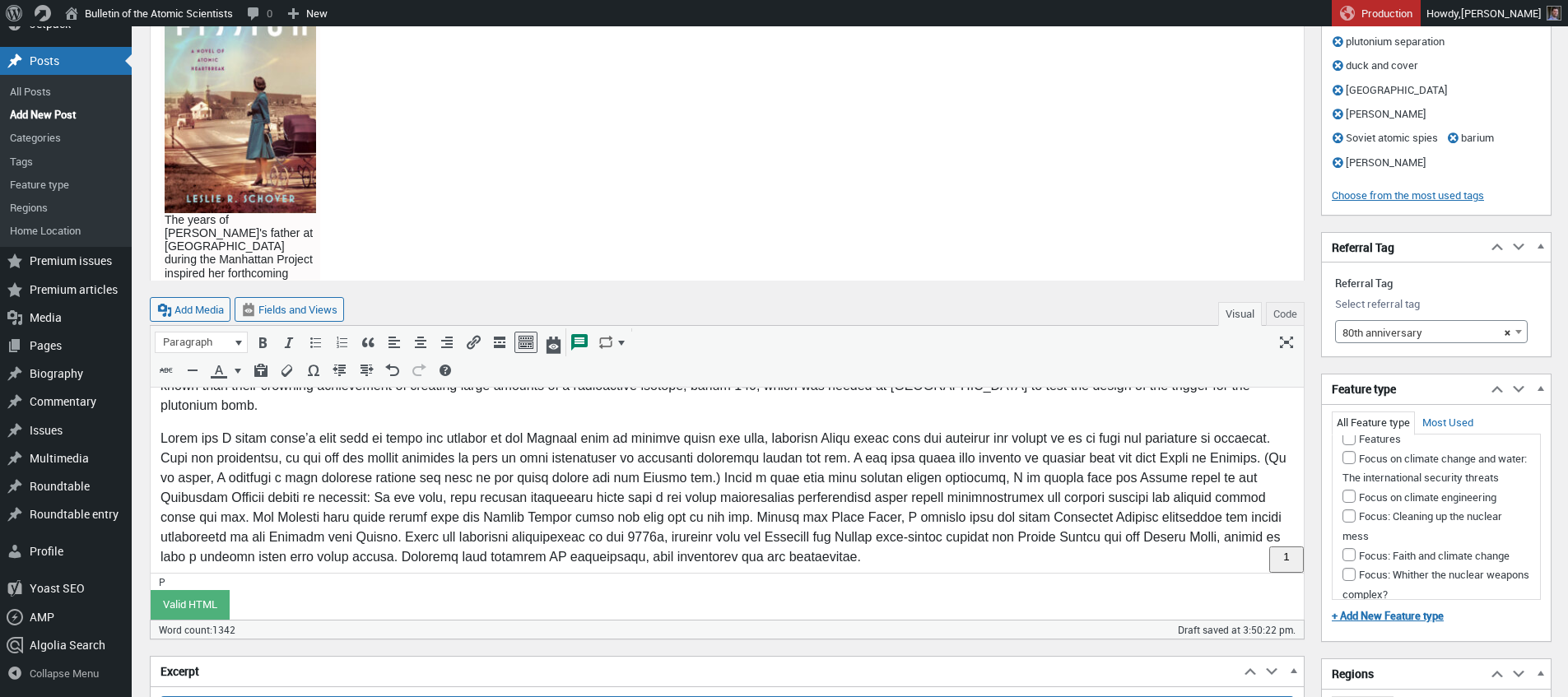 scroll, scrollTop: 1568, scrollLeft: 0, axis: vertical 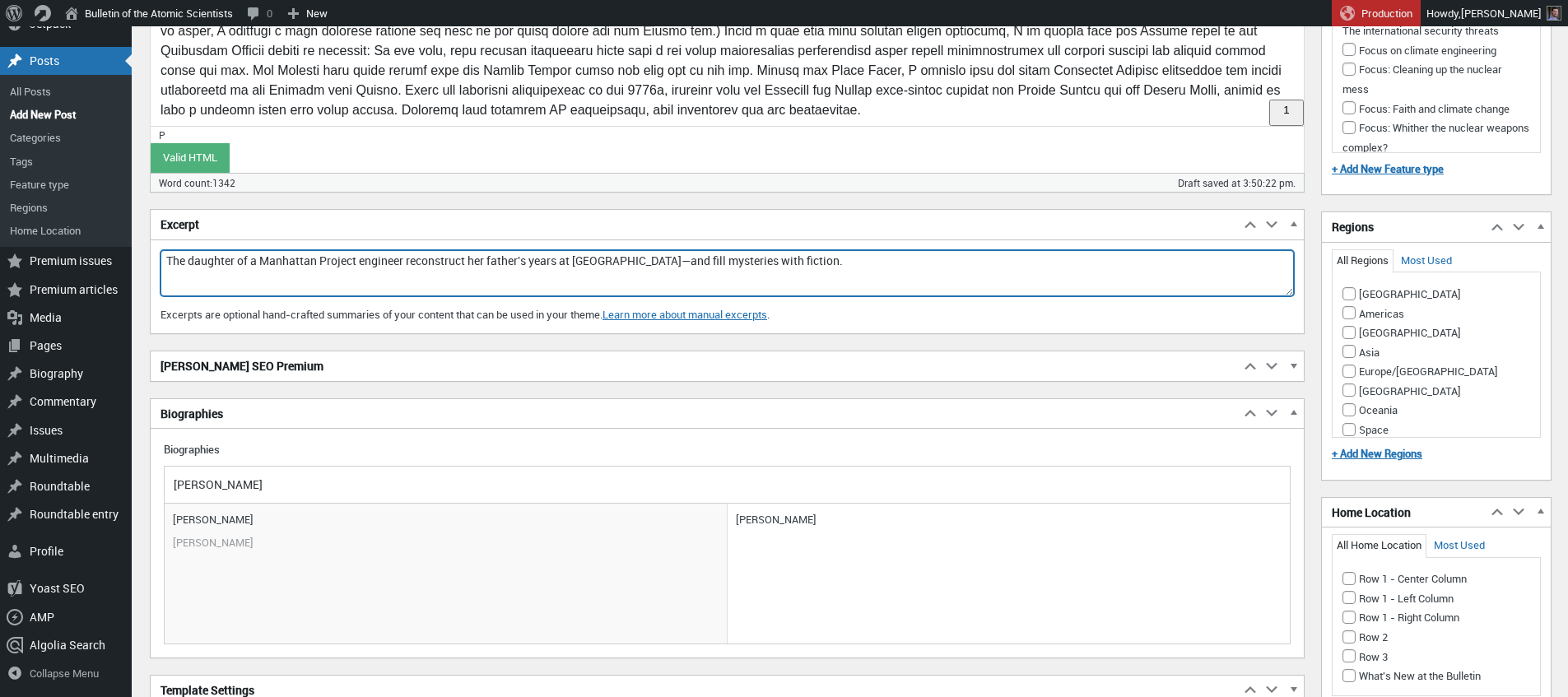 click on "The daughter of a Manhattan Project engineer reconstruct her father's years at Oak Ridge—and fill mysteries with fiction." at bounding box center (727, 273) 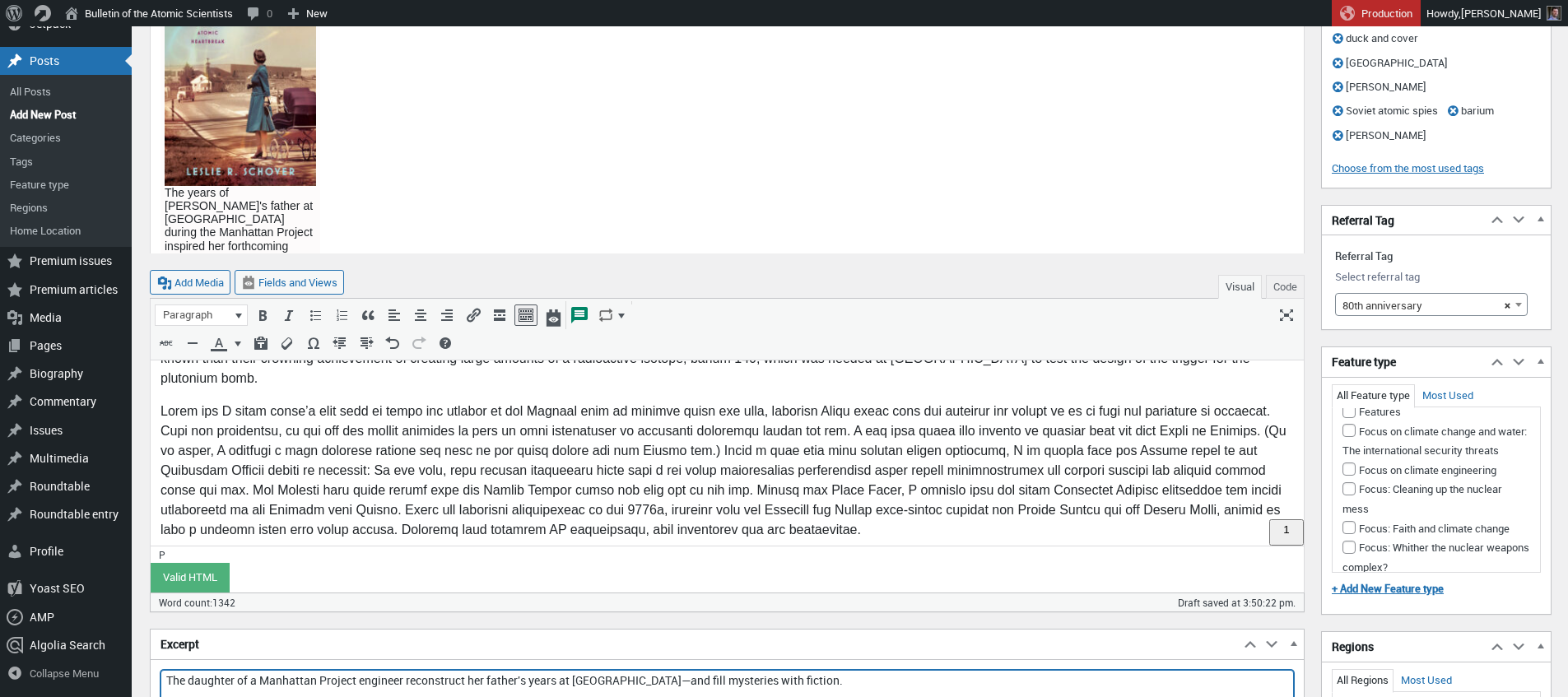 scroll, scrollTop: 1558, scrollLeft: 0, axis: vertical 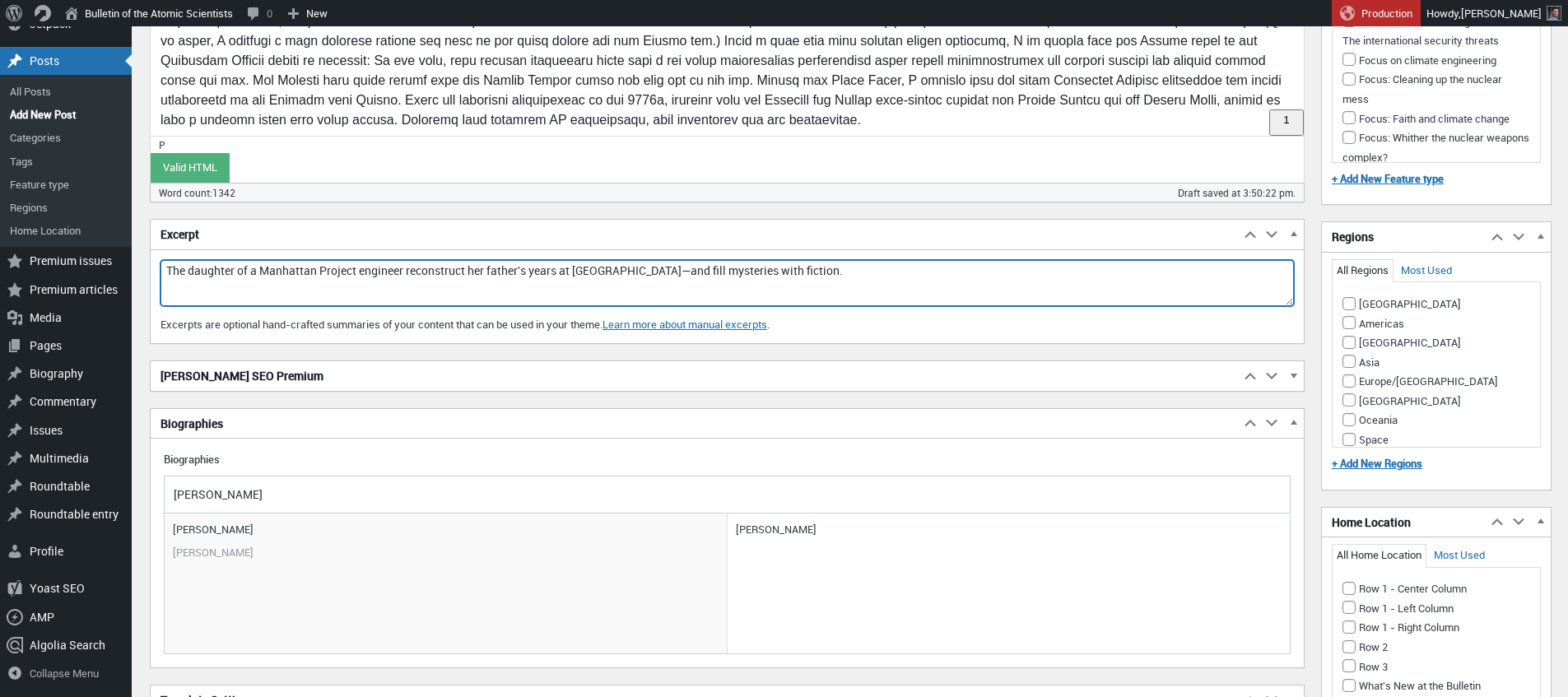 click on "The daughter of a Manhattan Project engineer reconstruct her father's years at Oak Ridge—and fill mysteries with fiction." at bounding box center (727, 283) 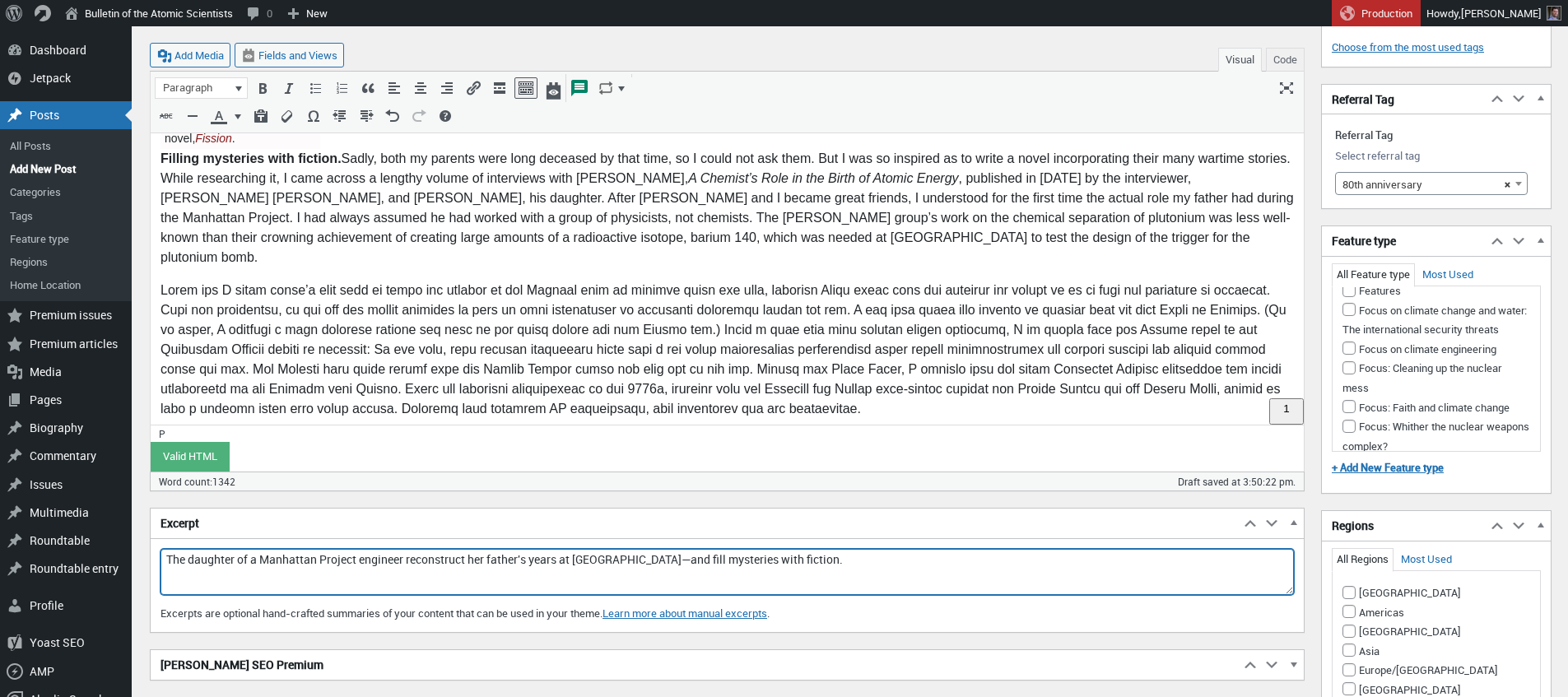scroll, scrollTop: 1173, scrollLeft: 0, axis: vertical 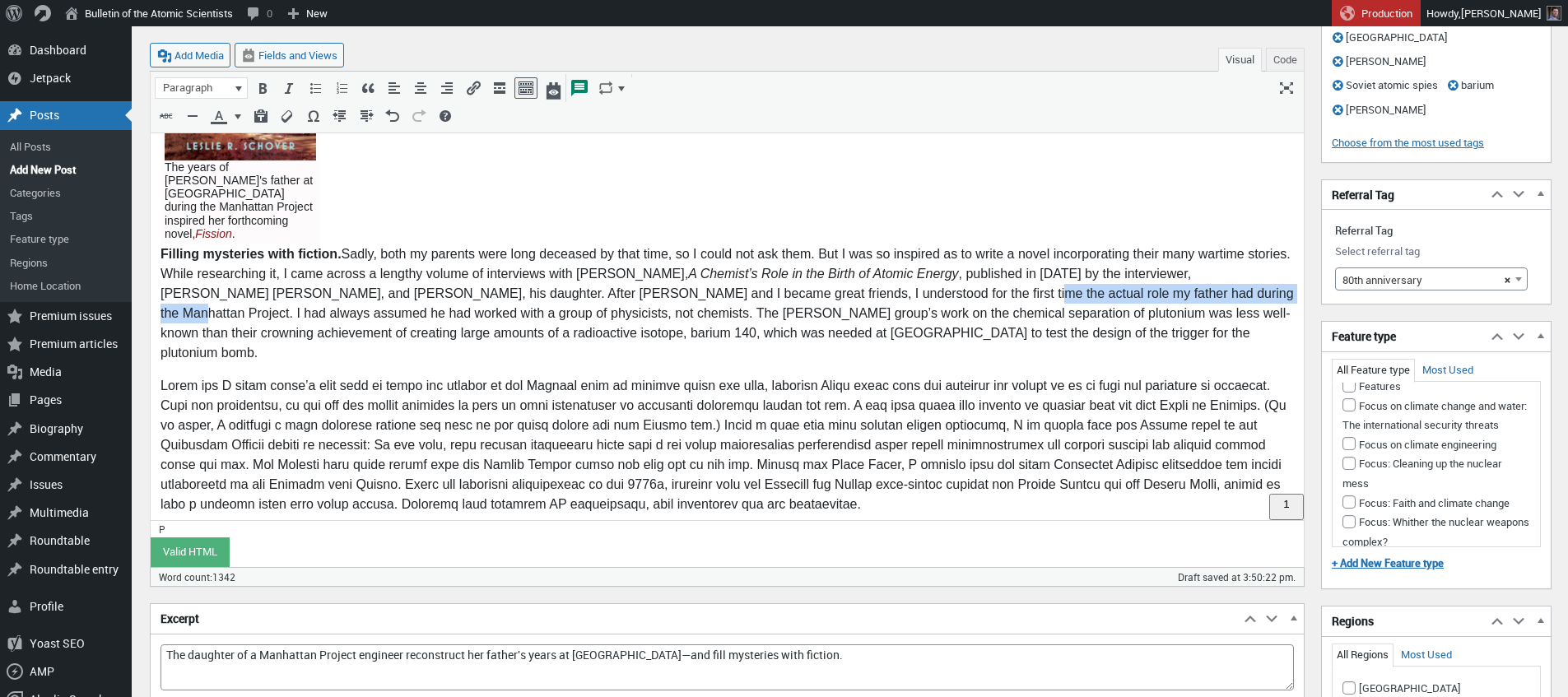 drag, startPoint x: 851, startPoint y: 243, endPoint x: 1130, endPoint y: 235, distance: 279.11467 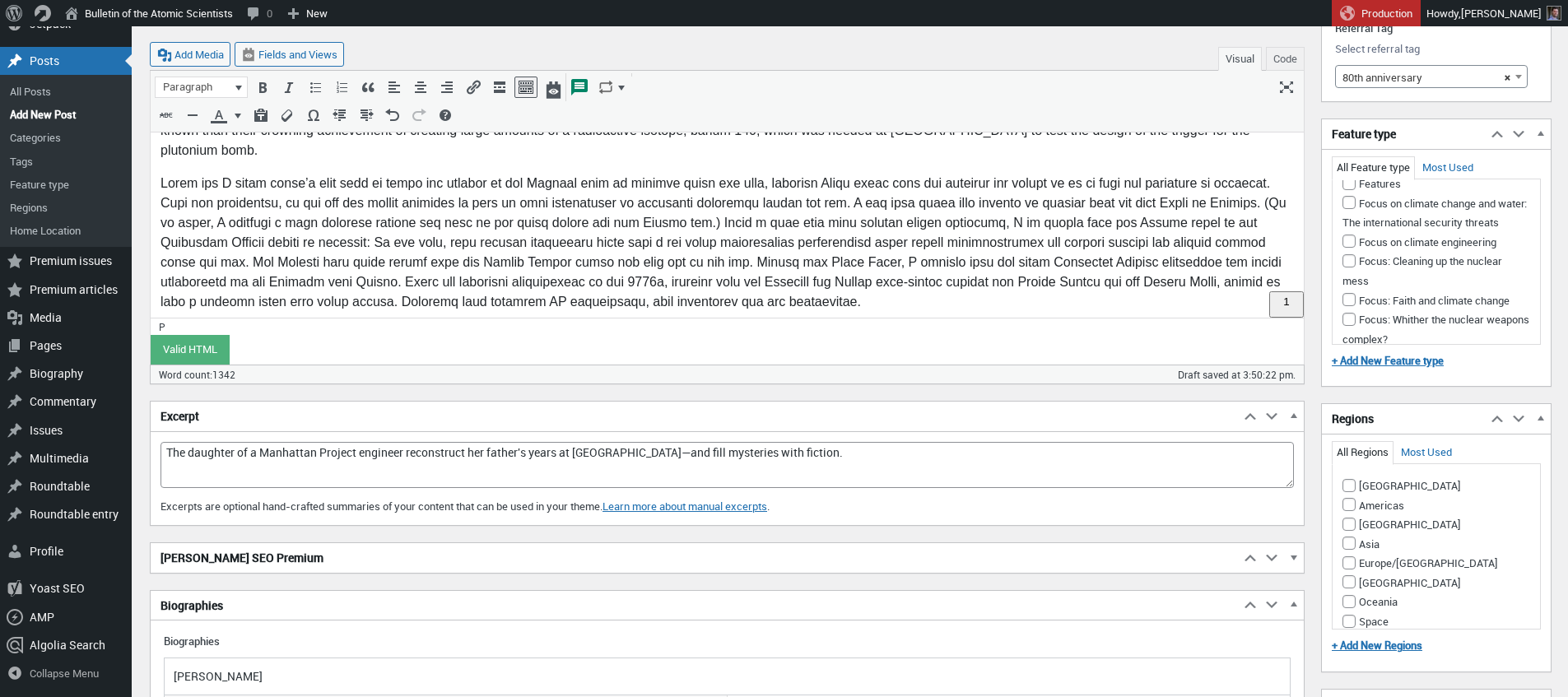 scroll, scrollTop: 1377, scrollLeft: 0, axis: vertical 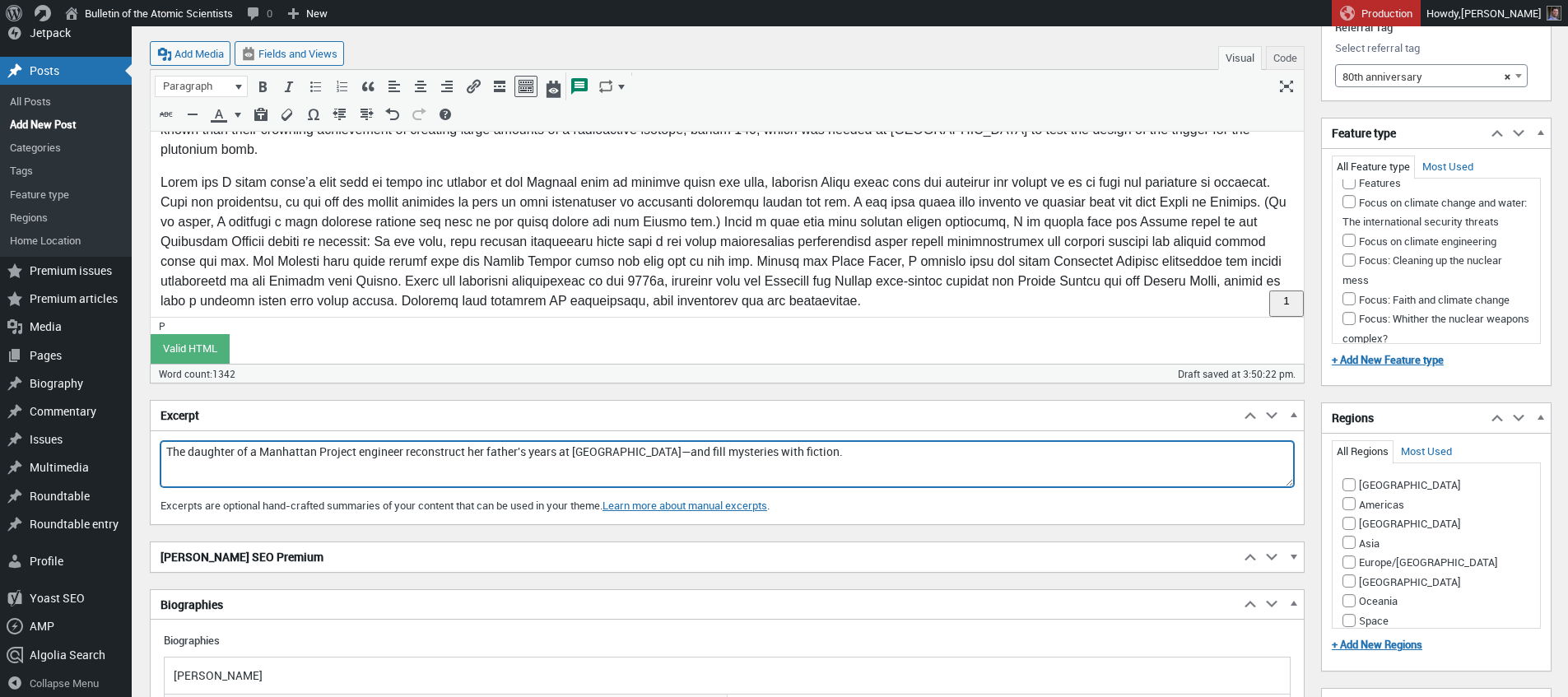 click on "The daughter of a Manhattan Project engineer reconstruct her father's years at Oak Ridge—and fill mysteries with fiction." at bounding box center [727, 464] 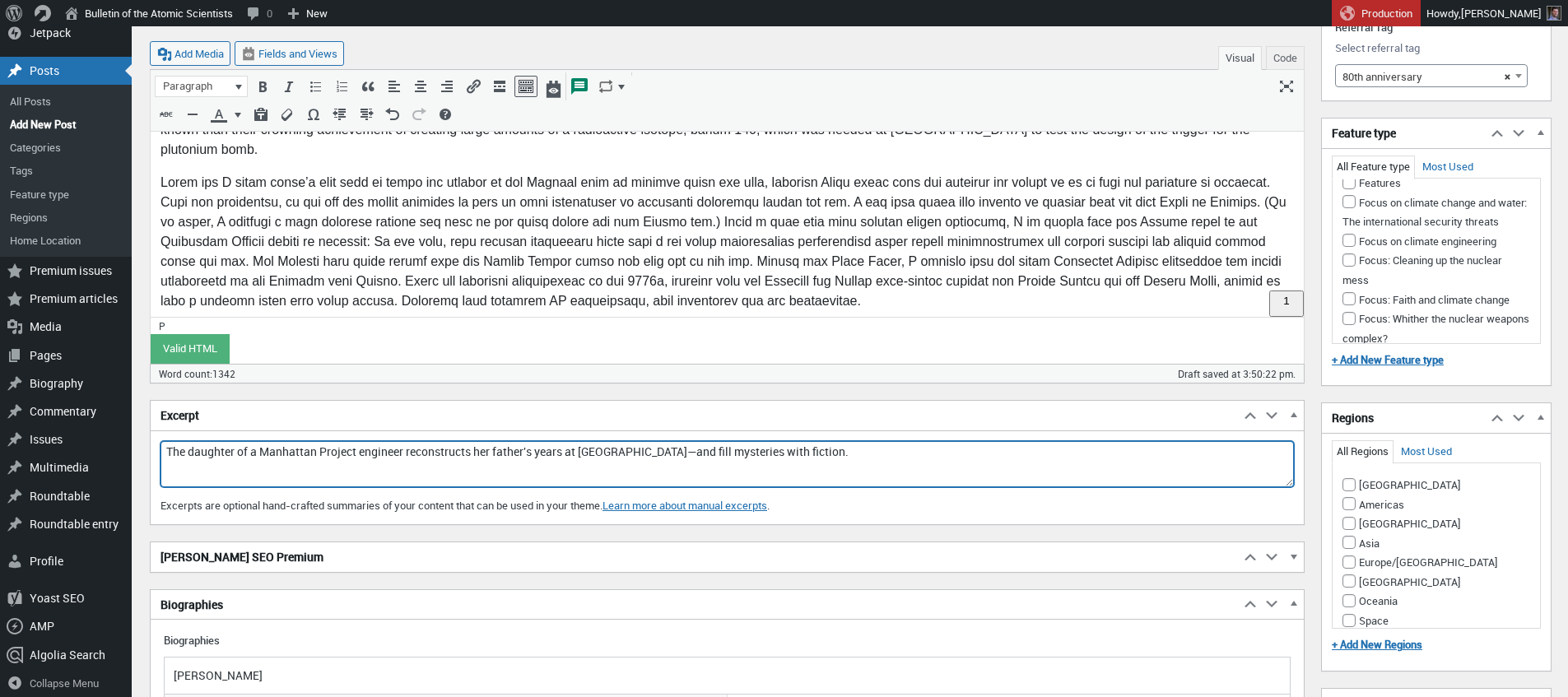 click on "The daughter of a Manhattan Project engineer reconstructs her father's years at Oak Ridge—and fill mysteries with fiction." at bounding box center [727, 464] 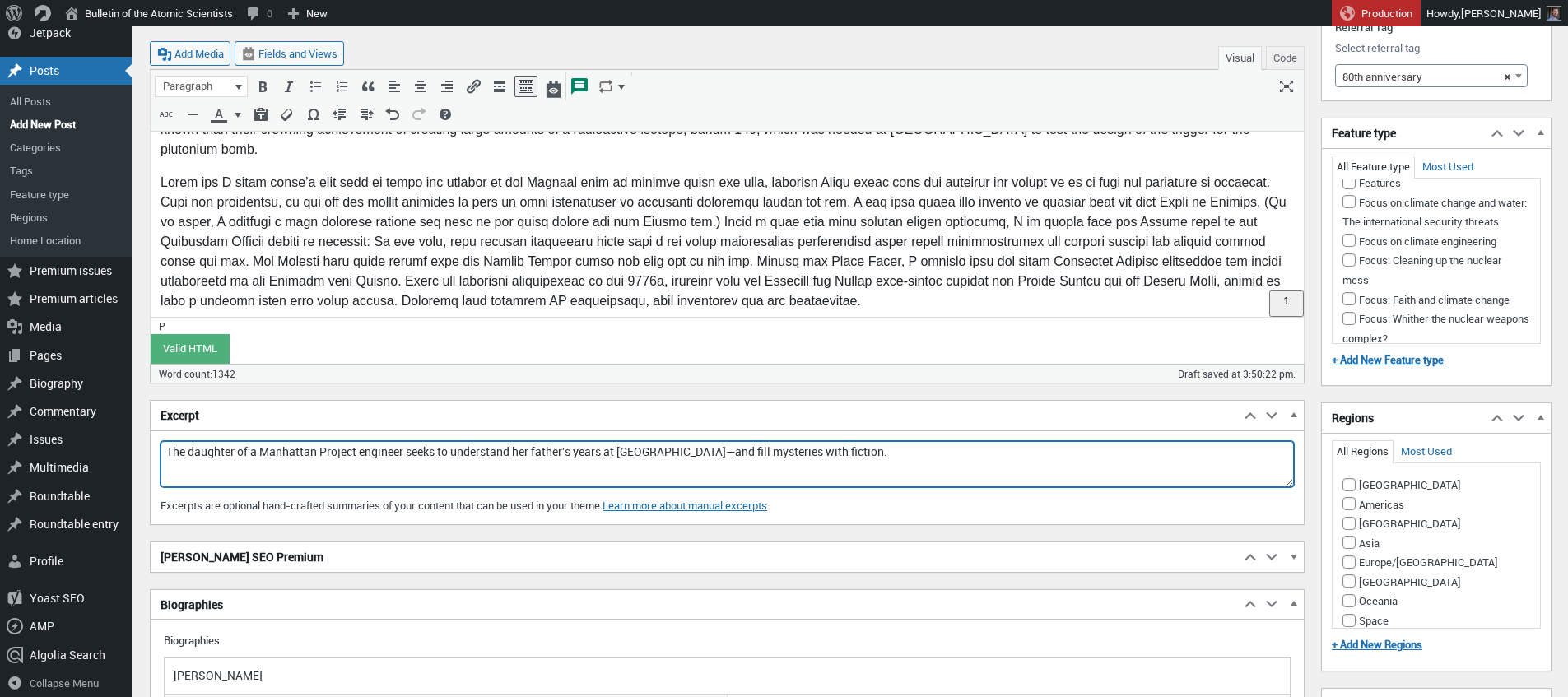 click on "The daughter of a Manhattan Project engineer seeks to understand her father's years at Oak Ridge—and fill mysteries with fiction." at bounding box center (727, 464) 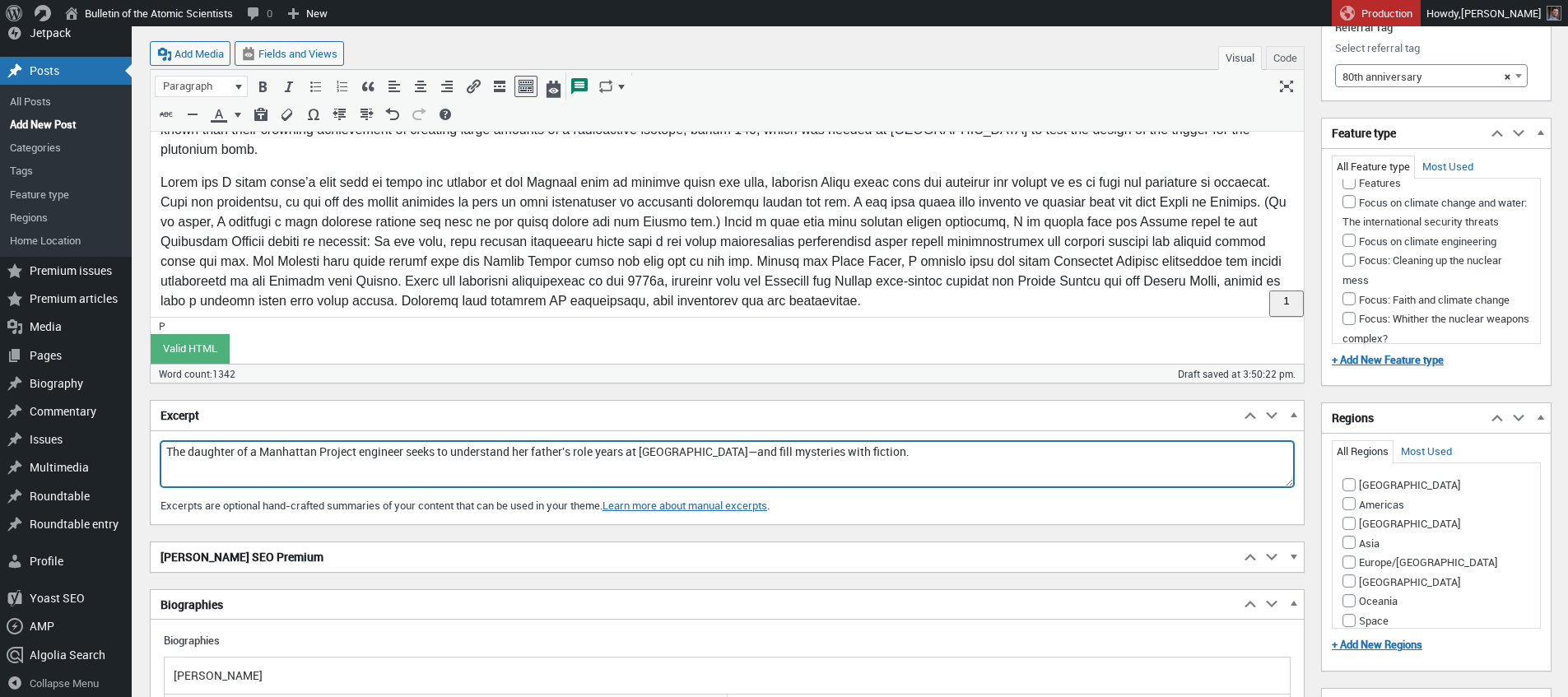 drag, startPoint x: 267, startPoint y: 450, endPoint x: 362, endPoint y: 445, distance: 95.13149 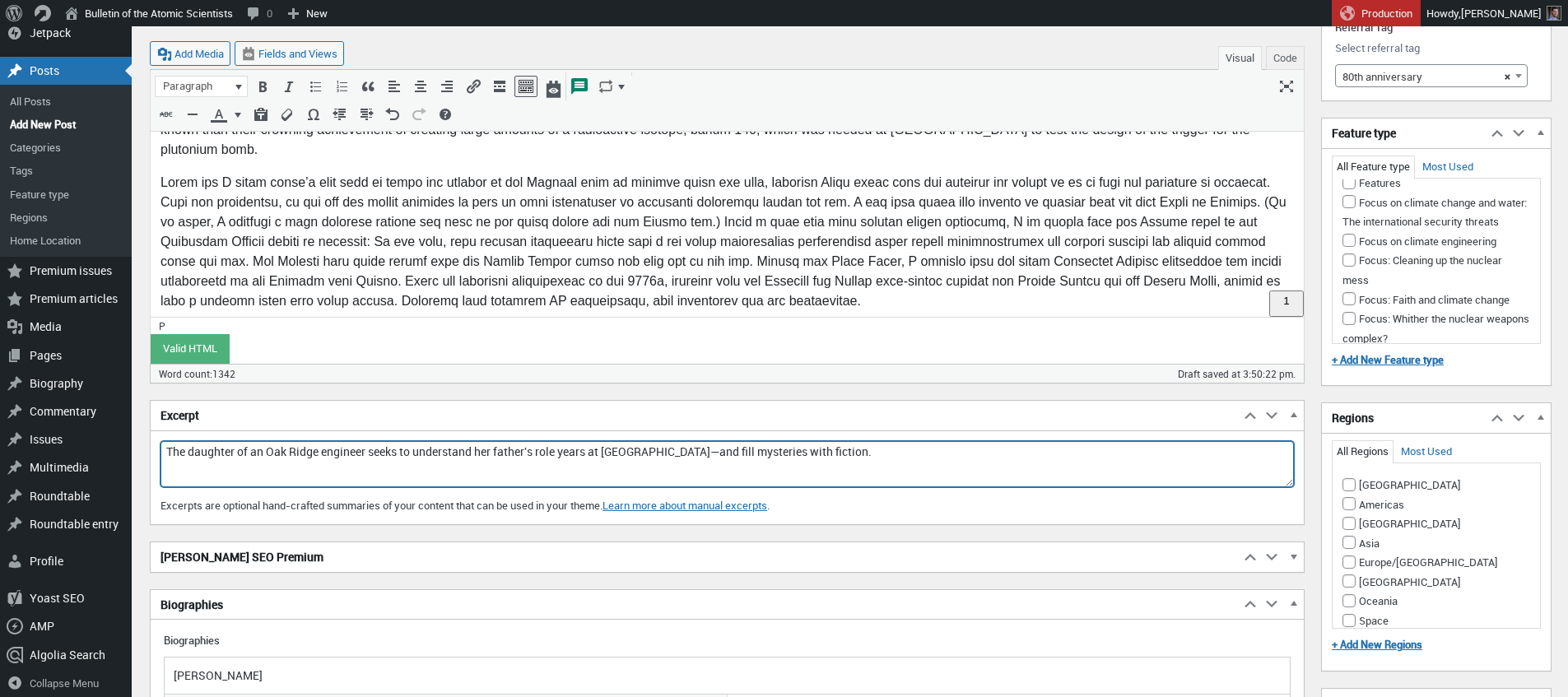 click on "The daughter of an Oak Ridge engineer seeks to understand her father's role years at Oak Ridge—and fill mysteries with fiction." at bounding box center (727, 464) 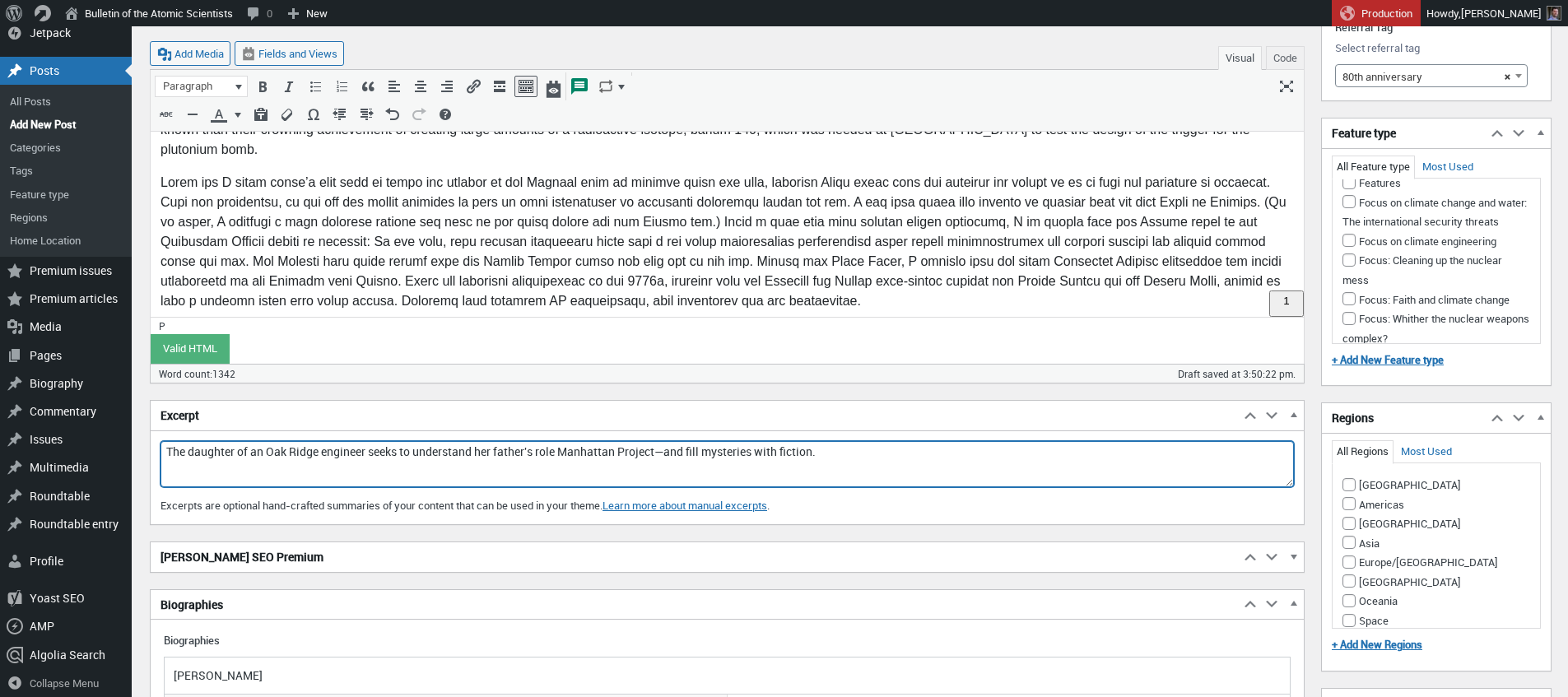 click on "The daughter of an Oak Ridge engineer seeks to understand her father's role Manhattan Project—and fill mysteries with fiction." at bounding box center (727, 464) 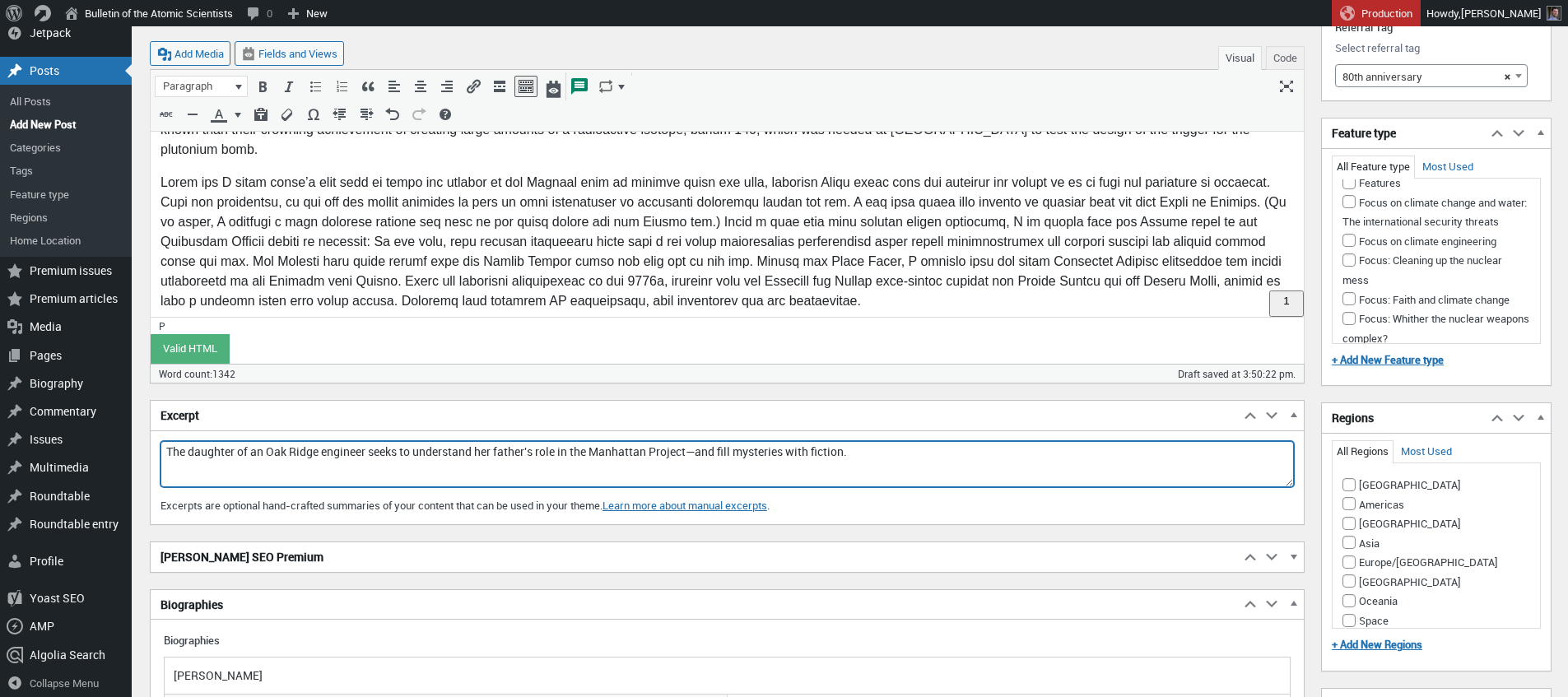 click on "The daughter of an Oak Ridge engineer seeks to understand her father's role in the Manhattan Project—and fill mysteries with fiction." at bounding box center (727, 464) 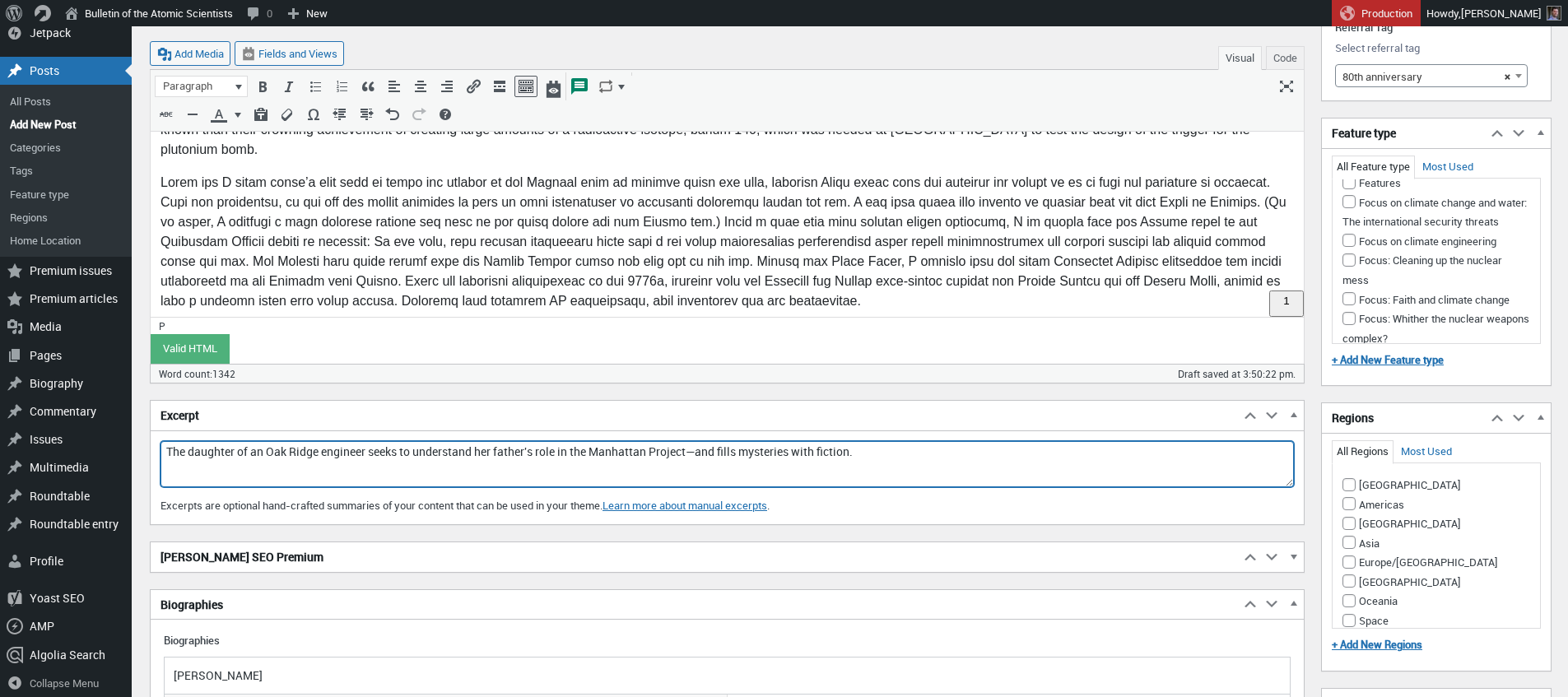 click on "The daughter of an Oak Ridge engineer seeks to understand her father's role in the Manhattan Project—and fills mysteries with fiction." at bounding box center (727, 464) 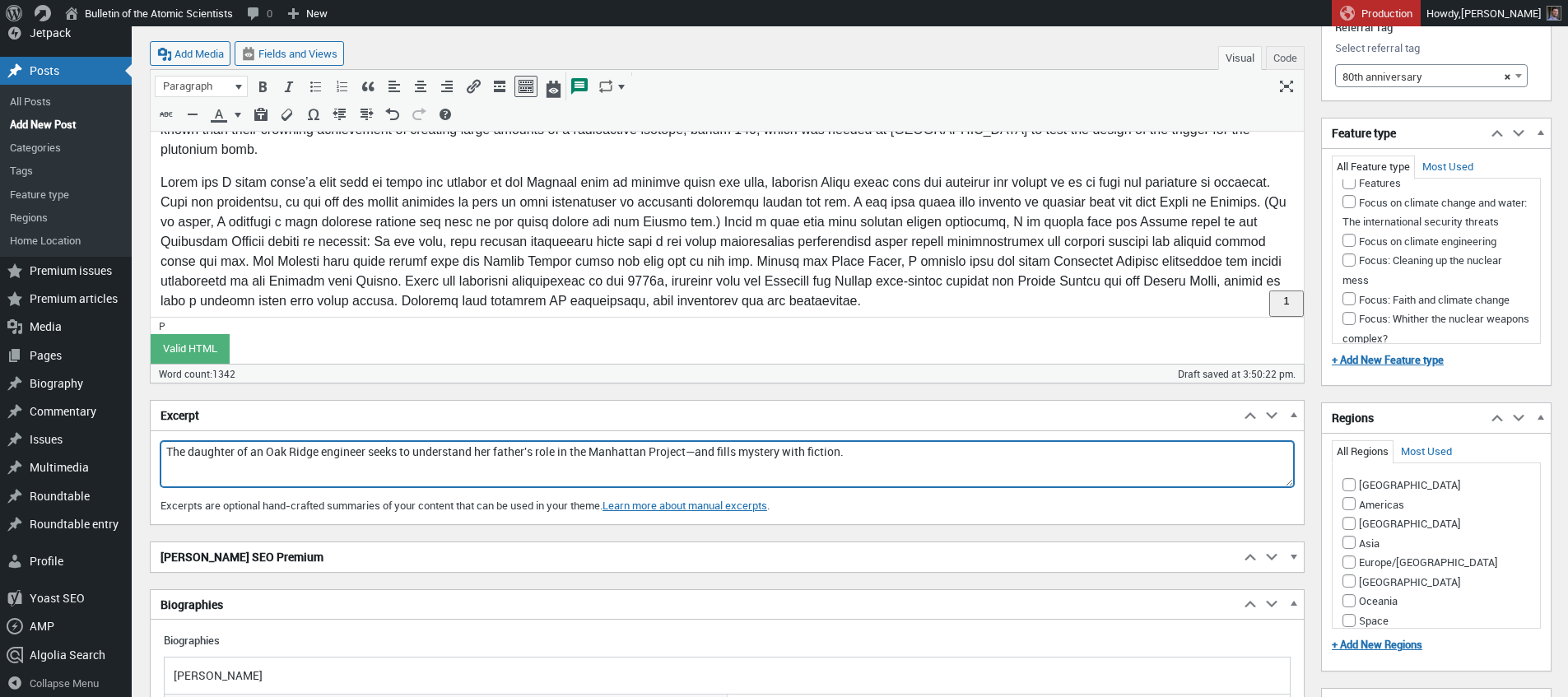 click on "The daughter of an Oak Ridge engineer seeks to understand her father's role in the Manhattan Project—and fills mystery with fiction." at bounding box center (727, 464) 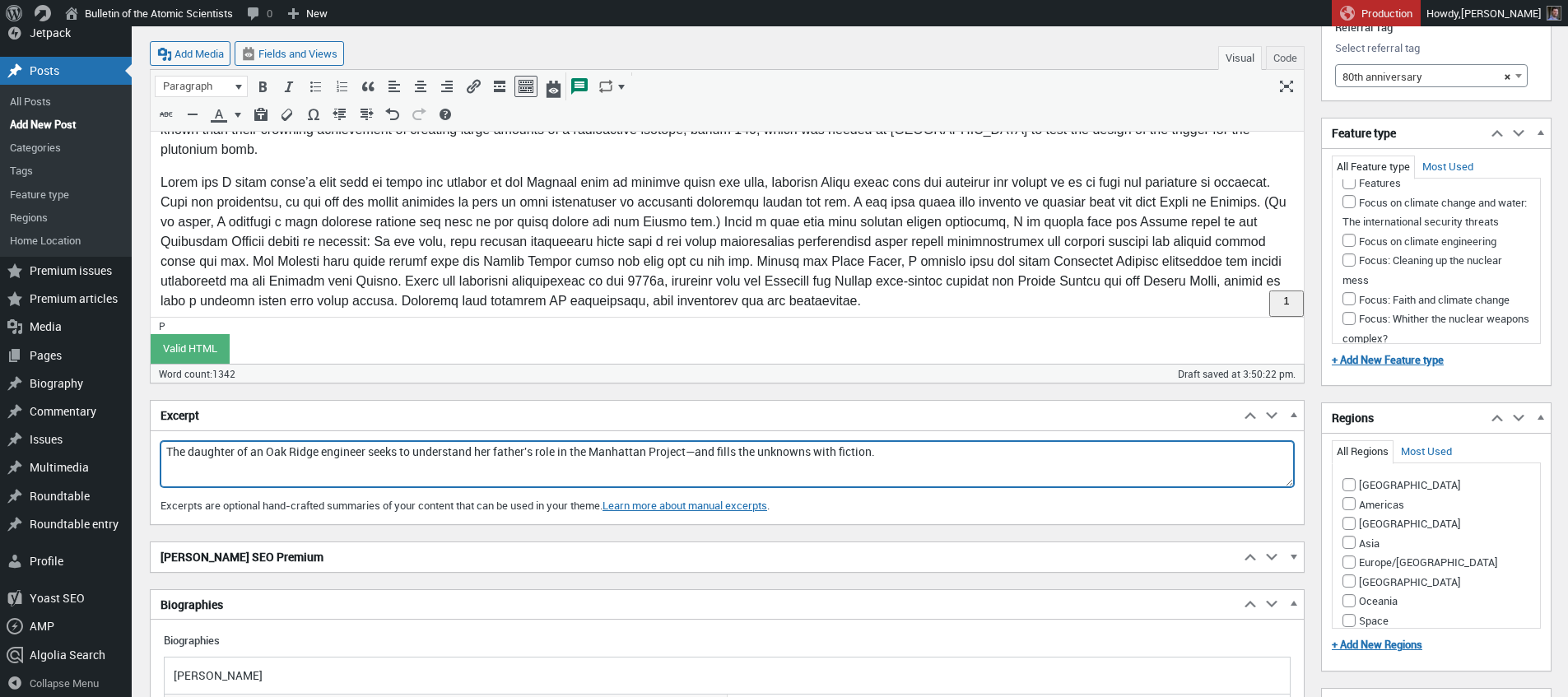 drag, startPoint x: 753, startPoint y: 459, endPoint x: 763, endPoint y: 450, distance: 13.45362 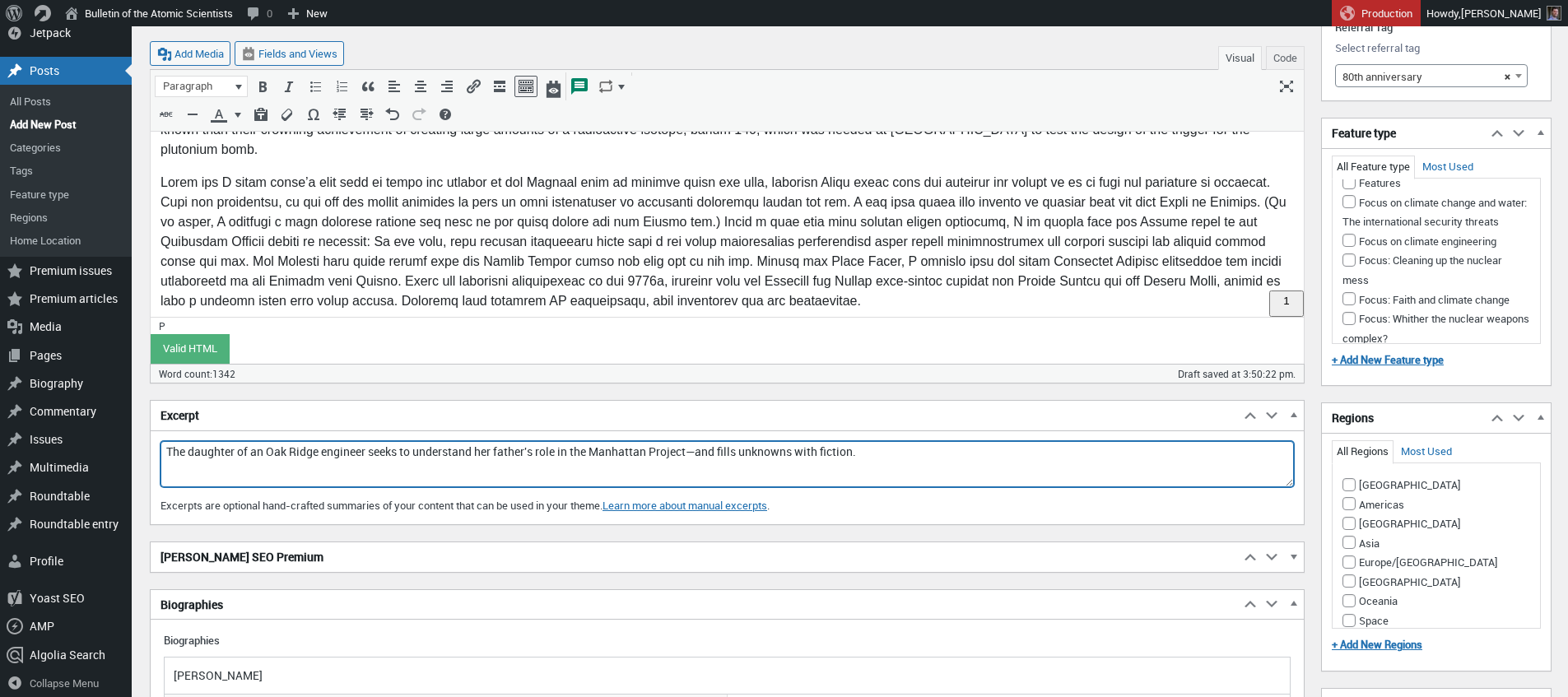 drag, startPoint x: 890, startPoint y: 448, endPoint x: 891, endPoint y: 462, distance: 14.035669 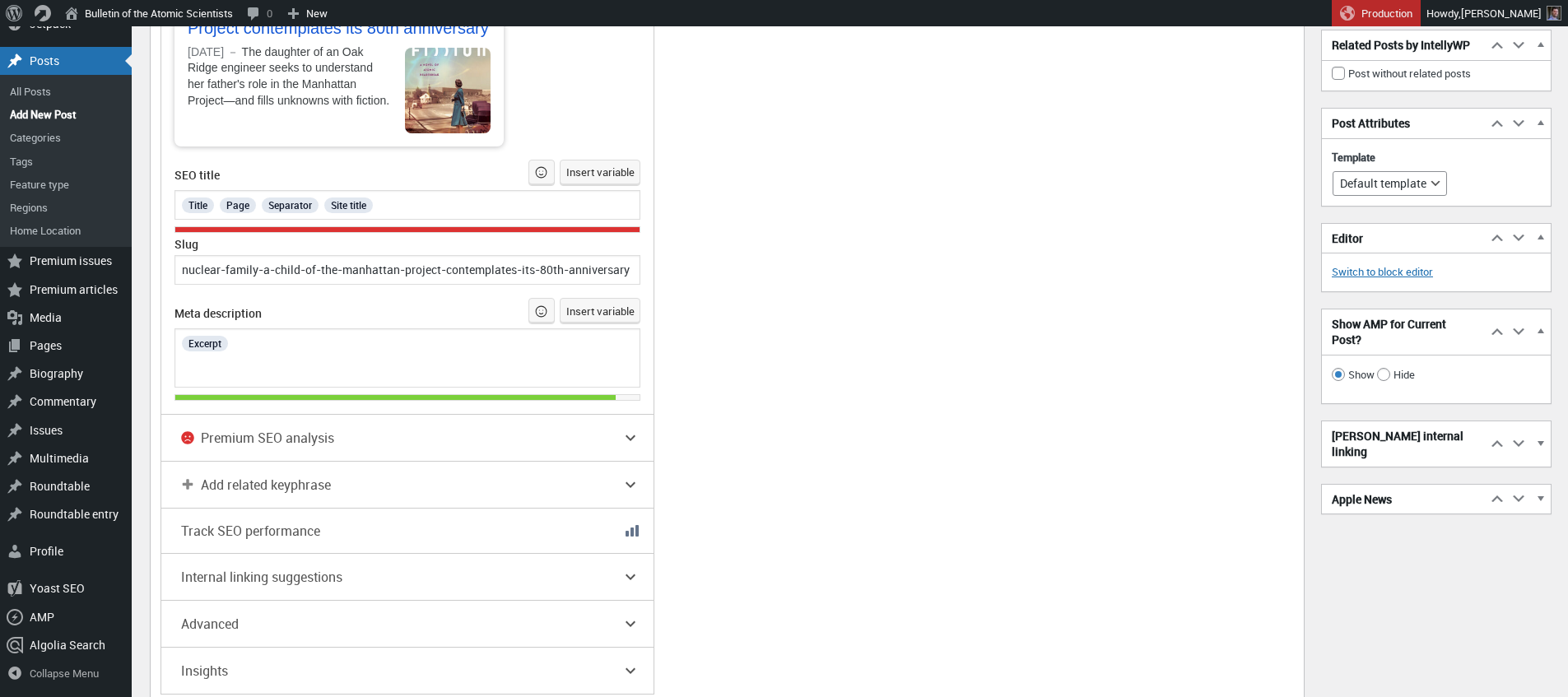 scroll, scrollTop: 1998, scrollLeft: 0, axis: vertical 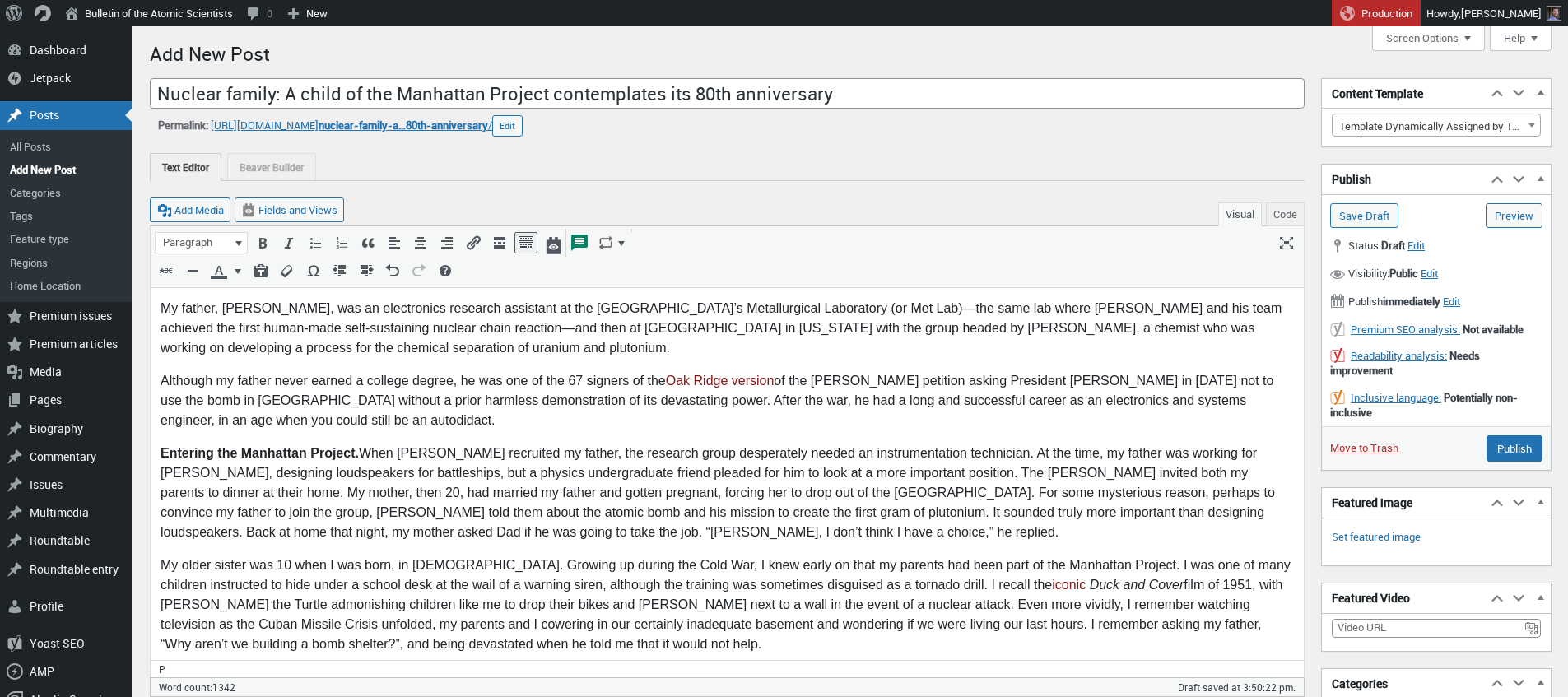 type on "The daughter of an Oak Ridge engineer seeks to understand her father's role in the Manhattan Project—and fills unknowns with fiction." 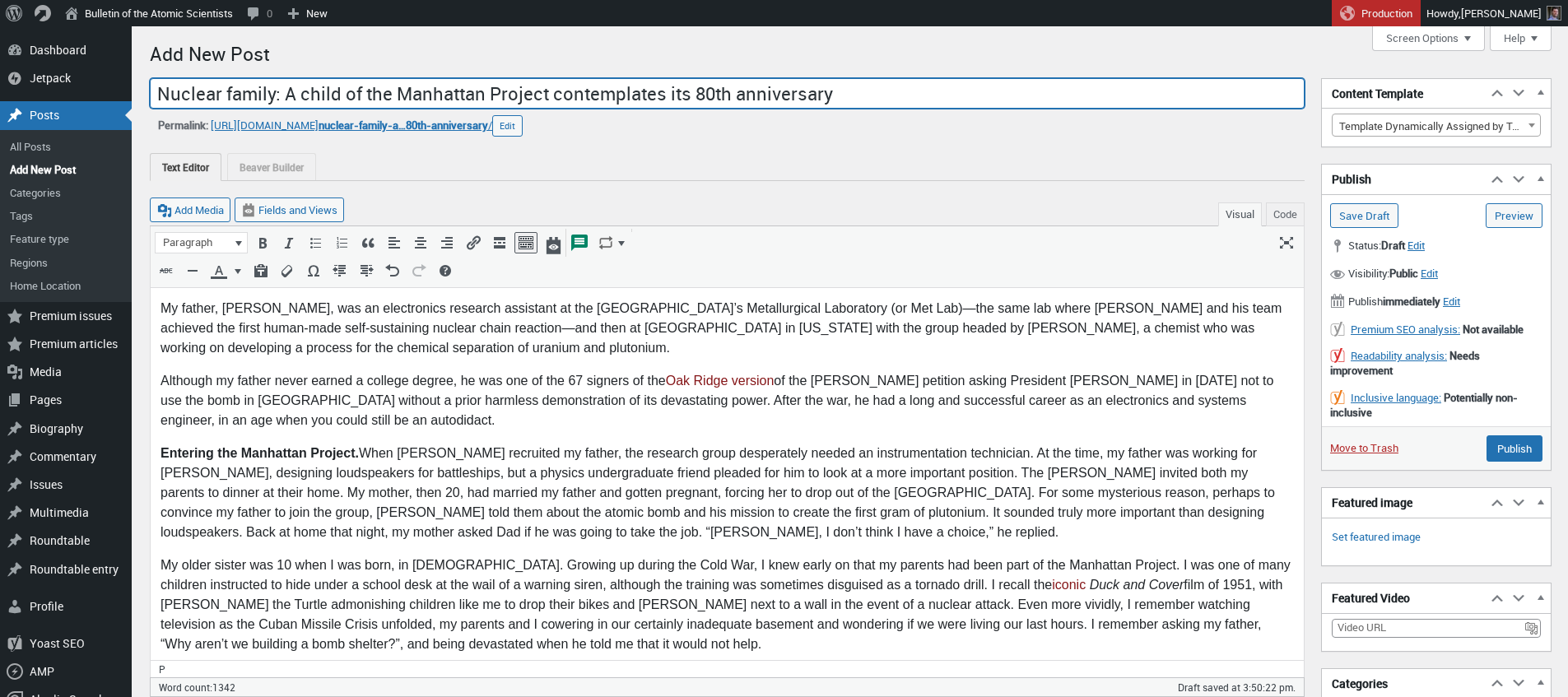 click on "Nuclear family: A child of the Manhattan Project contemplates its 80th anniversary" at bounding box center [727, 94] 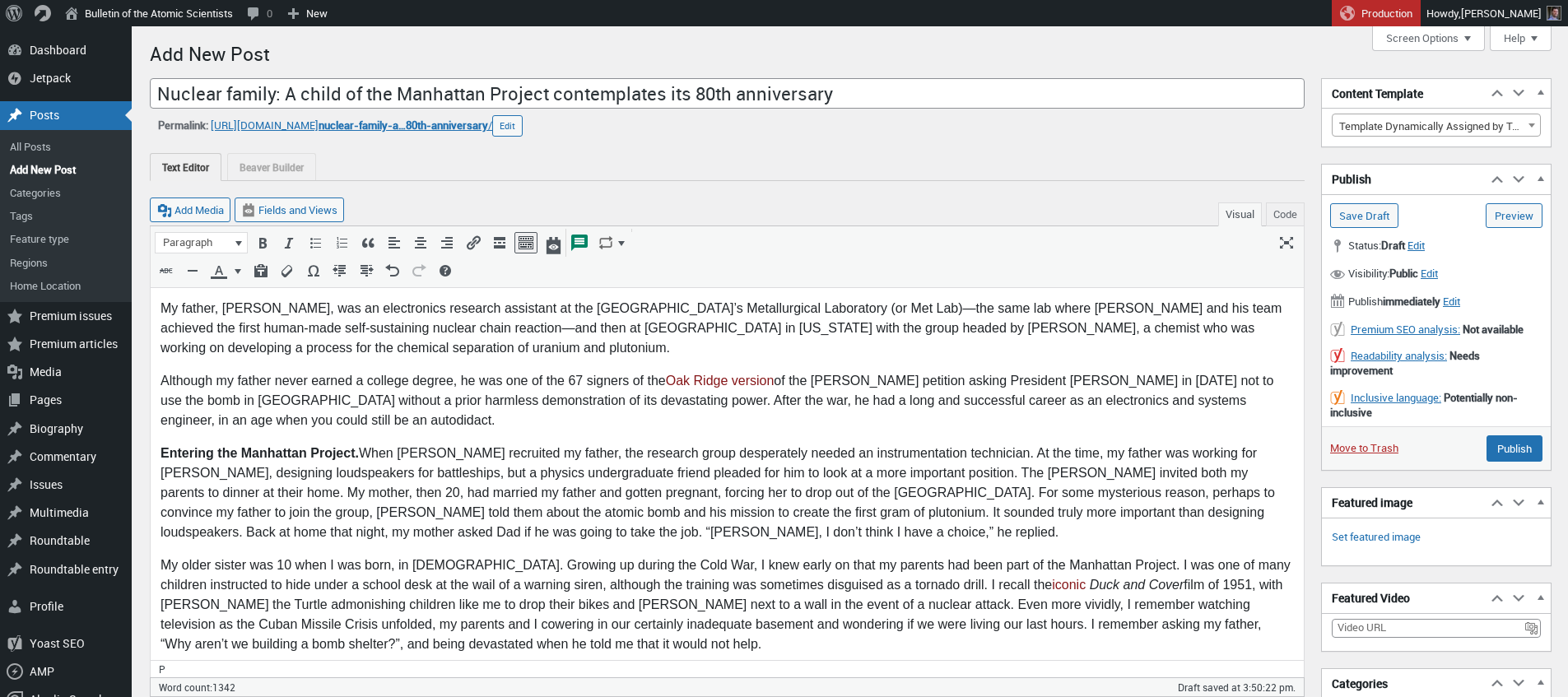 click on "My father, Donald Schover, was an electronics research assistant at the University of Chicago’s Metallurgical Laboratory (or Met Lab)—the same lab where Enrico Fermi and his team achieved the first human-made self-sustaining nuclear chain reaction—and then at Oak Ridge National Laboratory in Tennessee with the group headed by Charles D. Coryell, a chemist who was working on developing a process for the chemical separation of uranium and plutonium. Although my father never earned a college degree, he was one of the 67 signers of the  Oak Ridge version  of the Leo Szilard petition asking President Harry Truman in July 1945 not to use the bomb in Japan without a prior harmless demonstration of its devastating power. After the war, he had a long and successful career as an electronics and systems engineer, in an age when you could still be an autodidact. Entering the Manhattan Project. iconic   Duck and Cover  No regrets. Soviet atomic spy Oscar Seborer Sleeper Agent Fission ." at bounding box center (727, 1026) 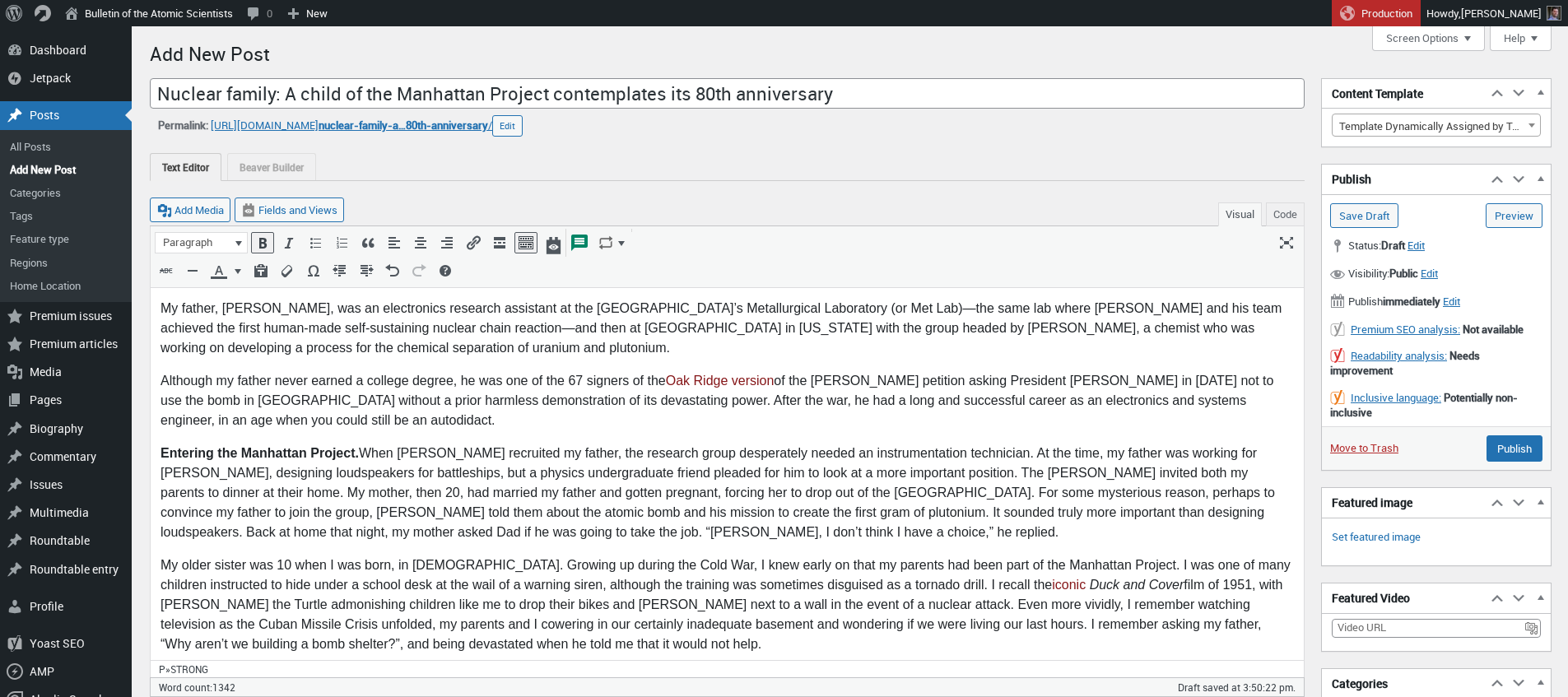 click on "My father, Donald Schover, was an electronics research assistant at the University of Chicago’s Metallurgical Laboratory (or Met Lab)—the same lab where Enrico Fermi and his team achieved the first human-made self-sustaining nuclear chain reaction—and then at Oak Ridge National Laboratory in Tennessee with the group headed by Charles D. Coryell, a chemist who was working on developing a process for the chemical separation of uranium and plutonium. Although my father never earned a college degree, he was one of the 67 signers of the  Oak Ridge version  of the Leo Szilard petition asking President Harry Truman in July 1945 not to use the bomb in Japan without a prior harmless demonstration of its devastating power. After the war, he had a long and successful career as an electronics and systems engineer, in an age when you could still be an autodidact. Entering the Manhattan Project. iconic   Duck and Cover  No regrets. Soviet atomic spy Oscar Seborer Sleeper Agent Fission ." at bounding box center (727, 1026) 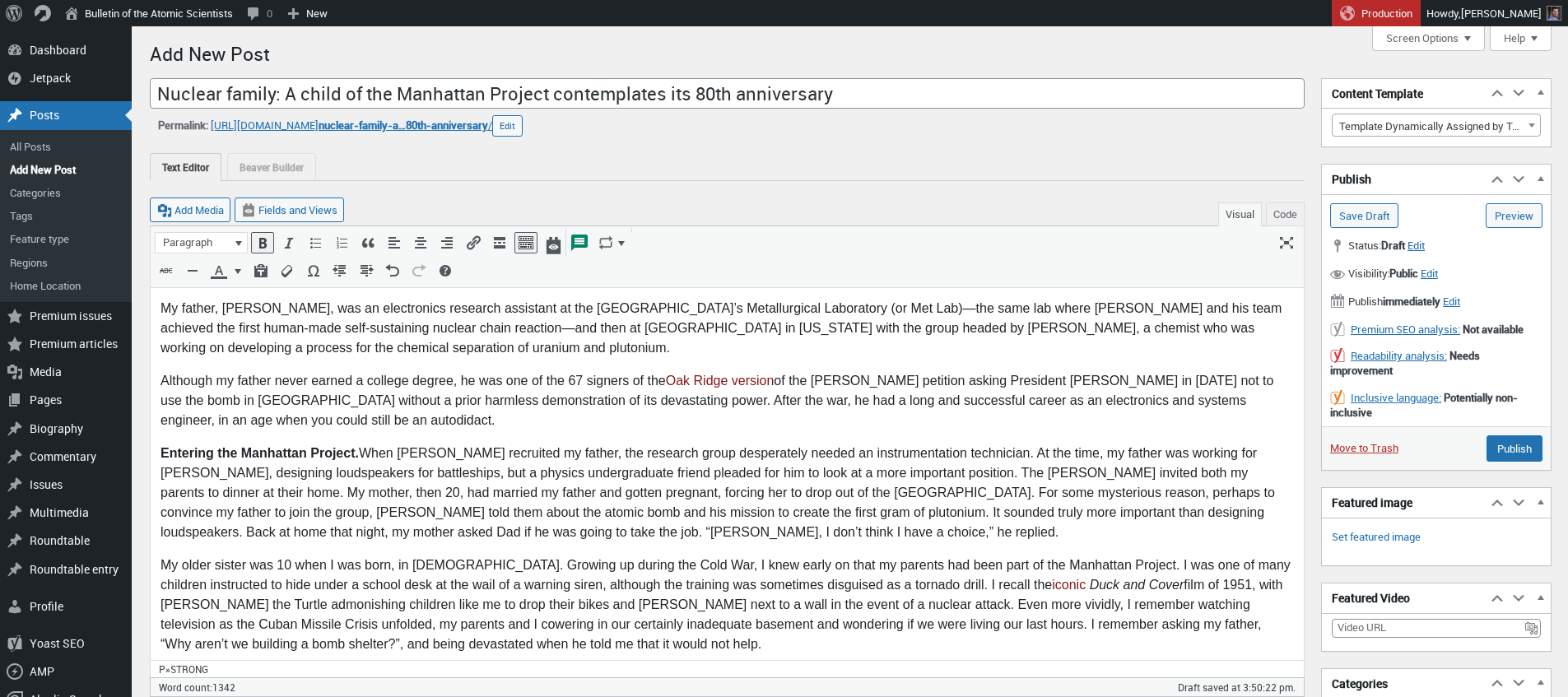 scroll, scrollTop: 102, scrollLeft: 0, axis: vertical 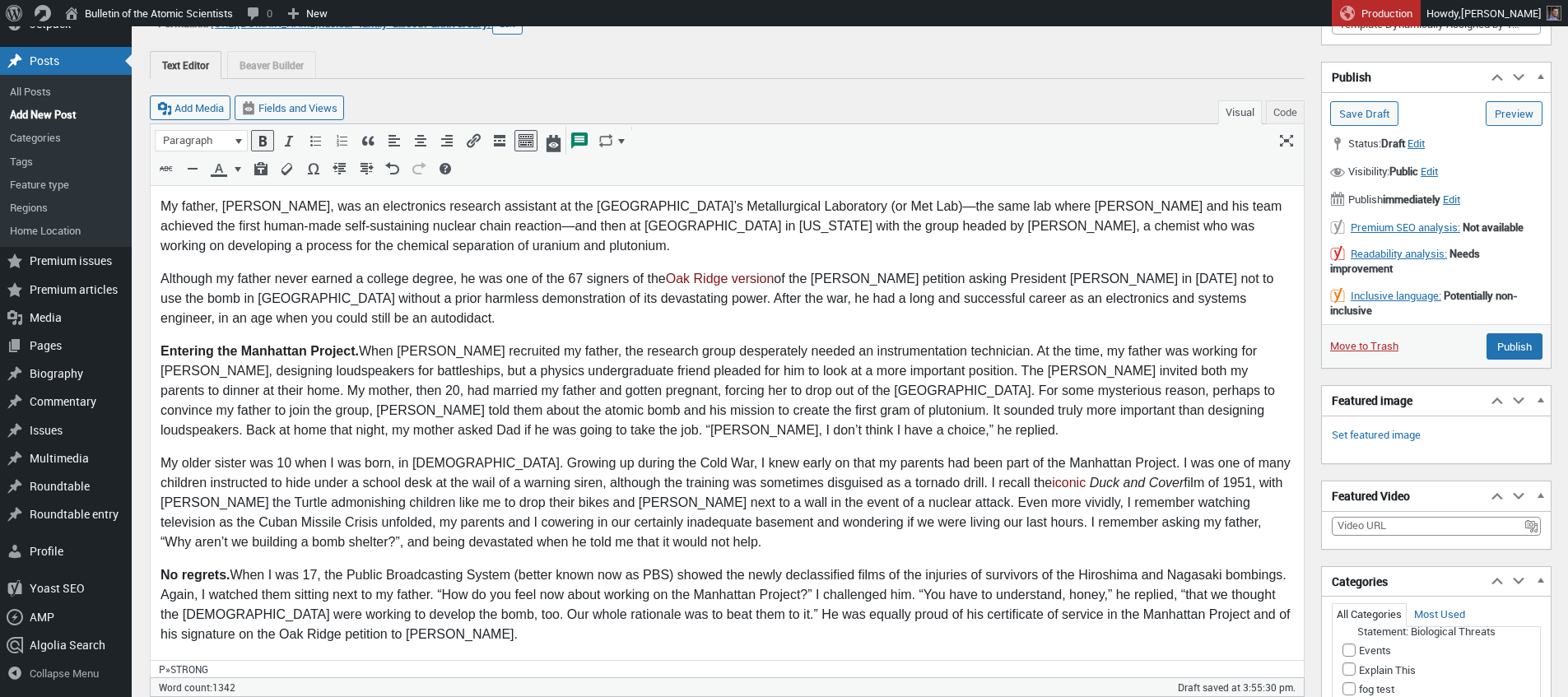 click on "Entering the Manhattan Project.  When Coryell recruited my father, the research group desperately needed an instrumentation technician. At the time, my father was working for Peter Jensen, designing loudspeakers for battleships, but a physics undergraduate friend pleaded for him to look at a more important position. The Coryells invited both my parents to dinner at their home. My mother, then 20, had married my father and gotten pregnant, forcing her to drop out of the University of Chicago. For some mysterious reason, perhaps to convince my father to join the group, Coryell told them about the atomic bomb and his mission to create the first gram of plutonium. It sounded truly more important than designing loudspeakers. Back at home that night, my mother asked Dad if he was going to take the job. “Honey, I don’t think I have a choice,” he replied." at bounding box center [727, 391] 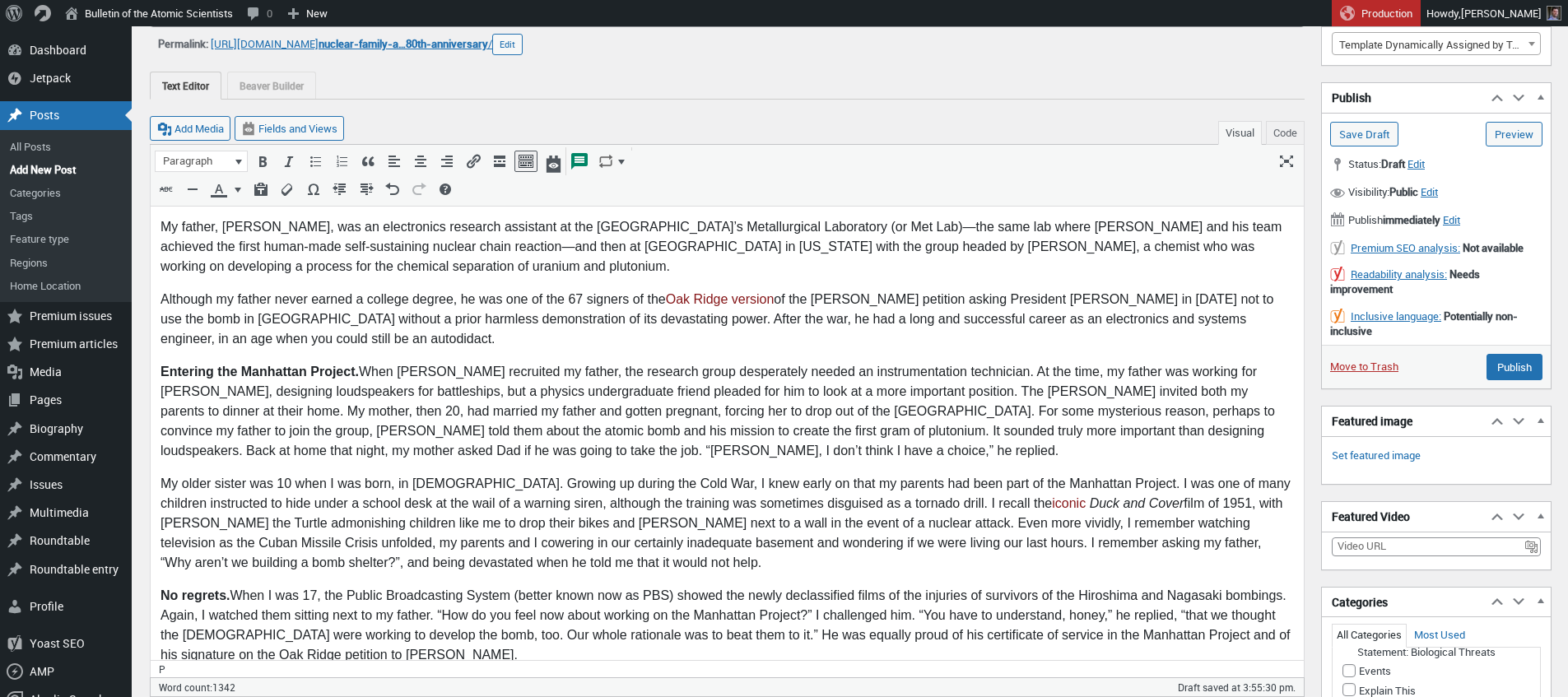 scroll, scrollTop: 19, scrollLeft: 0, axis: vertical 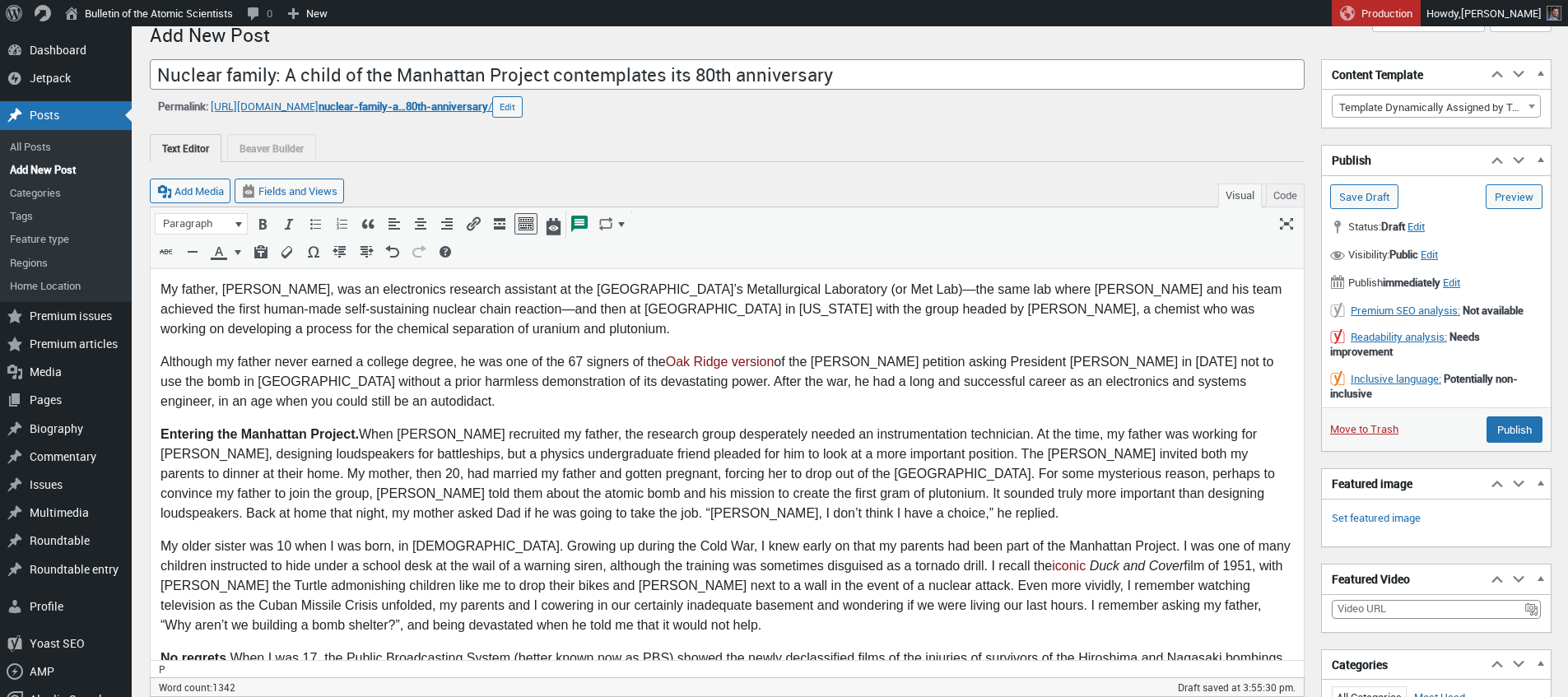click on "My father, [PERSON_NAME], was an electronics research assistant at the [GEOGRAPHIC_DATA]’s Metallurgical Laboratory (or Met Lab)—the same lab where [PERSON_NAME] and his team achieved the first human-made self-sustaining nuclear chain reaction—and then at [GEOGRAPHIC_DATA] in [US_STATE] with the group headed by [PERSON_NAME], a chemist who was working on developing a process for the chemical separation of uranium and plutonium." at bounding box center [727, 309] 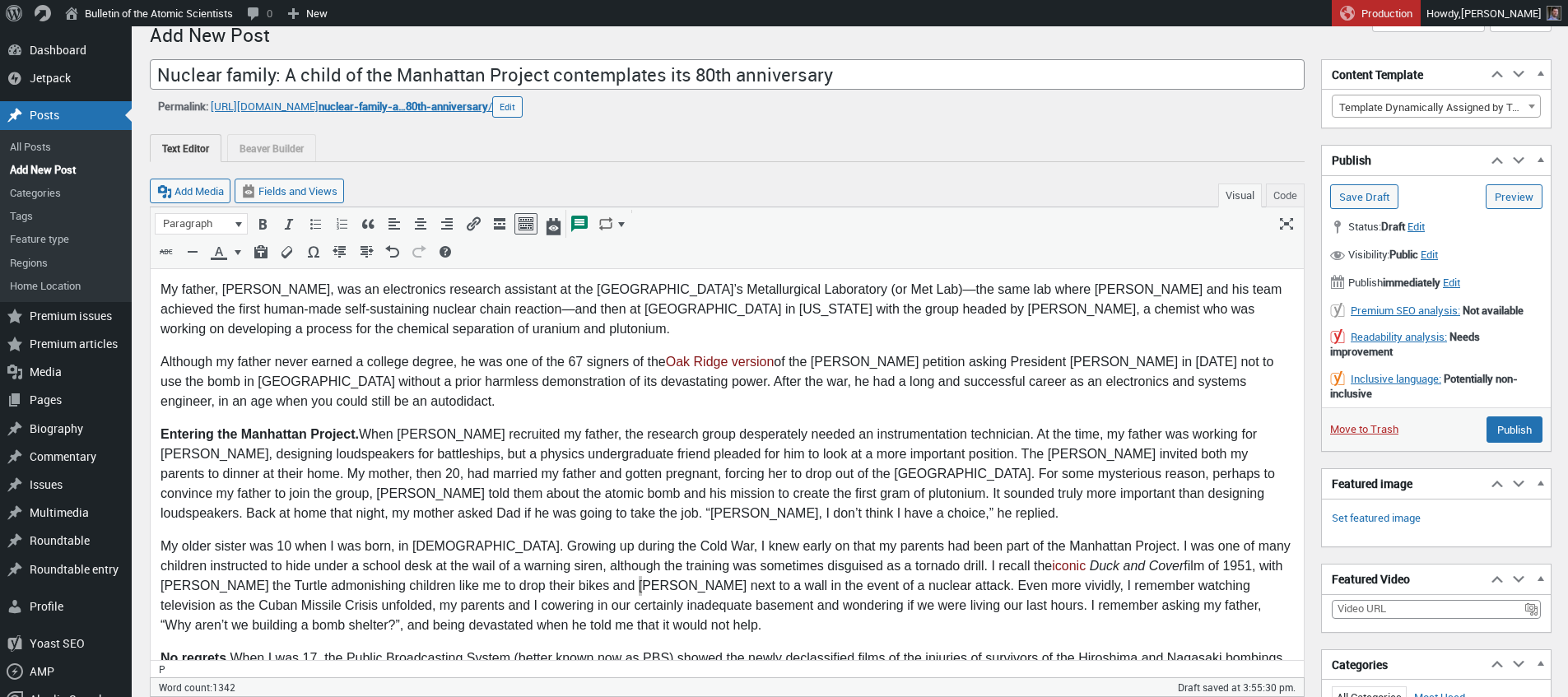 scroll, scrollTop: 632, scrollLeft: 0, axis: vertical 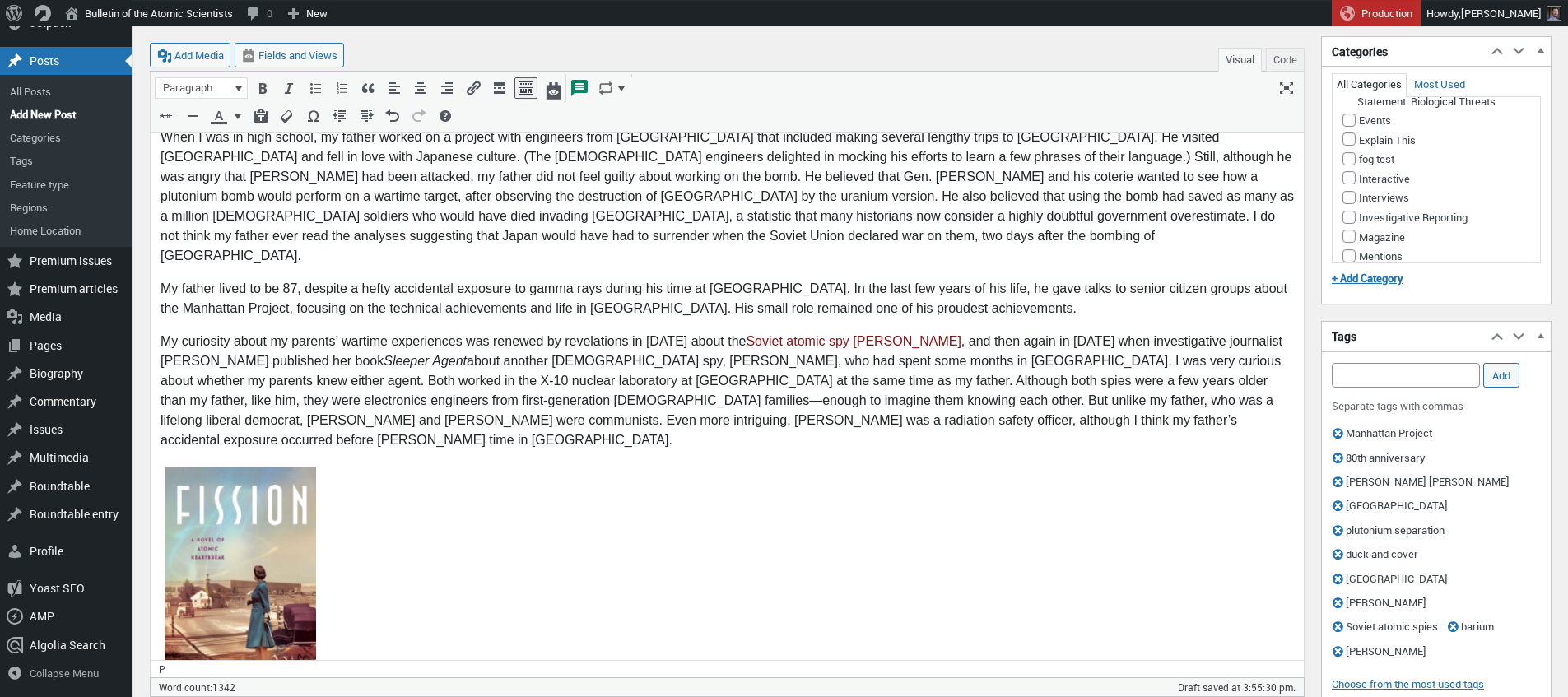 click on "My curiosity about my parents’ wartime experiences was renewed by revelations in 2019 about the  Soviet atomic spy Oscar Seborer , and then again in 2022 when investigative journalist Ann Hagedorn published her book  Sleeper Agent  about another Soviet spy, George Koval, who had spent some months in Oak Ridge. I was very curious about whether my parents knew either agent. Both worked in the X-10 nuclear laboratory at Oak Ridge at the same time as my father. Although both spies were a few years older than my father, like him, they were electronics engineers from first-generation Ashkenazi Jewish families—enough to imagine them knowing each other. But unlike my father, who was a lifelong liberal democrat, Seborer and Koval were communists. Even more intriguing, Koval was a radiation safety officer, although I think my father’s accidental exposure occurred before Koval’s time in Oak Ridge." at bounding box center (727, 392) 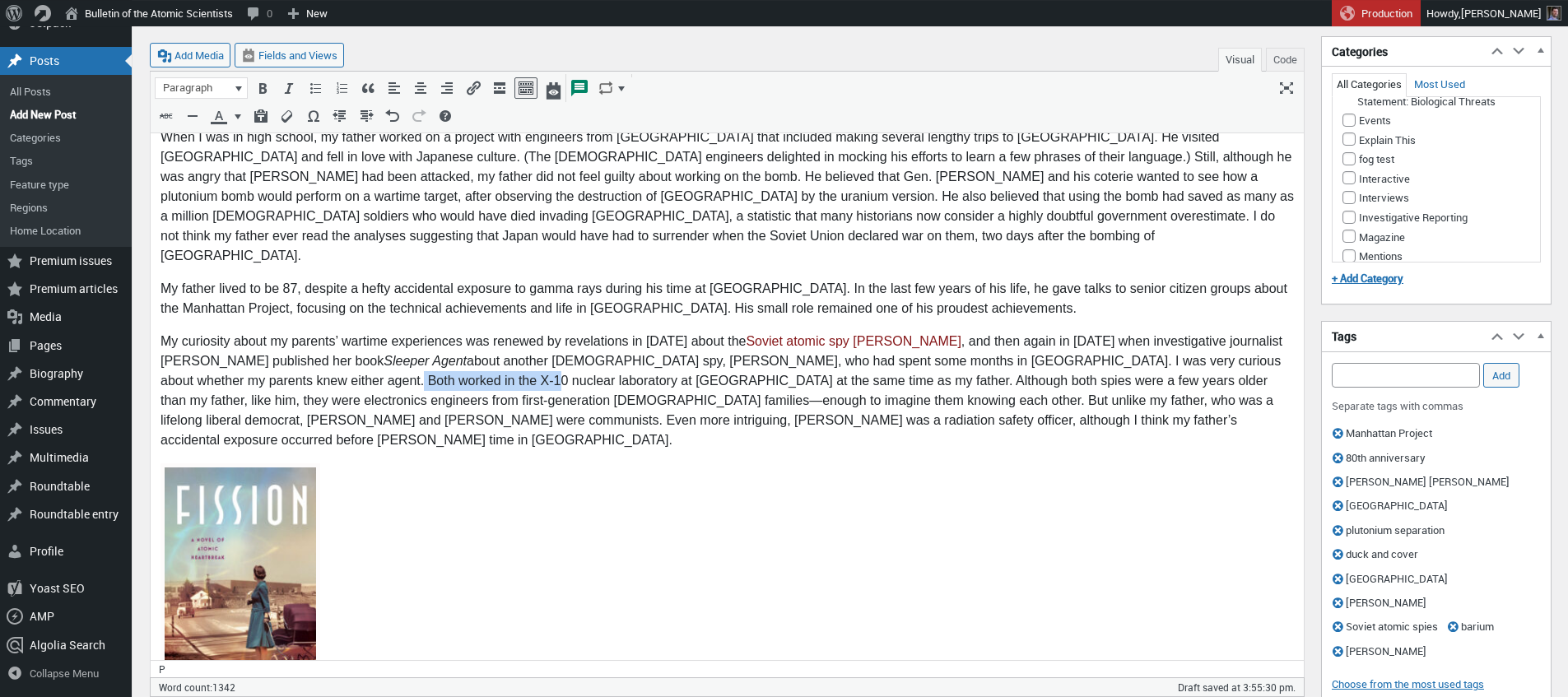 drag, startPoint x: 273, startPoint y: 364, endPoint x: 407, endPoint y: 362, distance: 134.01492 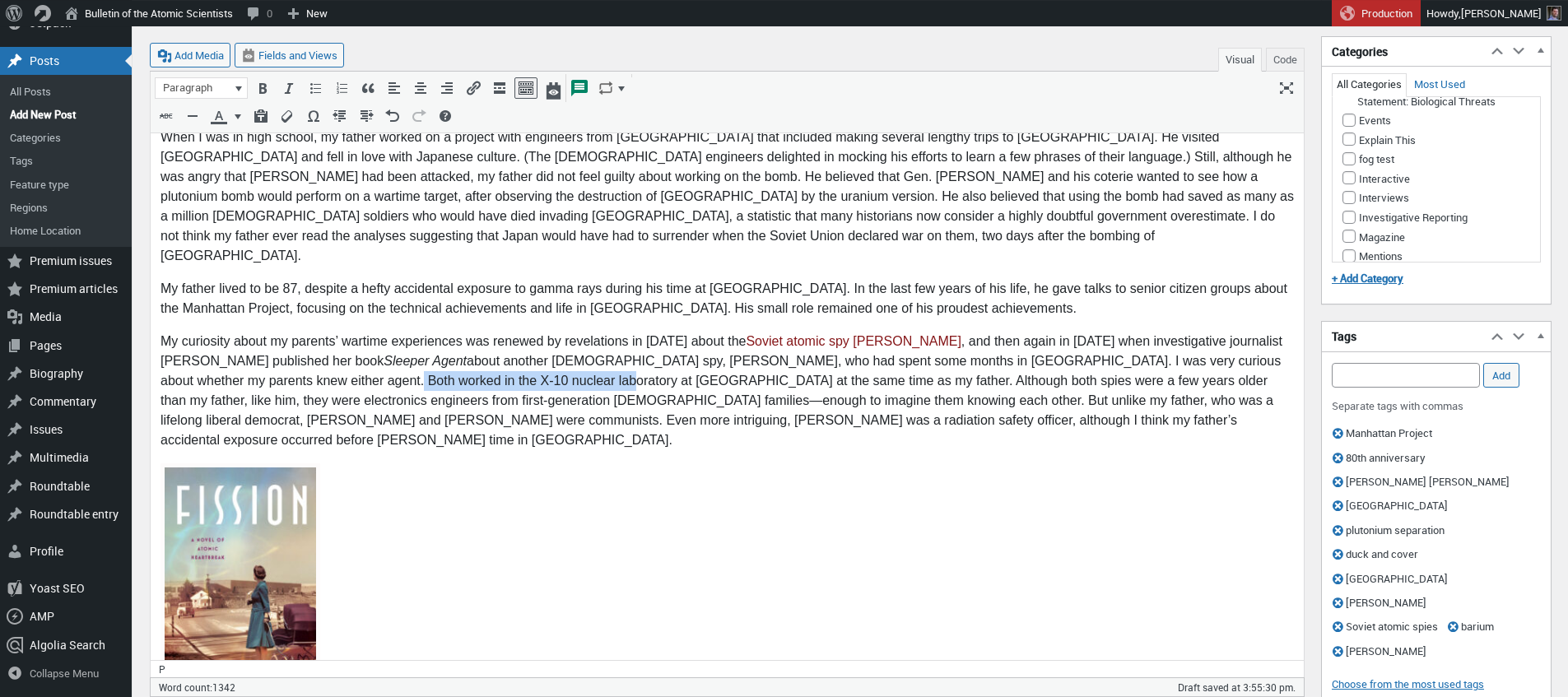 click on "My curiosity about my parents’ wartime experiences was renewed by revelations in 2019 about the  Soviet atomic spy Oscar Seborer , and then again in 2022 when investigative journalist Ann Hagedorn published her book  Sleeper Agent  about another Soviet spy, George Koval, who had spent some months in Oak Ridge. I was very curious about whether my parents knew either agent. Both worked in the X-10 nuclear laboratory at Oak Ridge at the same time as my father. Although both spies were a few years older than my father, like him, they were electronics engineers from first-generation Ashkenazi Jewish families—enough to imagine them knowing each other. But unlike my father, who was a lifelong liberal democrat, Seborer and Koval were communists. Even more intriguing, Koval was a radiation safety officer, although I think my father’s accidental exposure occurred before Koval’s time in Oak Ridge." at bounding box center (727, 392) 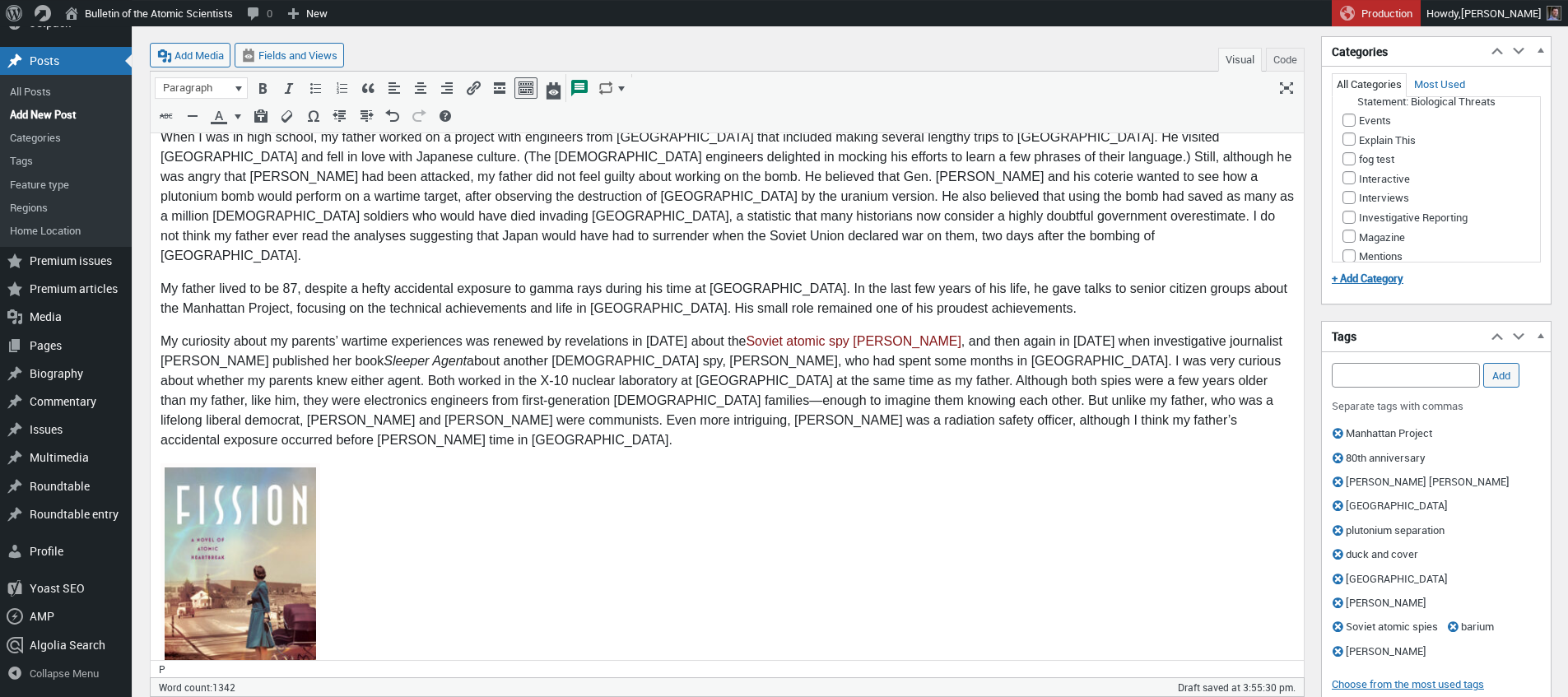 click on "The years of Schover's father at Oak Ridge during the Manhattan Project inspired her forthcoming novel,  Fission ." at bounding box center (727, 625) 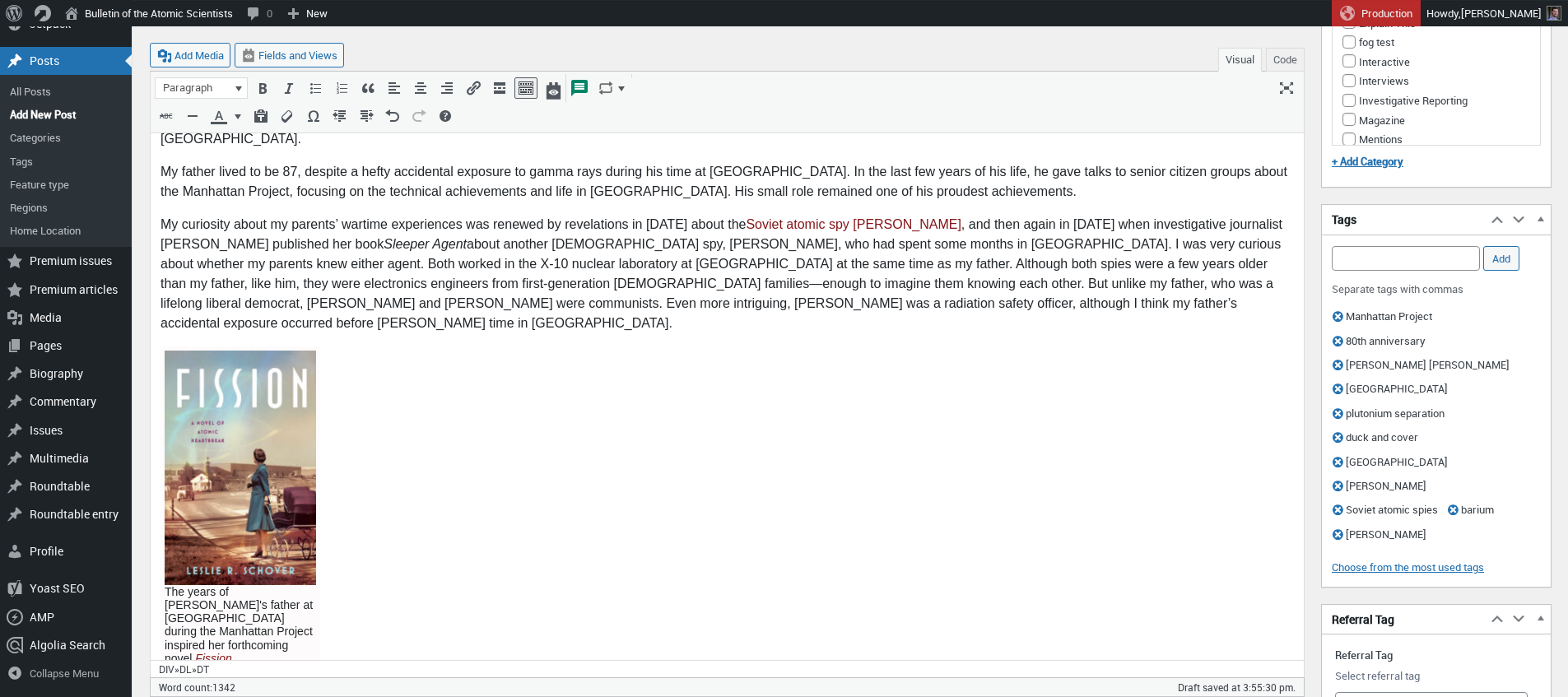 scroll, scrollTop: 843, scrollLeft: 0, axis: vertical 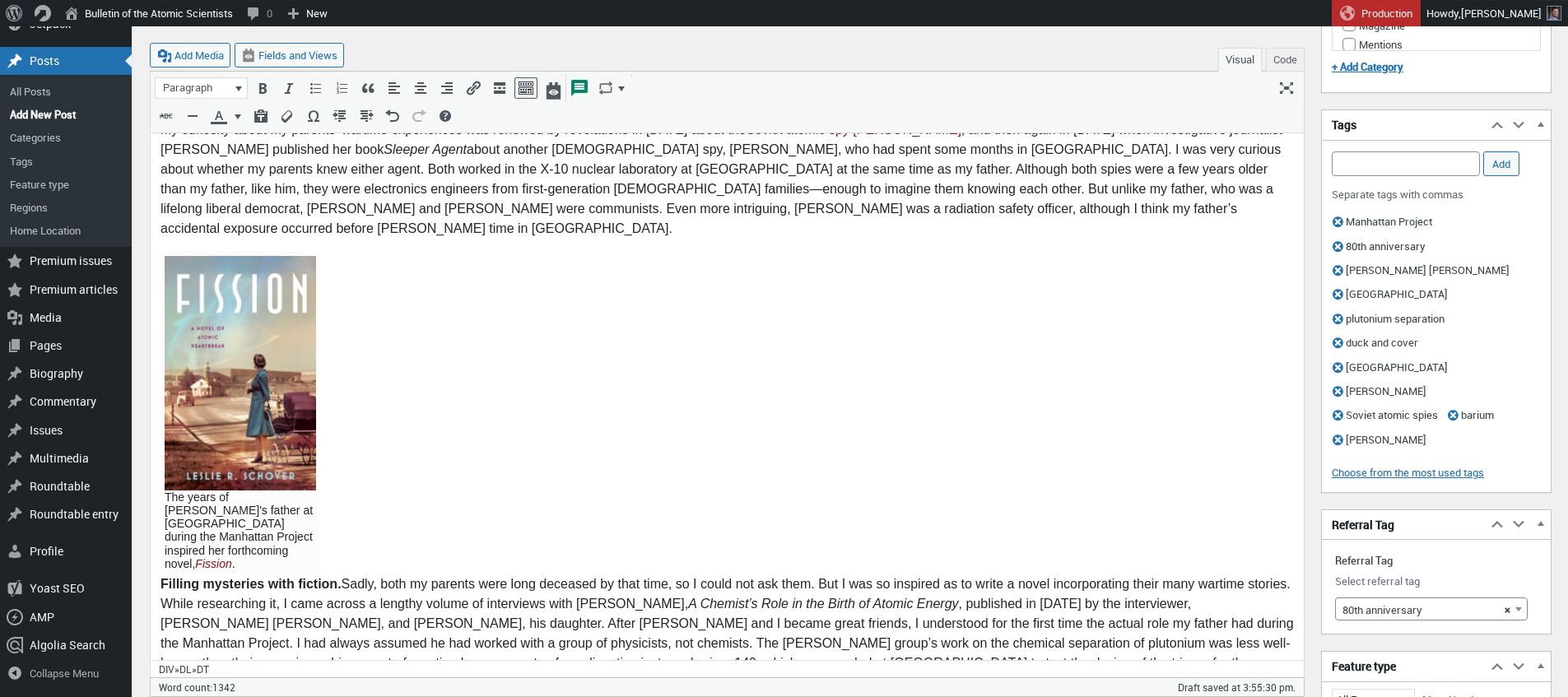 click at bounding box center [240, 374] 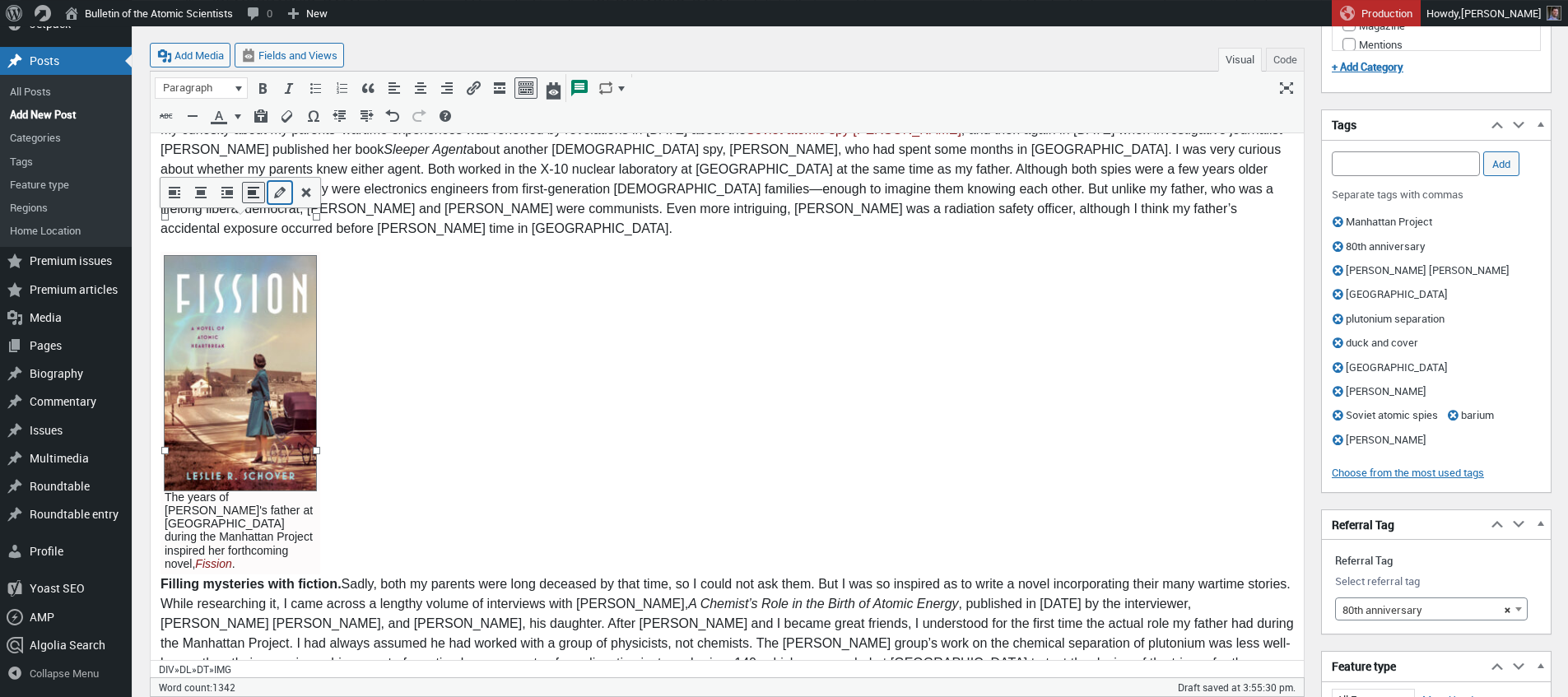 click at bounding box center [280, 193] 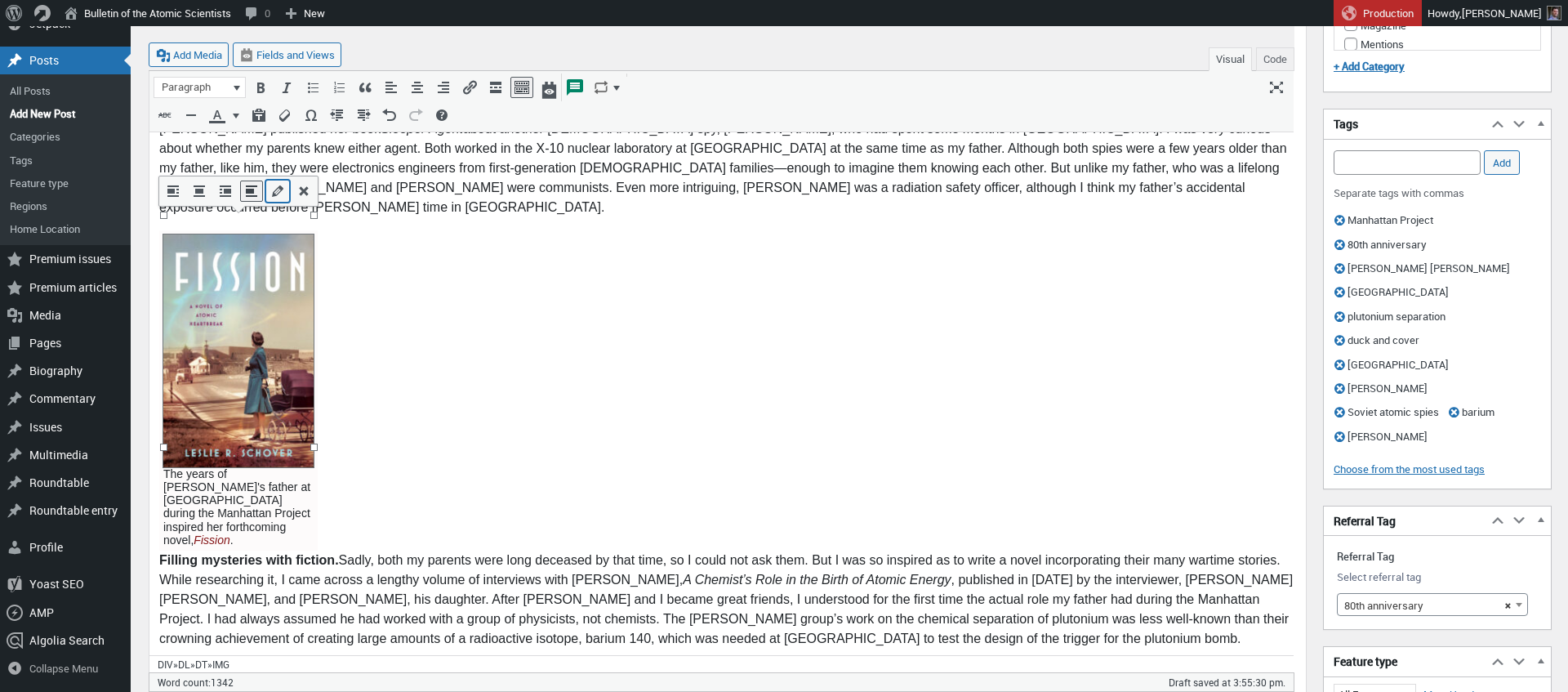 select on "medium" 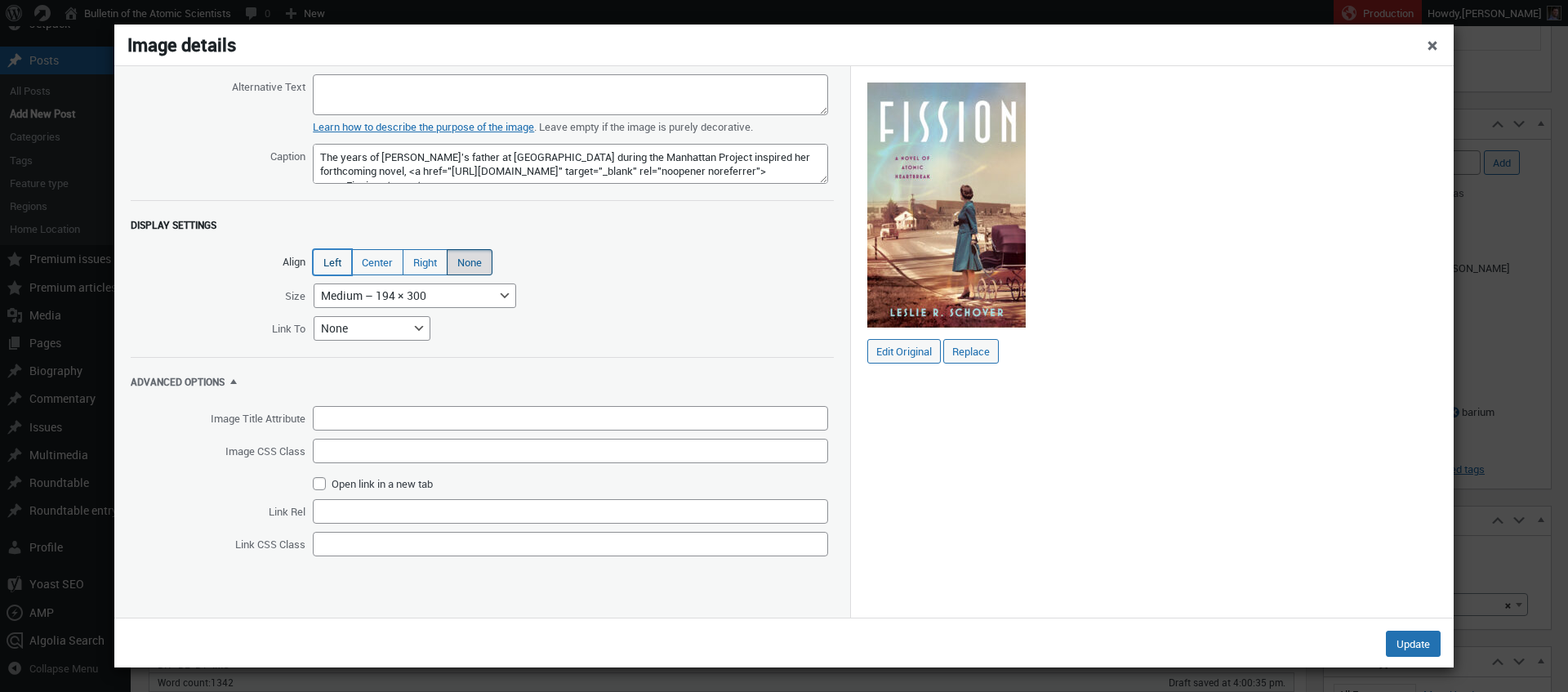 click on "Left" at bounding box center (332, 262) 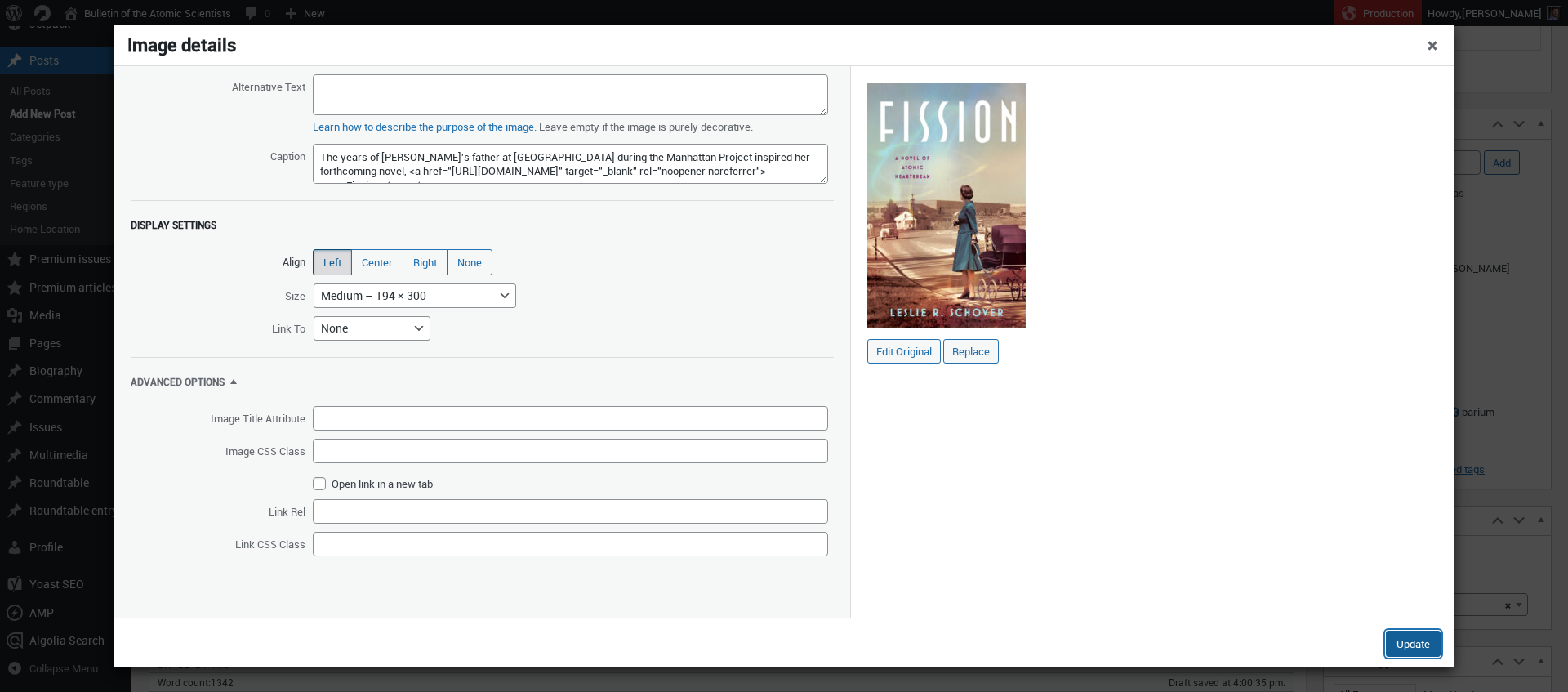 click on "Update" at bounding box center (1413, 644) 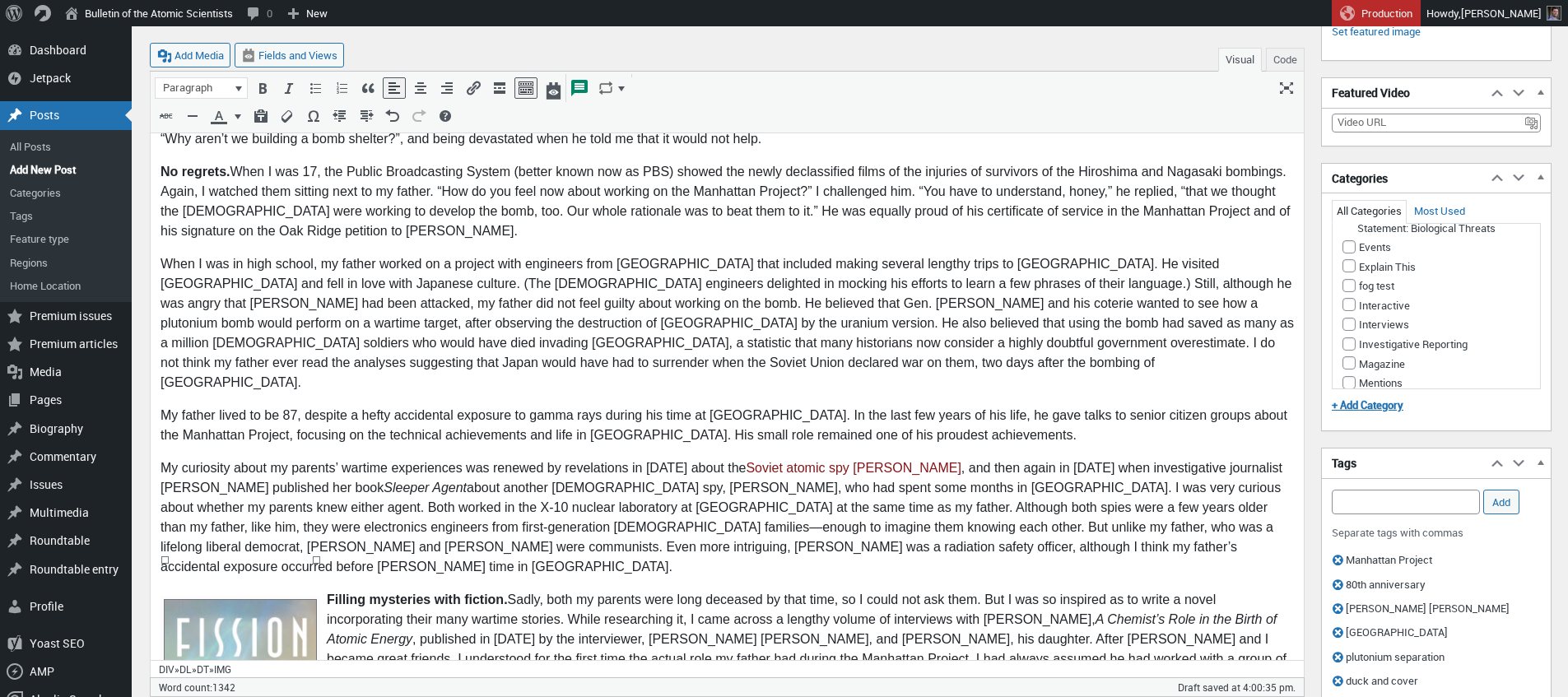scroll, scrollTop: 495, scrollLeft: 0, axis: vertical 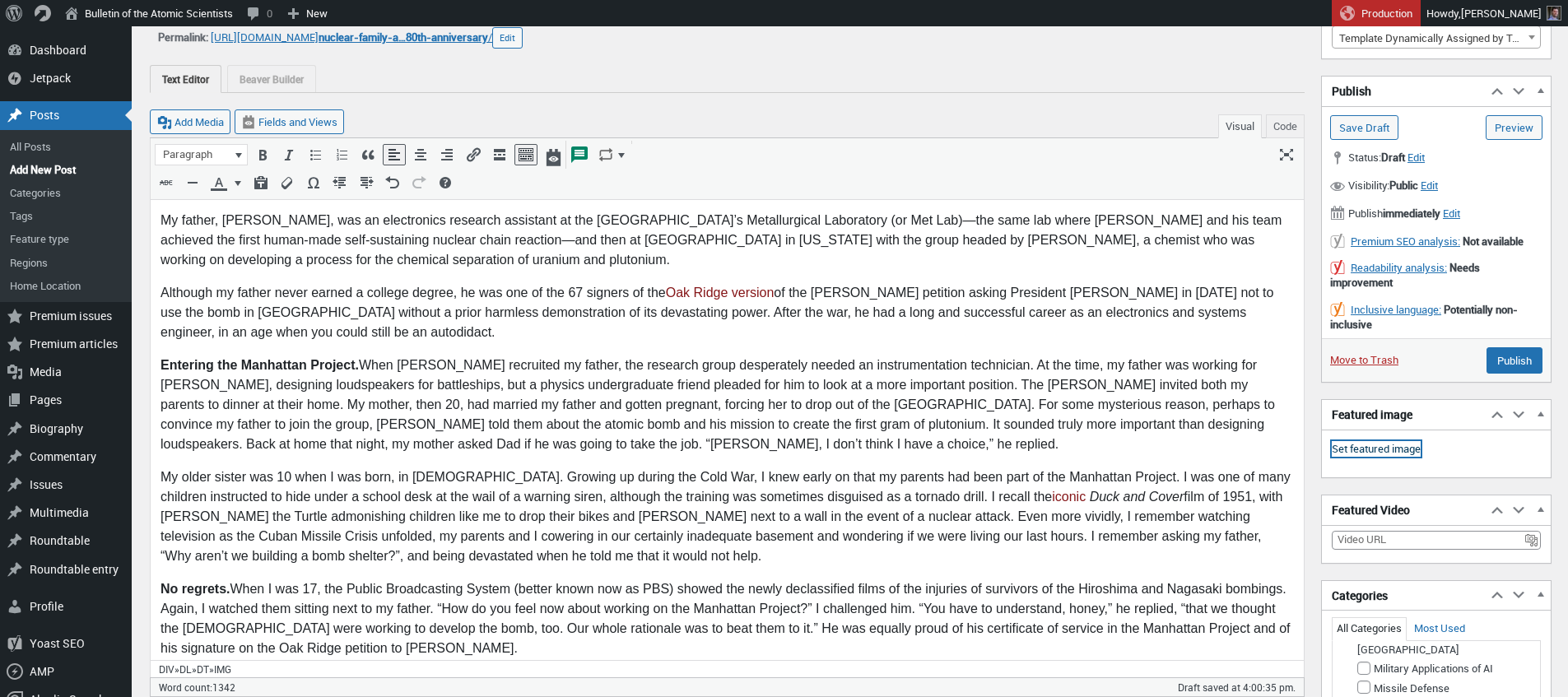 click on "Set featured image" at bounding box center [1376, 449] 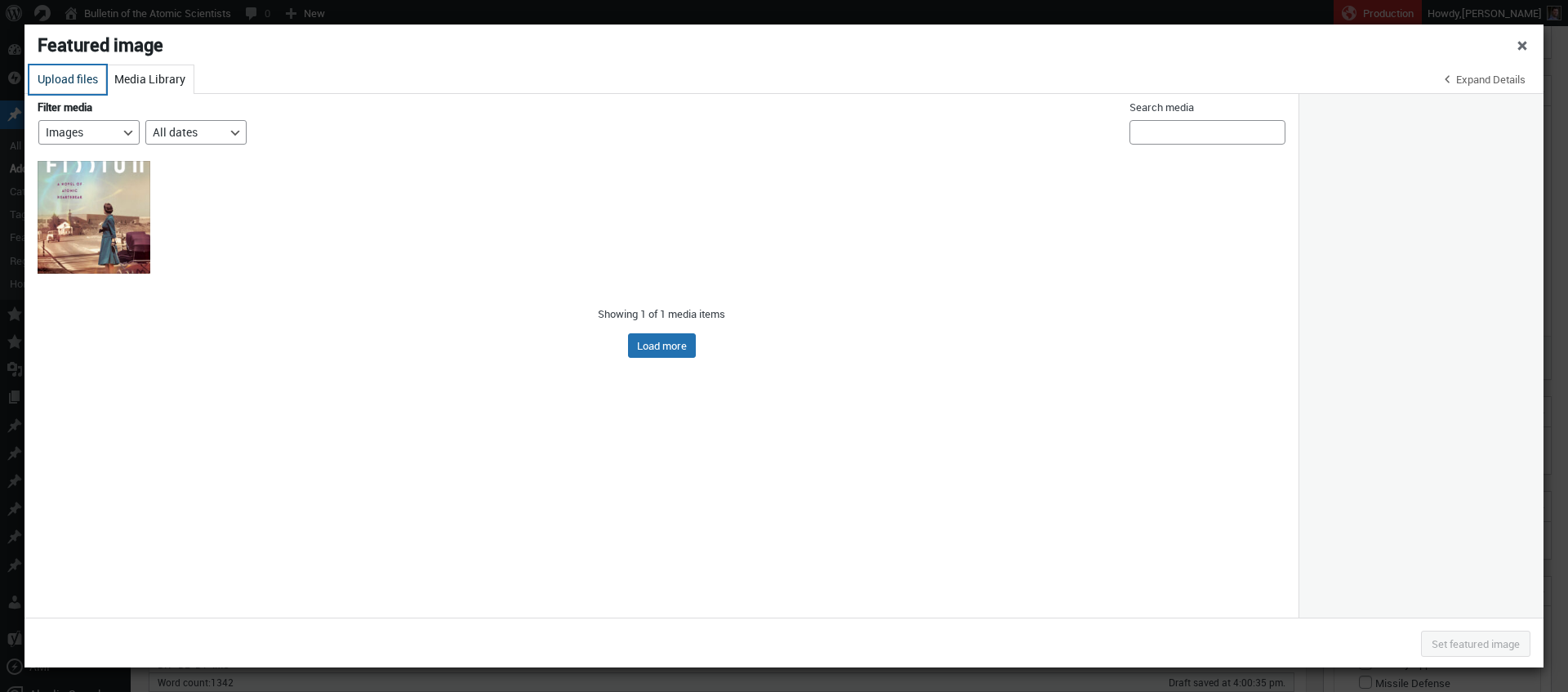 click on "Upload files" at bounding box center [68, 79] 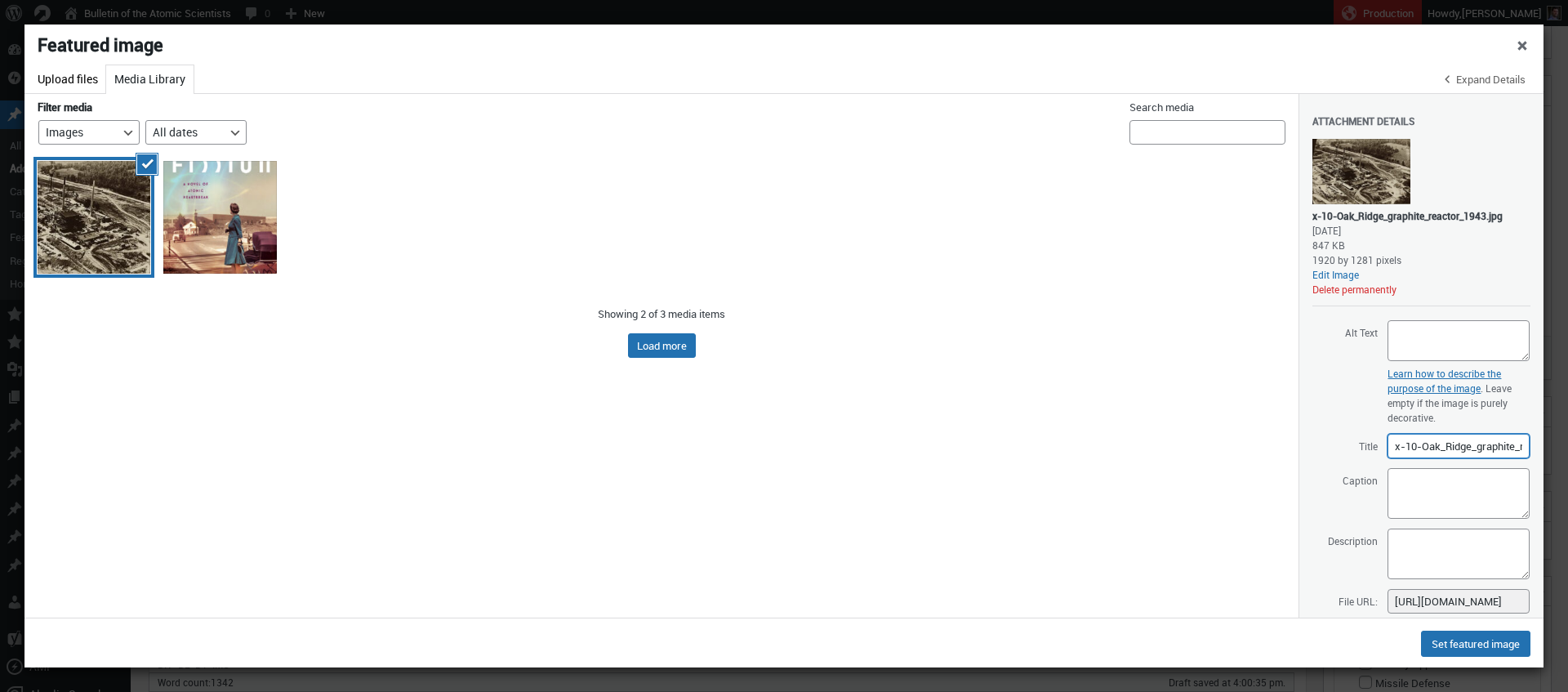 click on "x-10-Oak_Ridge_graphite_reactor_1943" at bounding box center (1459, 446) 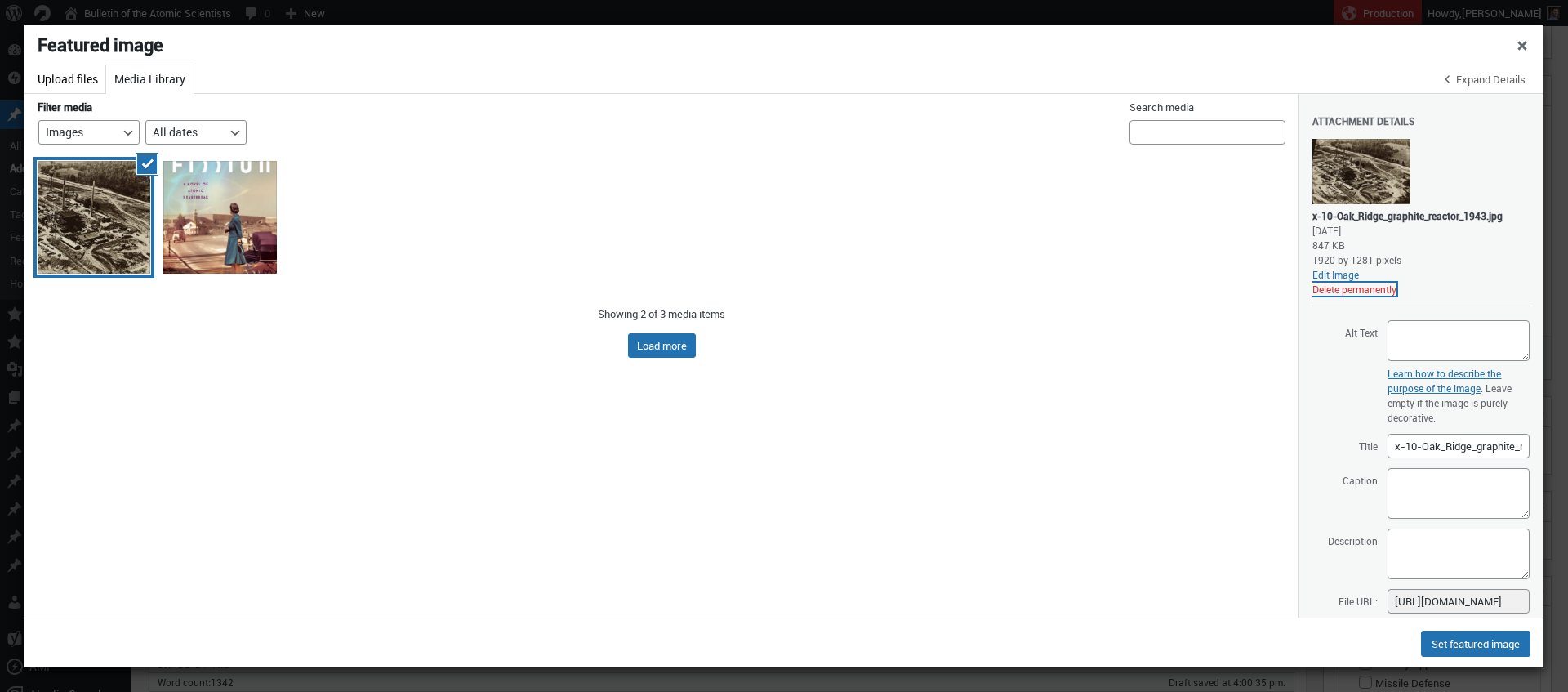 click on "Delete permanently" at bounding box center [1354, 289] 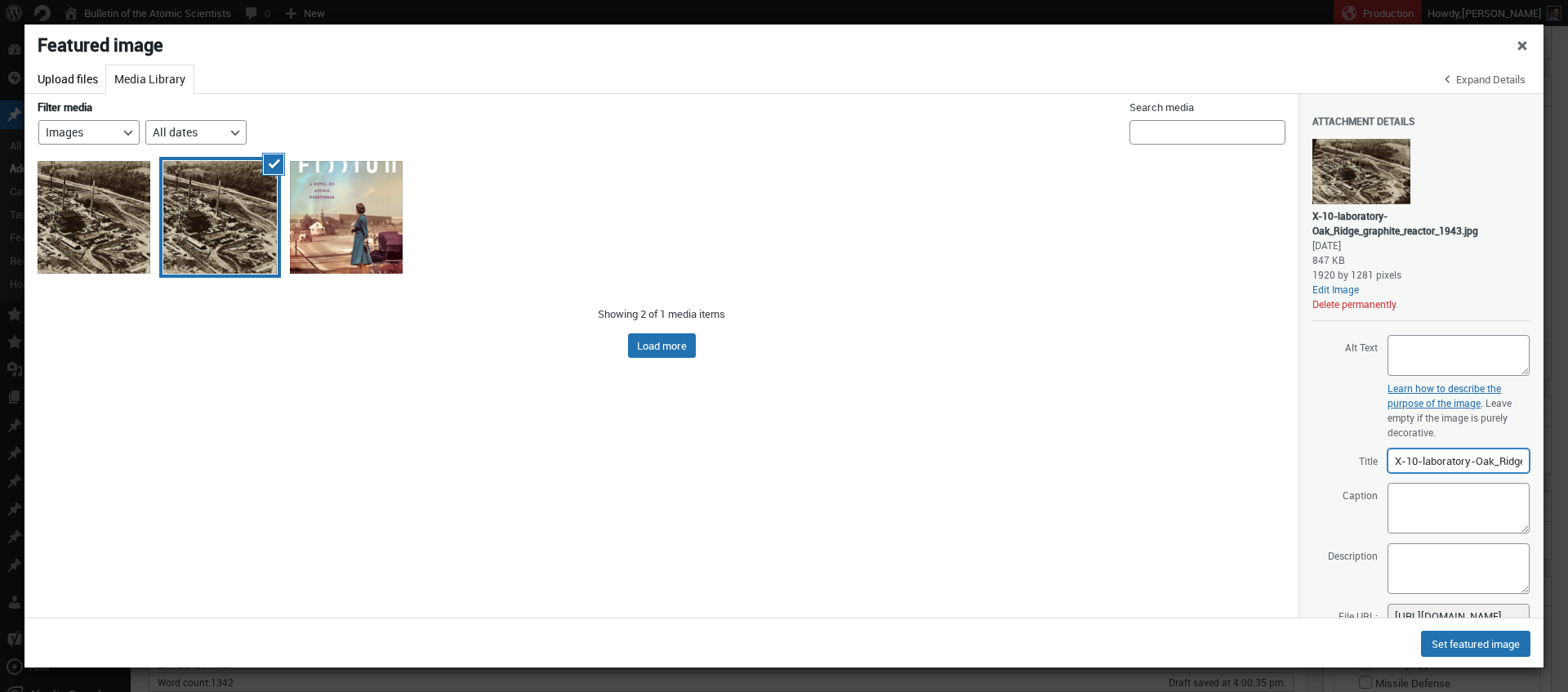 click on "X-10-laboratory-Oak_Ridge_graphite_reactor_1943" at bounding box center (1459, 461) 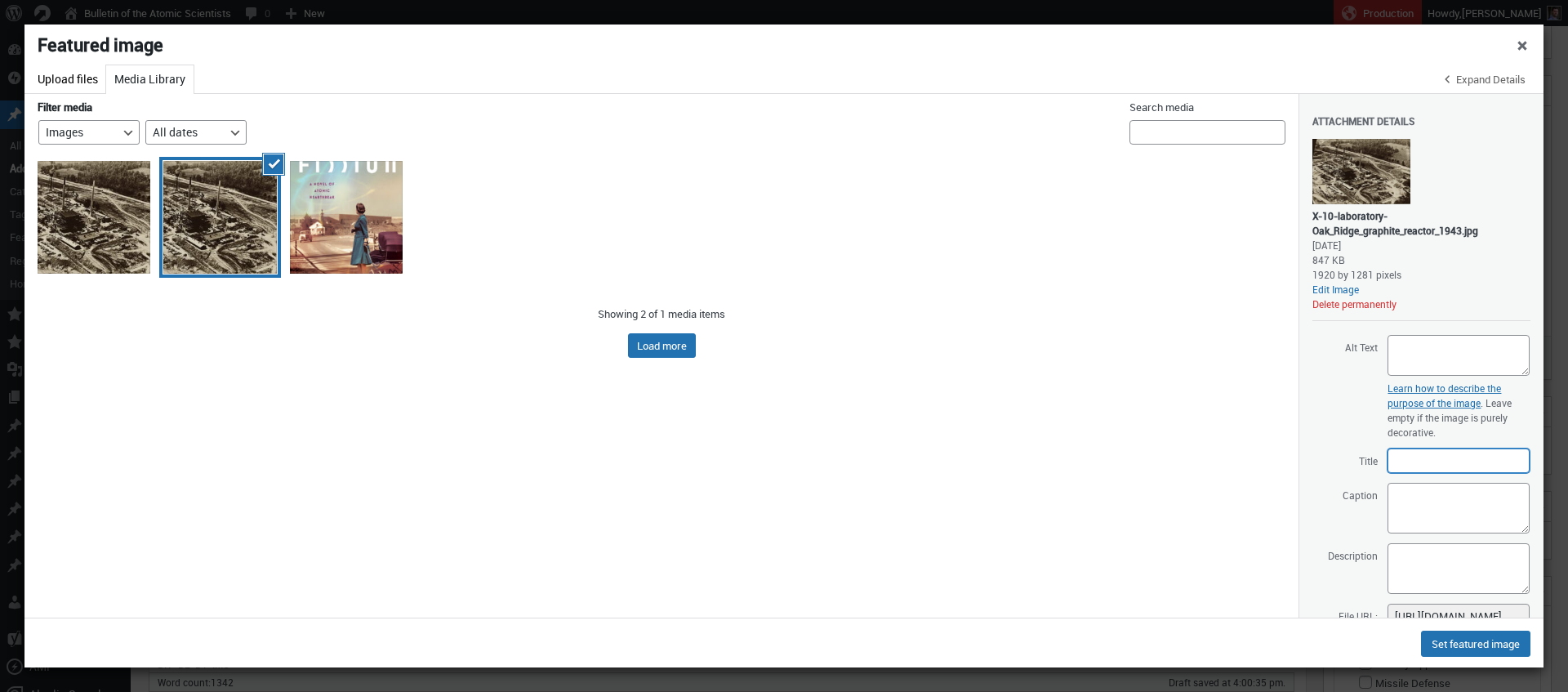 type 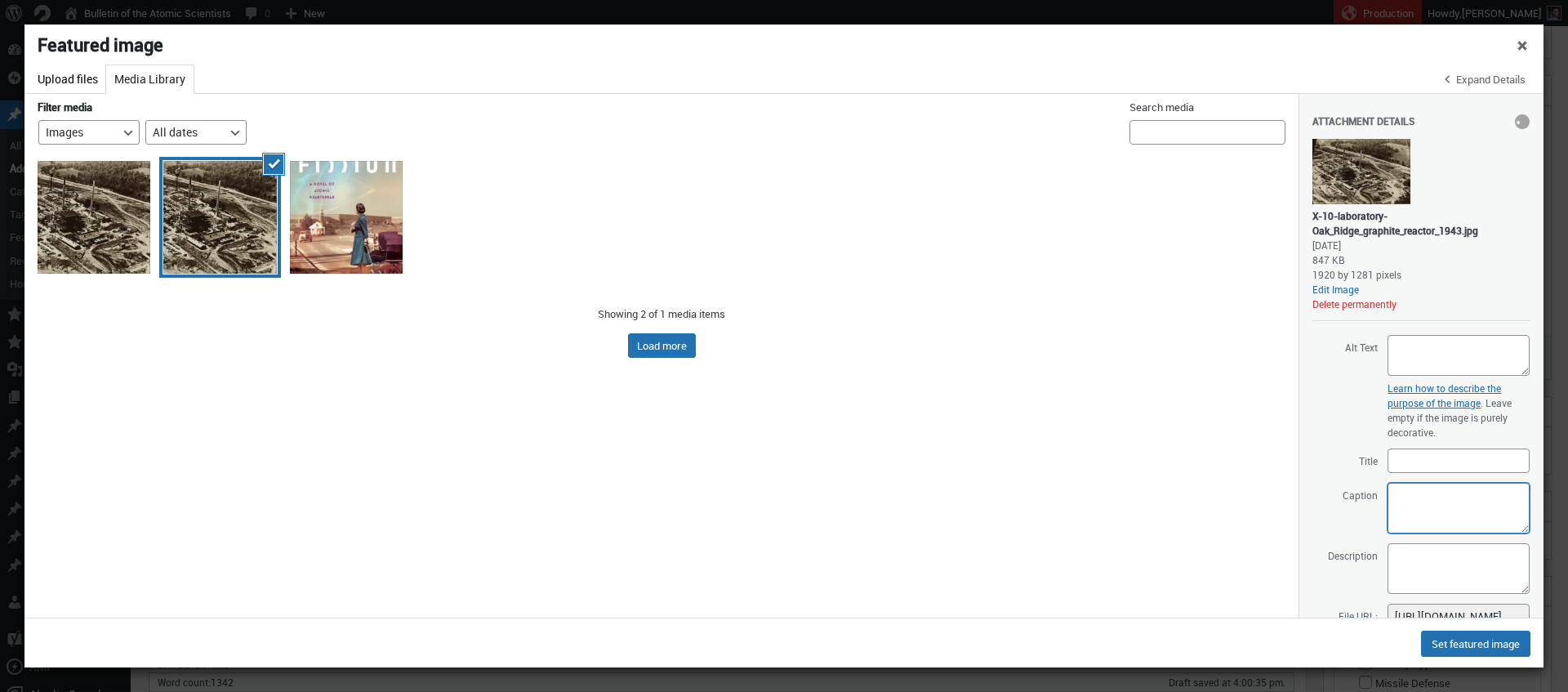 click on "Caption" at bounding box center (1459, 508) 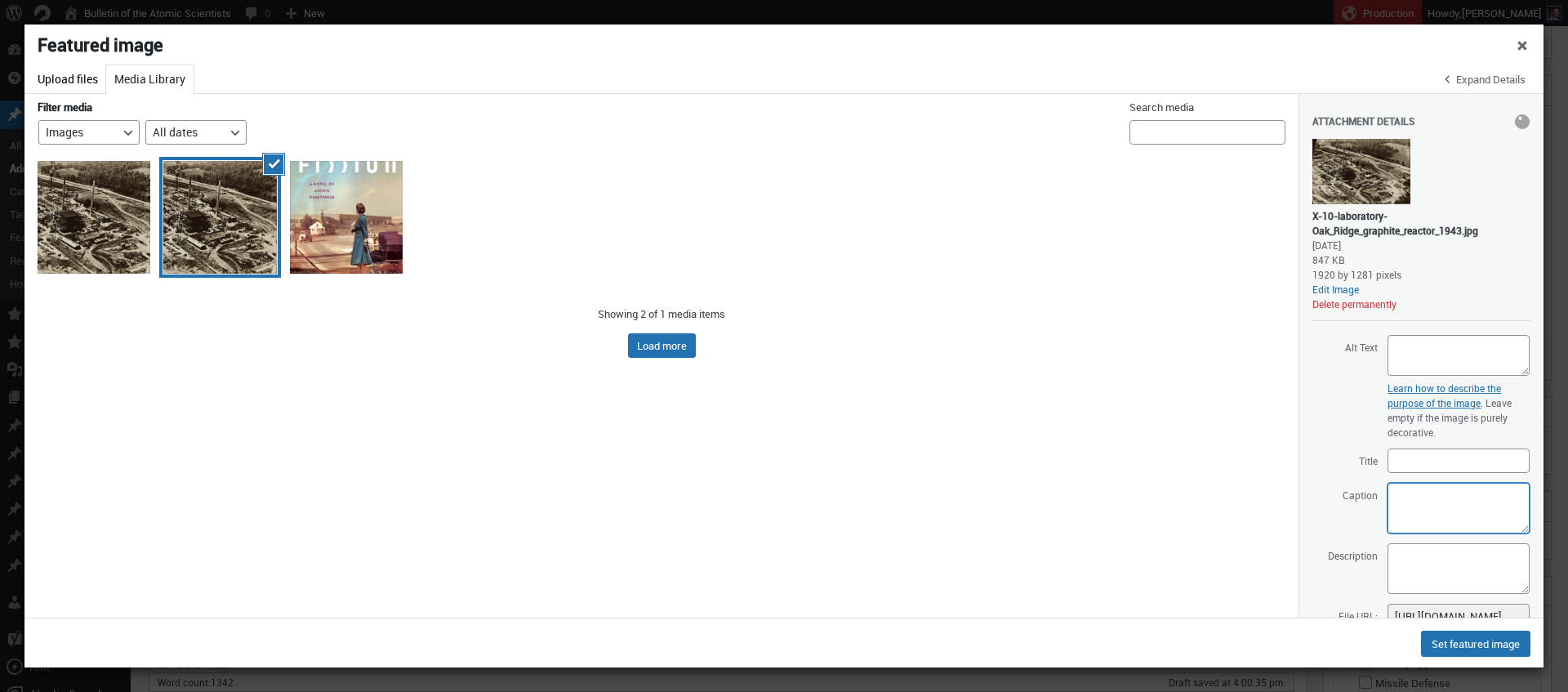 paste on "Gen. Leslie Groves directed DuPont to mobilize personnel to build the air-cooled Graphite Reactor and a plutonium-separation pilot plant at the X-10 site in what would become Oak Ridge. The facility, shown in August 1943, was intended to demonstrate plutonium production and separation, and Groves directed the University of Chicago Metallurgical Laboratory to supply the managers and scientists to operate it. Image credit: DOE" 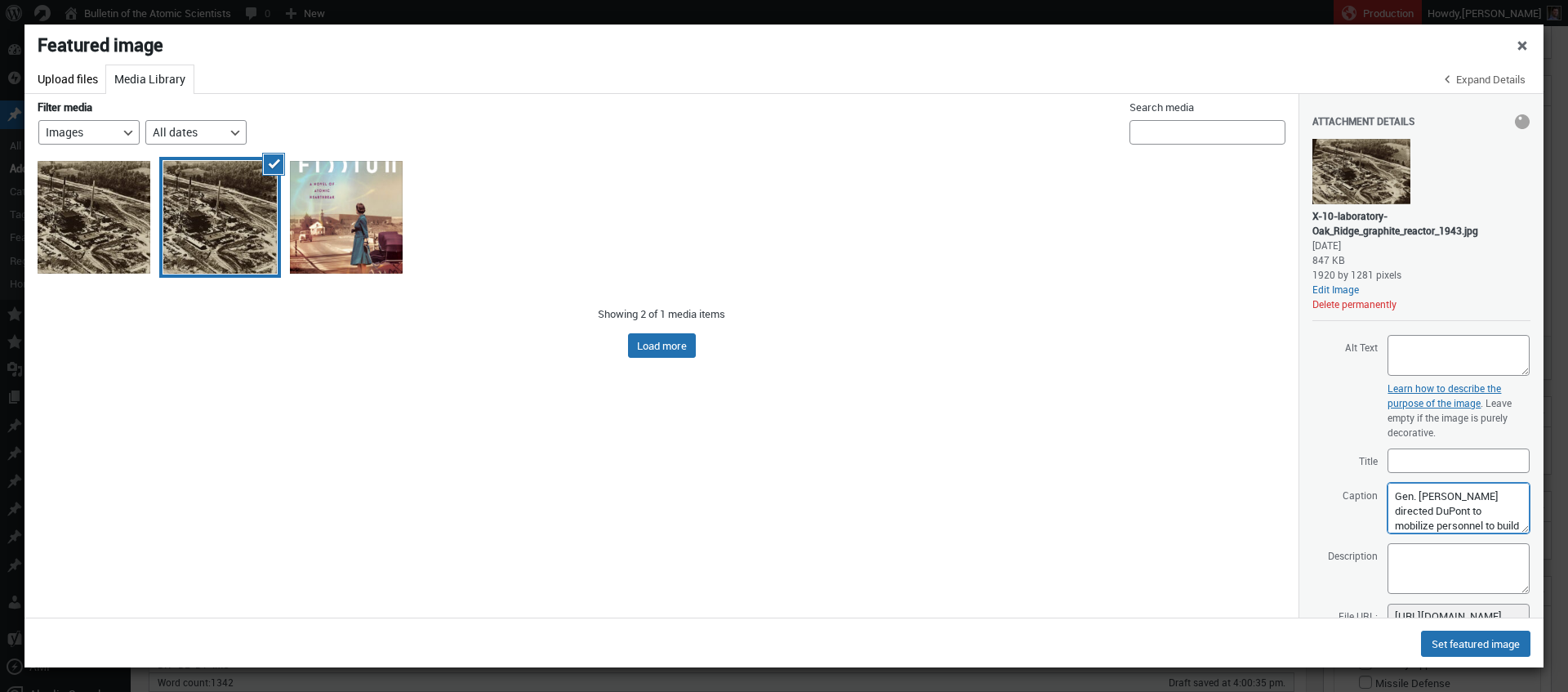 scroll, scrollTop: 293, scrollLeft: 0, axis: vertical 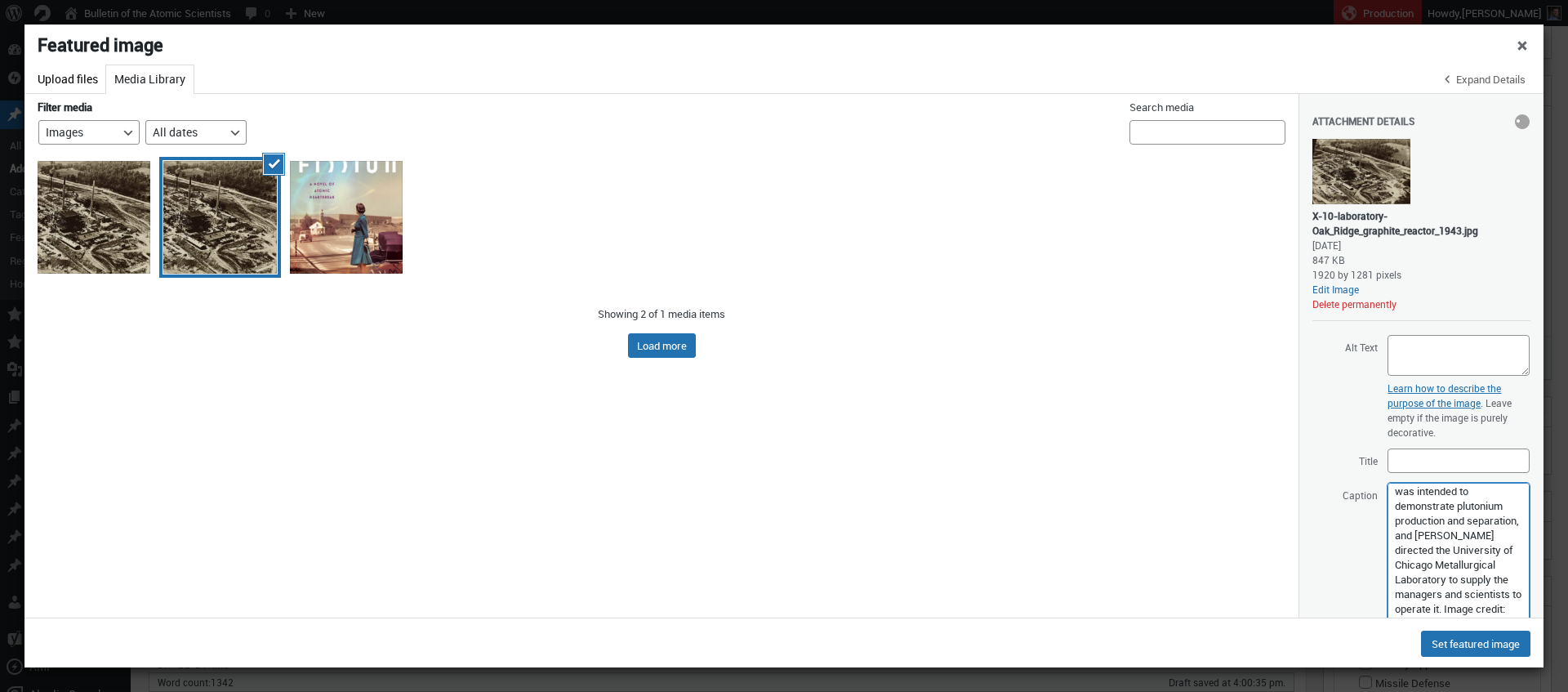 drag, startPoint x: 1516, startPoint y: 527, endPoint x: 1522, endPoint y: 615, distance: 88.20431 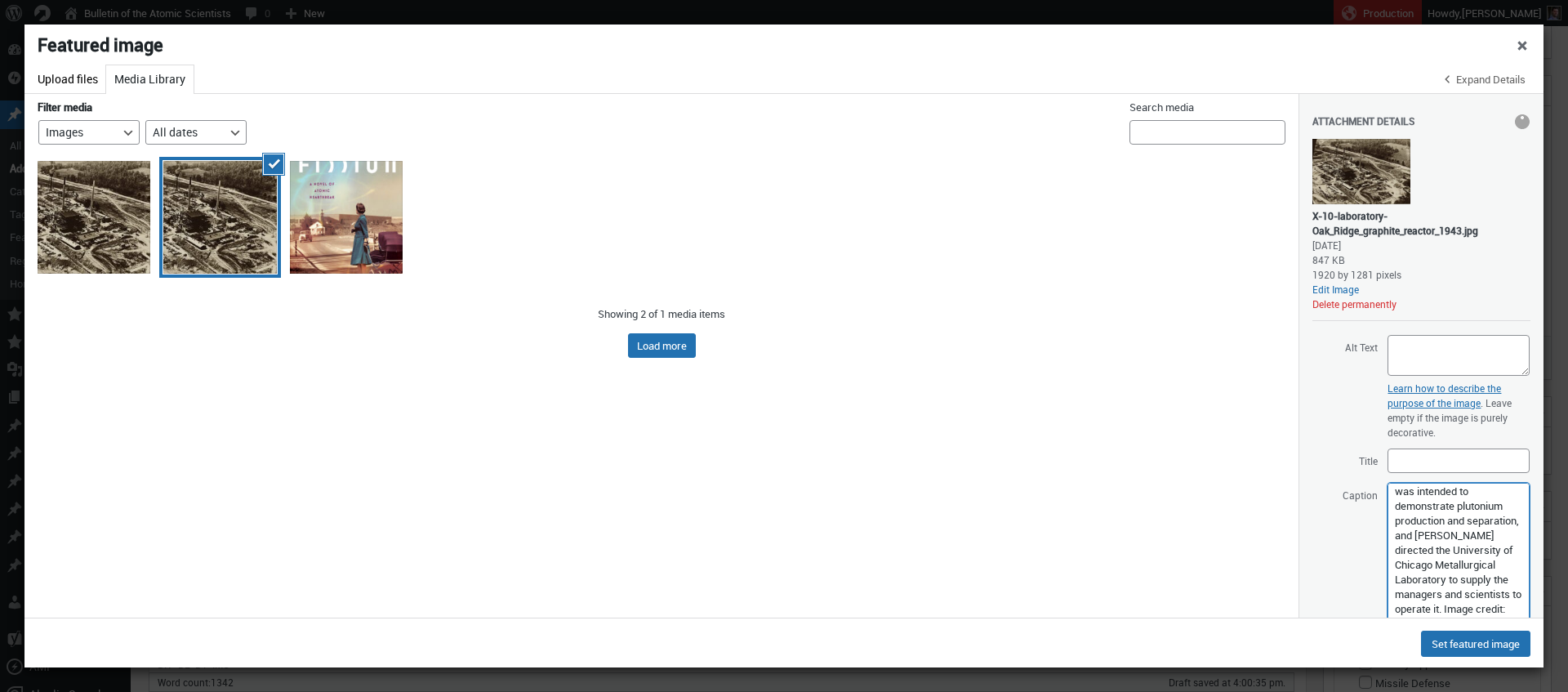 click on "Gen. Leslie Groves directed DuPont to mobilize personnel to build the air-cooled Graphite Reactor and a plutonium-separation pilot plant at the X-10 site in what would become Oak Ridge. The facility, shown in August 1943, was intended to demonstrate plutonium production and separation, and Groves directed the University of Chicago Metallurgical Laboratory to supply the managers and scientists to operate it. Image credit: DOE" at bounding box center [1459, 560] 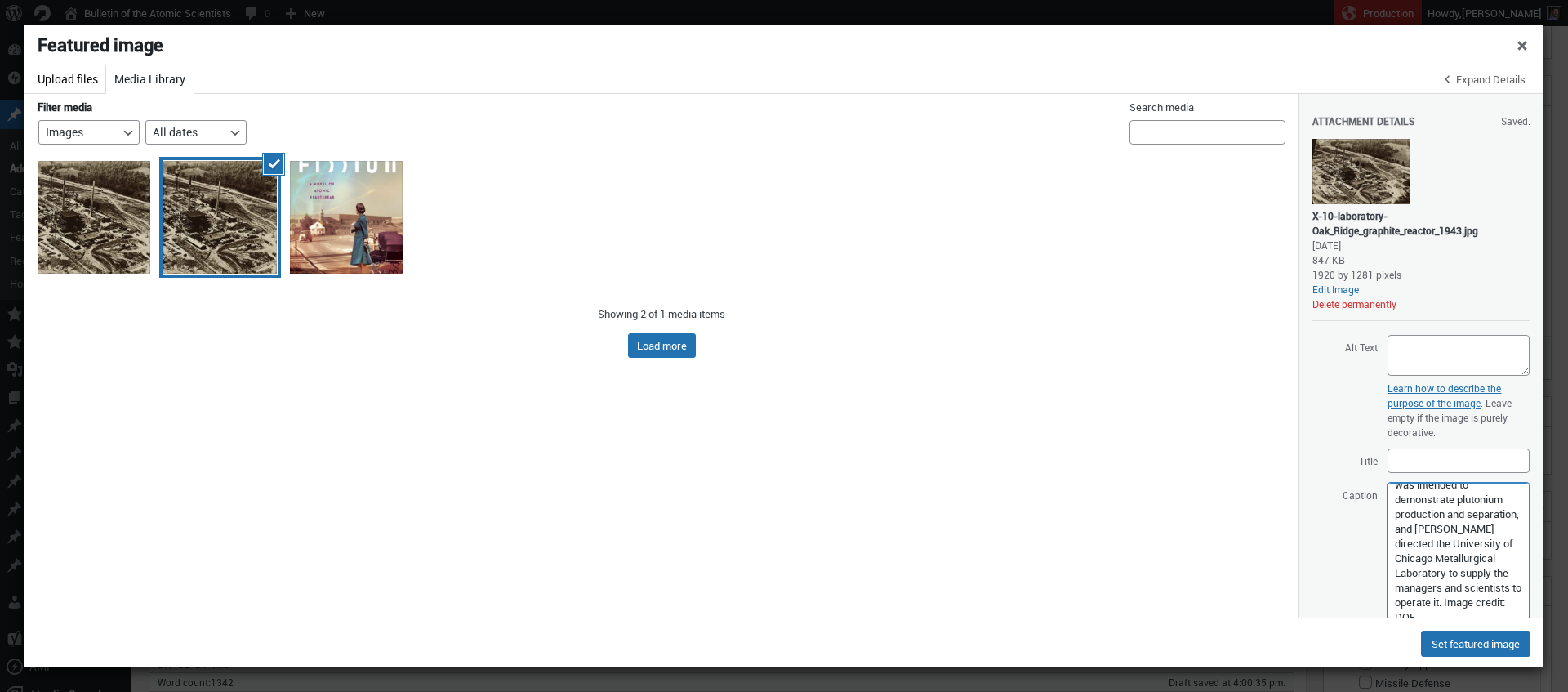 scroll, scrollTop: 203, scrollLeft: 0, axis: vertical 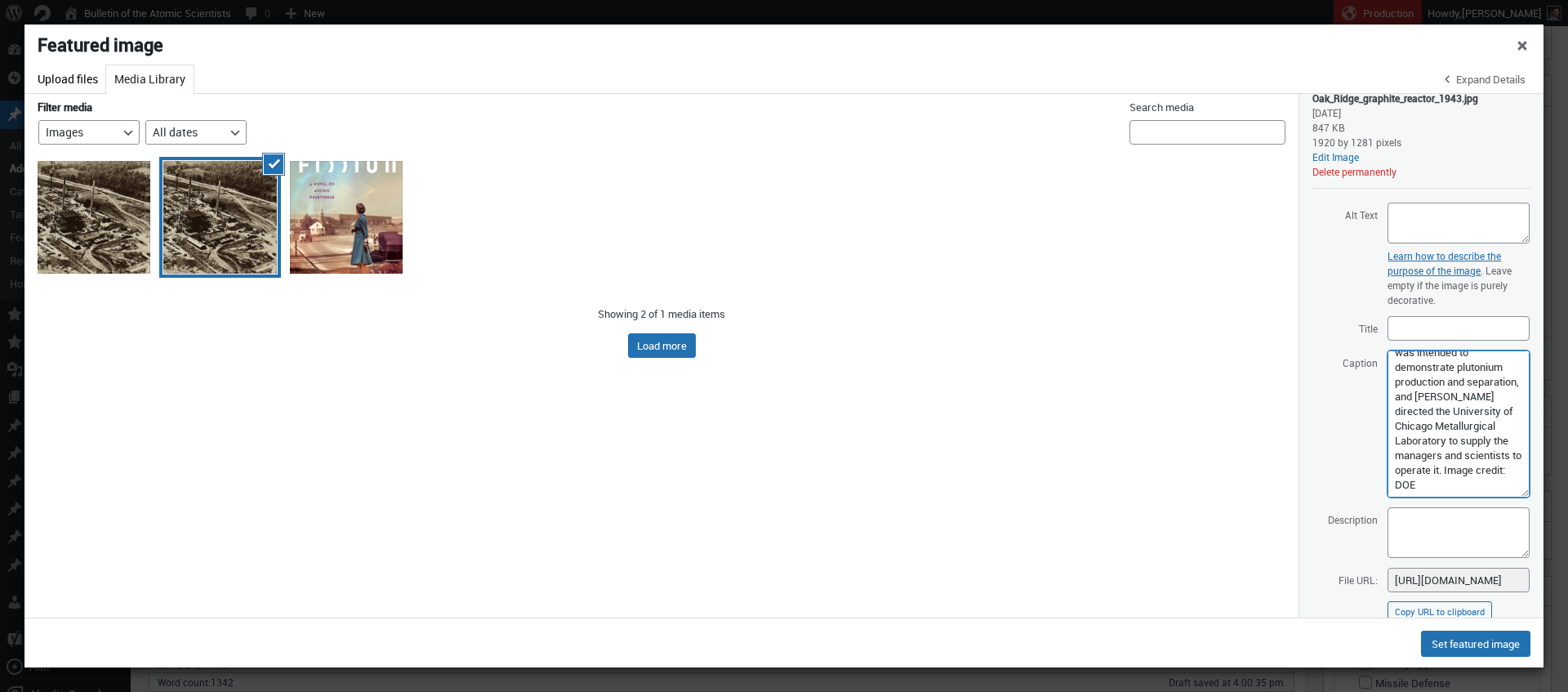 drag, startPoint x: 1401, startPoint y: 486, endPoint x: 1401, endPoint y: 500, distance: 14 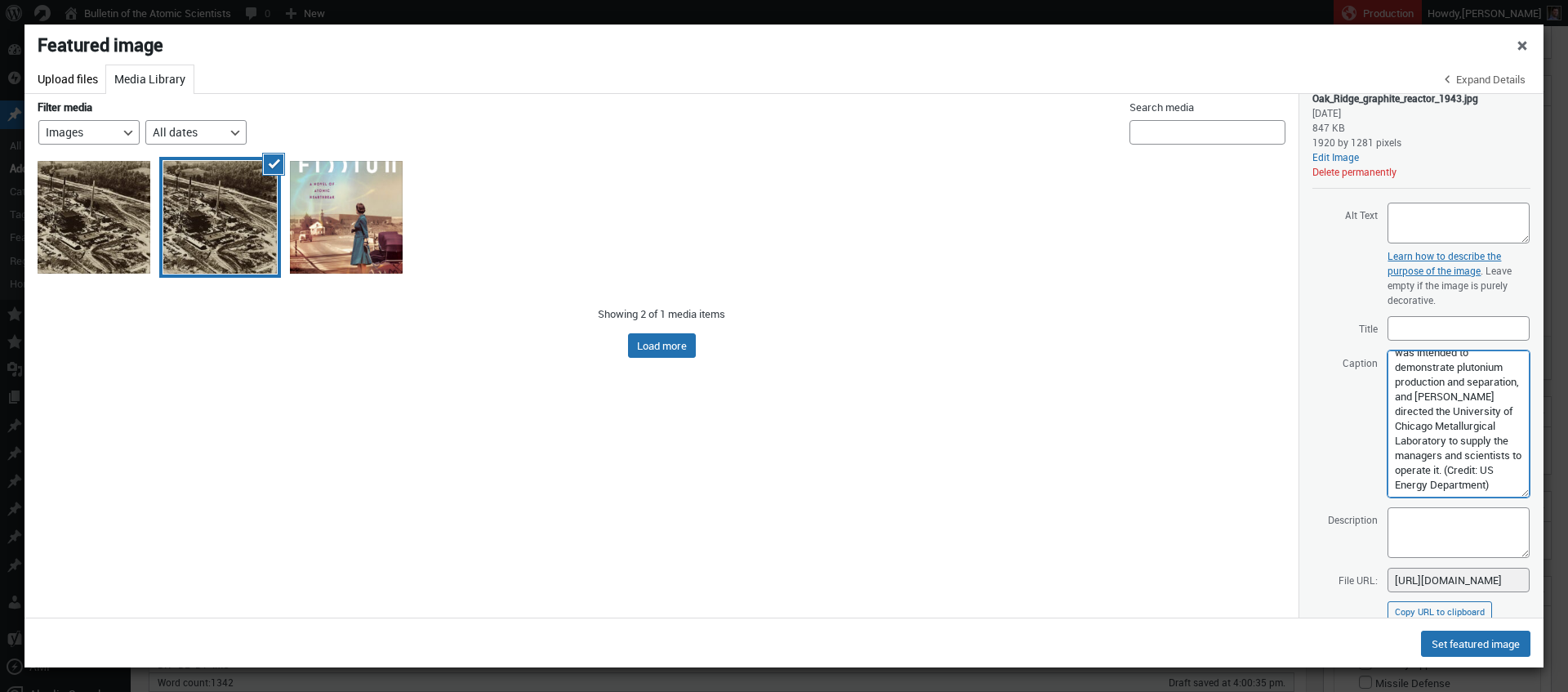 scroll, scrollTop: 0, scrollLeft: 0, axis: both 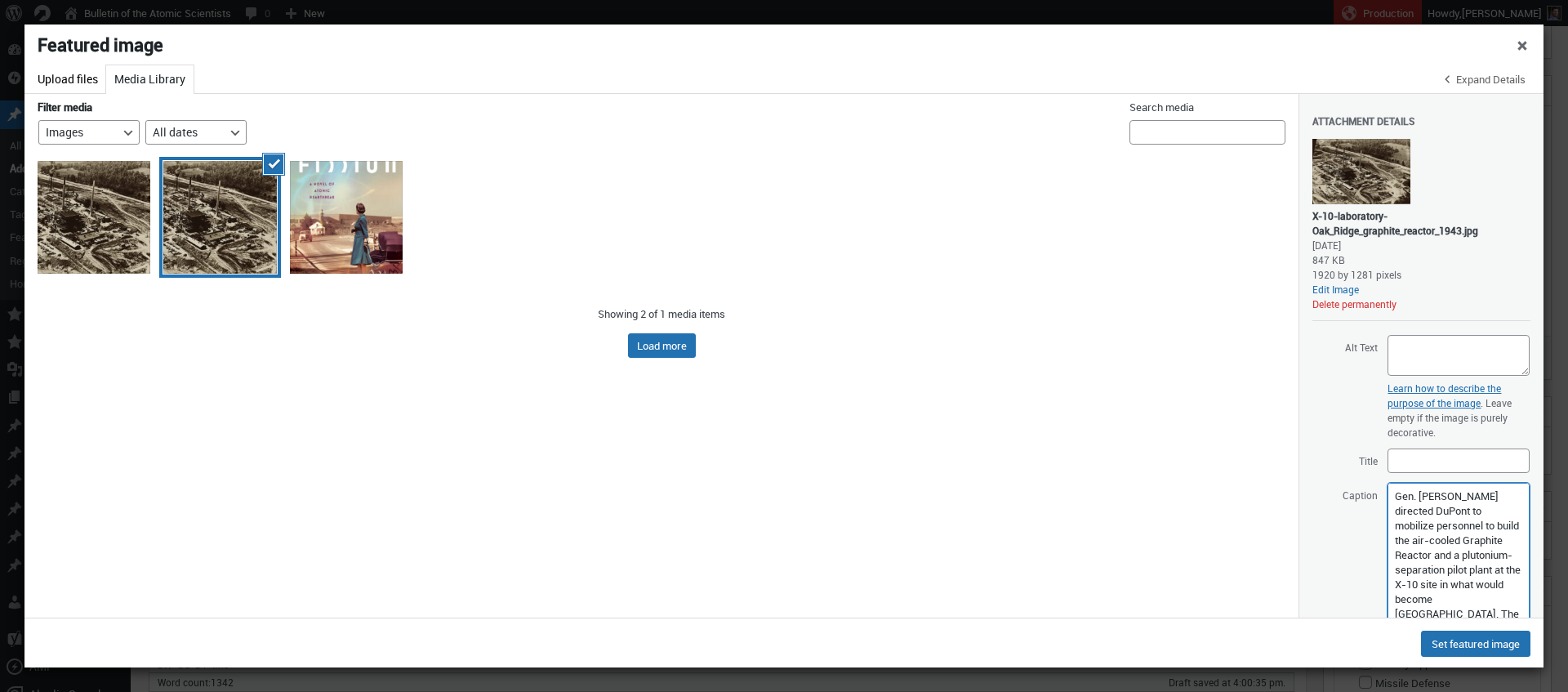 click on "Gen. Leslie Groves directed DuPont to mobilize personnel to build the air-cooled Graphite Reactor and a plutonium-separation pilot plant at the X-10 site in what would become Oak Ridge. The facility, shown in August 1943, was intended to demonstrate plutonium production and separation, and Groves directed the University of Chicago Metallurgical Laboratory to supply the managers and scientists to operate it. (Credit: US Energy Department)" at bounding box center [1459, 556] 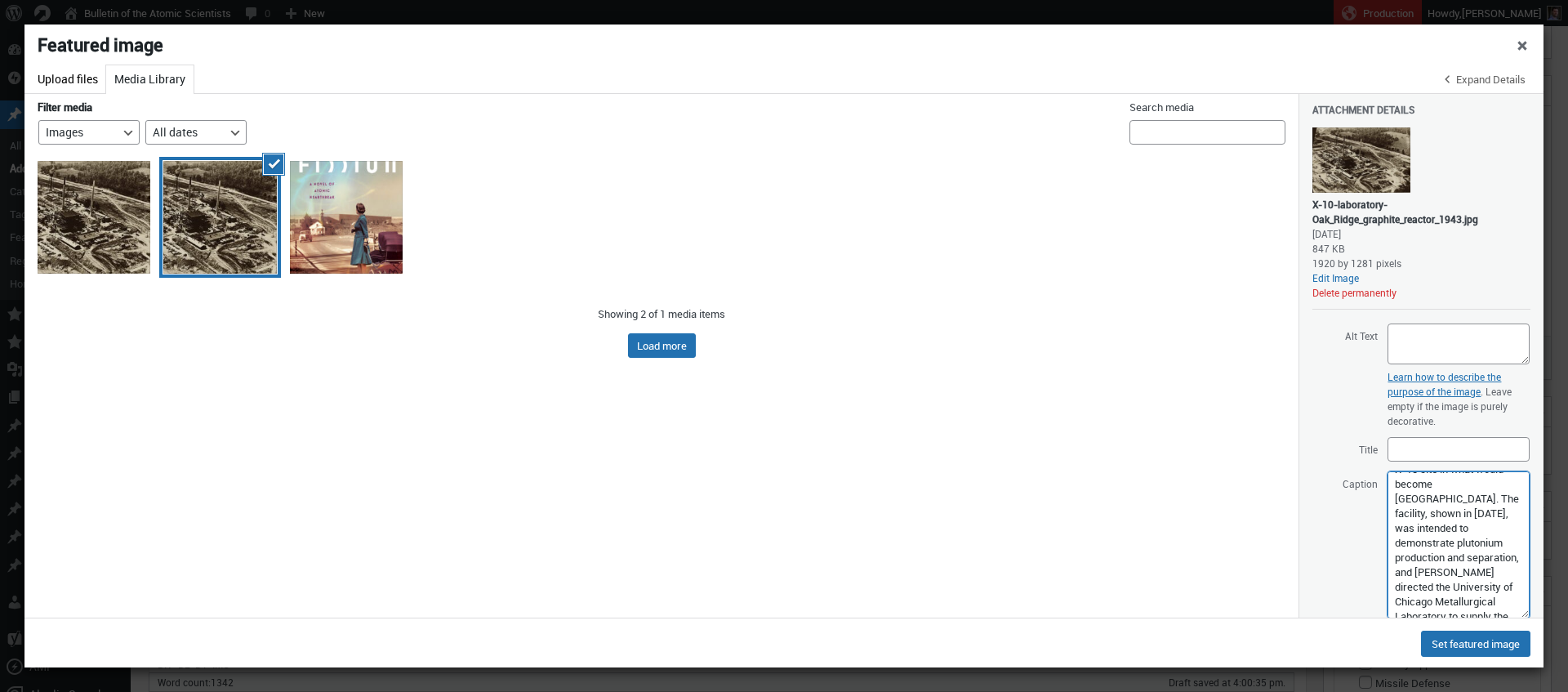 scroll, scrollTop: 217, scrollLeft: 0, axis: vertical 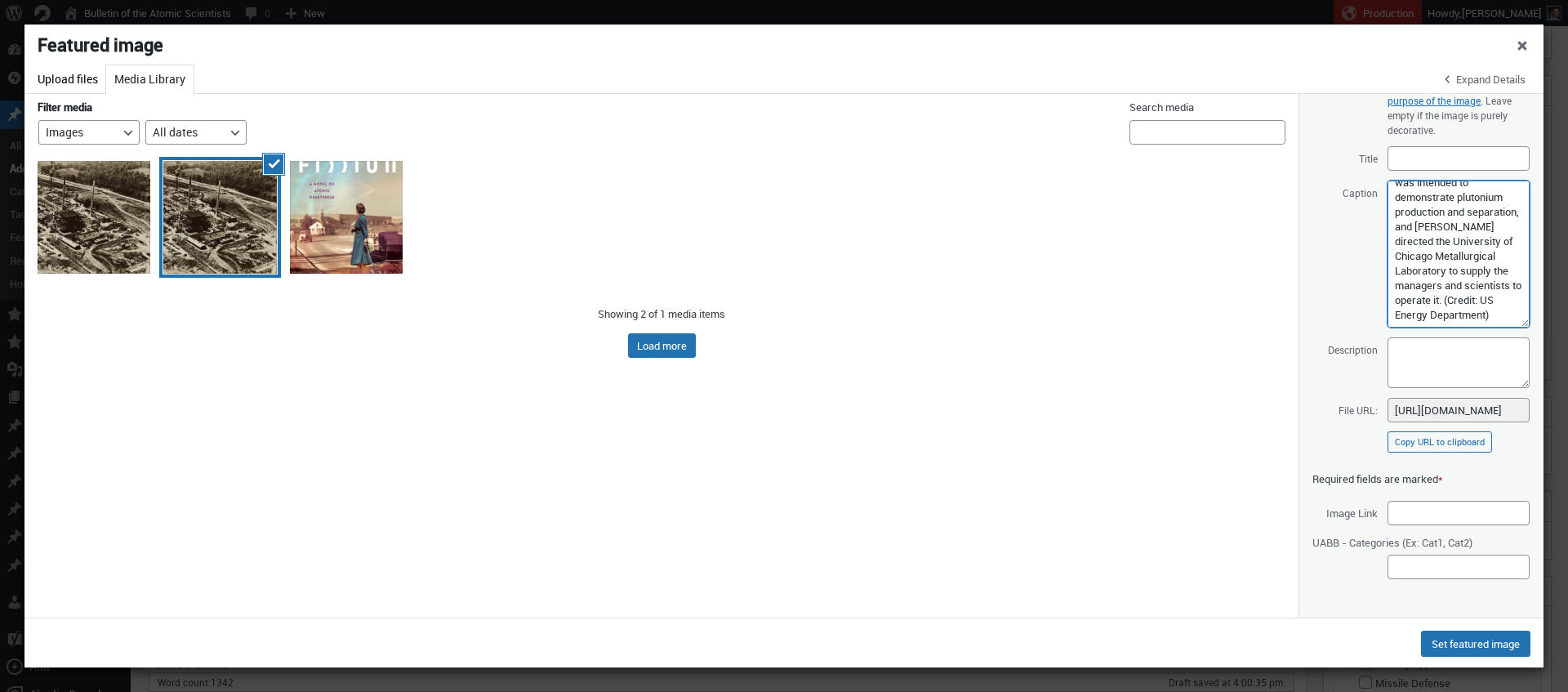 drag, startPoint x: 1394, startPoint y: 497, endPoint x: 1398, endPoint y: 302, distance: 195.04102 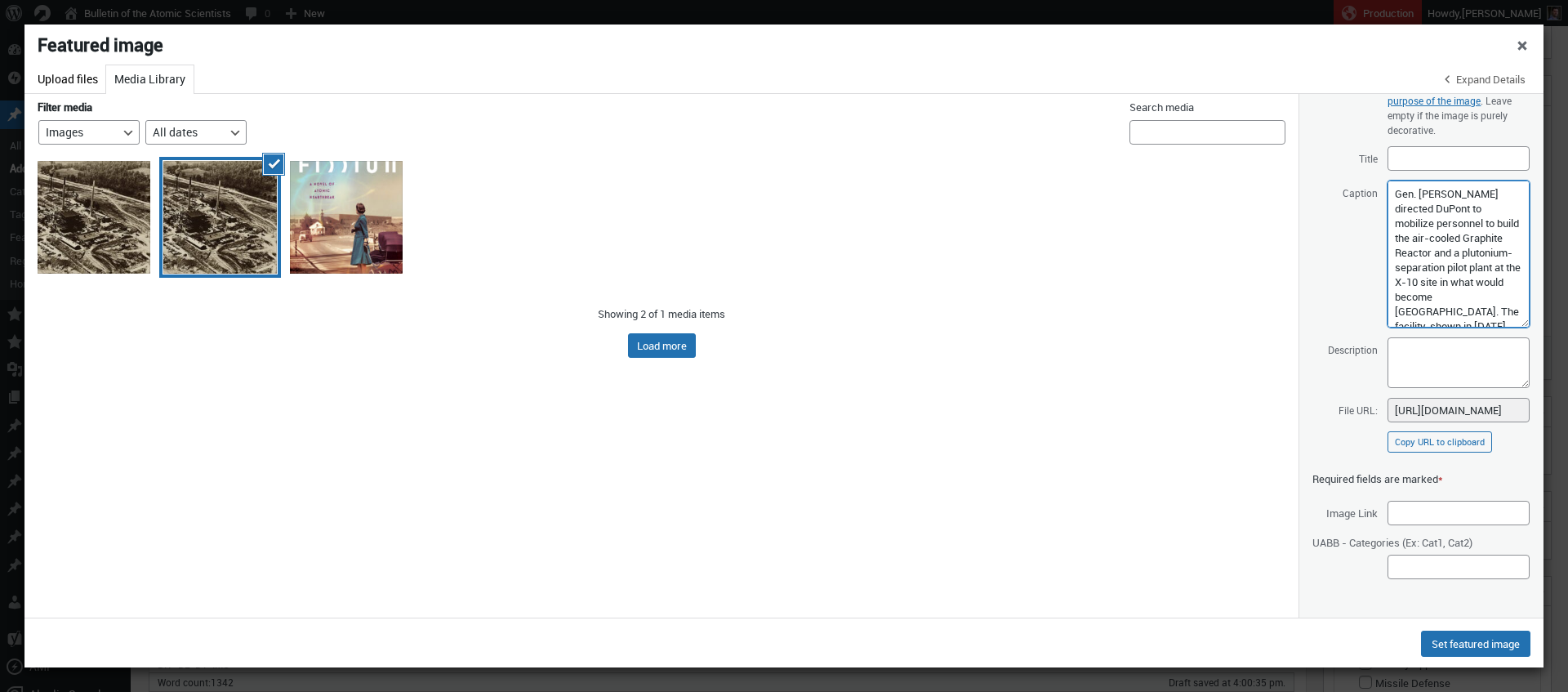 click on "Gen. Leslie Groves directed DuPont to mobilize personnel to build the air-cooled Graphite Reactor and a plutonium-separation pilot plant at the X-10 site in what would become Oak Ridge. The facility, shown in August 1943, was intended to demonstrate plutonium production and separation, and Groves directed the University of Chicago Metallurgical Laboratory to supply the managers and scientists to operate it. (Credit: US Energy Department)" at bounding box center [1459, 254] 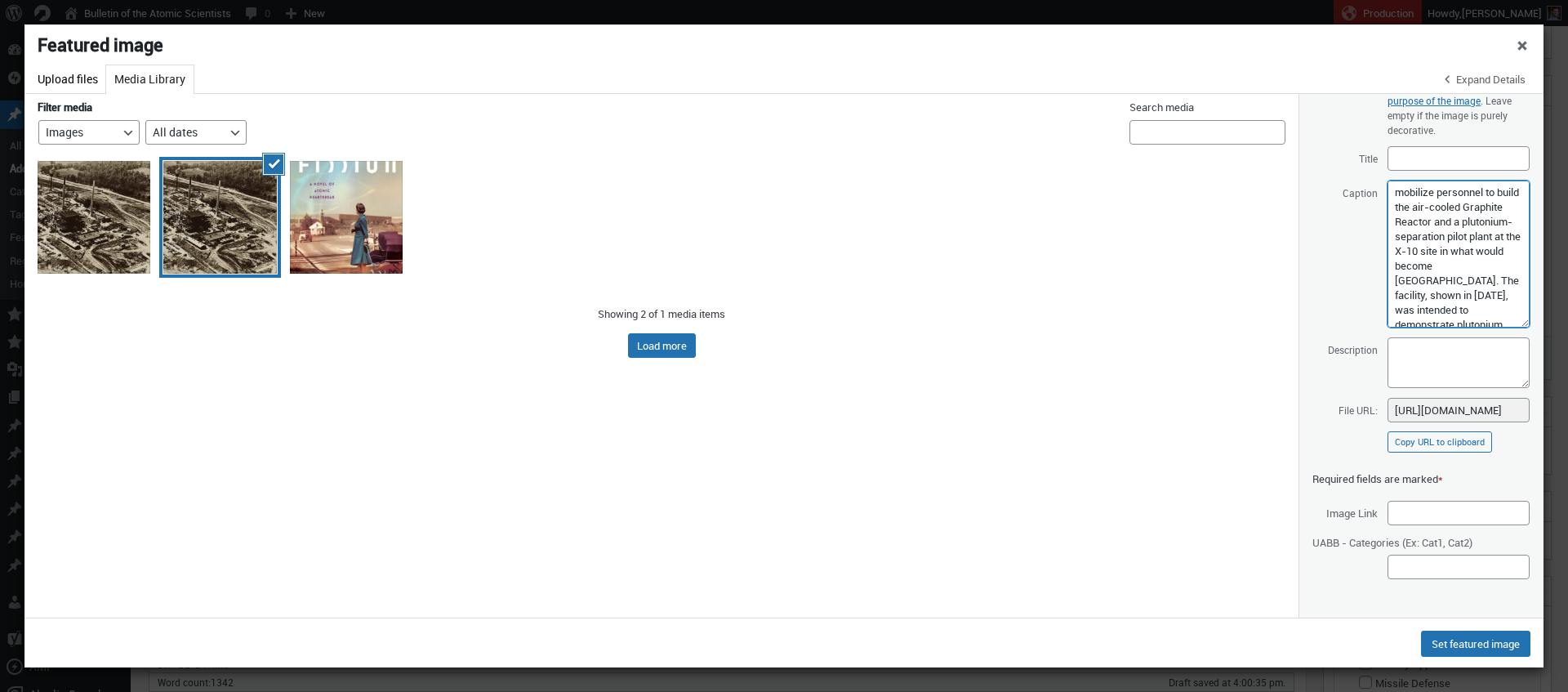 scroll, scrollTop: 32, scrollLeft: 0, axis: vertical 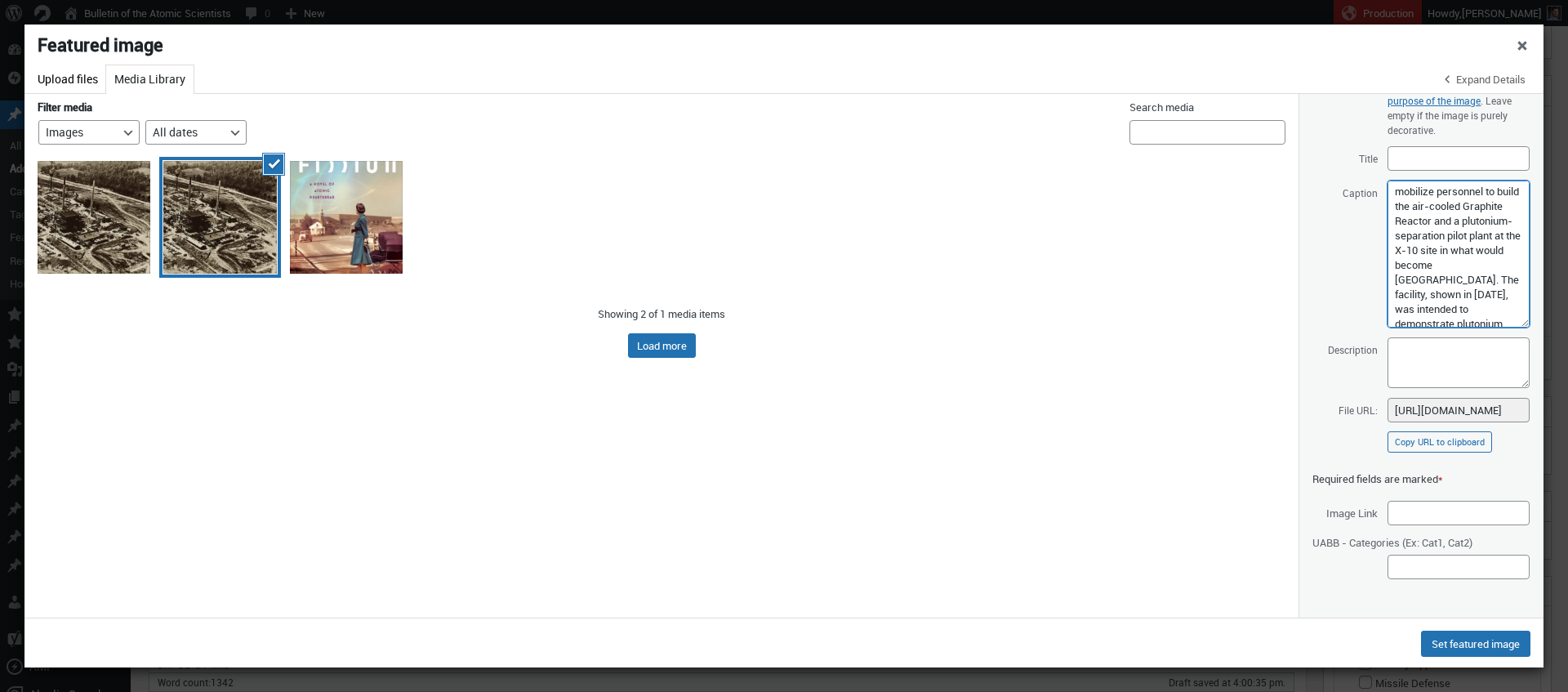 click on "Gen. Leslie Groves directed DuPont to mobilize personnel to build the air-cooled Graphite Reactor and a plutonium-separation pilot plant at the X-10 site in what would become Oak Ridge. The facility, shown in August 1943, was intended to demonstrate plutonium production and separation, and Groves directed the University of Chicago Metallurgical Laboratory to supply the managers and scientists to operate it. (Credit: US Energy Department)" at bounding box center (1459, 254) 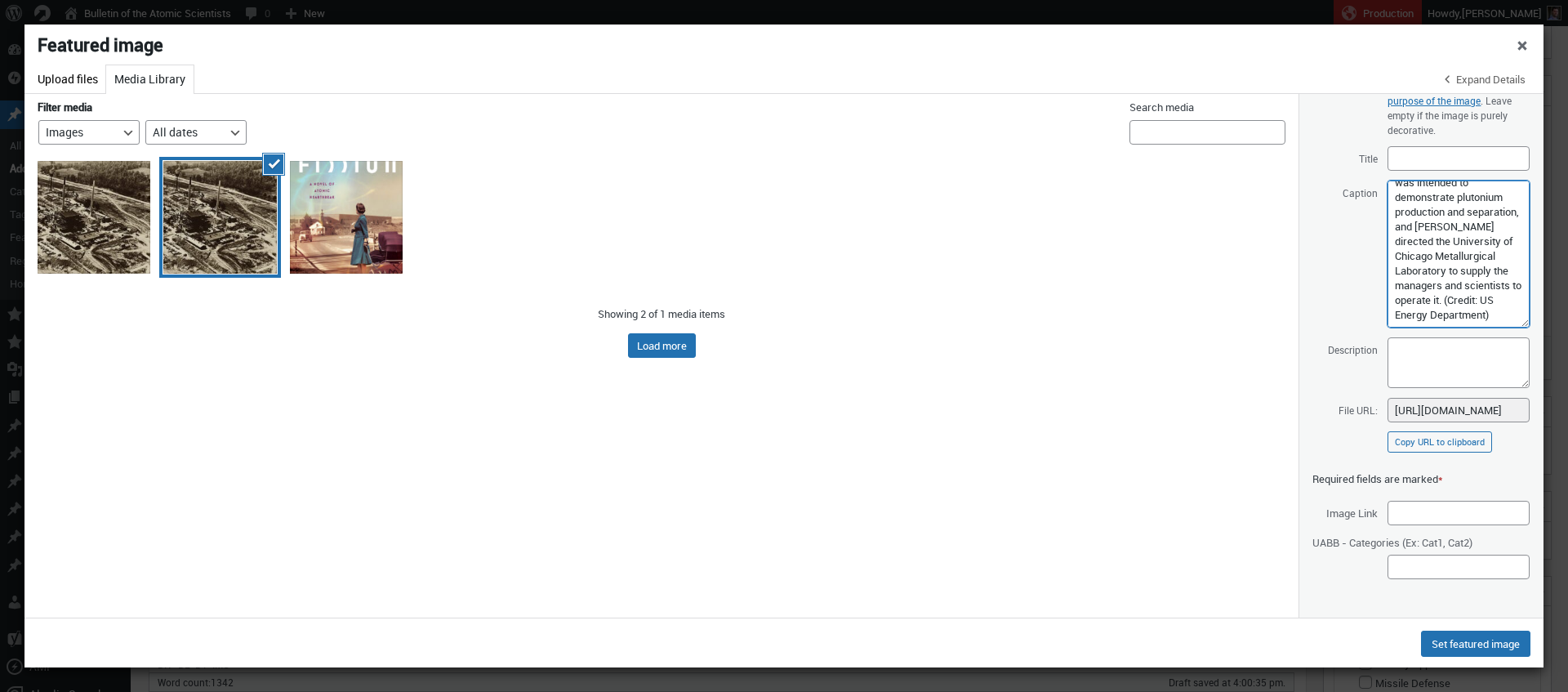 scroll, scrollTop: 200, scrollLeft: 0, axis: vertical 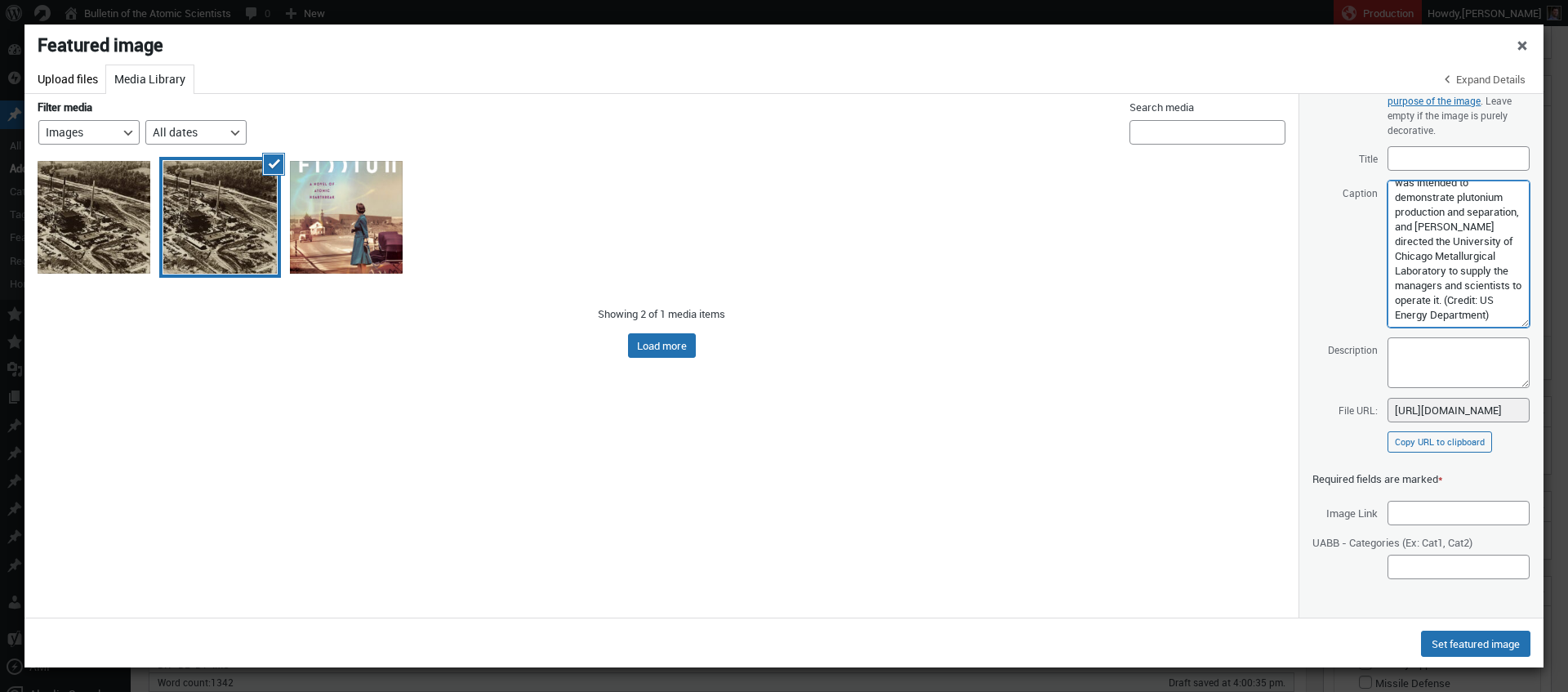 click on "Gen. Leslie Groves directed DuPont to mobilize personnel to build the air-cooled Graphite Reactor and a plutonium-separation pilot plant at the X-10 site in what would become Oak Ridge. The facility, shown in August 1943, was intended to demonstrate plutonium production and separation, and Groves directed the University of Chicago Metallurgical Laboratory to supply the managers and scientists to operate it. (Credit: US Energy Department)" at bounding box center (1459, 254) 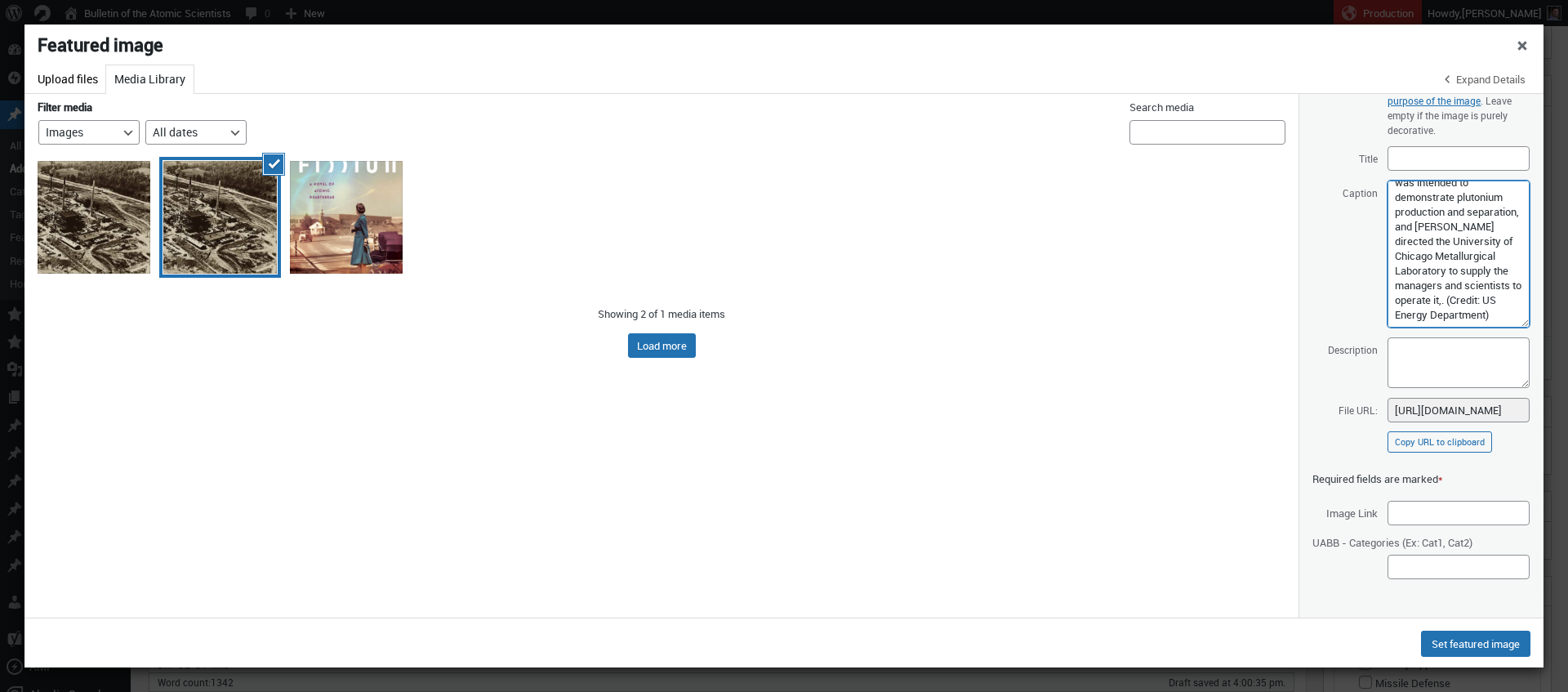type on "Gen. Leslie Groves directed DuPont to mobilize personnel to build the air-cooled Graphite Reactor and a plutonium-separation pilot plant at the X-10 site in what would become Oak Ridge. The facility, shown in August 1943, was intended to demonstrate plutonium production and separation, and Groves directed the University of Chicago Metallurgical Laboratory to supply the managers and scientists to operate it. (Credit: US Energy Department)" 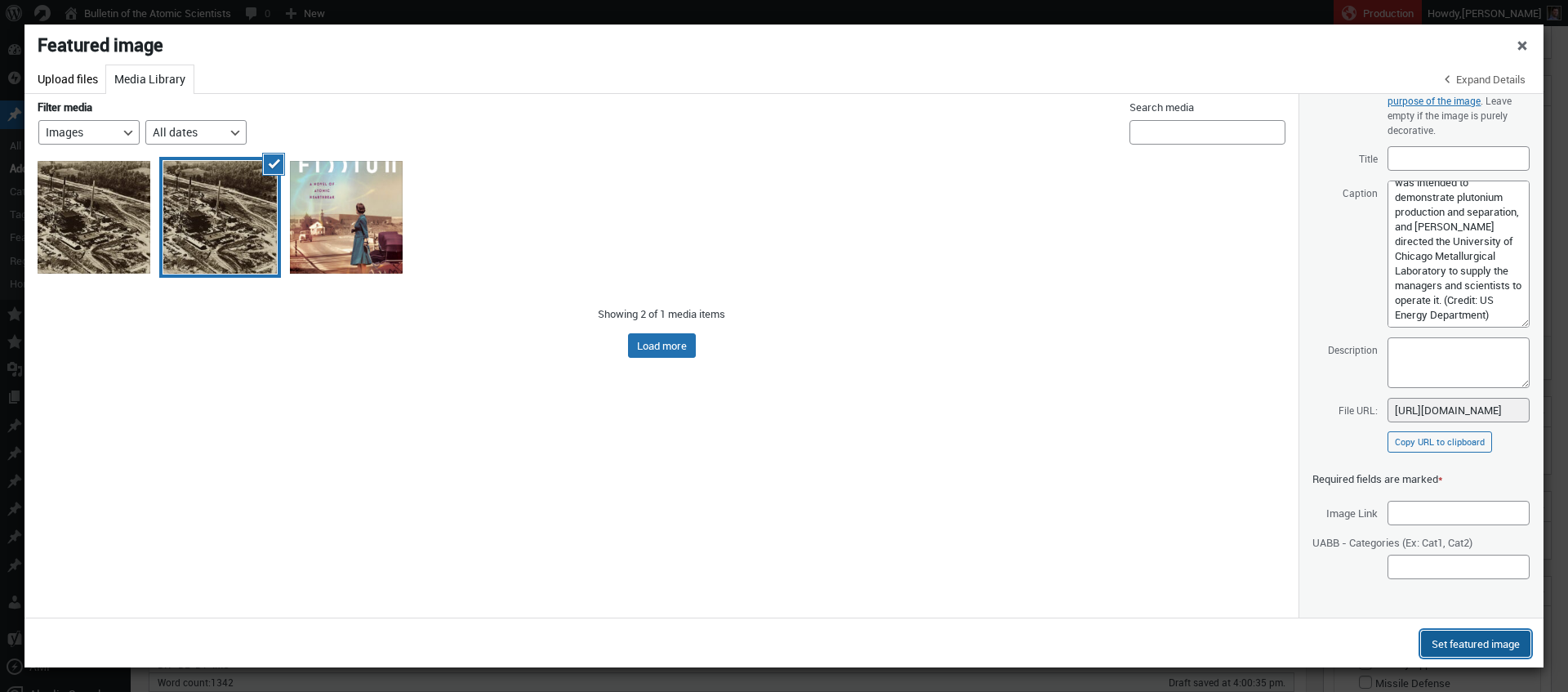 click on "Set featured image" at bounding box center (1476, 644) 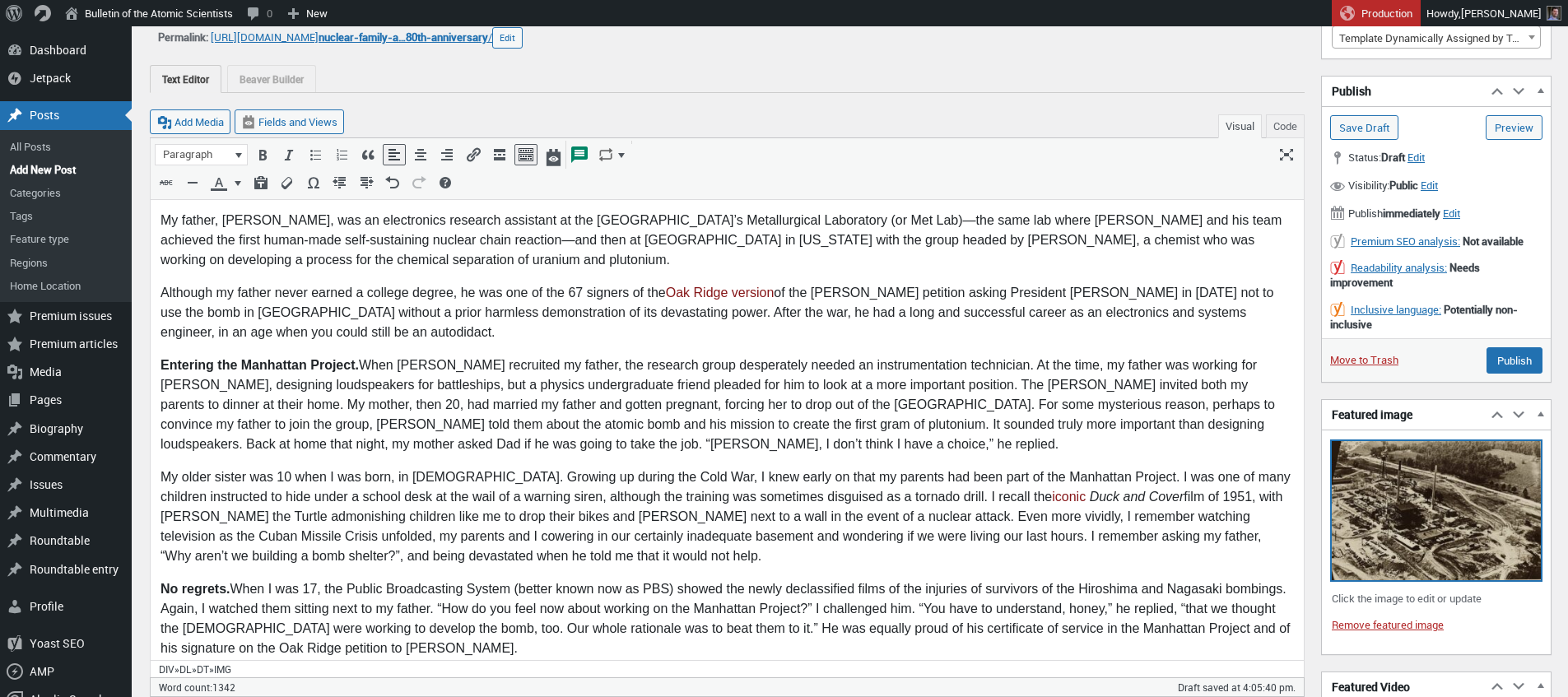 click at bounding box center (1436, 510) 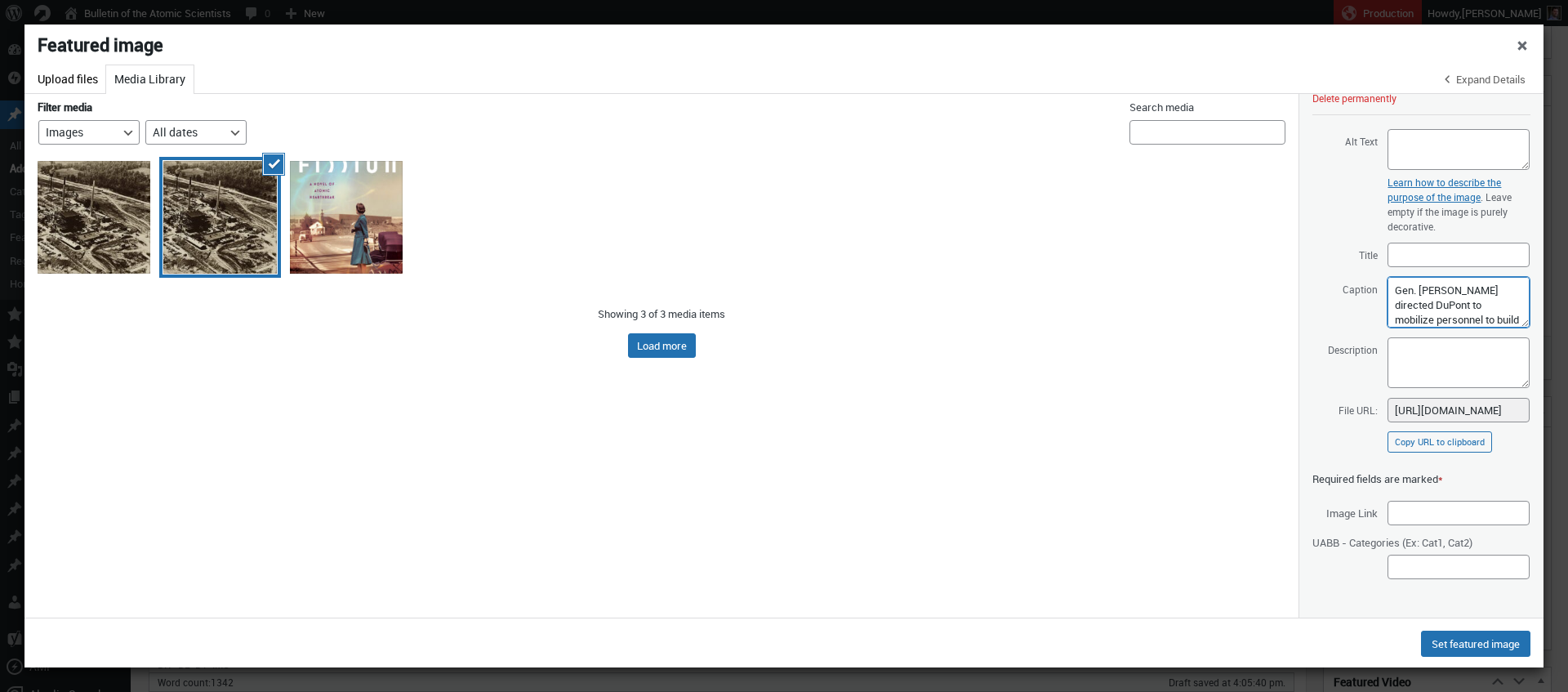 click on "Gen. Leslie Groves directed DuPont to mobilize personnel to build the air-cooled Graphite Reactor and a plutonium-separation pilot plant at the X-10 site in what would become Oak Ridge. The facility, shown in August 1943, was intended to demonstrate plutonium production and separation, and Groves directed the University of Chicago Metallurgical Laboratory to supply the managers and scientists to operate it. (Credit: US Energy Department)" at bounding box center (1459, 302) 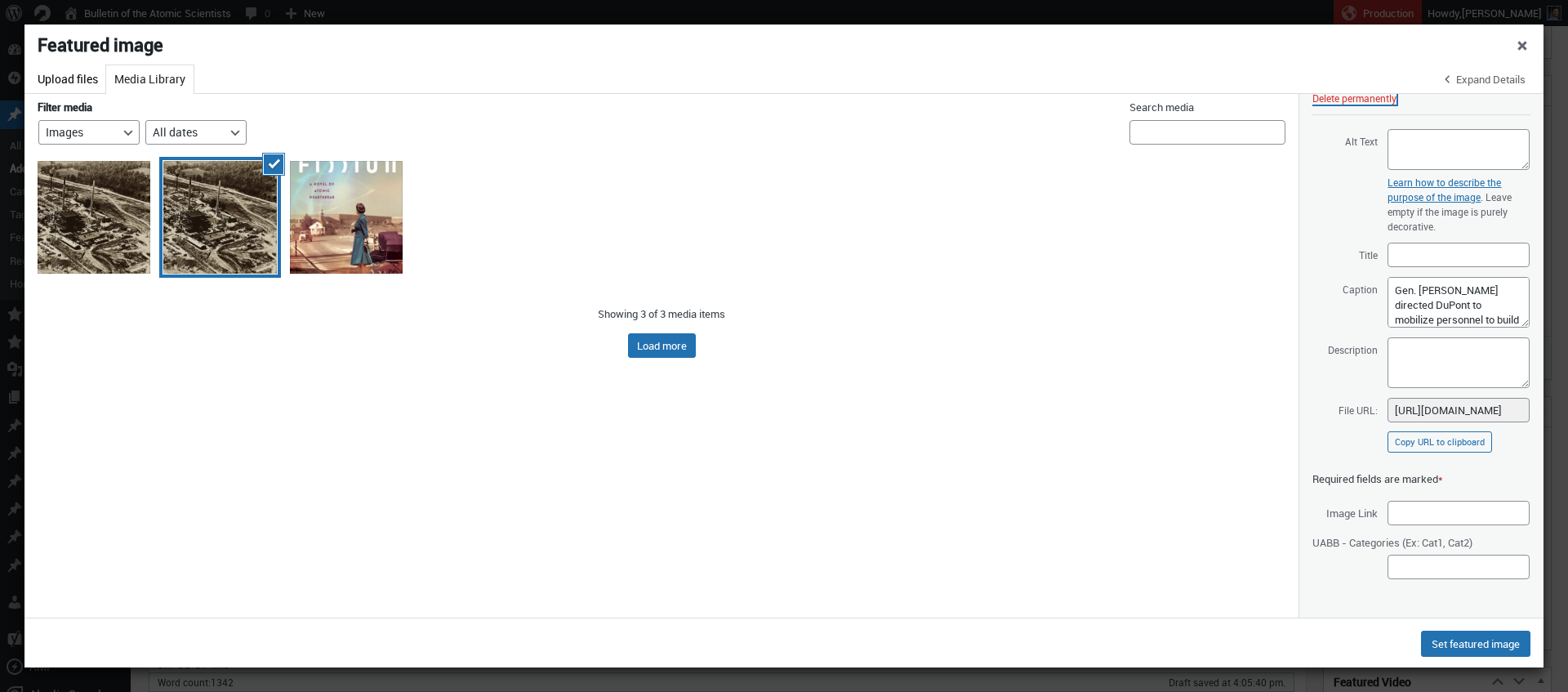 drag, startPoint x: 1354, startPoint y: 302, endPoint x: 903, endPoint y: 393, distance: 460.08912 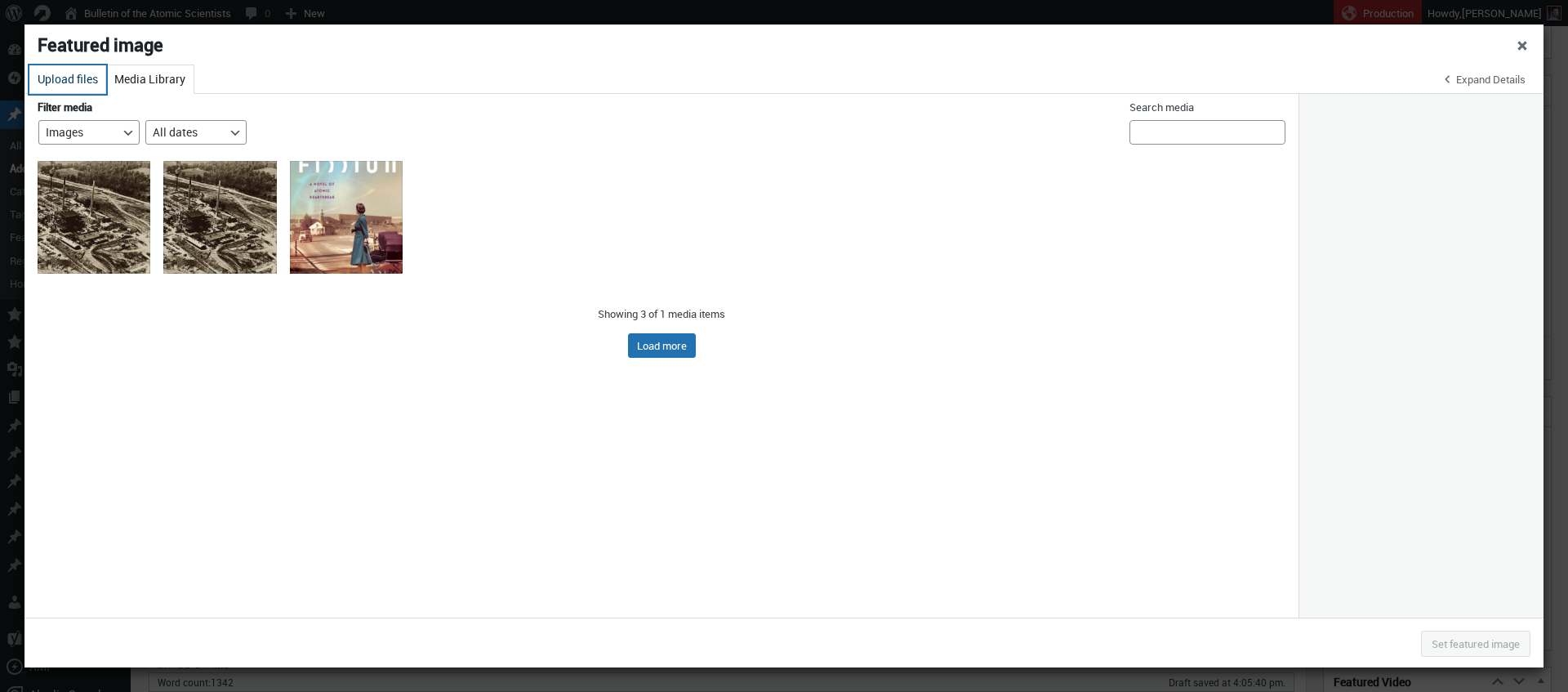 click on "Upload files" at bounding box center (68, 79) 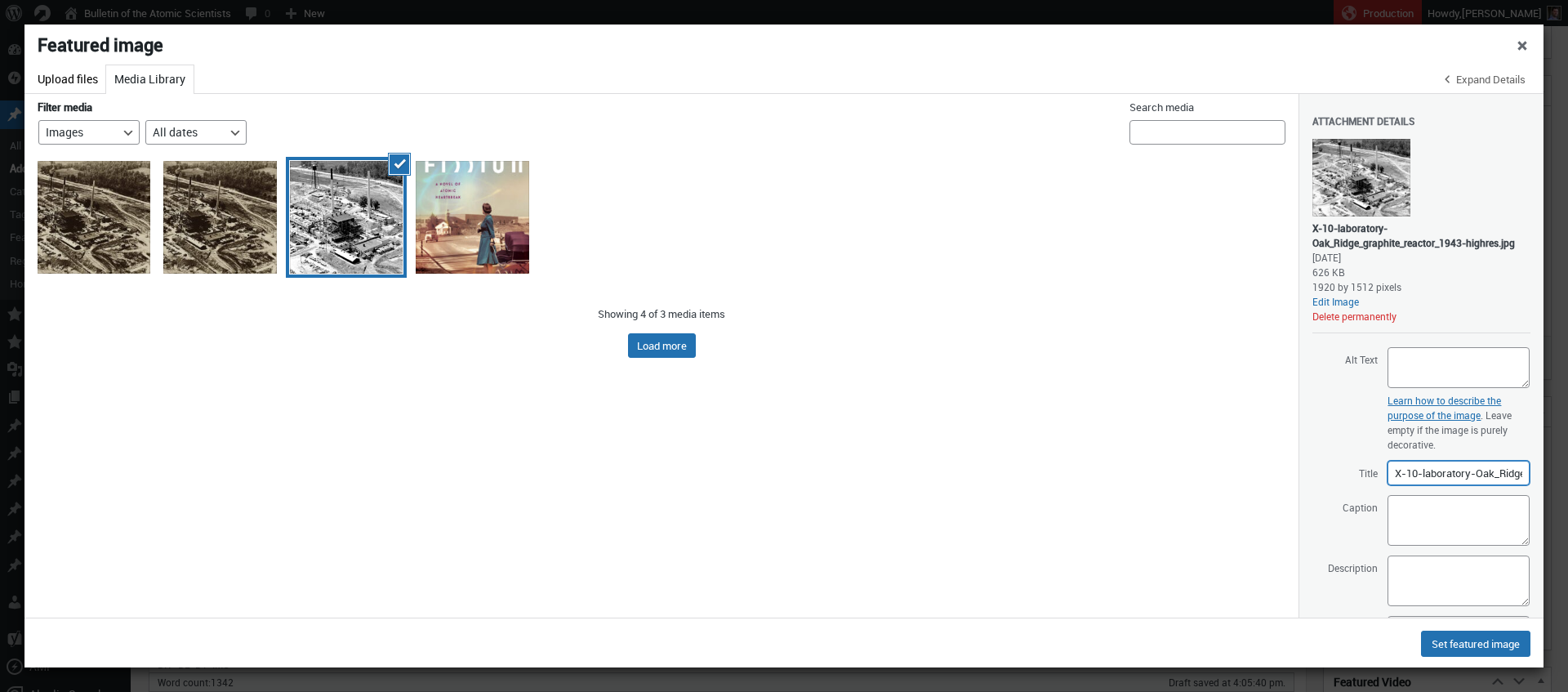 drag, startPoint x: 11, startPoint y: 150, endPoint x: 1427, endPoint y: 485, distance: 1455.088 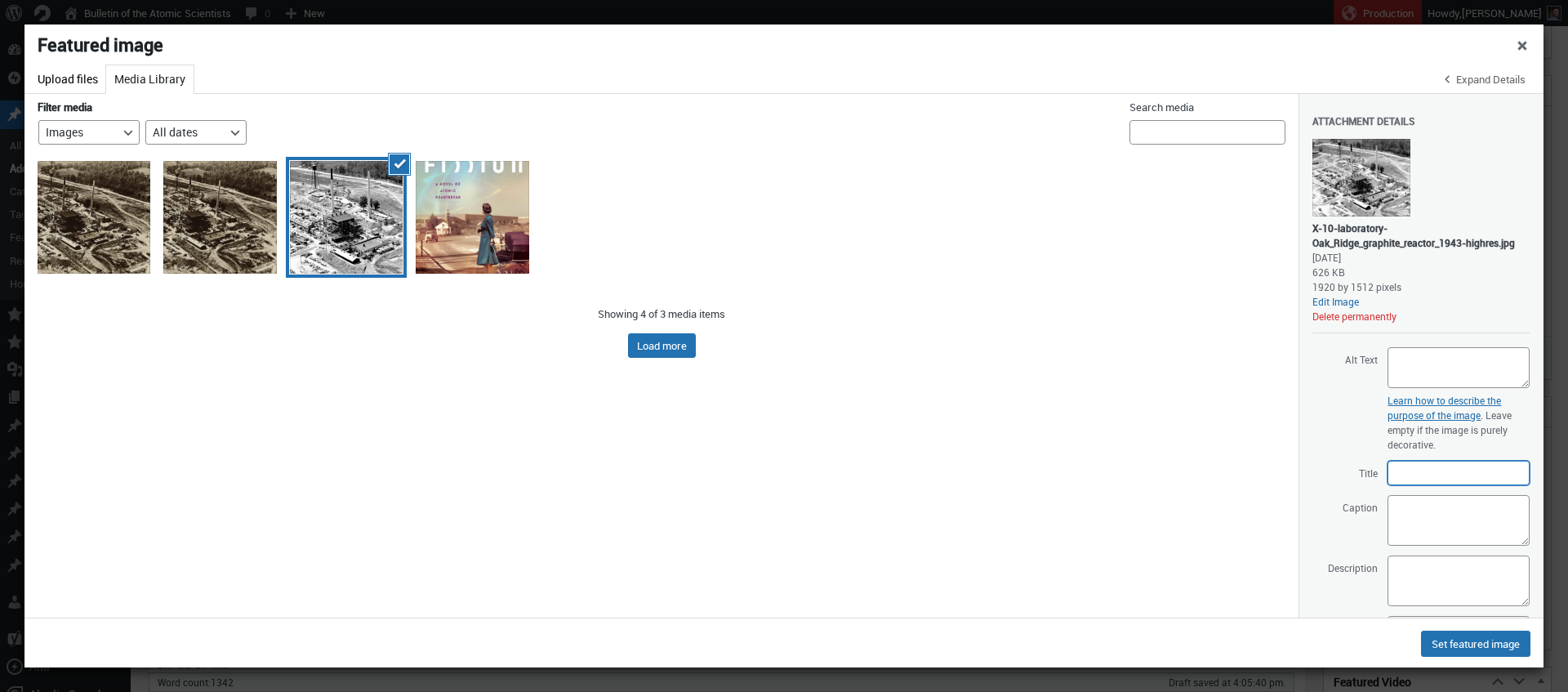 type 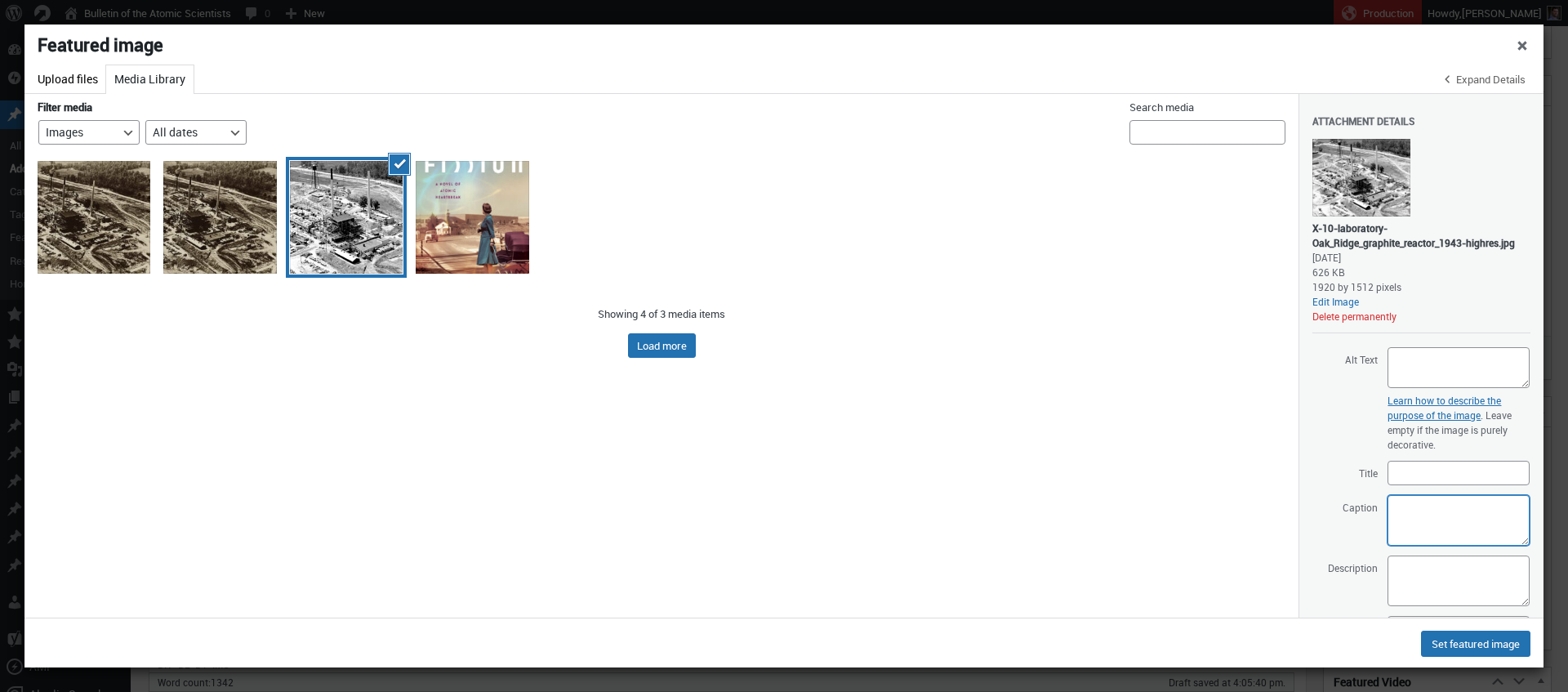 click on "Caption" at bounding box center (1459, 520) 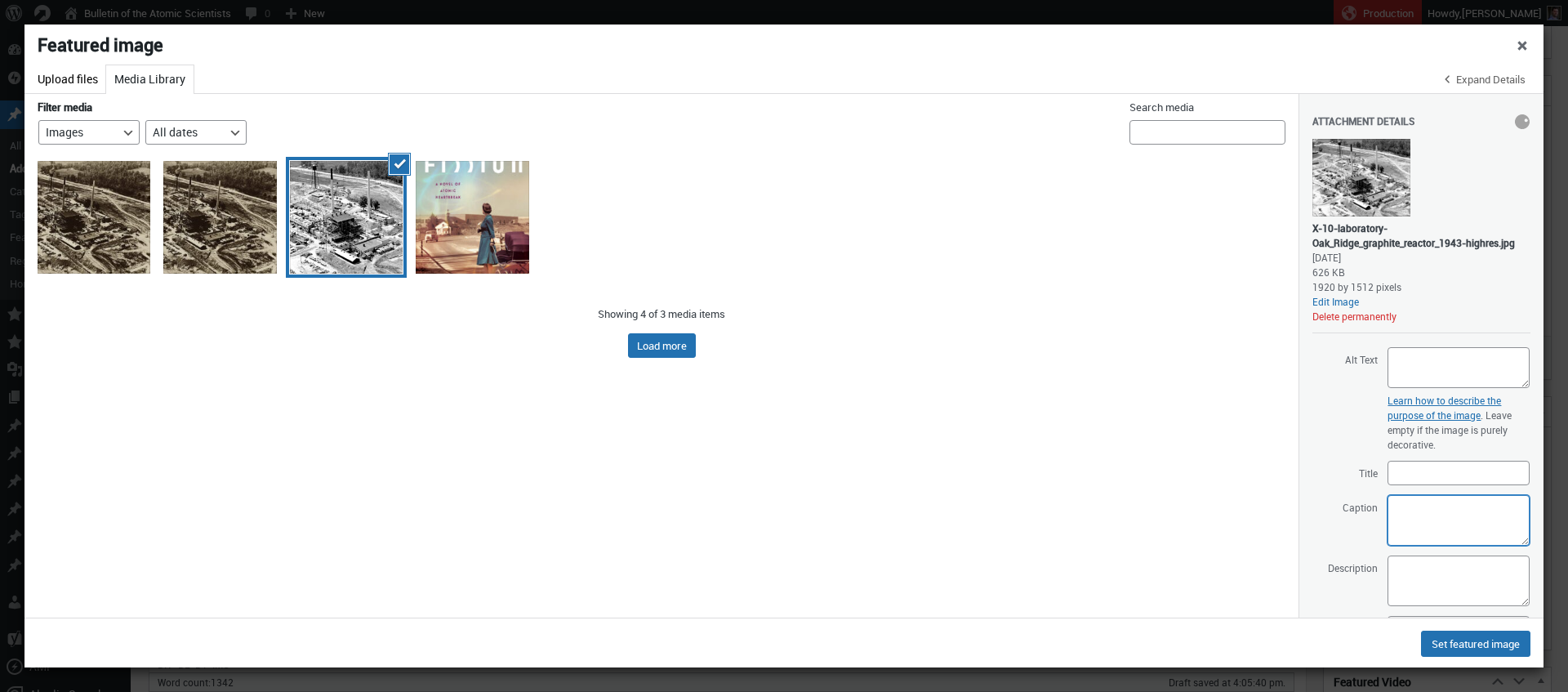paste on "Gen. Leslie Groves directed DuPont to mobilize personnel to build the air-cooled Graphite Reactor and a plutonium-separation pilot plant at the X-10 site in what would become Oak Ridge. The facility, shown in August 1943, was intended to demonstrate plutonium production and separation, and Groves directed the University of Chicago Metallurgical Laboratory to supply the managers and scientists to operate it. (Credit: US Energy Department)" 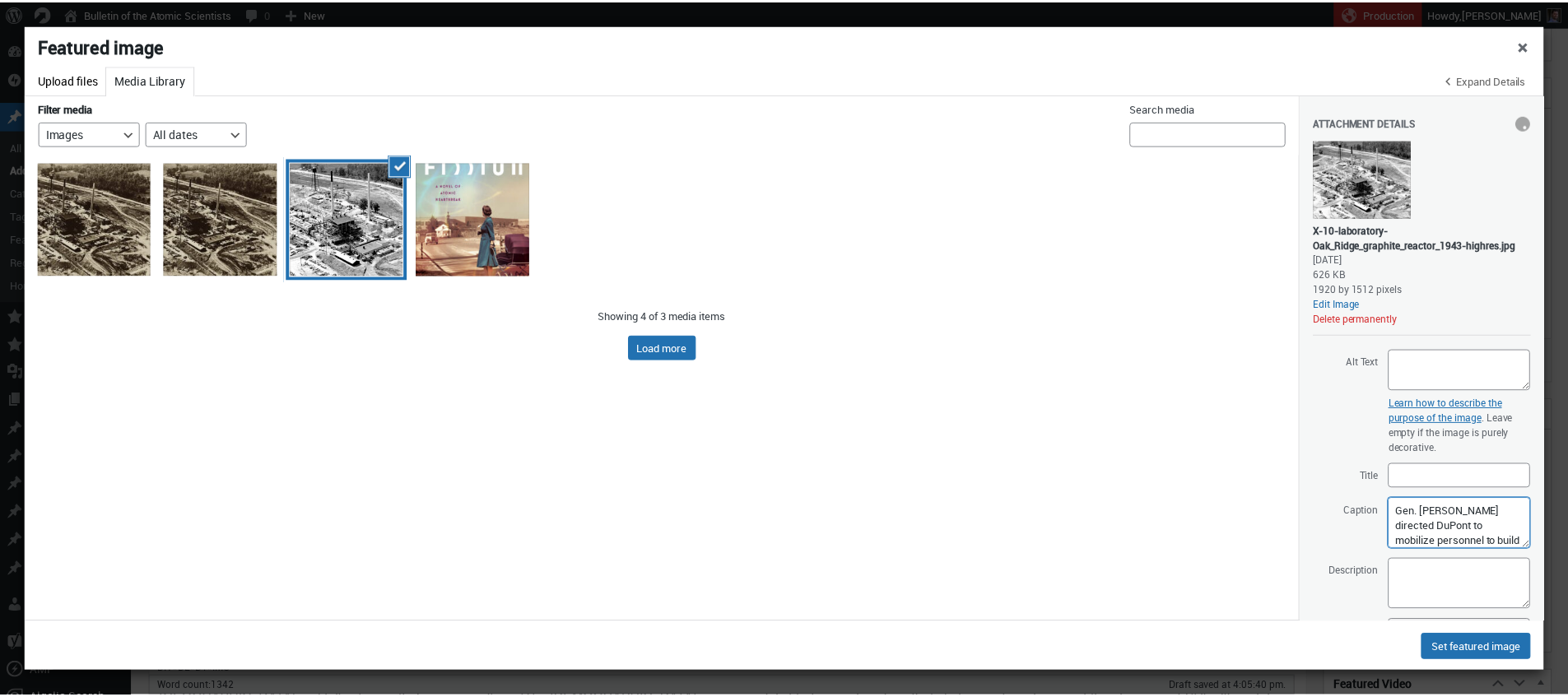 scroll, scrollTop: 310, scrollLeft: 0, axis: vertical 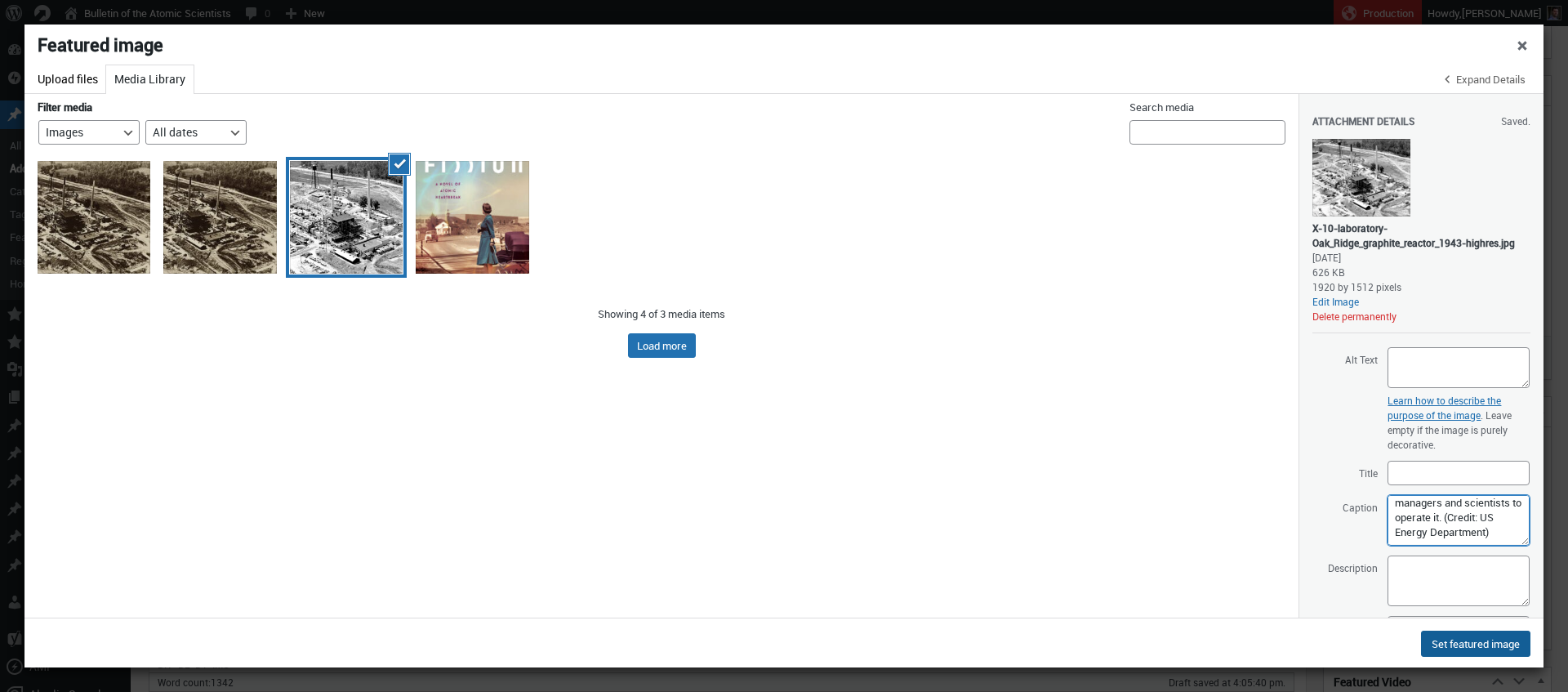 type on "Gen. Leslie Groves directed DuPont to mobilize personnel to build the air-cooled Graphite Reactor and a plutonium-separation pilot plant at the X-10 site in what would become Oak Ridge. The facility, shown in August 1943, was intended to demonstrate plutonium production and separation, and Groves directed the University of Chicago Metallurgical Laboratory to supply the managers and scientists to operate it. (Credit: US Energy Department)" 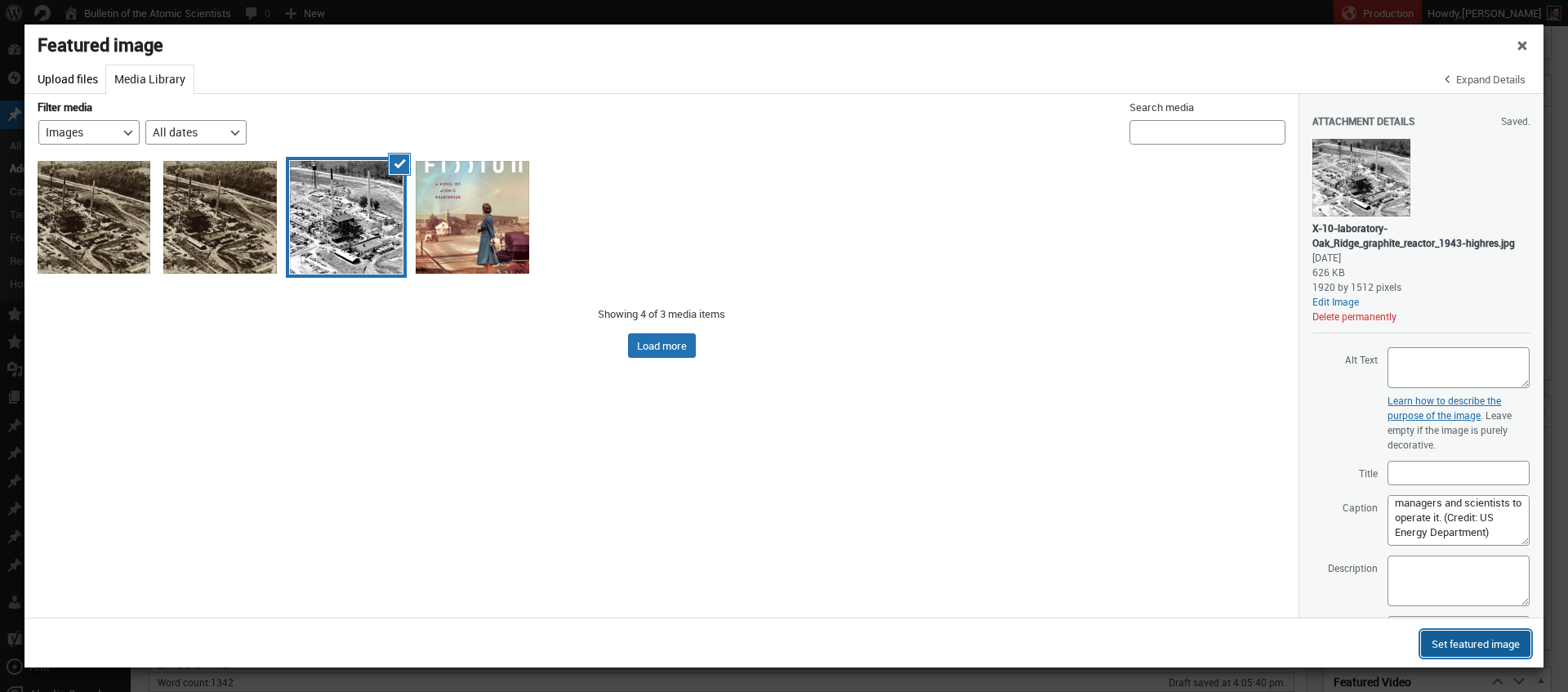 click on "Set featured image" at bounding box center [1476, 644] 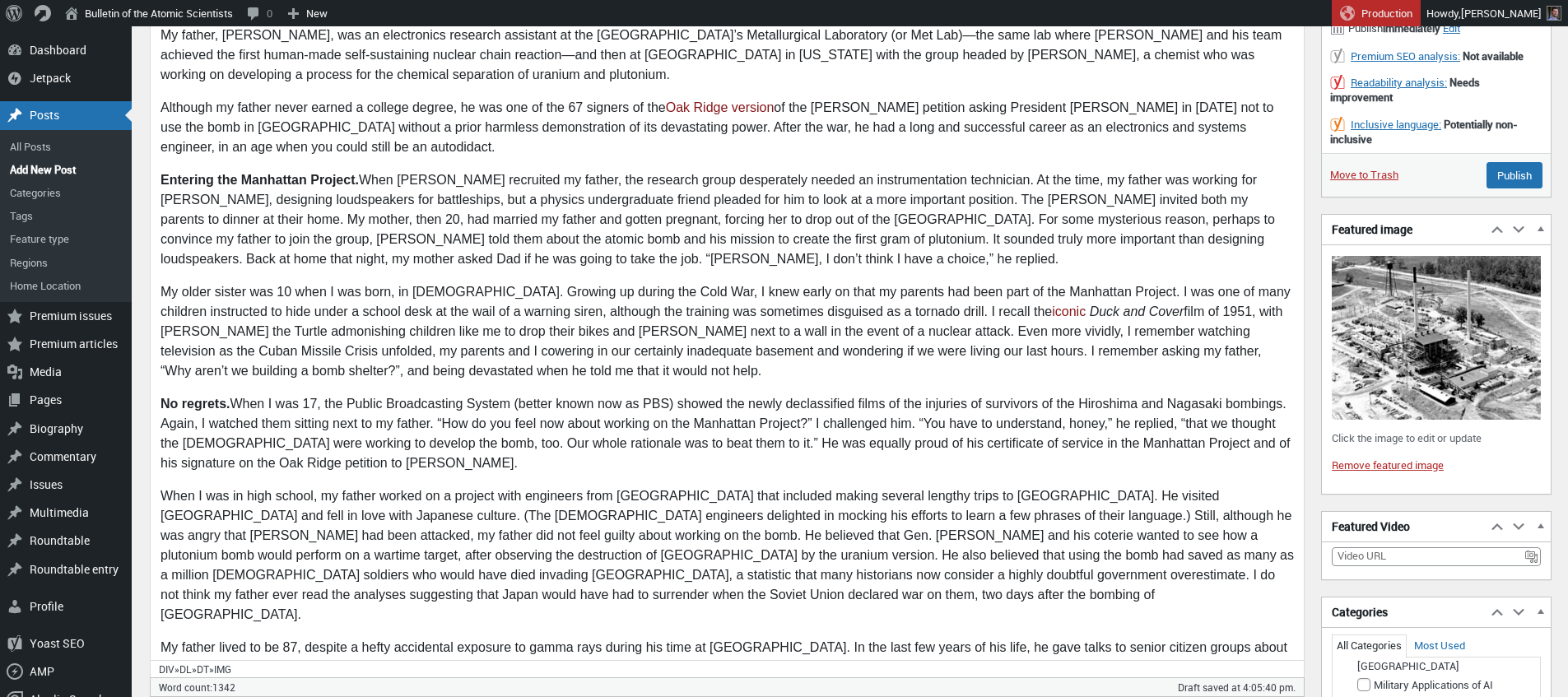 scroll, scrollTop: 0, scrollLeft: 0, axis: both 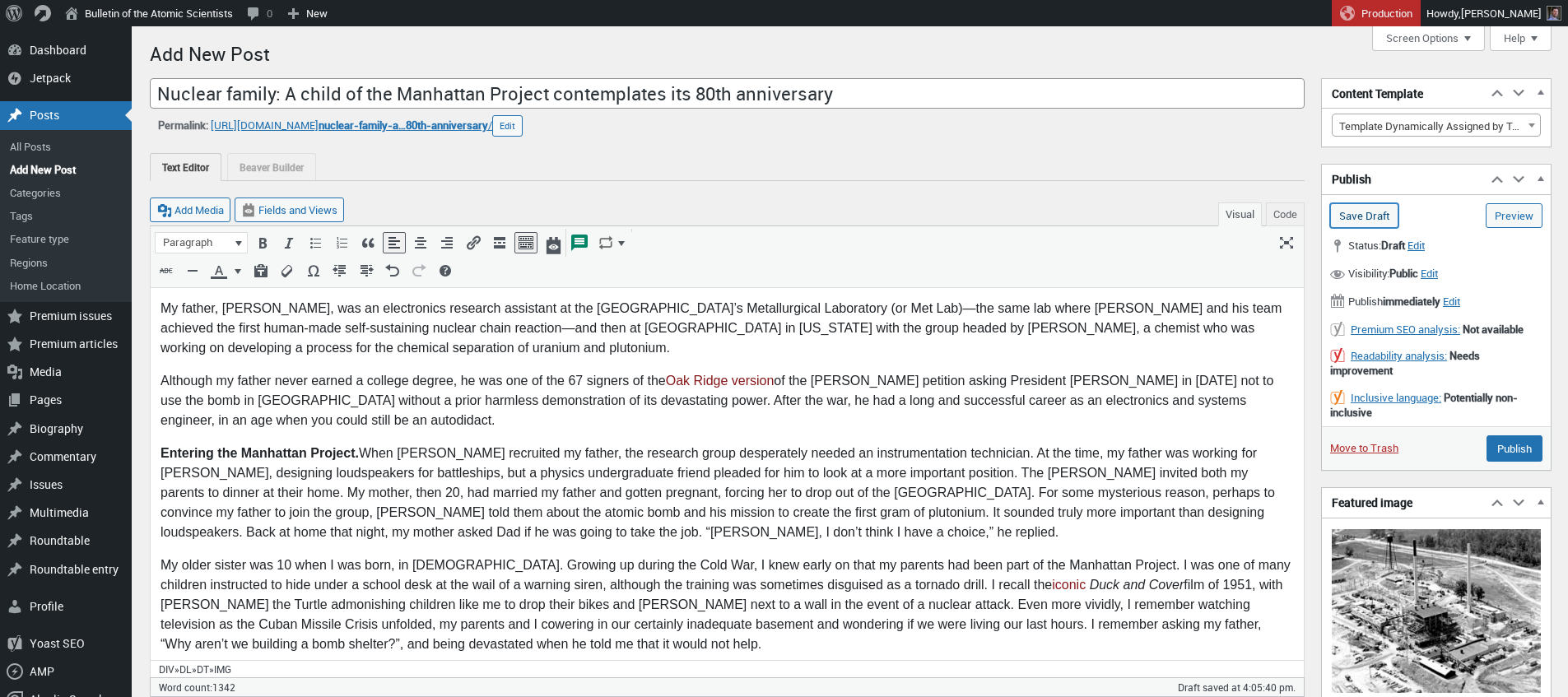 click on "Save Draft" at bounding box center [1364, 216] 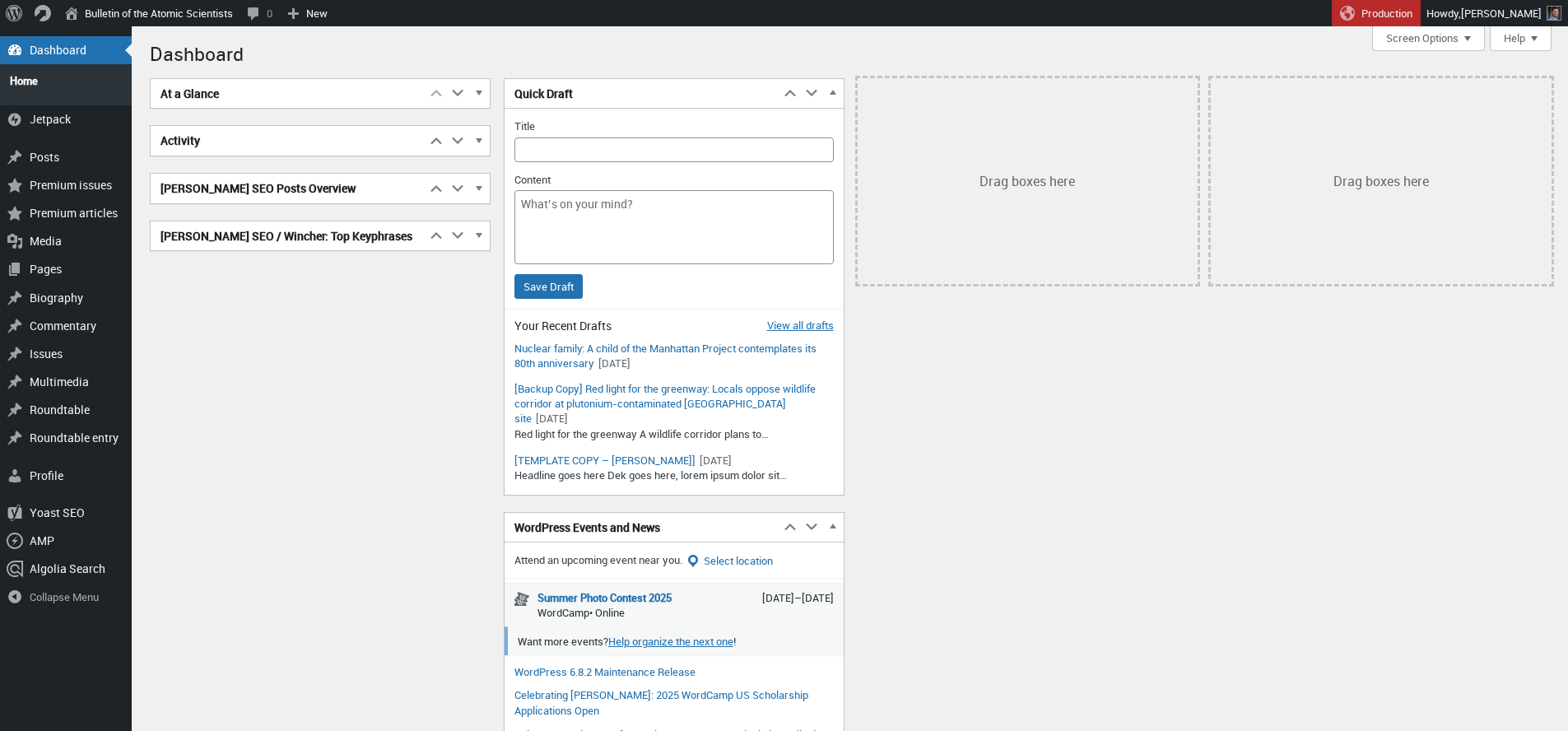 scroll, scrollTop: 0, scrollLeft: 0, axis: both 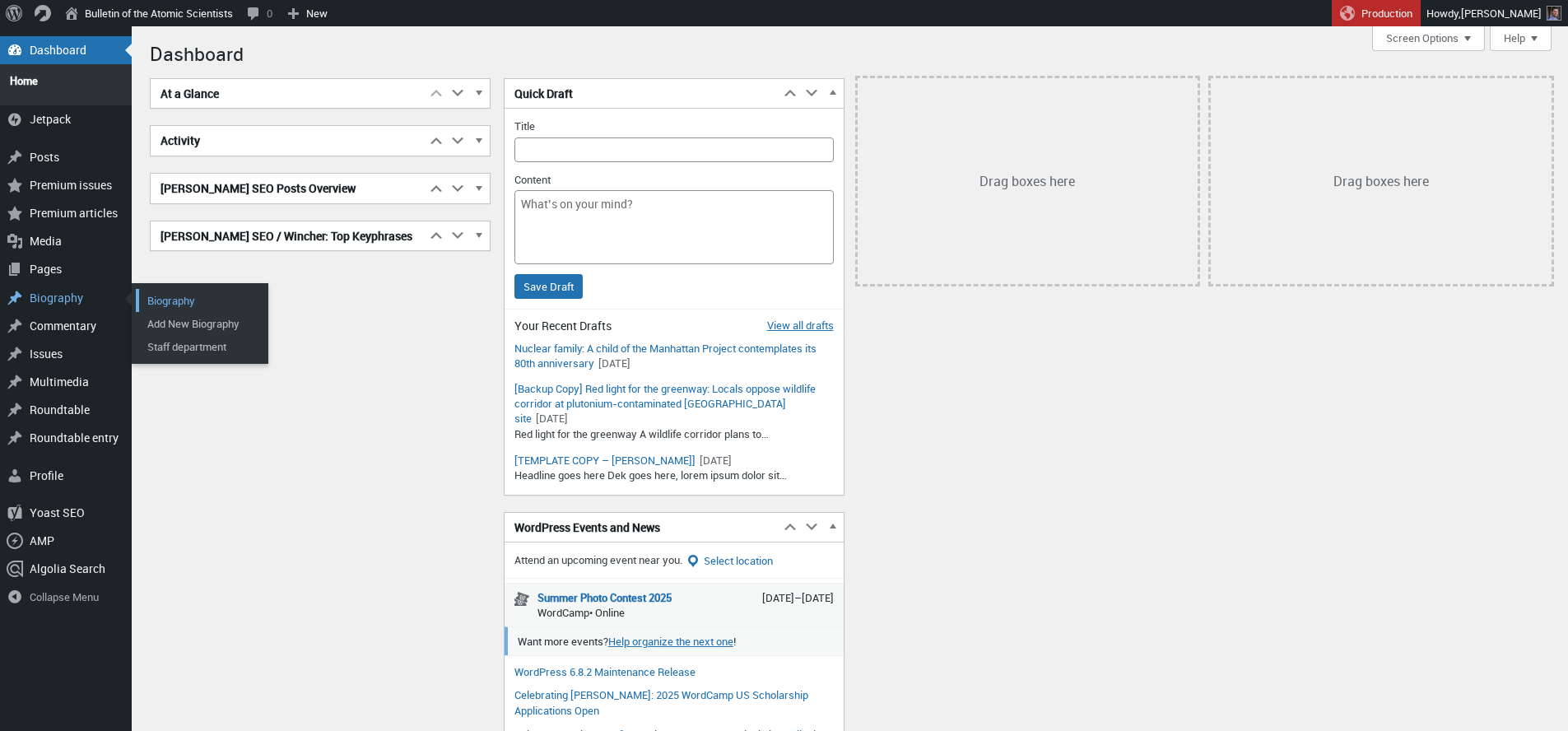 click on "Biography" at bounding box center (202, 300) 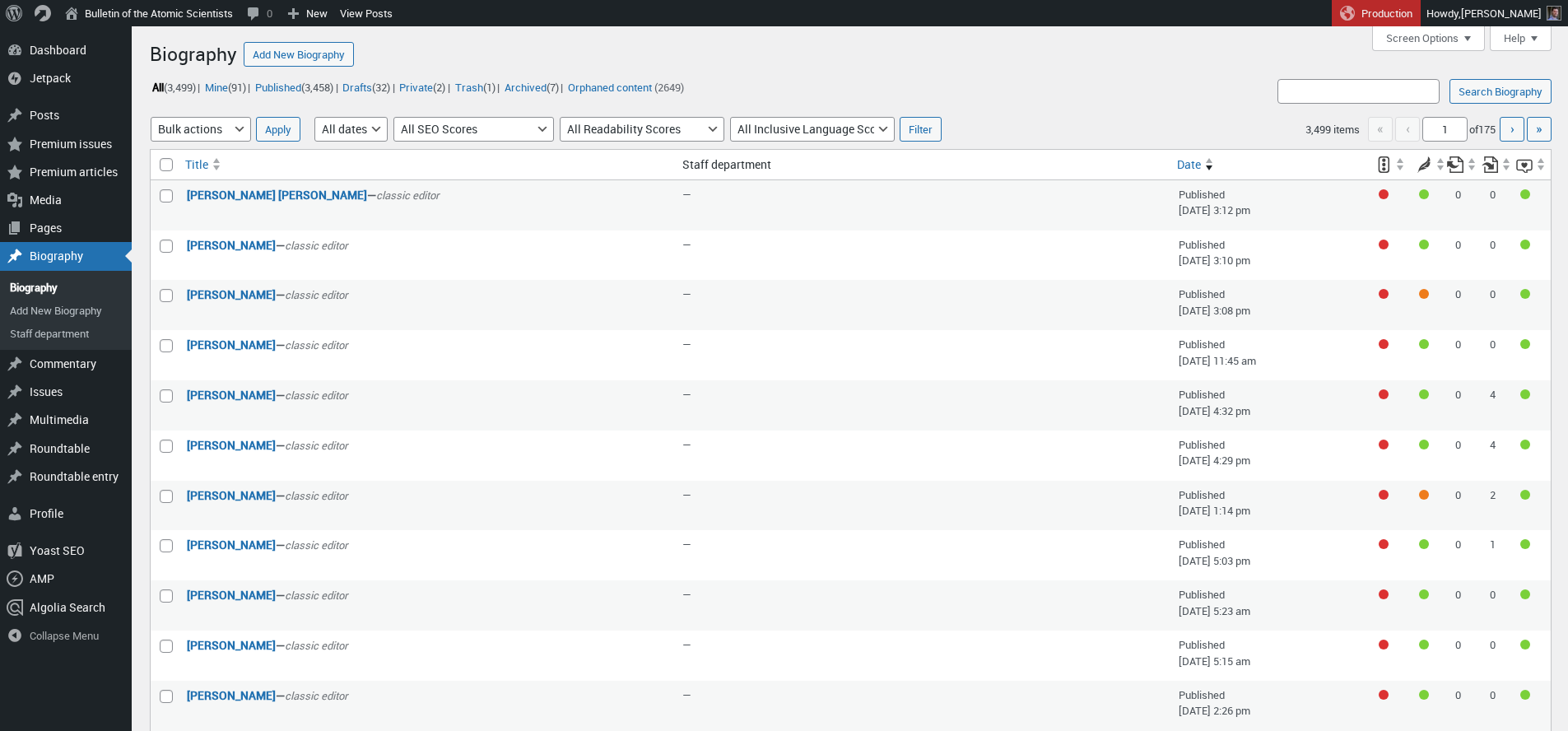 scroll, scrollTop: 0, scrollLeft: 0, axis: both 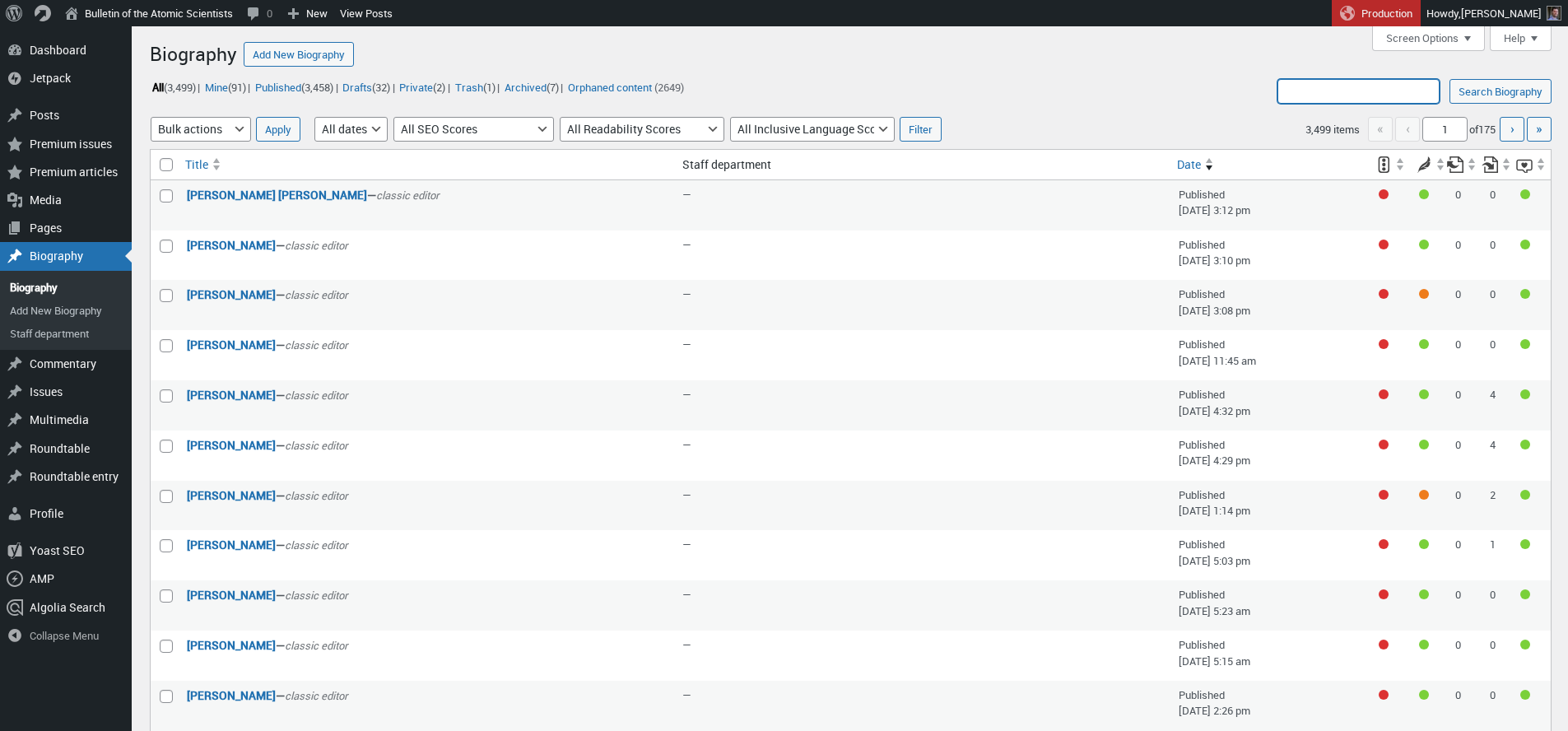 click on "Search Biography:" at bounding box center (1358, 91) 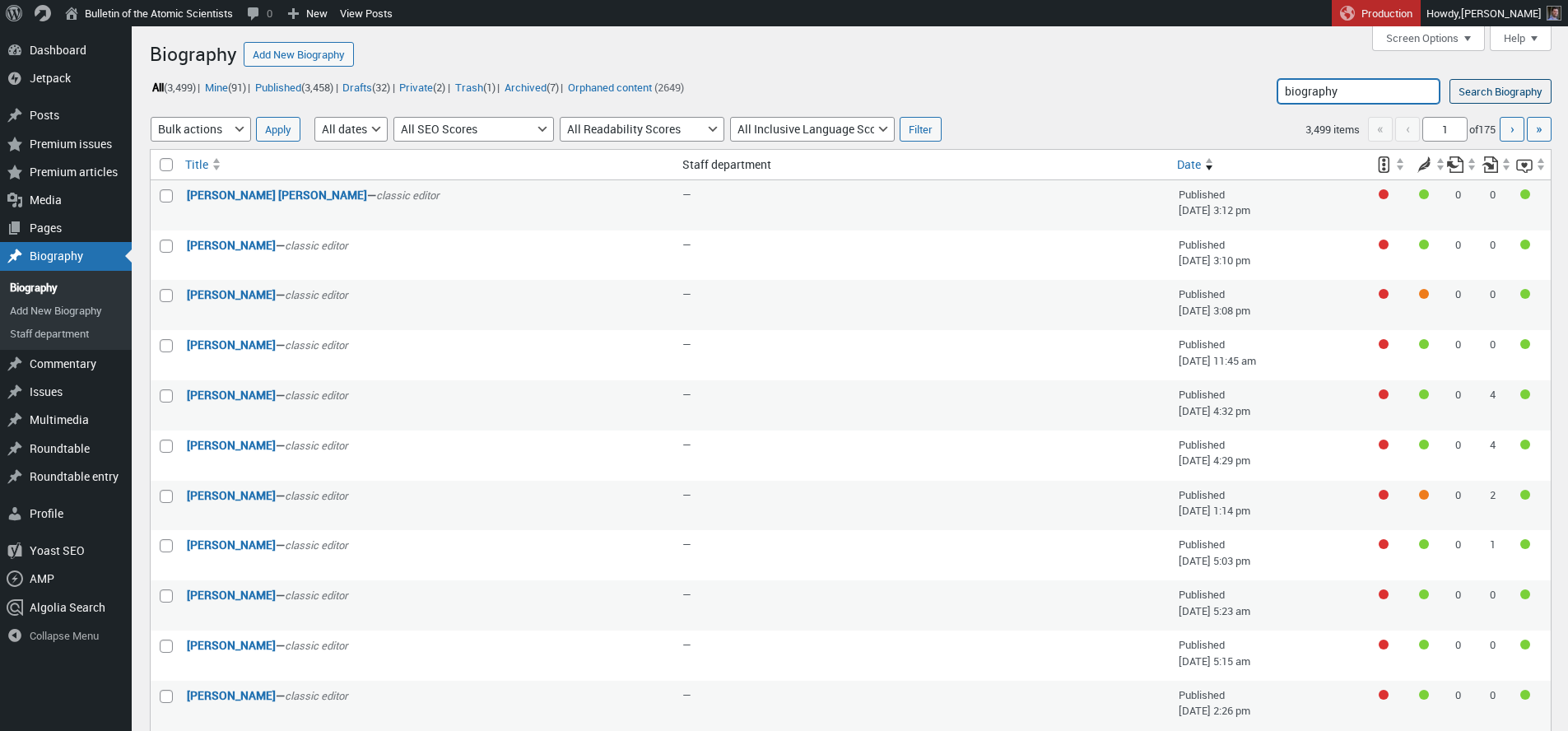 type on "biography" 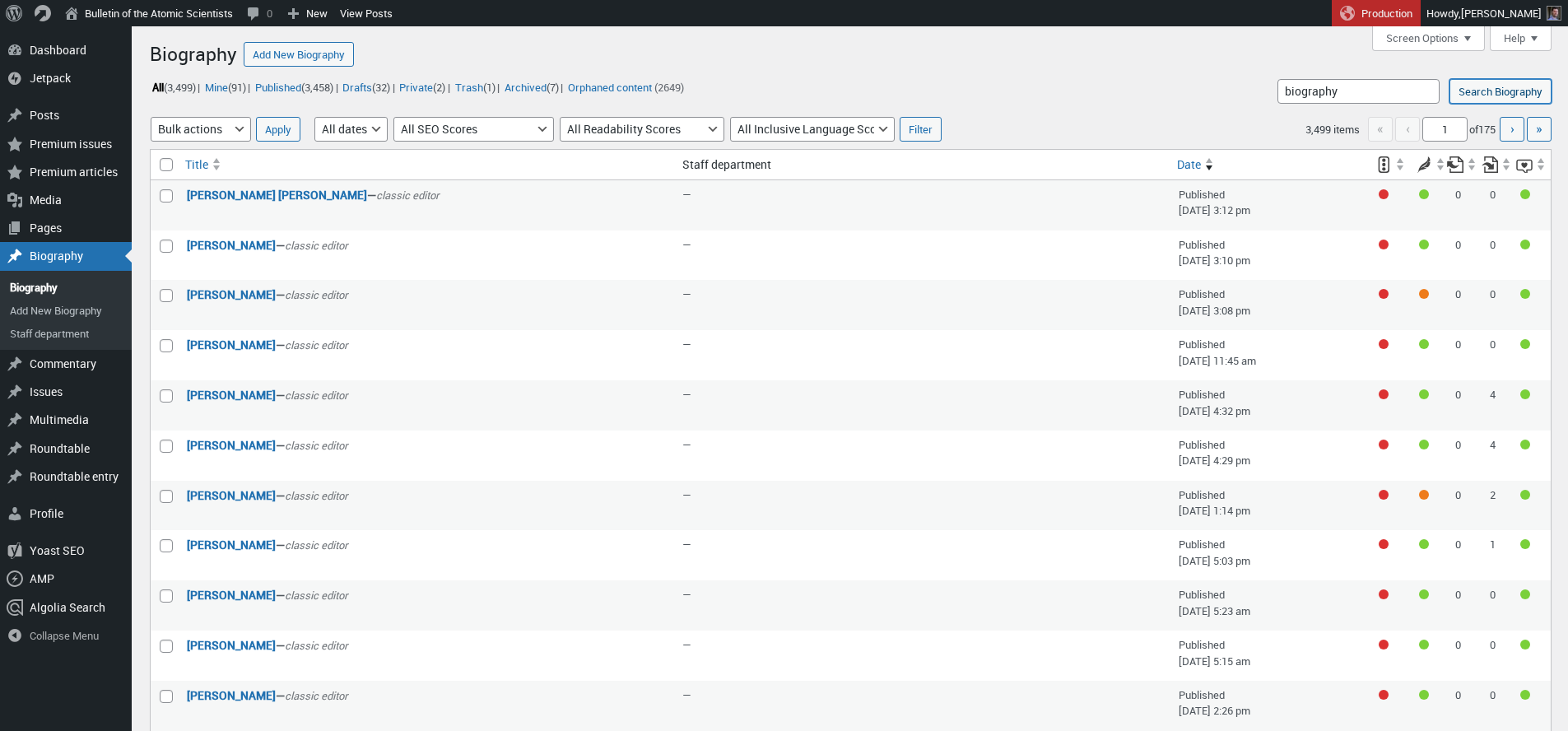 click on "Search Biography" at bounding box center (1501, 91) 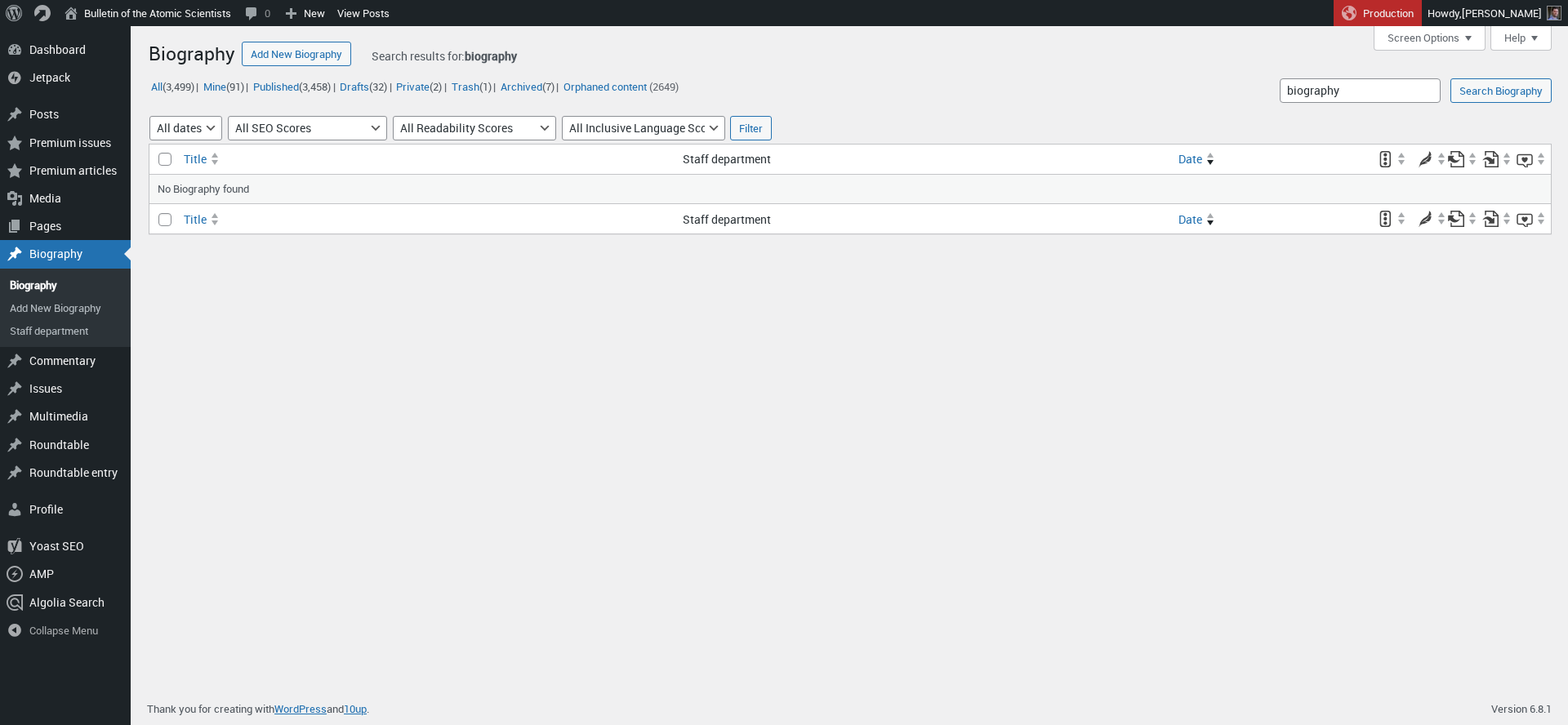 scroll, scrollTop: 0, scrollLeft: 0, axis: both 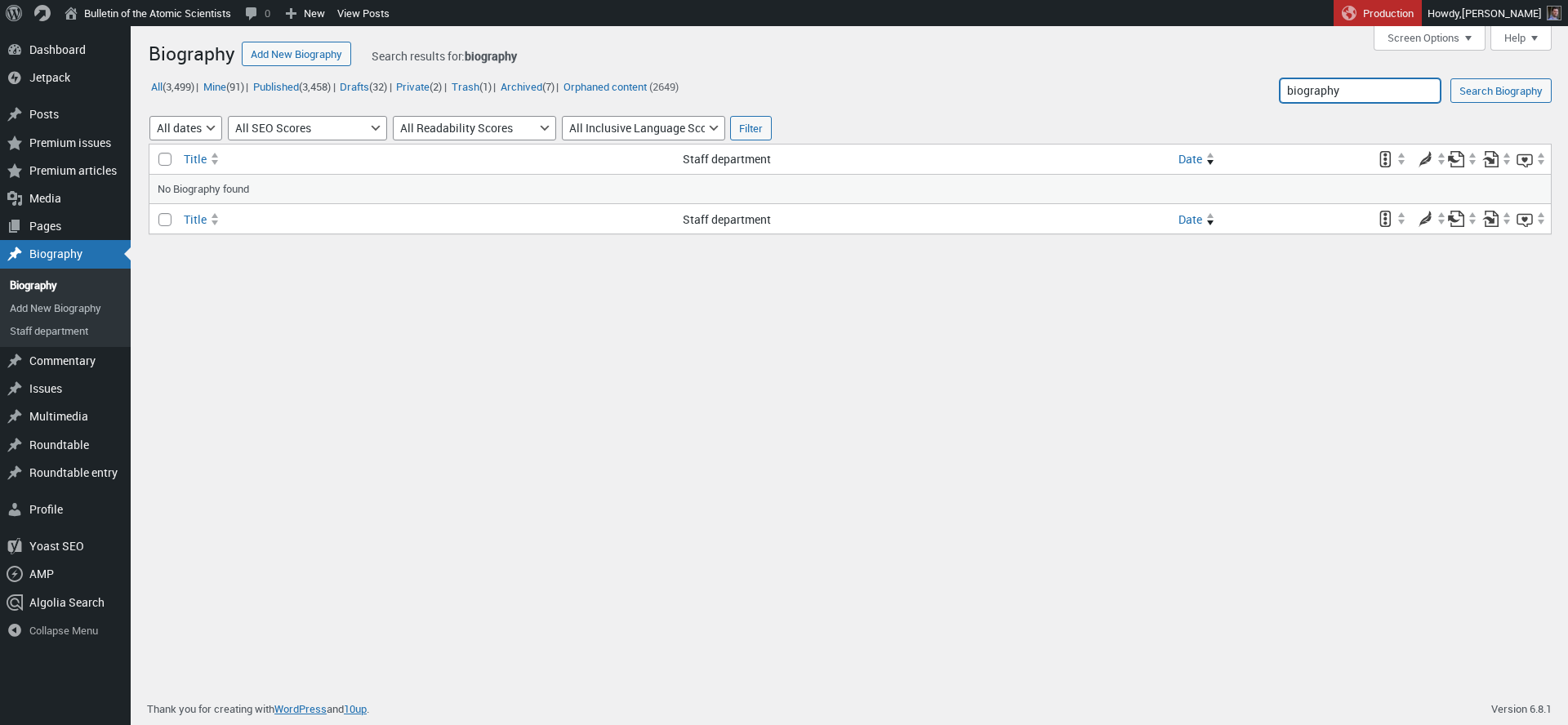 click on "biography" at bounding box center [1360, 91] 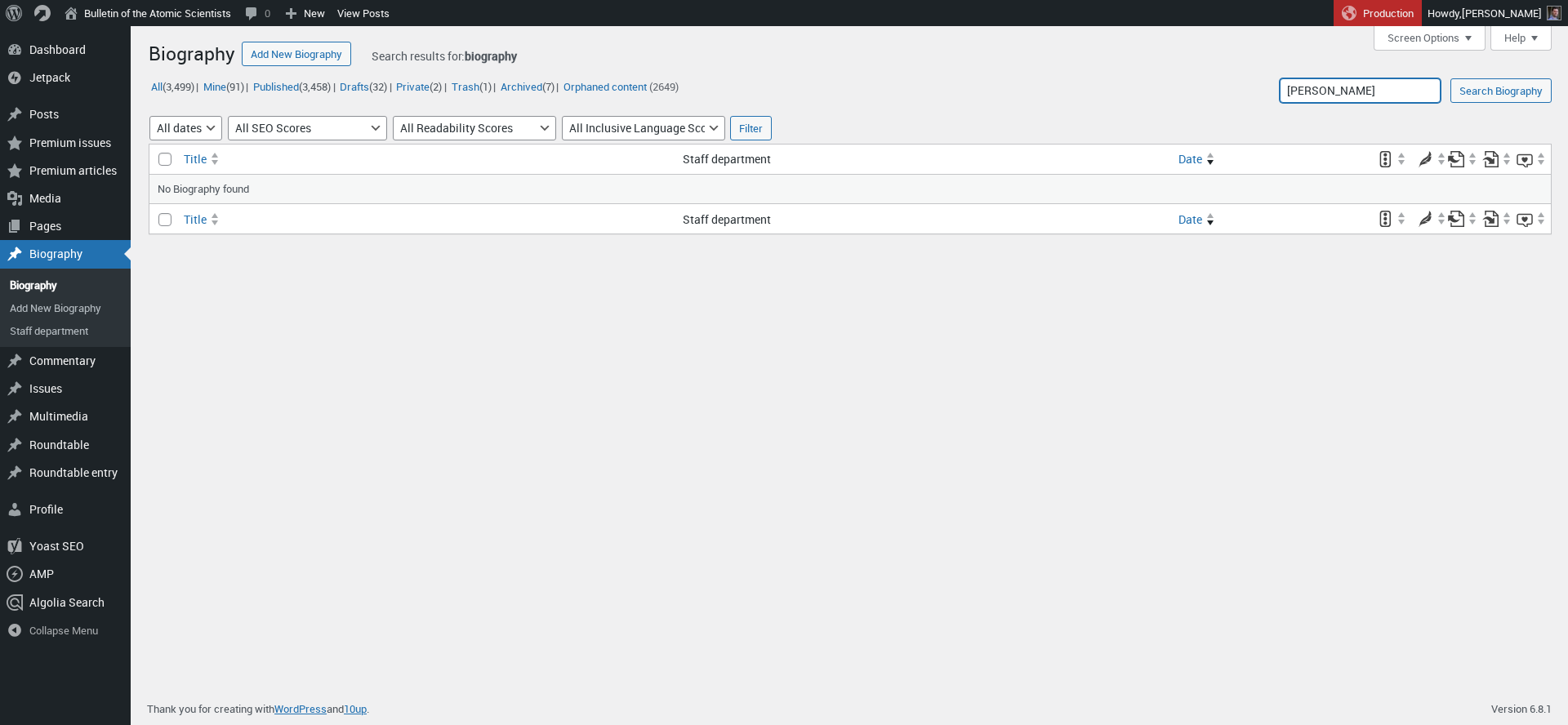 drag, startPoint x: 1321, startPoint y: 93, endPoint x: 1206, endPoint y: 99, distance: 115.1564 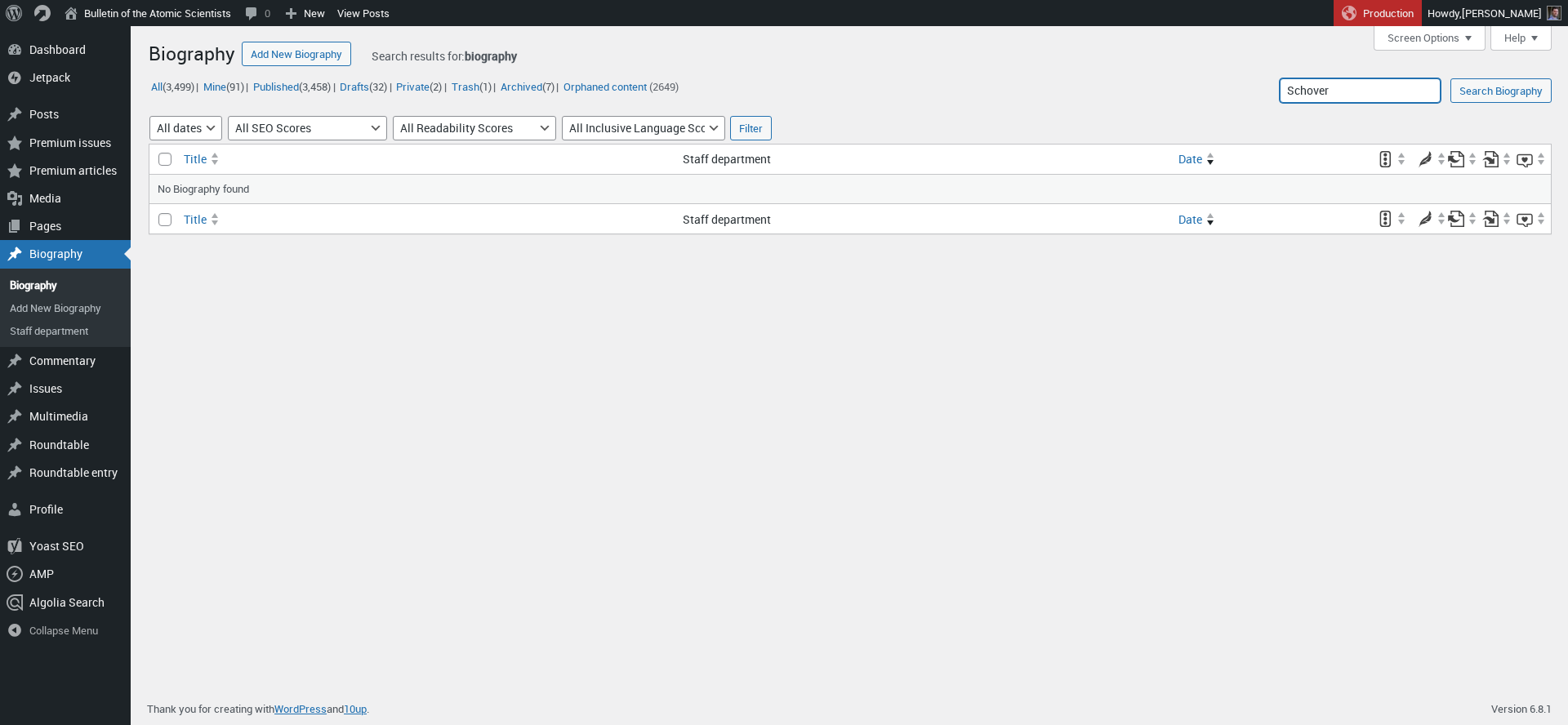 type on "Schover" 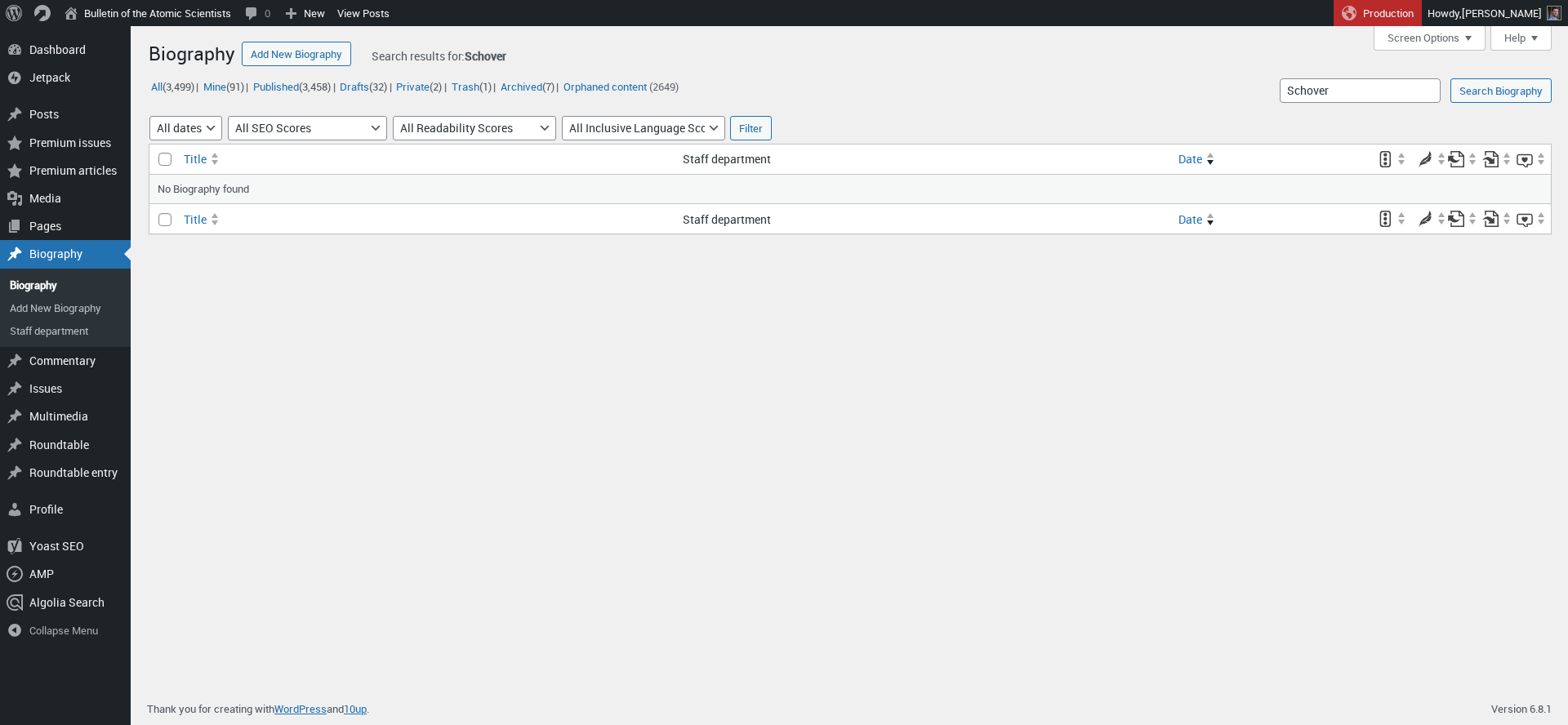 scroll, scrollTop: 0, scrollLeft: 0, axis: both 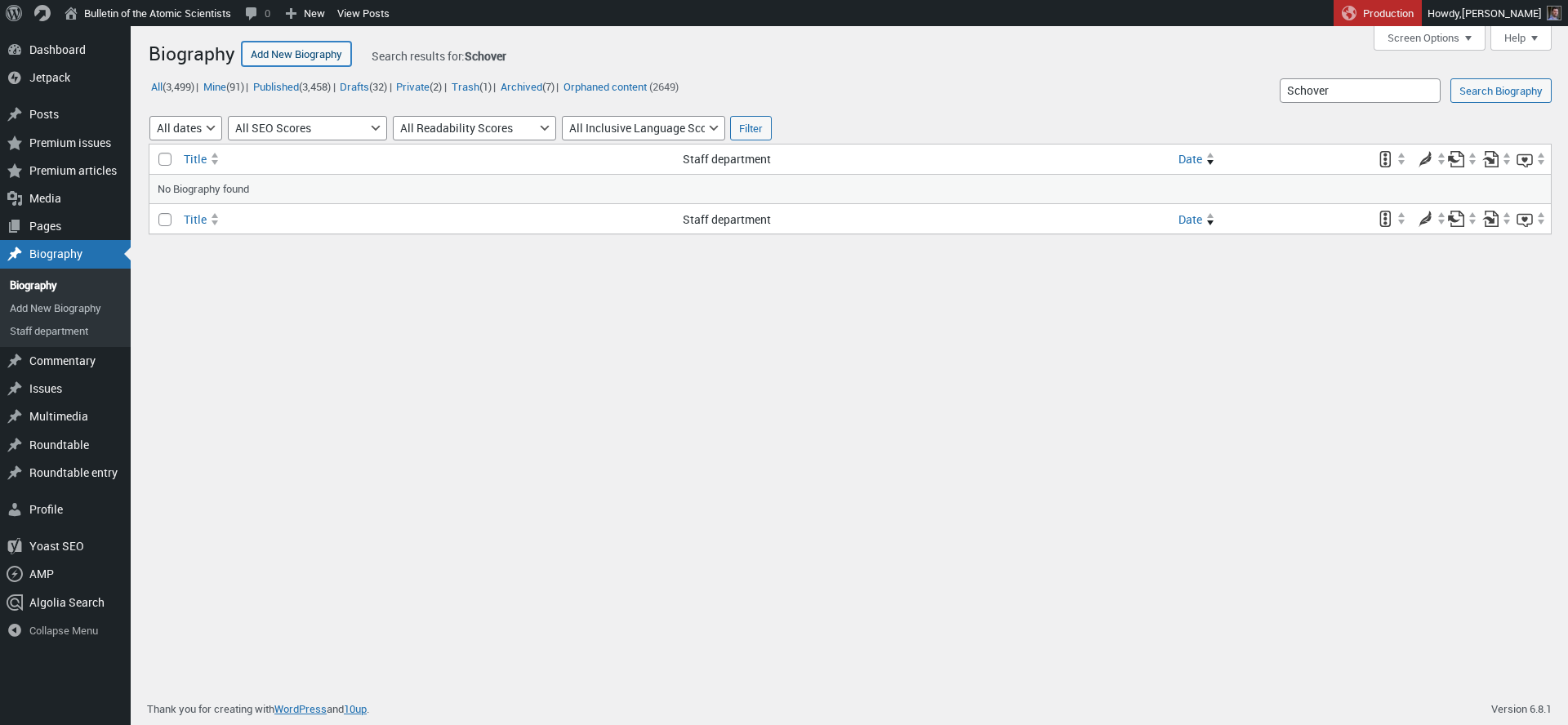 click on "Add New Biography" at bounding box center (296, 54) 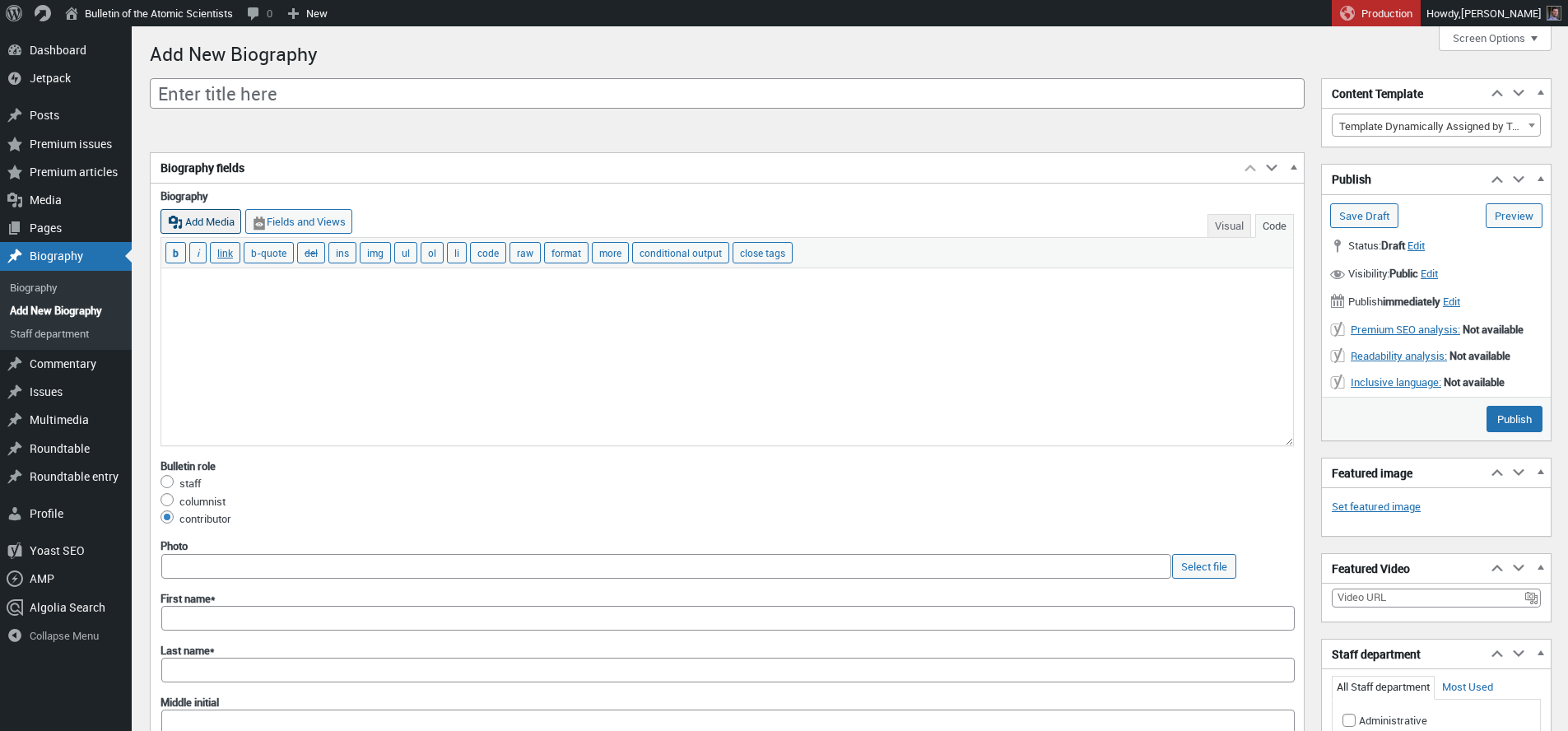 scroll, scrollTop: 0, scrollLeft: 0, axis: both 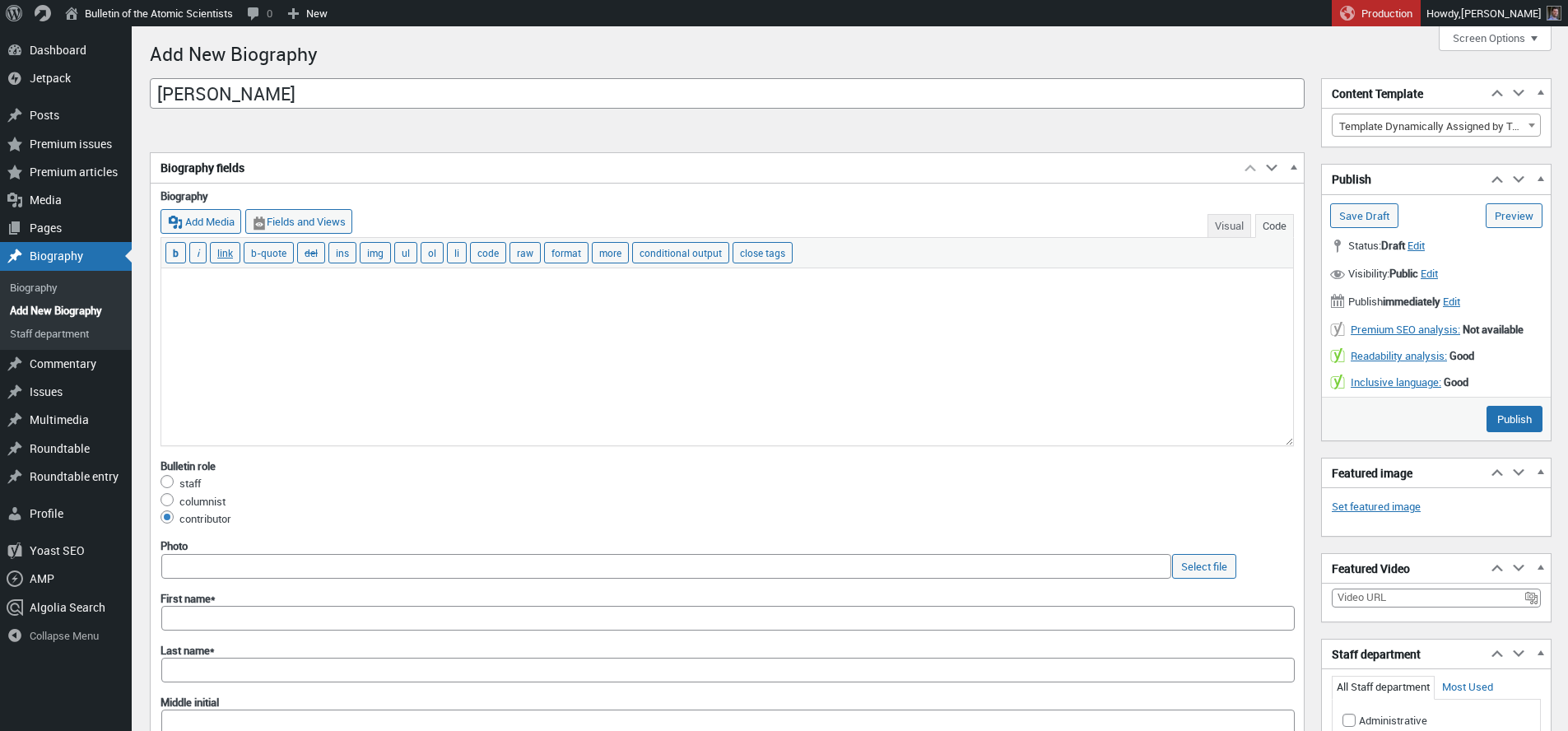 click on "Leslie R. Schover" at bounding box center [727, 94] 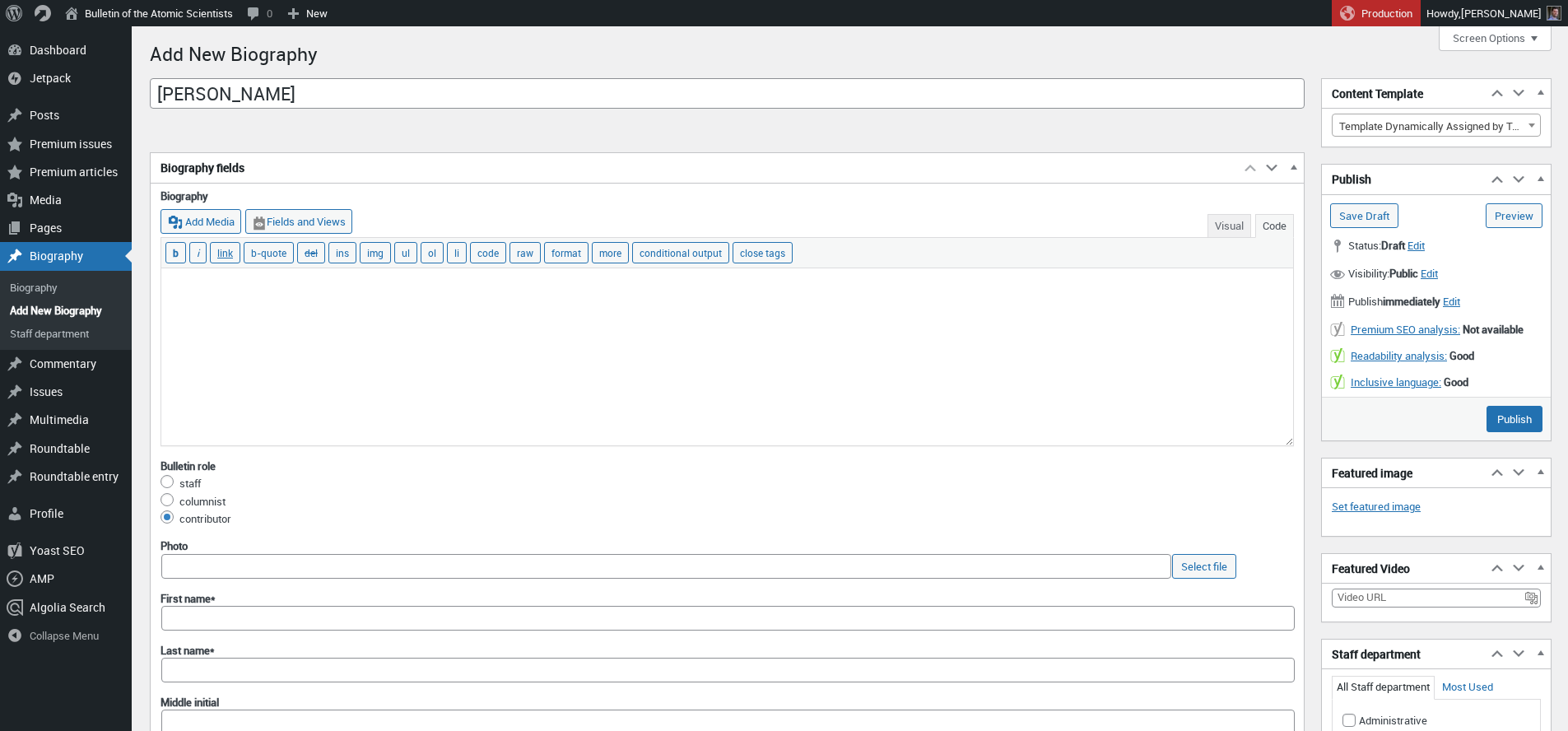 type on "[PERSON_NAME]" 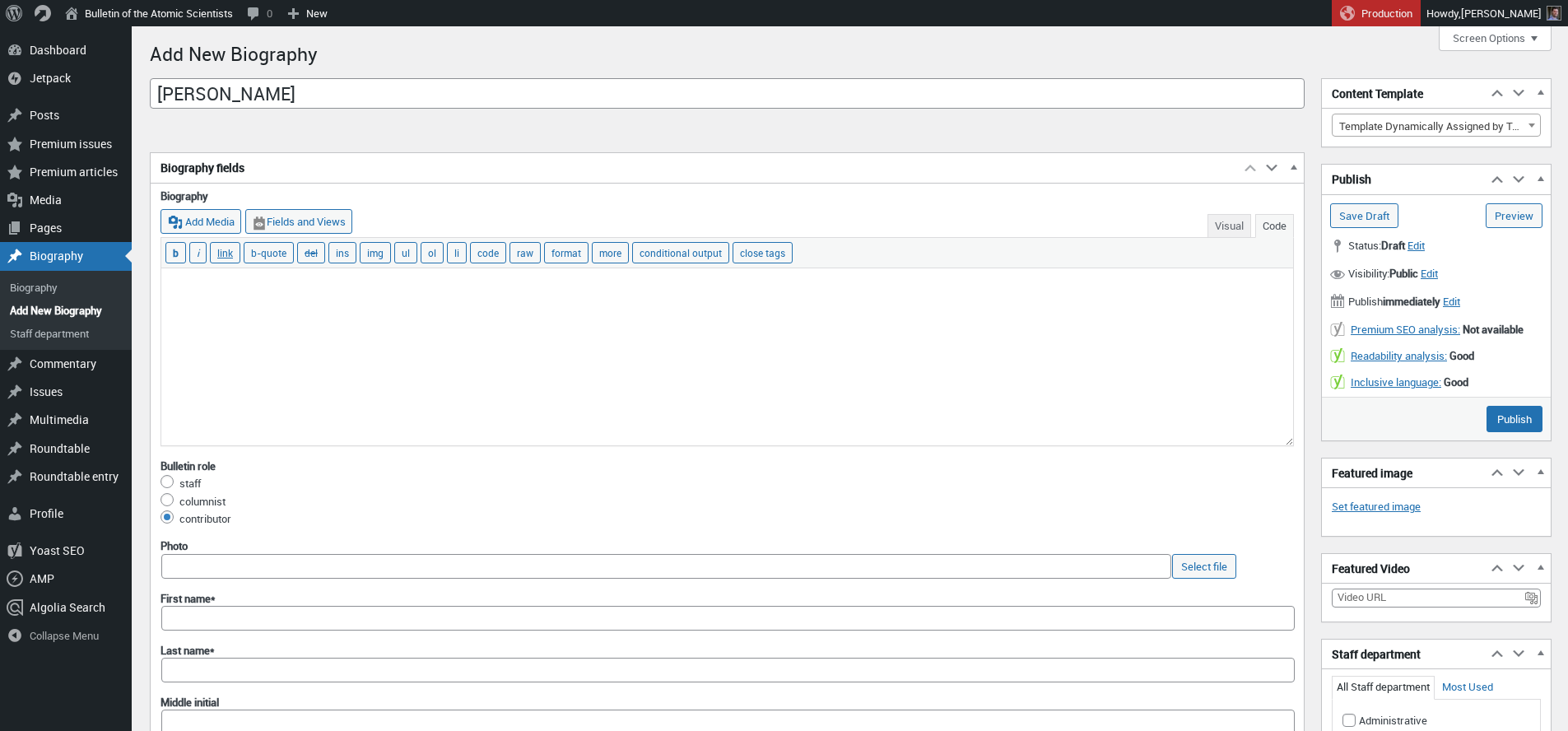 click at bounding box center (727, 356) 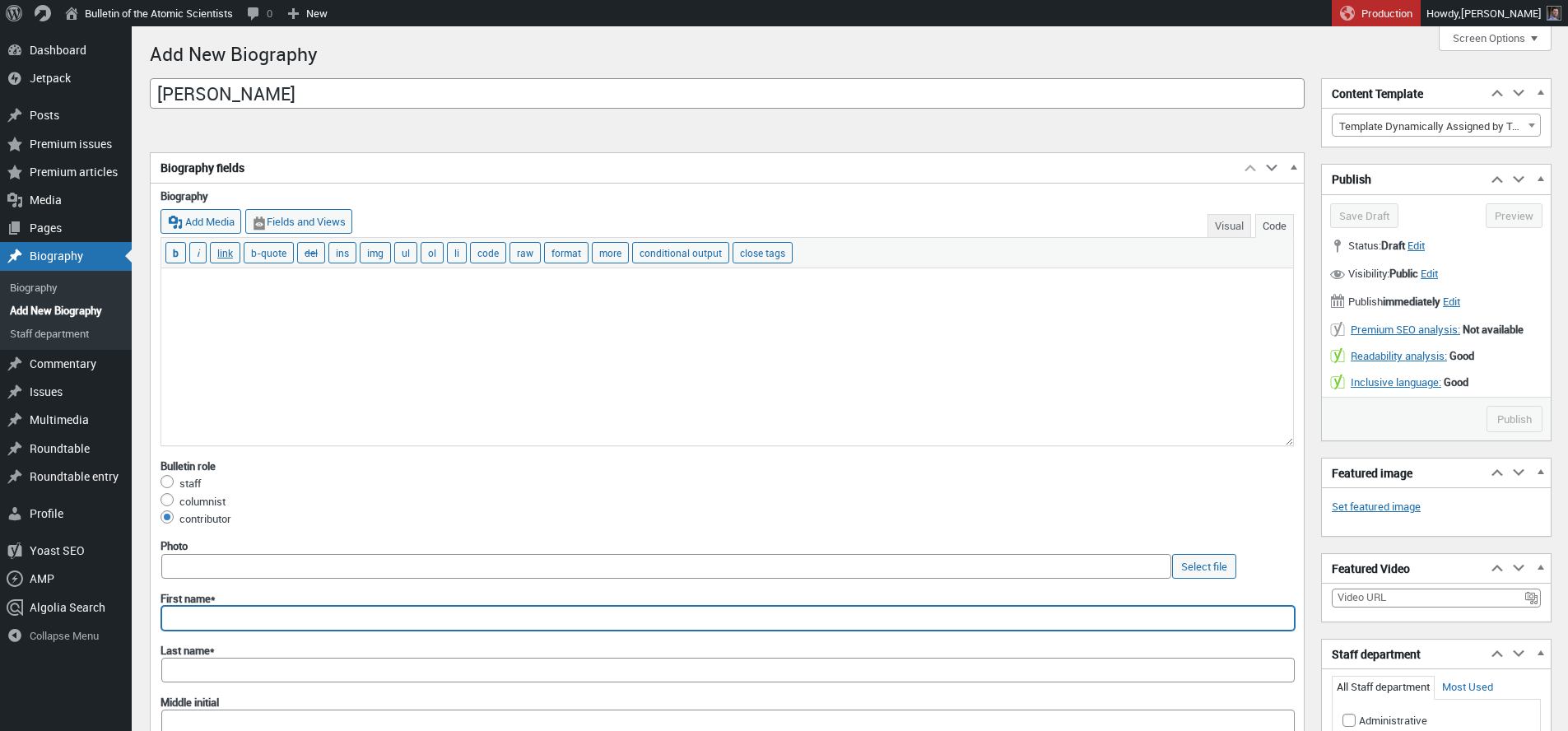 click on "First name*" at bounding box center (728, 618) 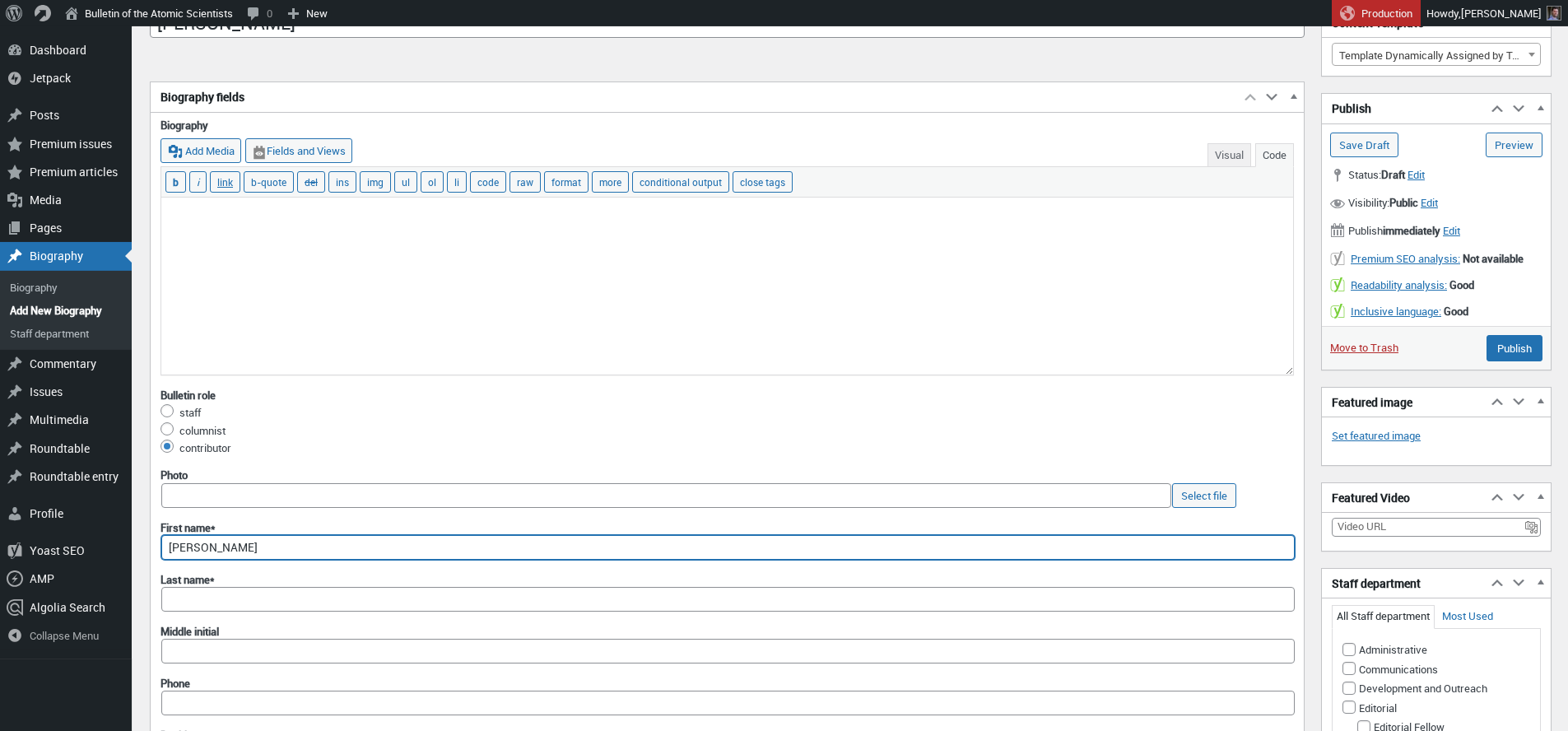 scroll, scrollTop: 72, scrollLeft: 0, axis: vertical 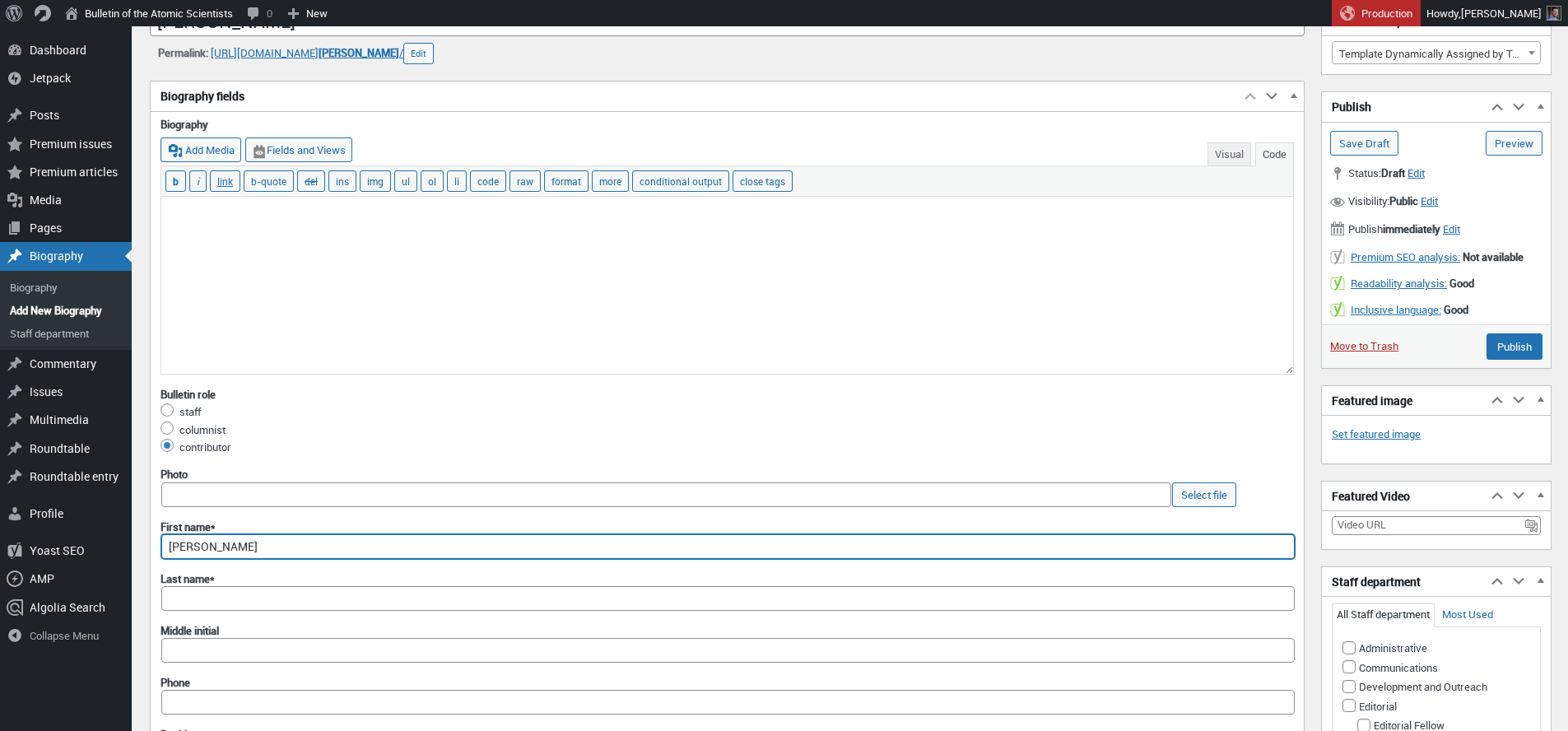 drag, startPoint x: 219, startPoint y: 547, endPoint x: 290, endPoint y: 547, distance: 71 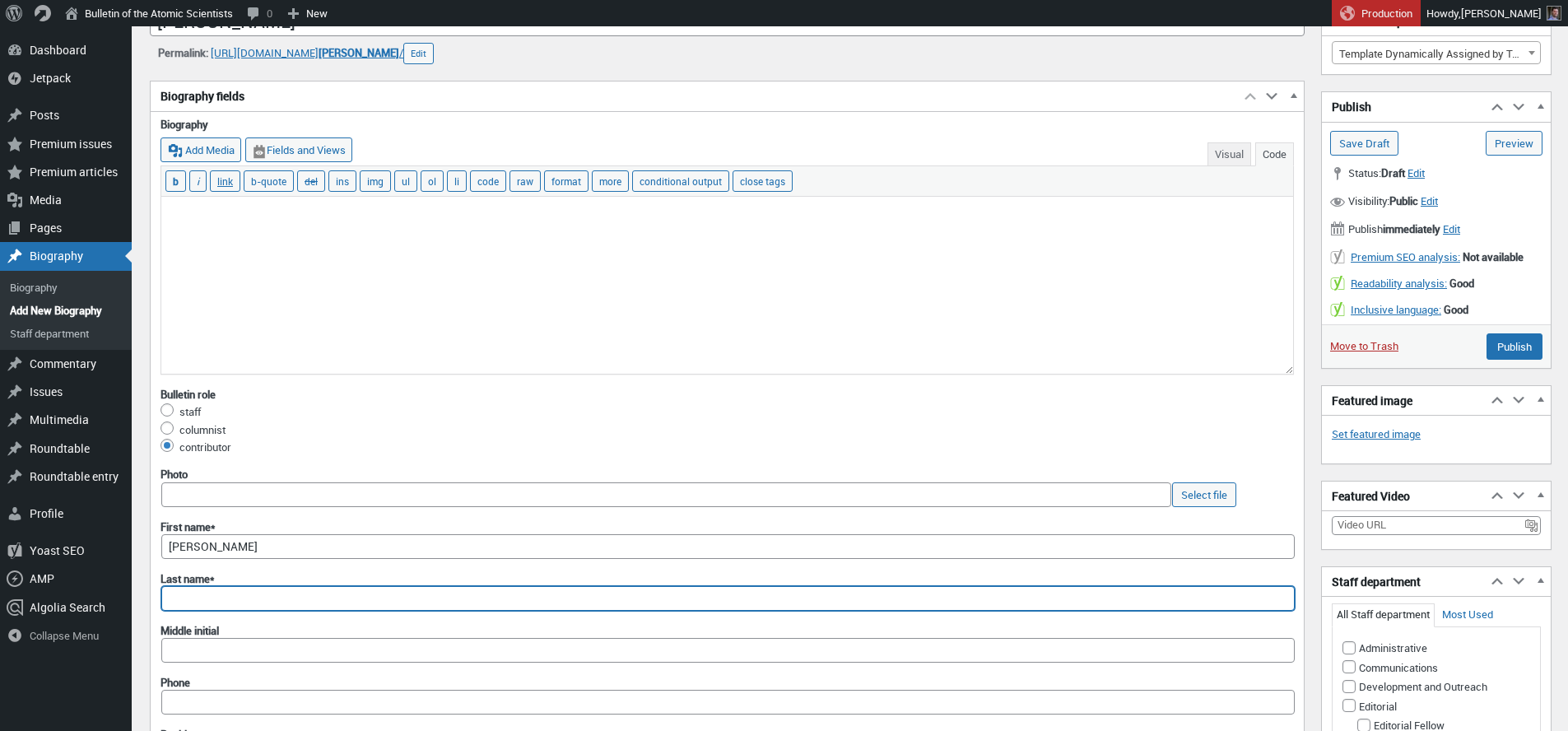 click on "Last name*" at bounding box center (728, 598) 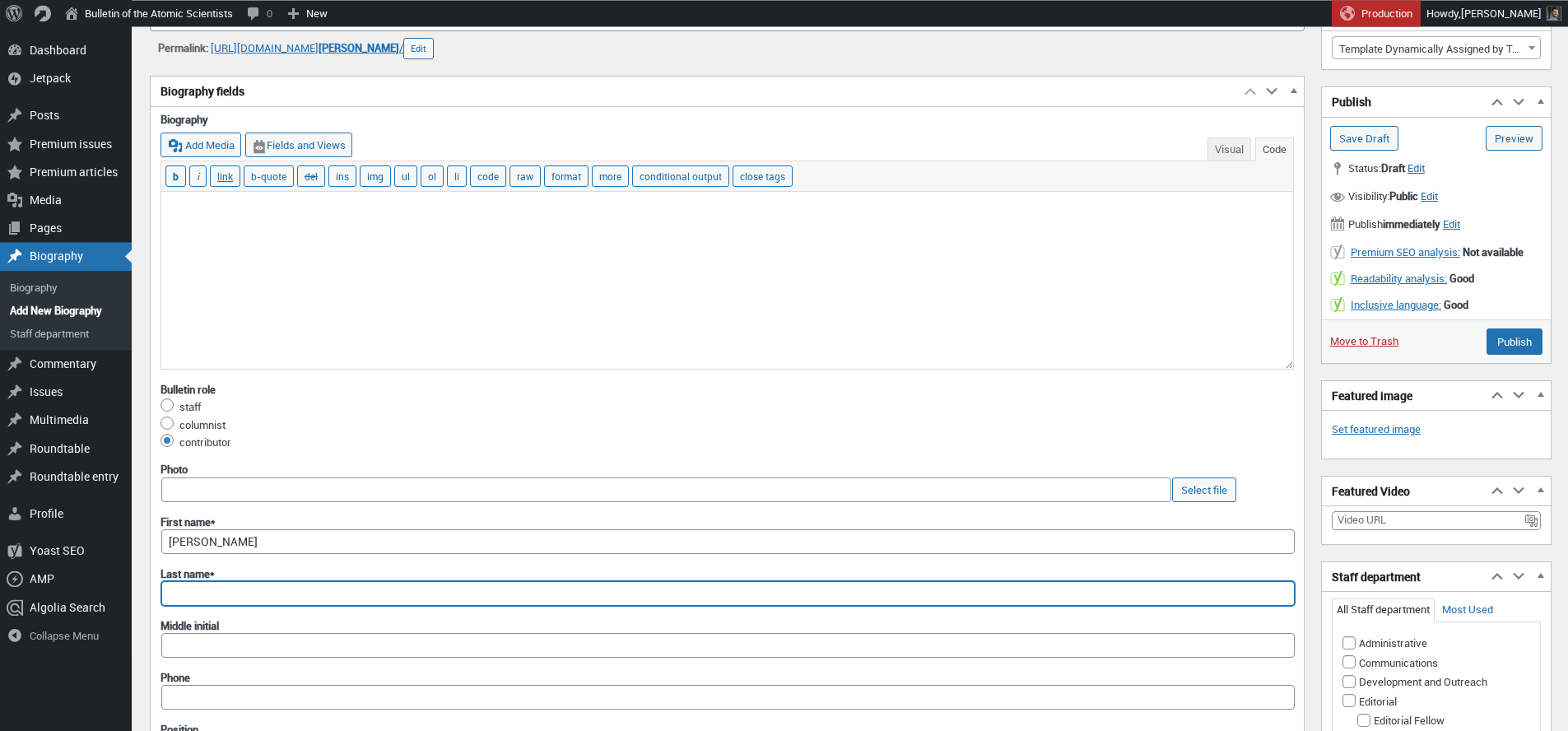 paste on "Schover" 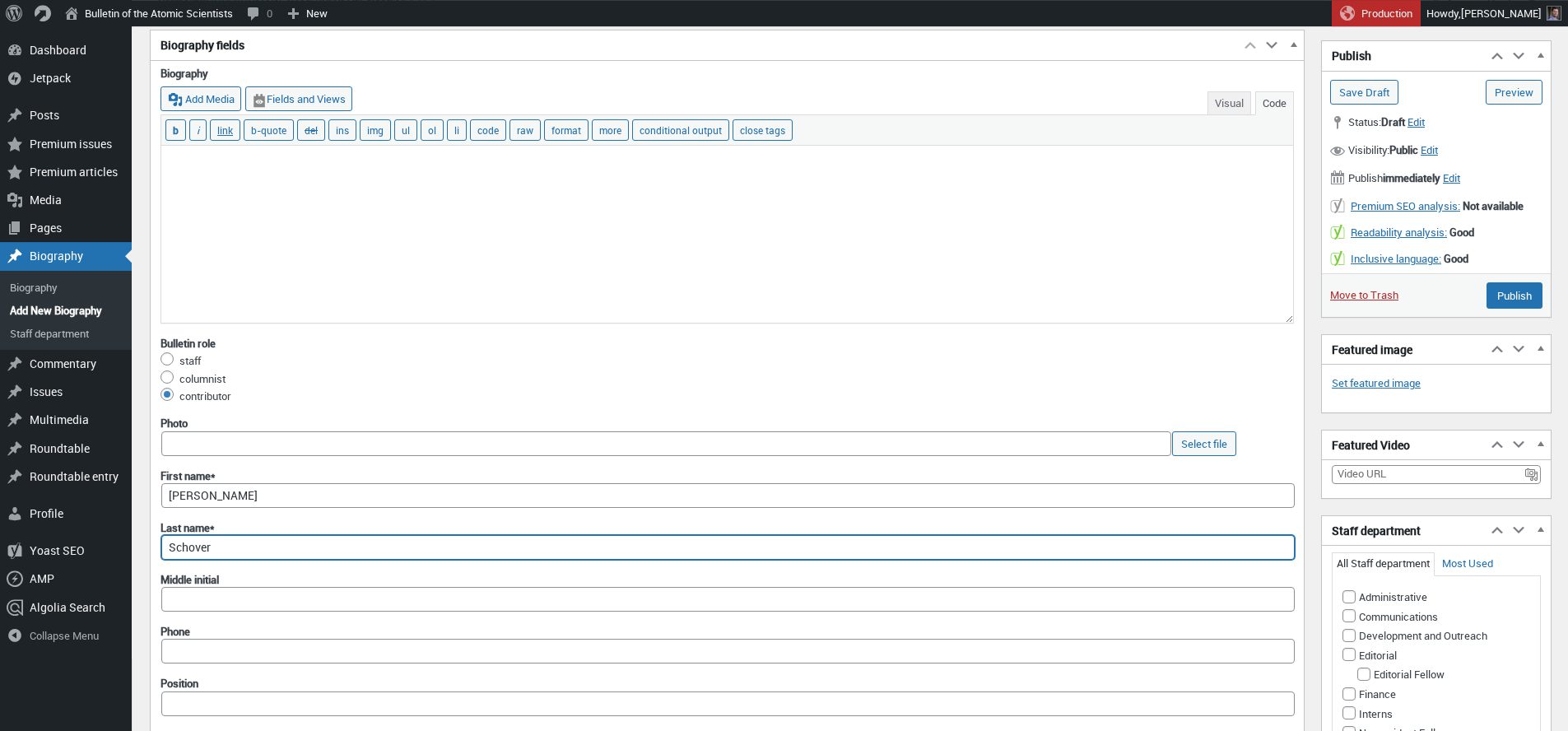 scroll, scrollTop: 125, scrollLeft: 0, axis: vertical 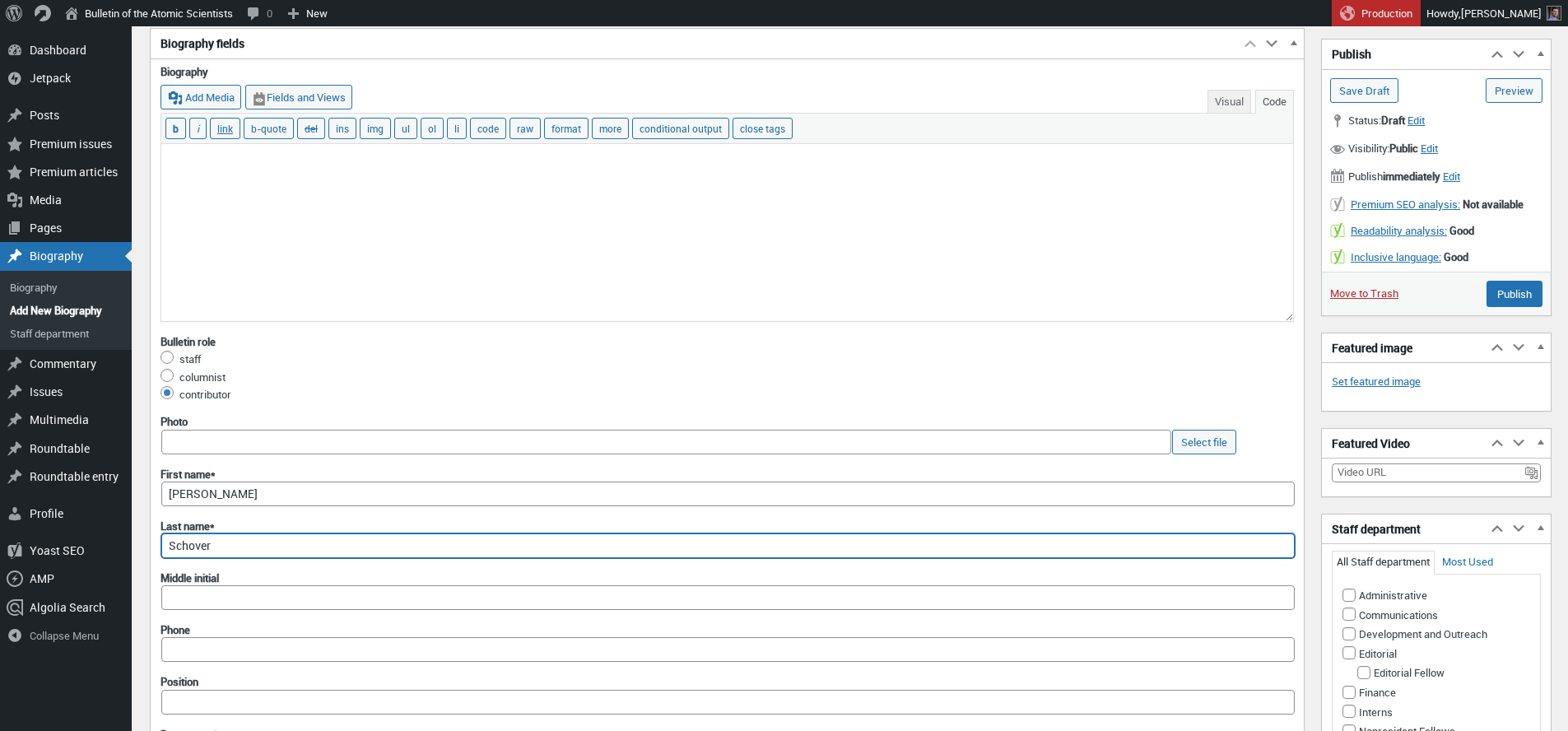 type on "Schover" 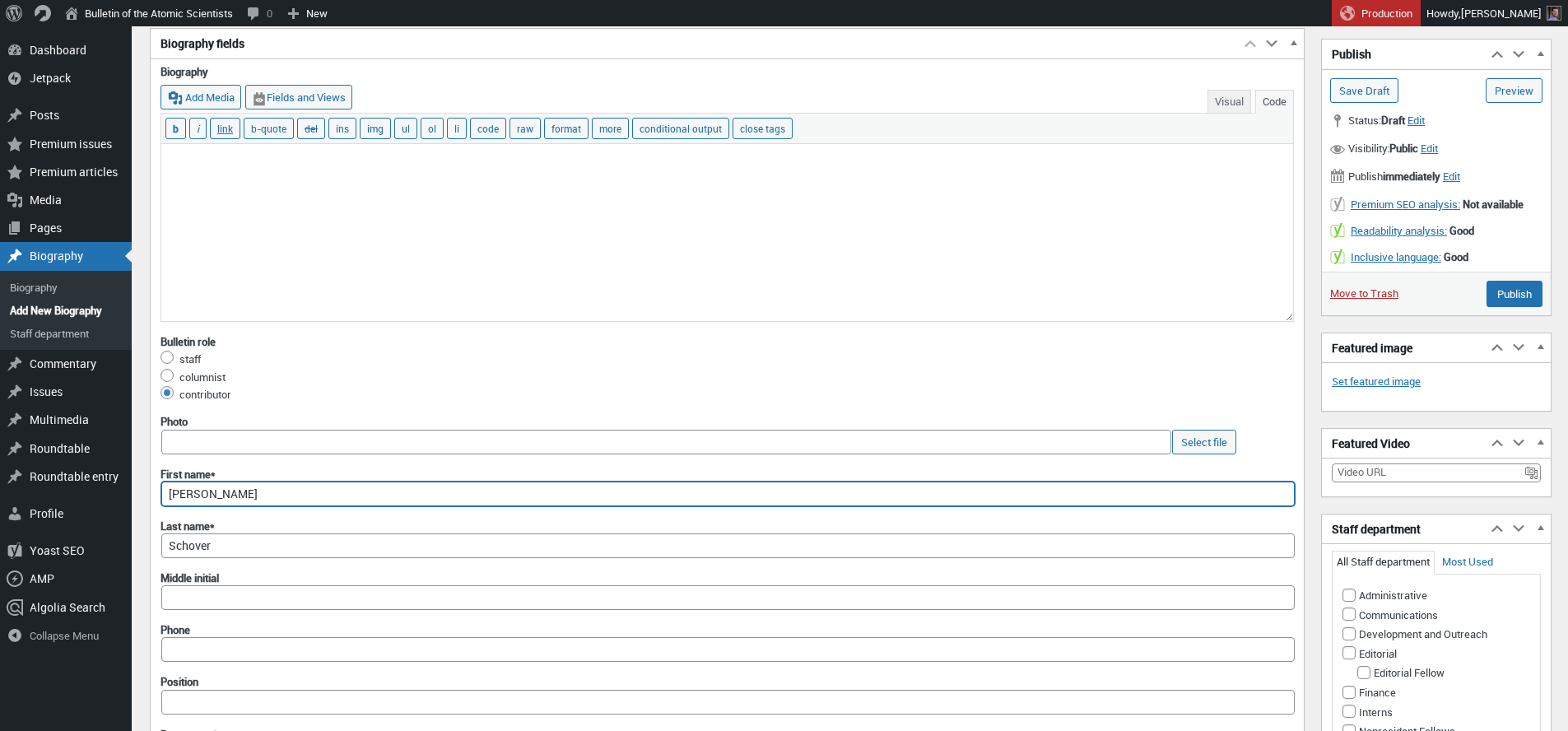 click on "Leslie R." at bounding box center [728, 494] 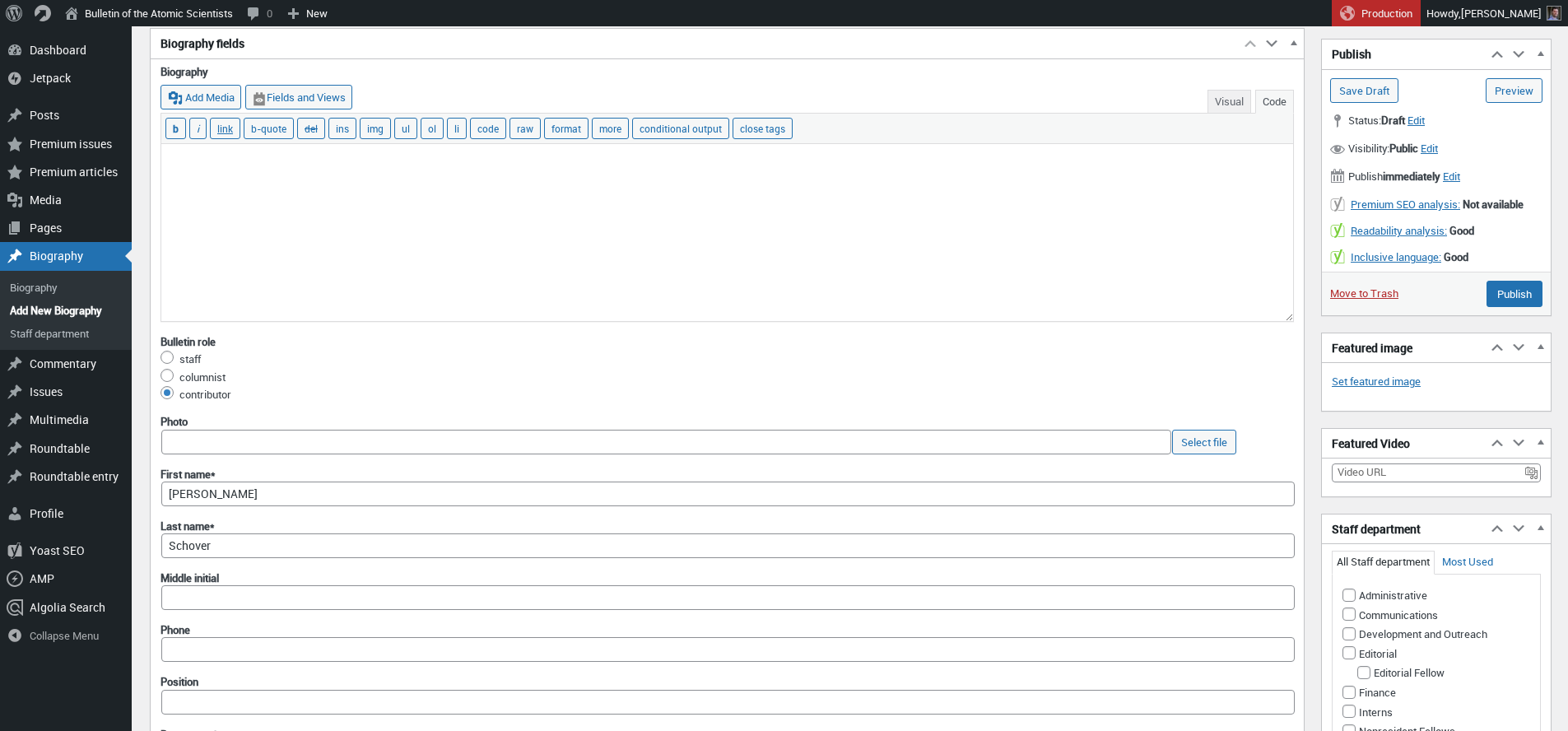 click at bounding box center (727, 232) 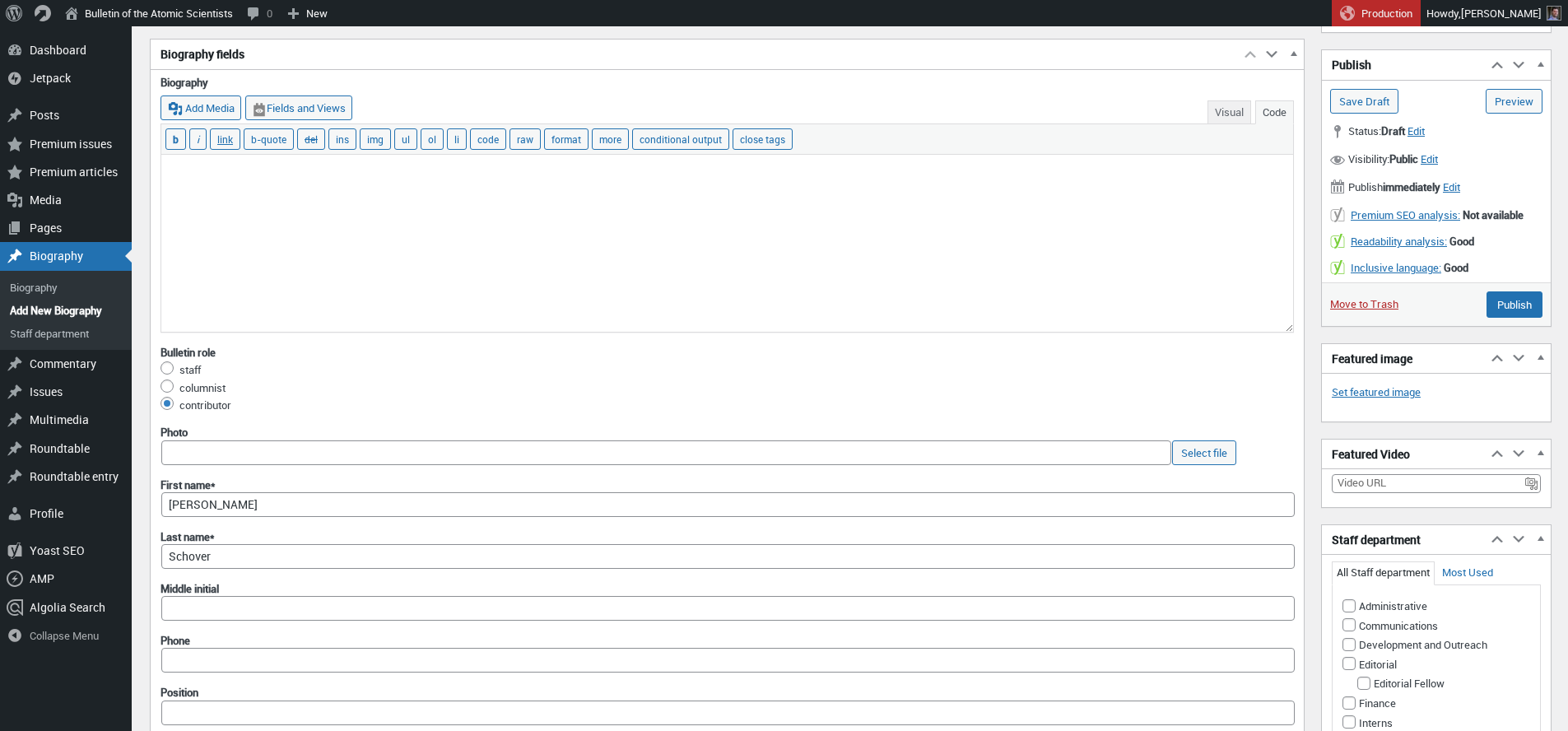 click at bounding box center [727, 243] 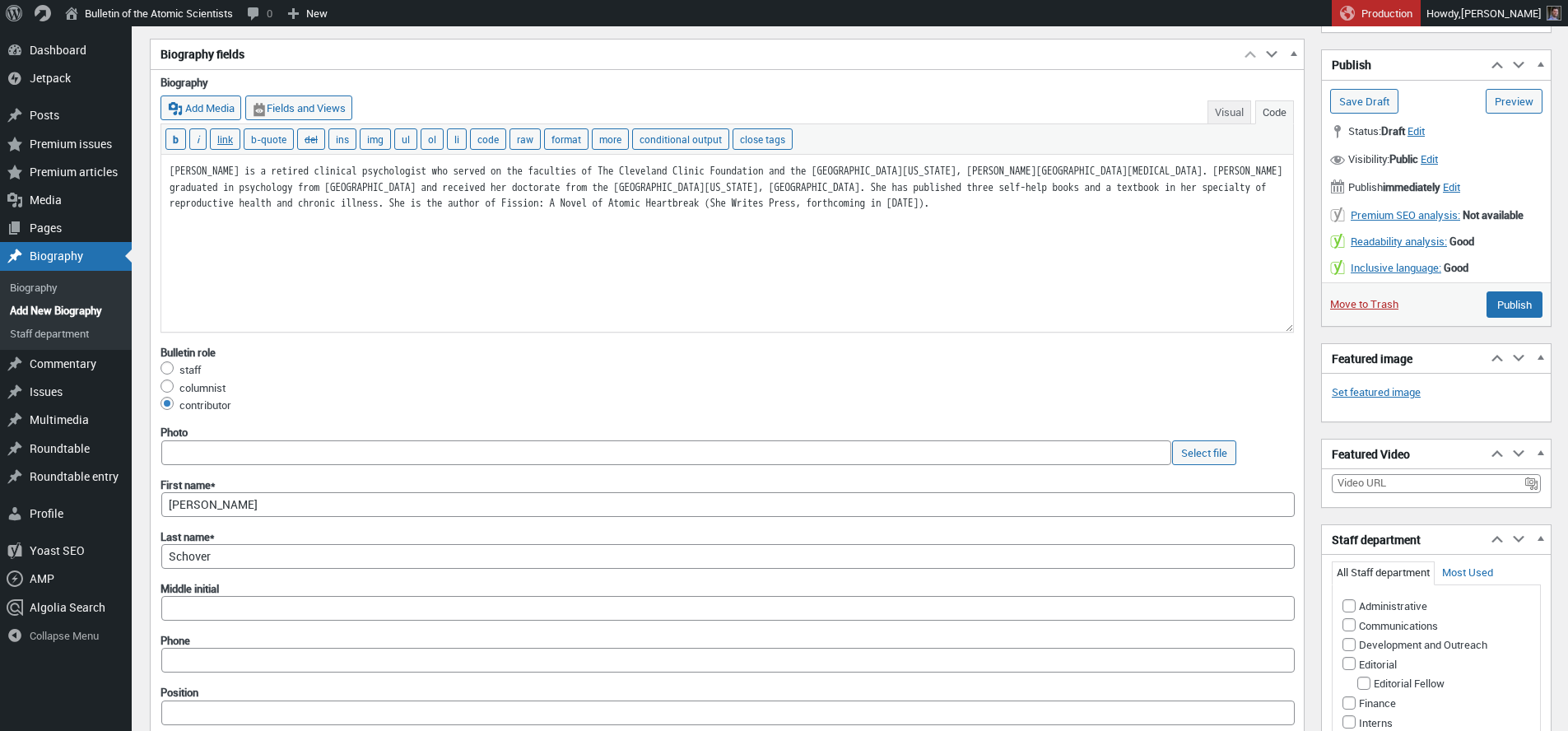 type on "Leslie R. Schover is a retired clinical psychologist who served on the faculties of The Cleveland Clinic Foundation and the University of Texas, M. D. Anderson Cancer Center. Schover graduated in psychology from Brown University and received her doctorate from the University of California, Los Angeles. She has published three self-help books and a textbook in her specialty of reproductive health and chronic illness. She is the author of Fission: A Novel of Atomic Heartbreak (She Writes Press, forthcoming in 2026)." 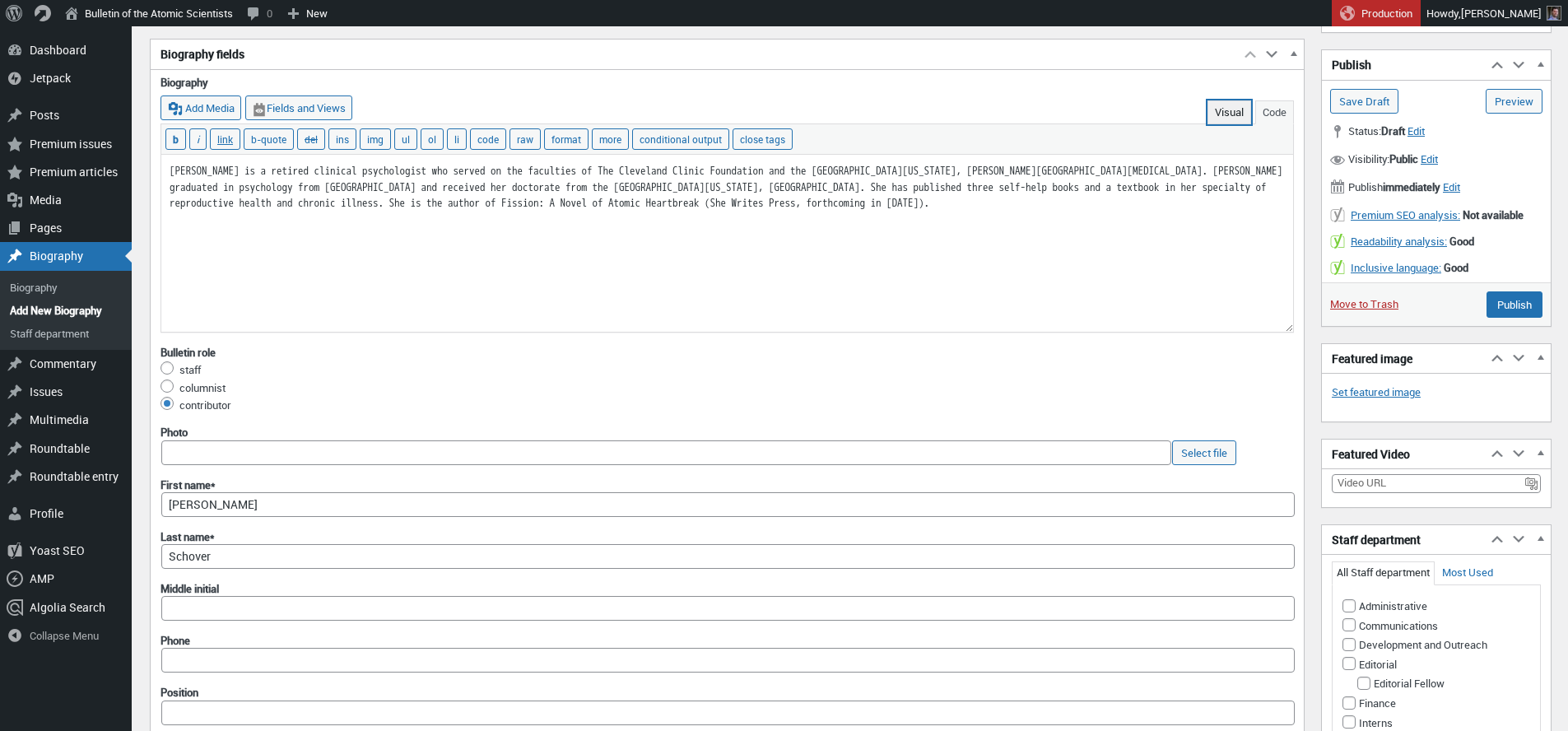 click on "Visual" at bounding box center [1229, 112] 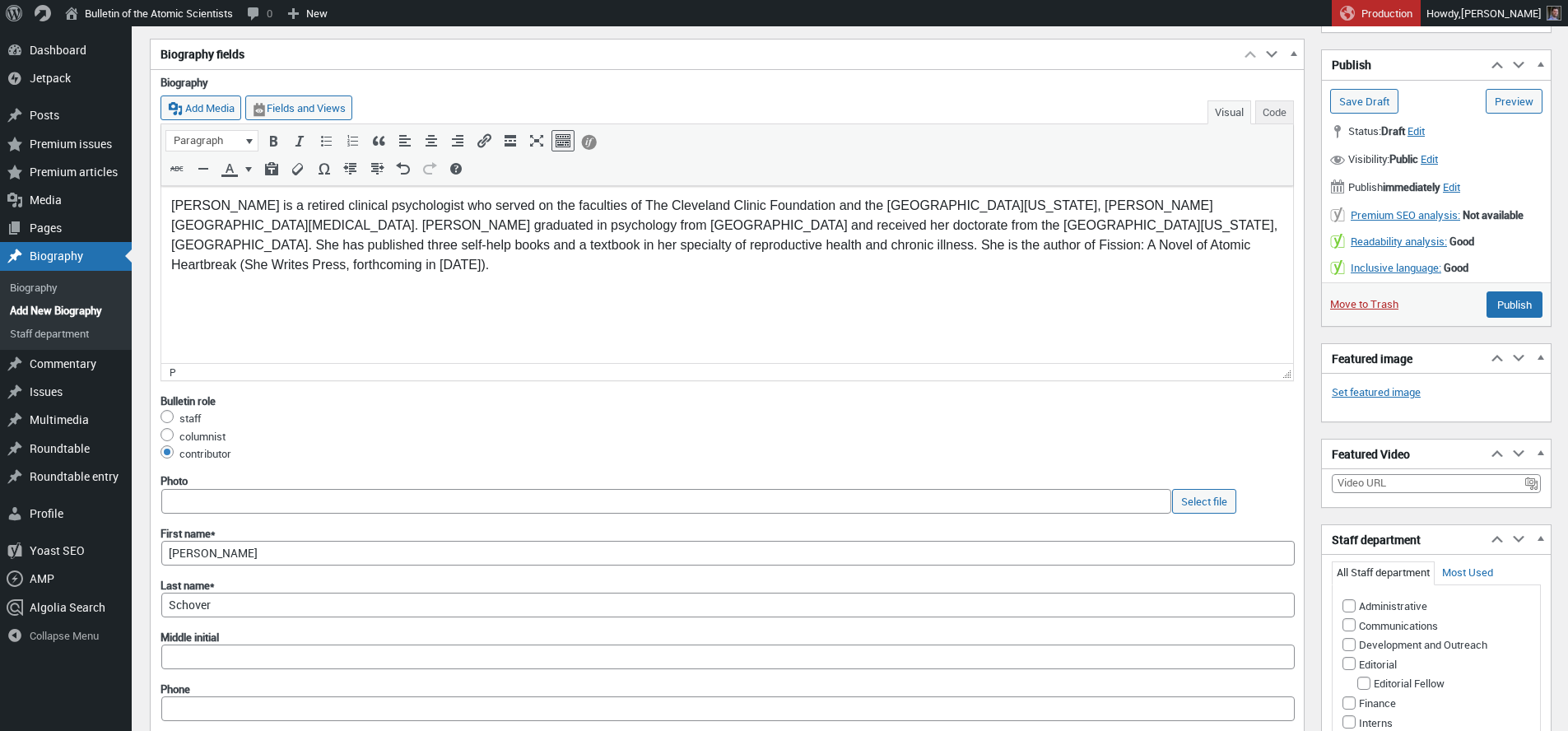 scroll, scrollTop: 0, scrollLeft: 0, axis: both 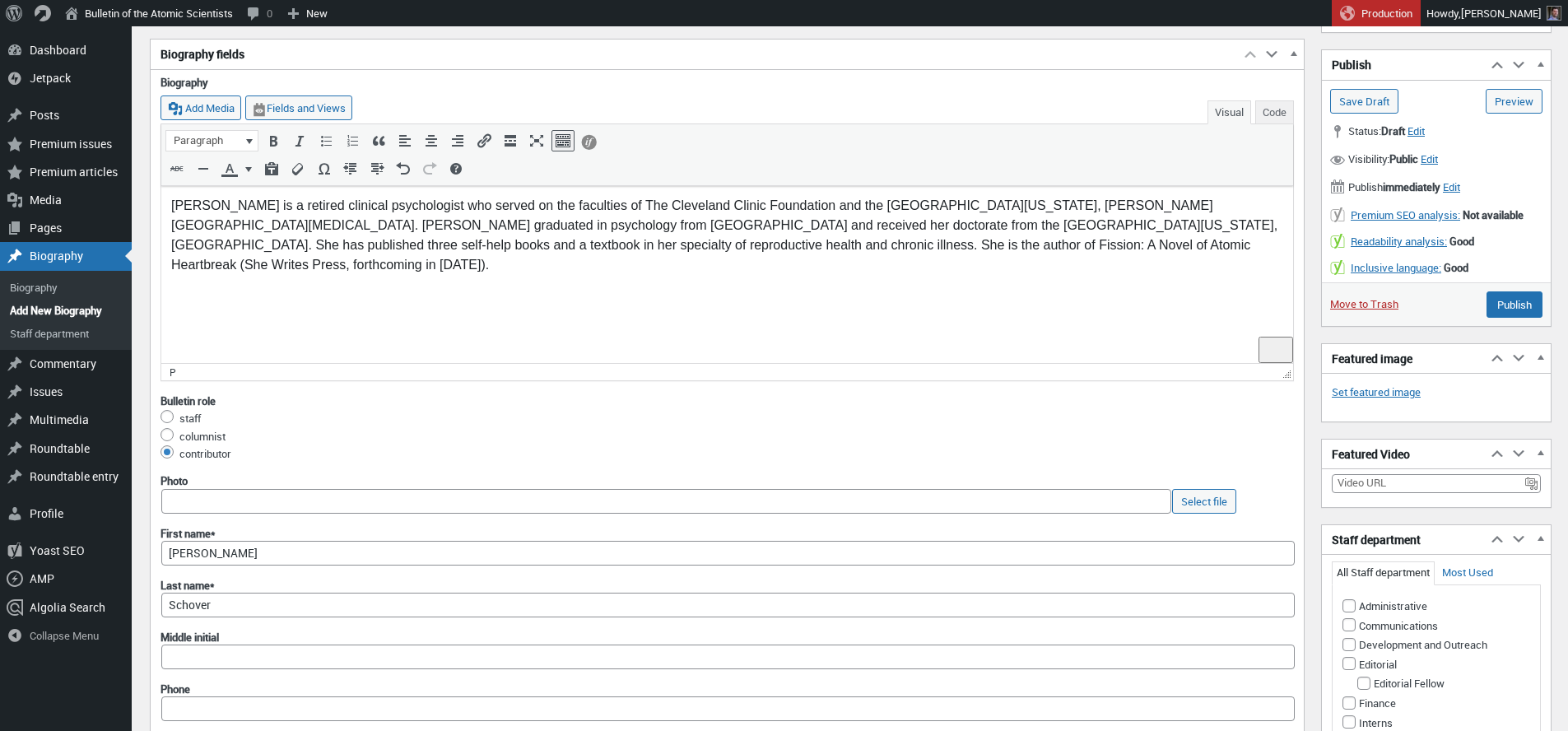 click on "Leslie R. Schover is a retired clinical psychologist who served on the faculties of The Cleveland Clinic Foundation and the University of Texas, M. D. Anderson Cancer Center. Schover graduated in psychology from Brown University and received her doctorate from the University of California, Los Angeles. She has published three self-help books and a textbook in her specialty of reproductive health and chronic illness. She is the author of Fission: A Novel of Atomic Heartbreak (She Writes Press, forthcoming in 2026)." at bounding box center (727, 235) 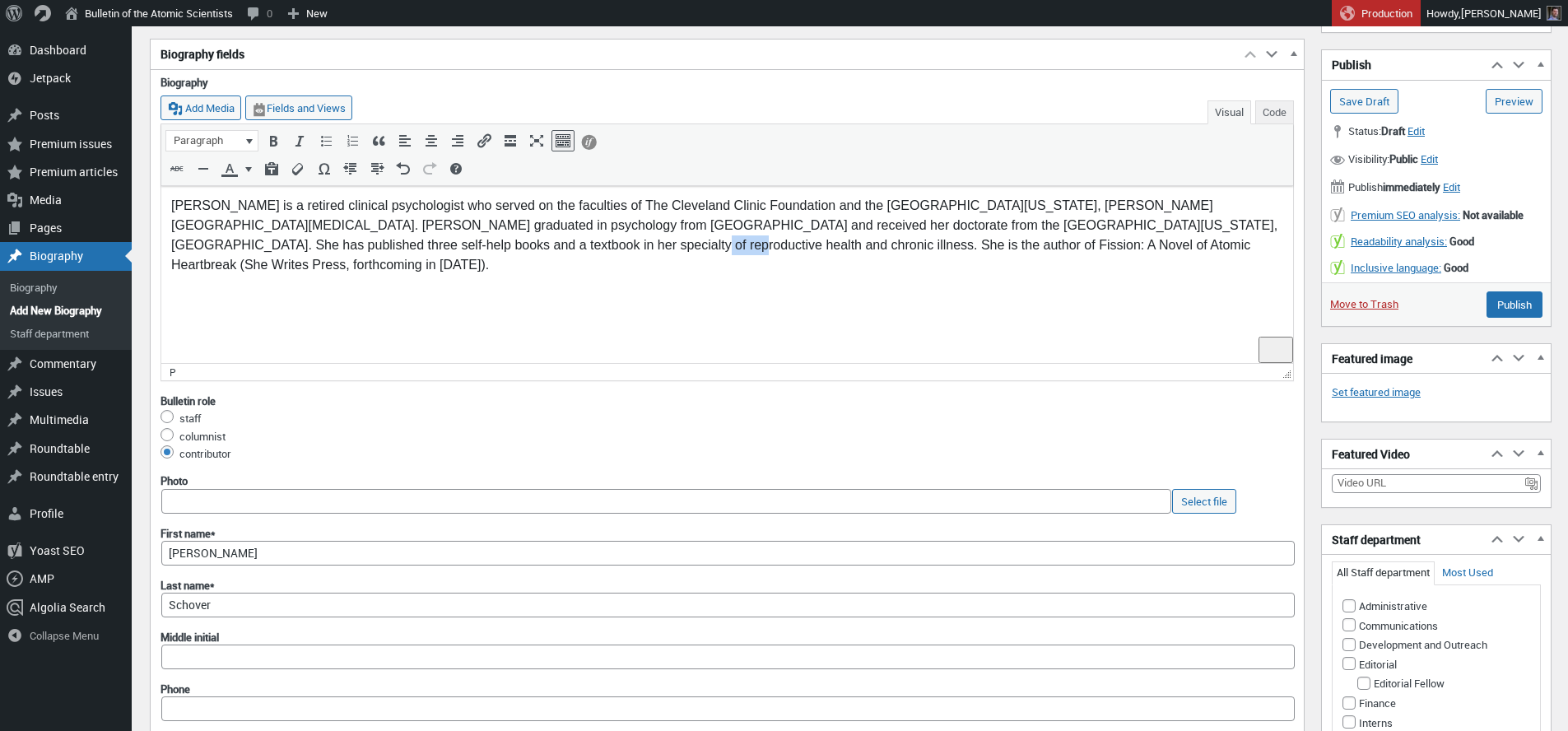 click on "Leslie R. Schover is a retired clinical psychologist who served on the faculties of The Cleveland Clinic Foundation and the University of Texas, M. D. Anderson Cancer Center. Schover graduated in psychology from Brown University and received her doctorate from the University of California, Los Angeles. She has published three self-help books and a textbook in her specialty of reproductive health and chronic illness. She is the author of Fission: A Novel of Atomic Heartbreak (She Writes Press, forthcoming in 2026)." at bounding box center [727, 235] 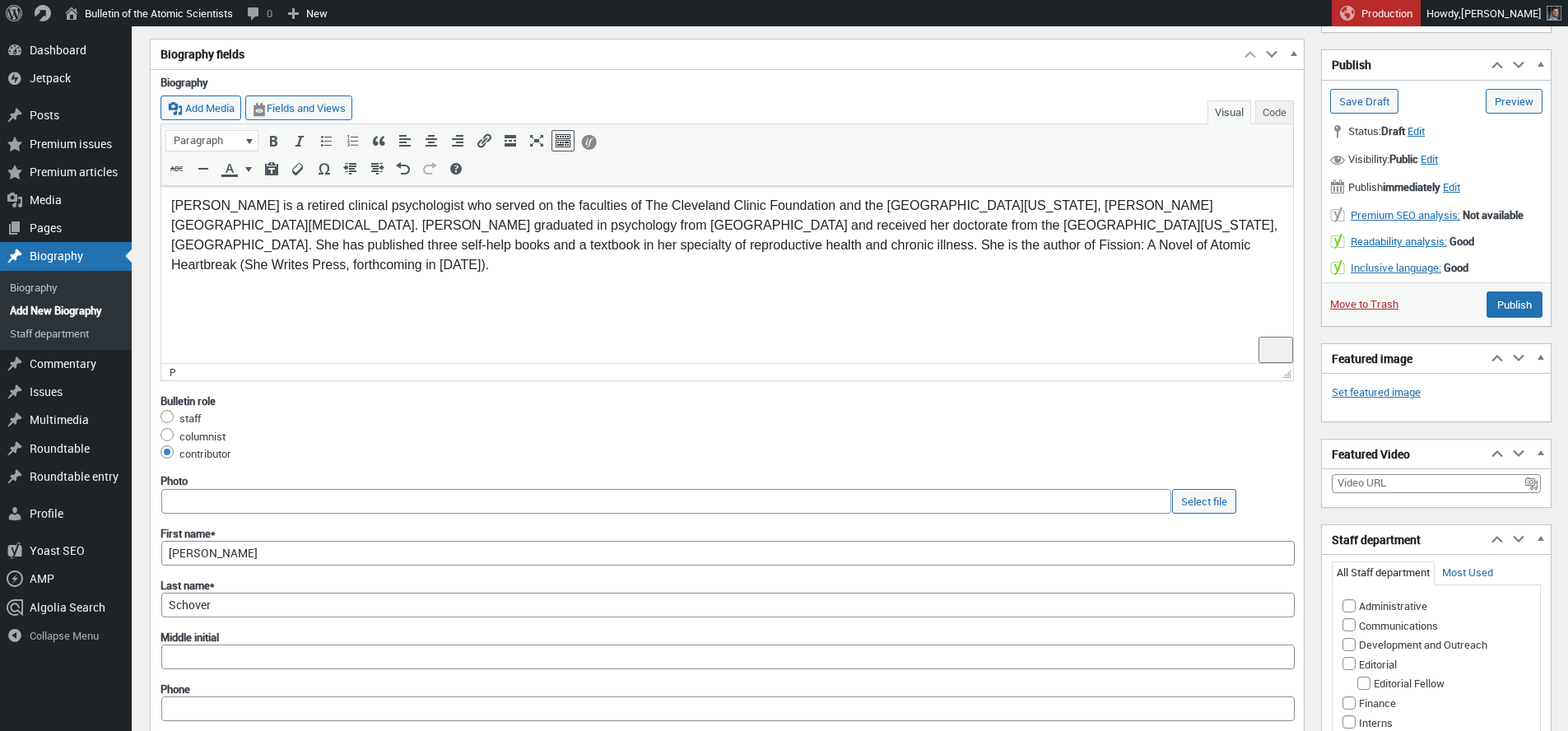 click on "Leslie R. Schover is a retired clinical psychologist who served on the faculties of The Cleveland Clinic Foundation and the University of Texas, M. D. Anderson Cancer Center. Schover graduated in psychology from Brown University and received her doctorate from the University of California, Los Angeles. She has published three self-help books and a textbook in her specialty of reproductive health and chronic illness. She is the author of Fission: A Novel of Atomic Heartbreak (She Writes Press, forthcoming in 2026)." at bounding box center (727, 235) 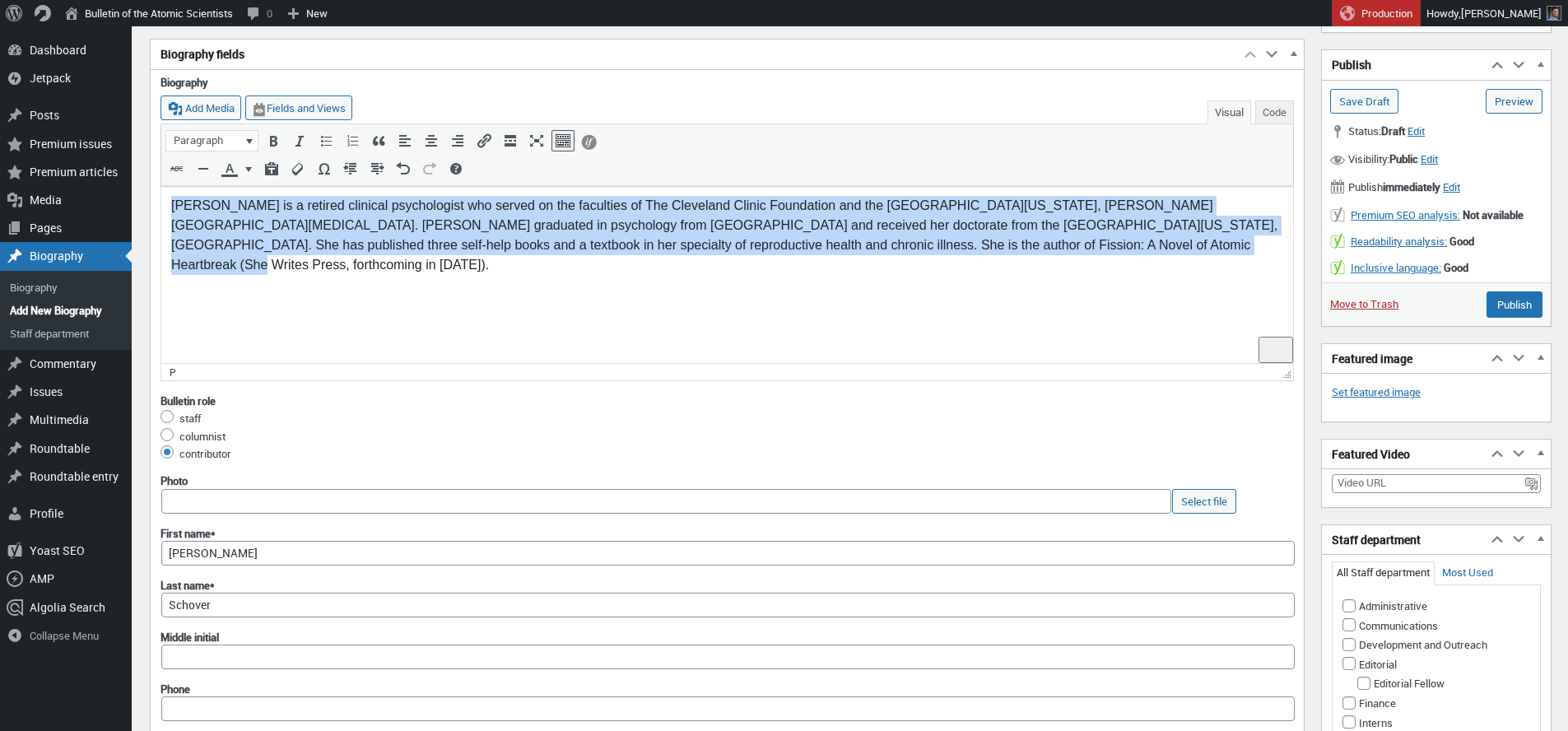 type 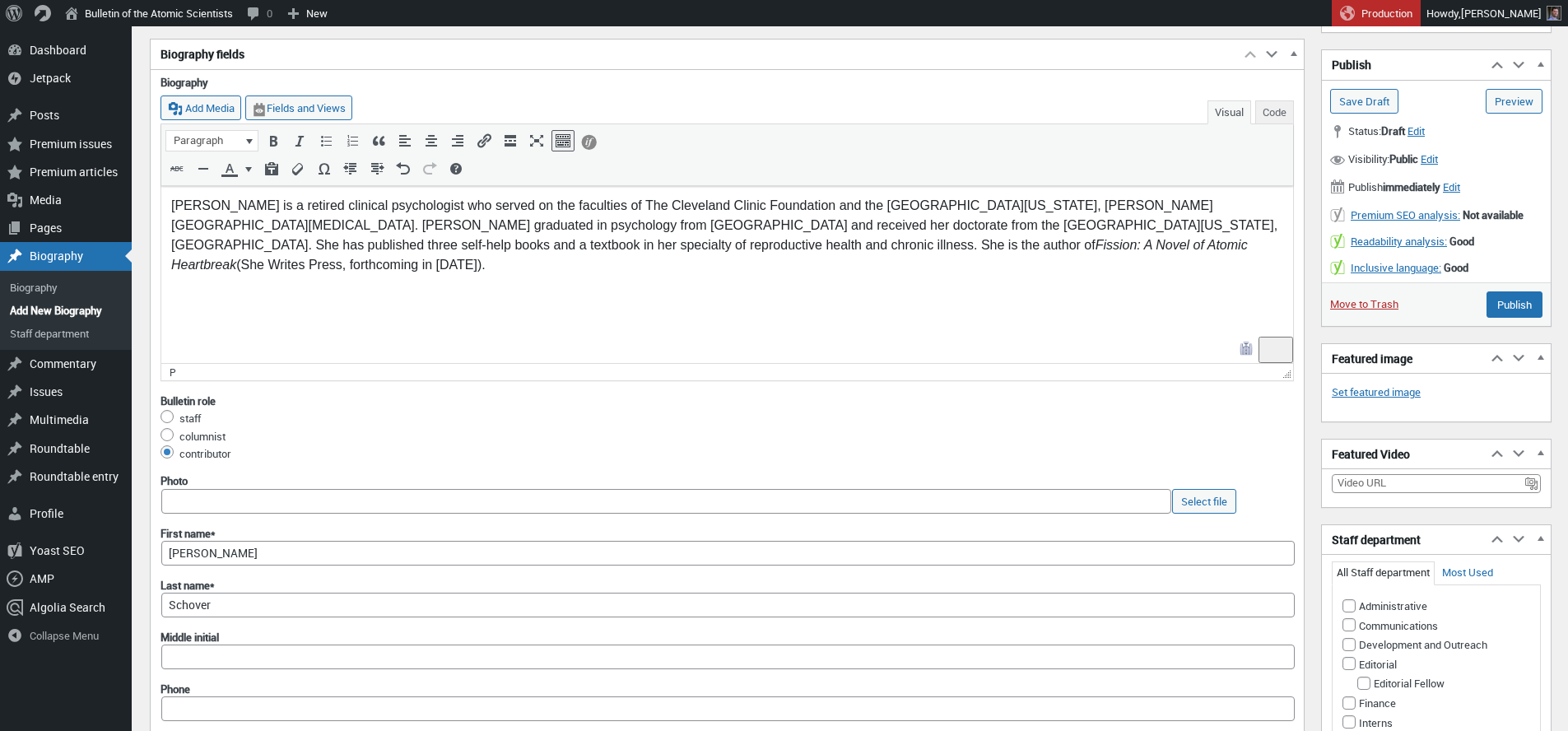 click on "Leslie R. Schover is a retired clinical psychologist who served on the faculties of The Cleveland Clinic Foundation and the University of Texas, M. D. Anderson Cancer Center. Schover graduated in psychology from Brown University and received her doctorate from the University of California, Los Angeles. She has published three self-help books and a textbook in her specialty of reproductive health and chronic illness. She is the author of  Fission: A Novel of Atomic Heartbreak  (She Writes Press, forthcoming in 2026)." at bounding box center [727, 235] 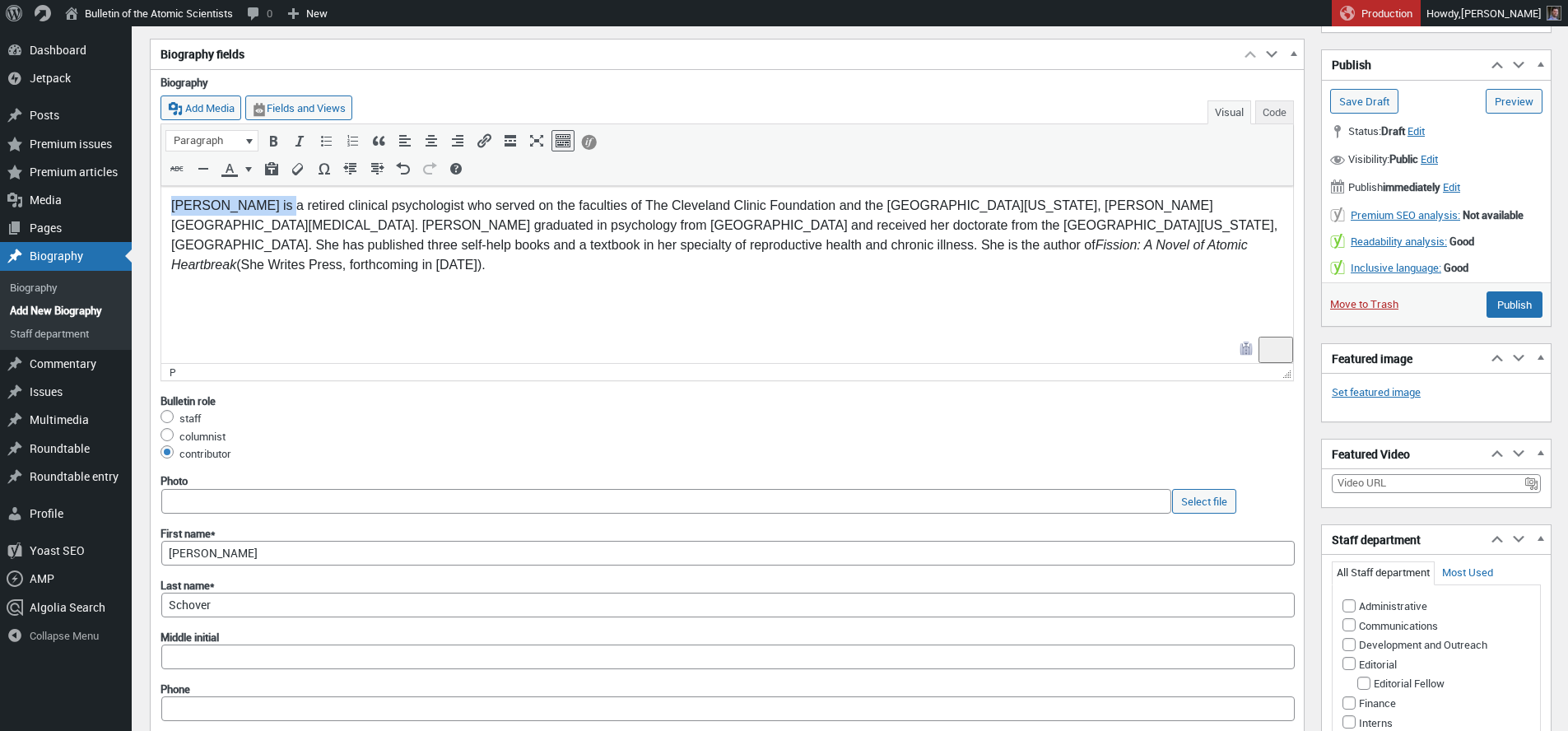 drag, startPoint x: 271, startPoint y: 207, endPoint x: 169, endPoint y: 199, distance: 102.31324 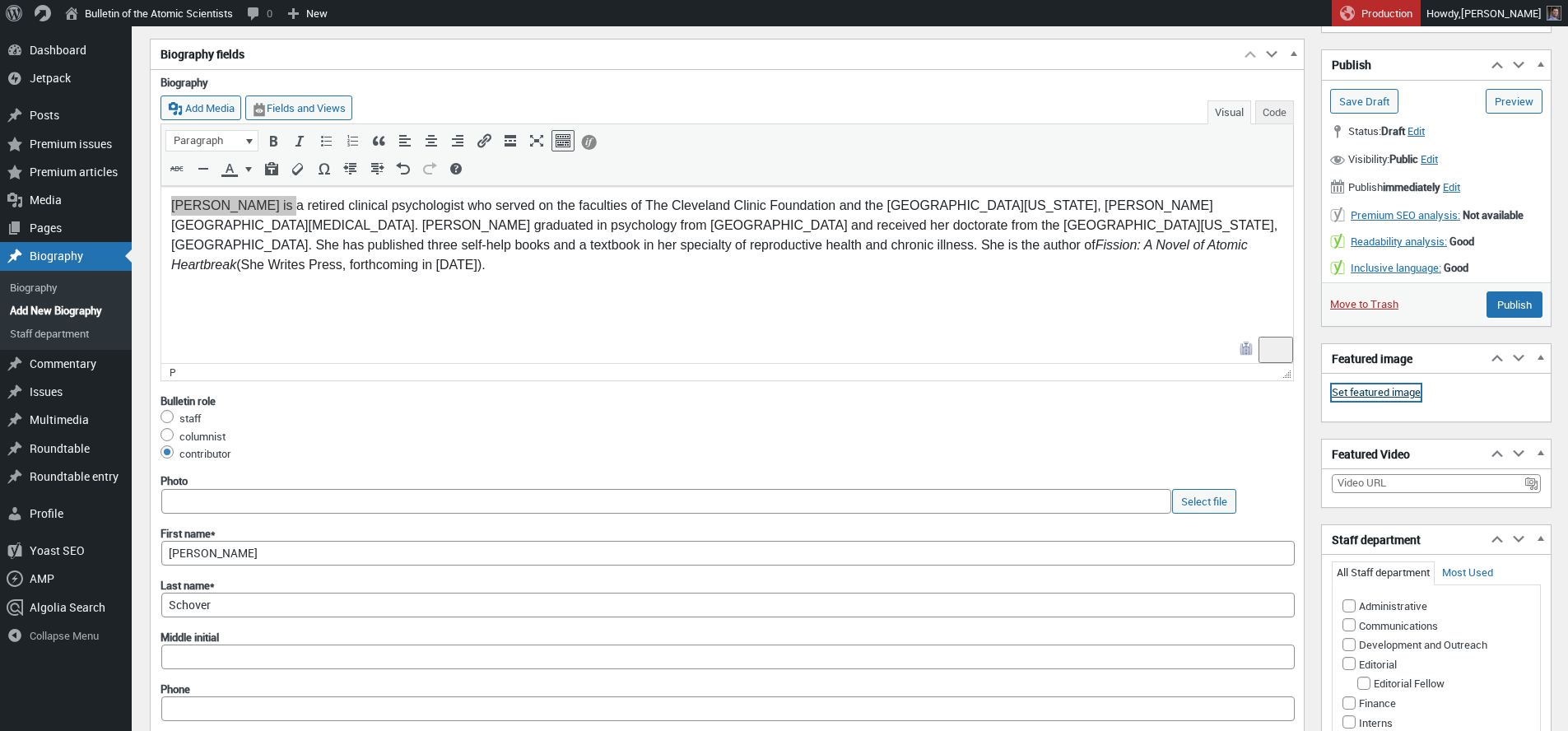 click on "Set featured image" at bounding box center [1376, 393] 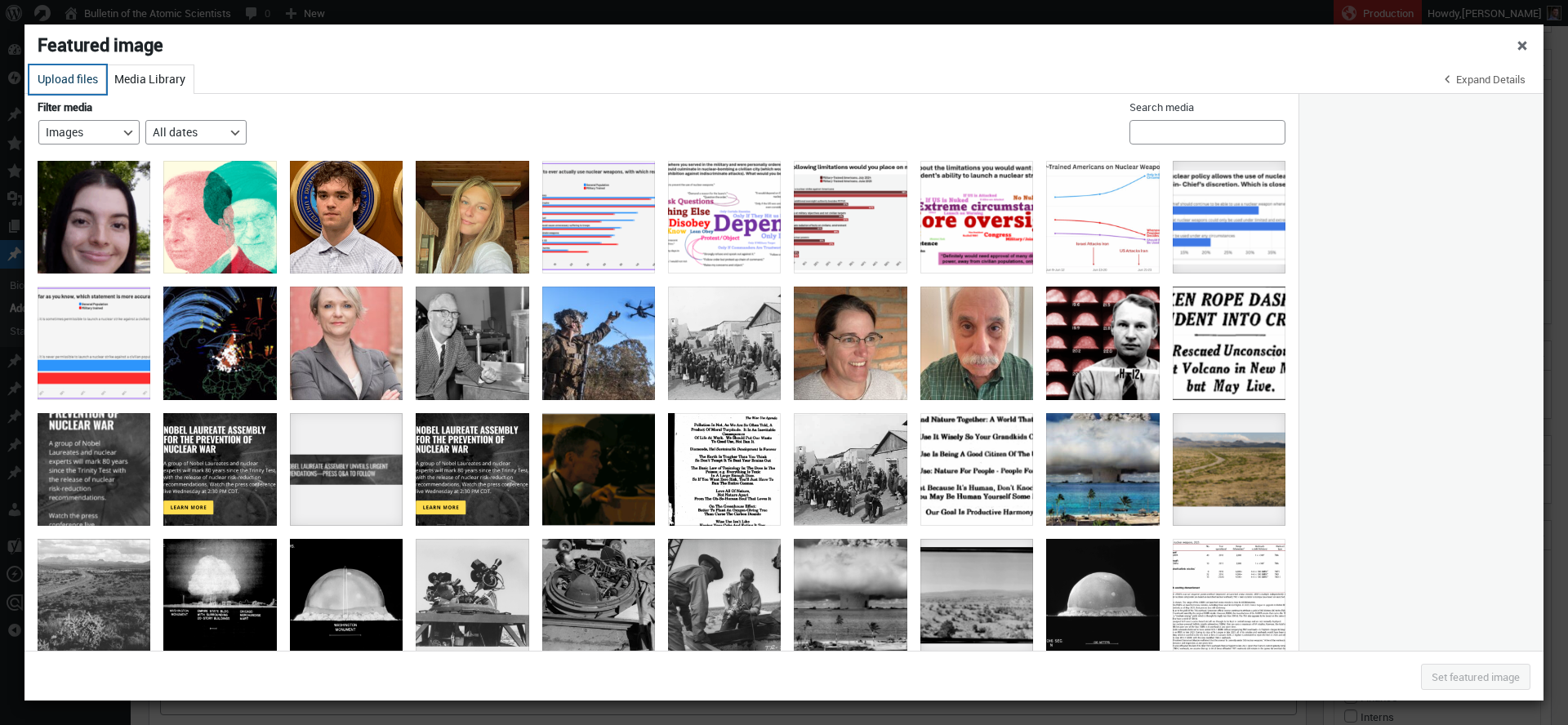 click on "Upload files" at bounding box center [68, 79] 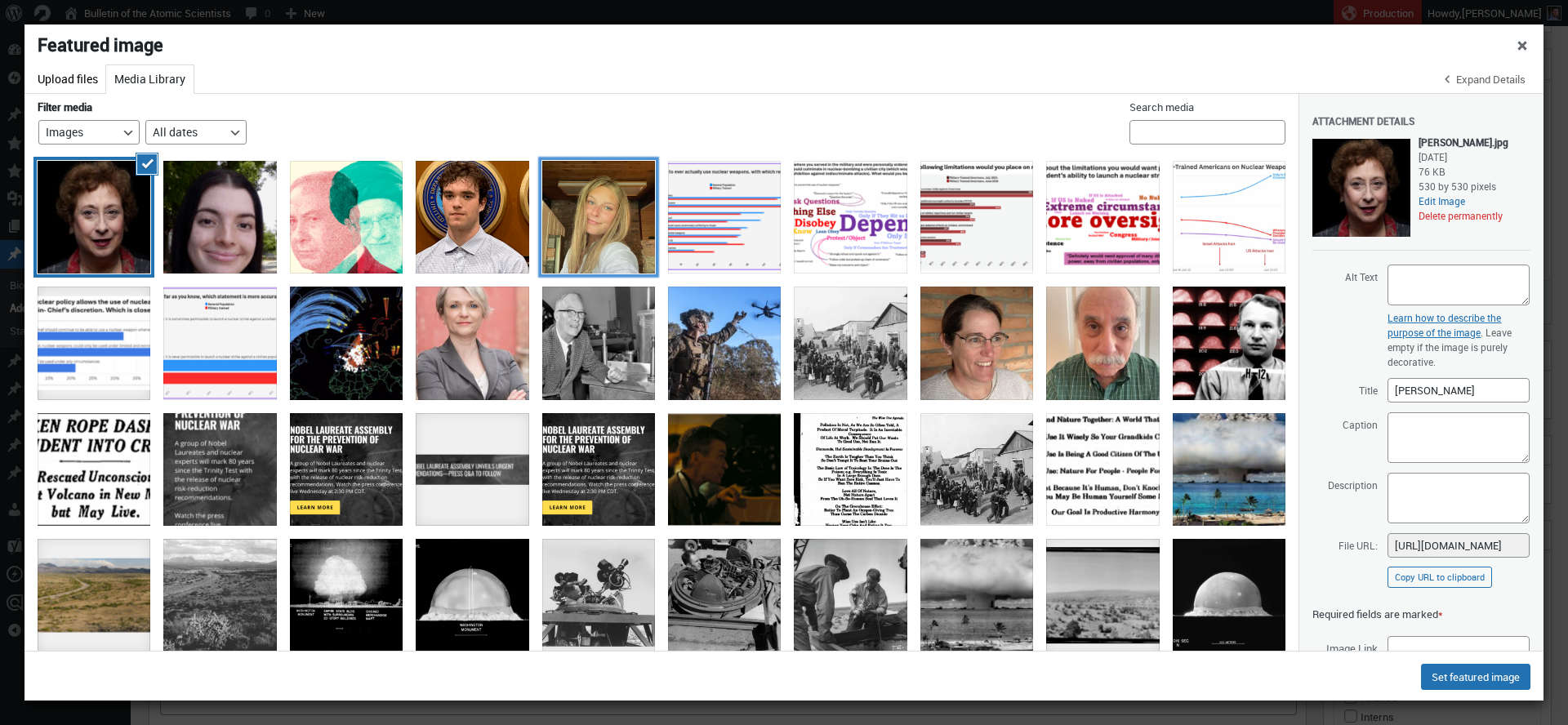 click at bounding box center [599, 217] 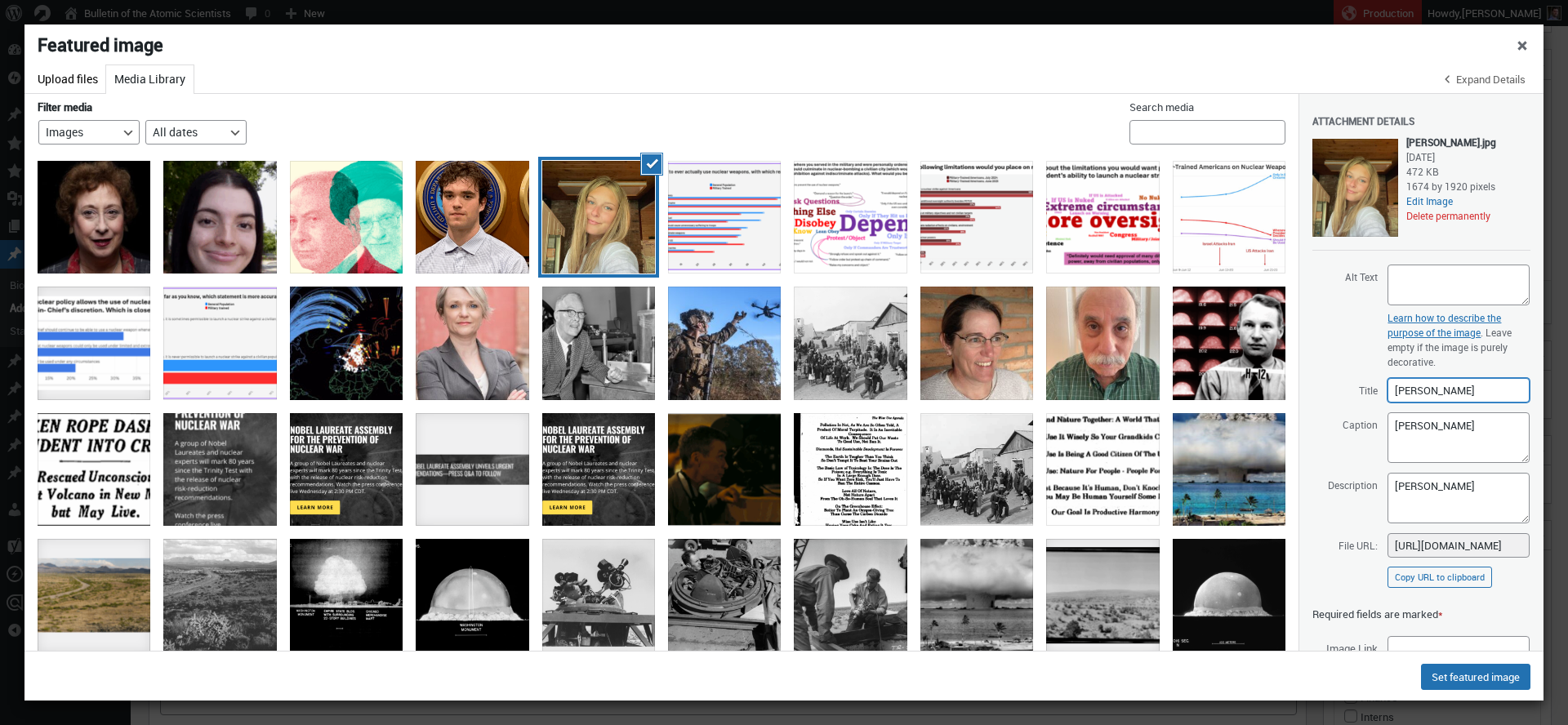drag, startPoint x: 1477, startPoint y: 393, endPoint x: 1318, endPoint y: 395, distance: 159.01258 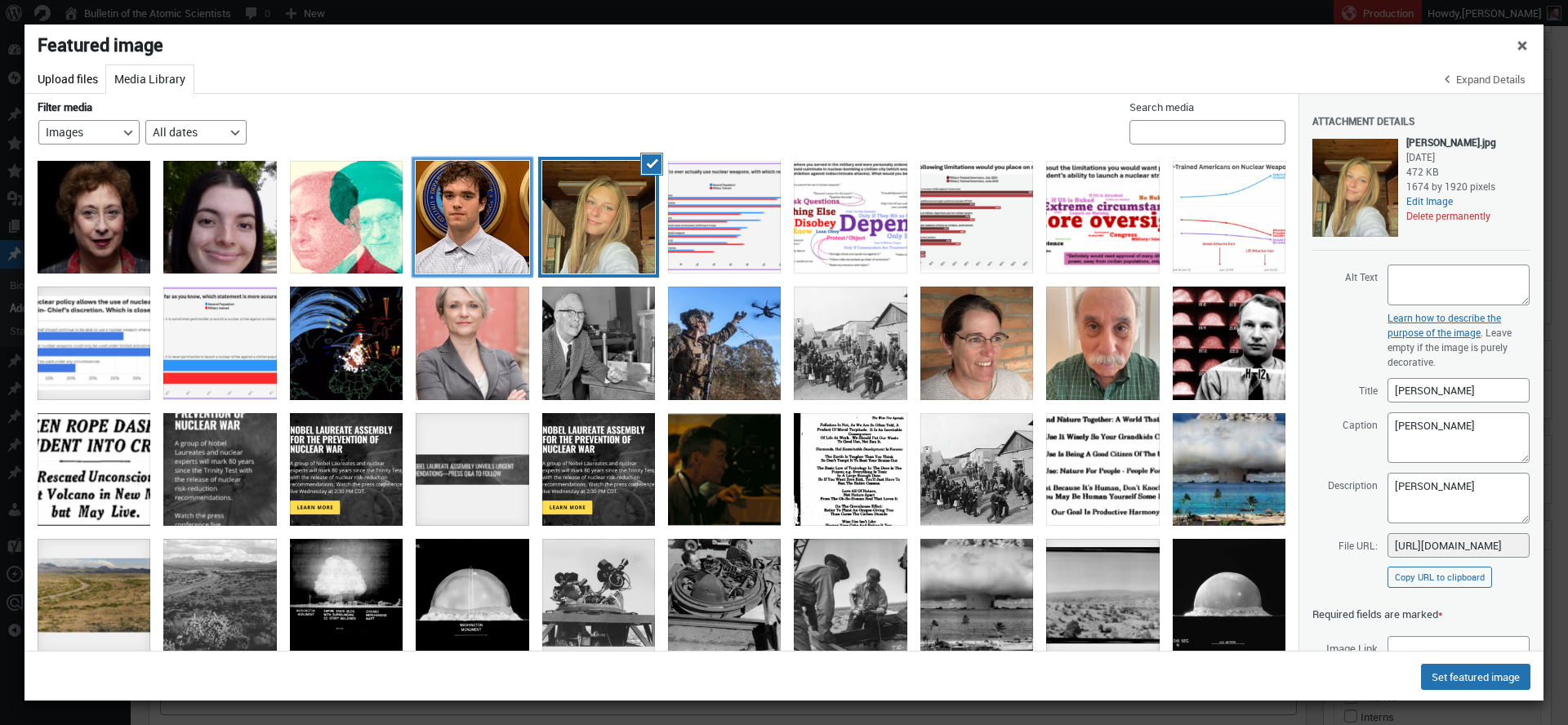 click at bounding box center [472, 217] 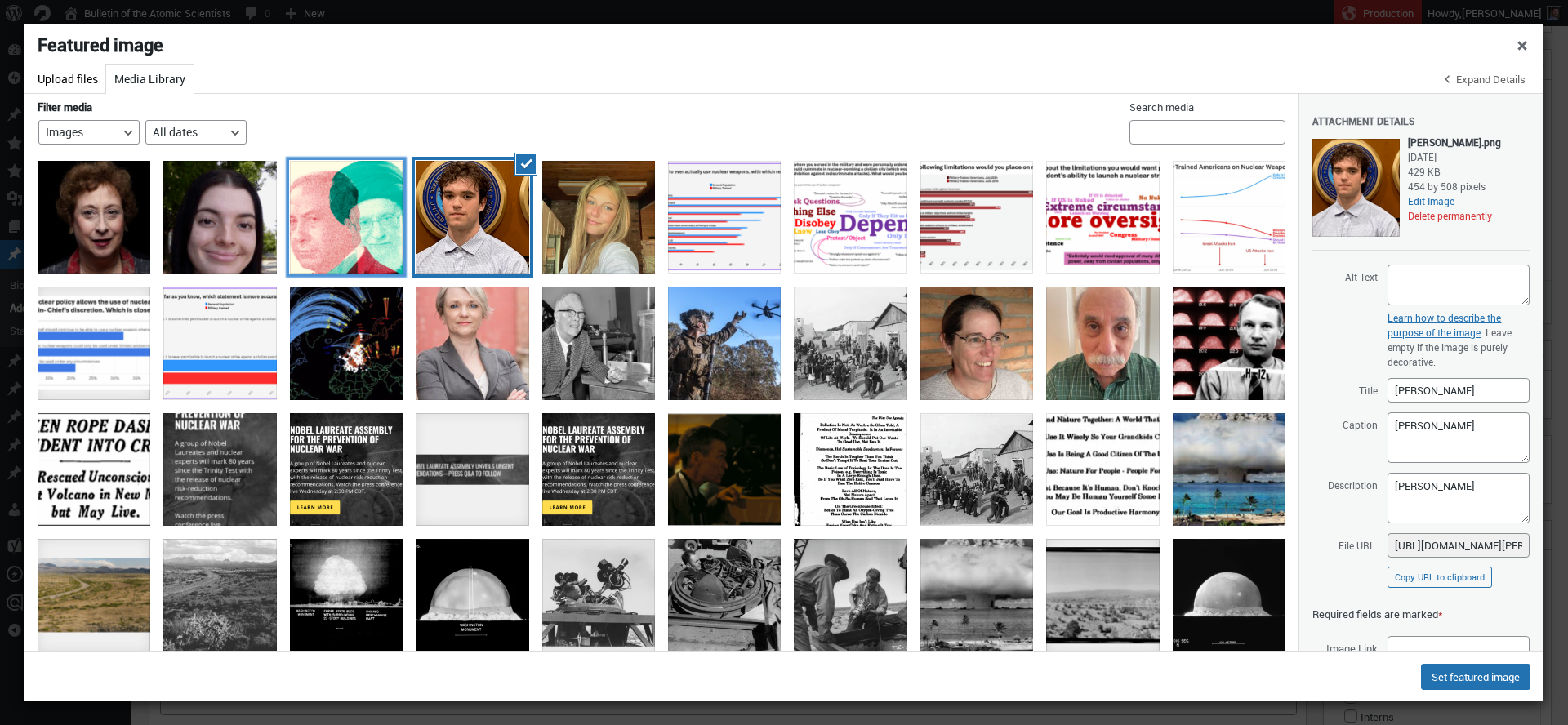 click at bounding box center (346, 217) 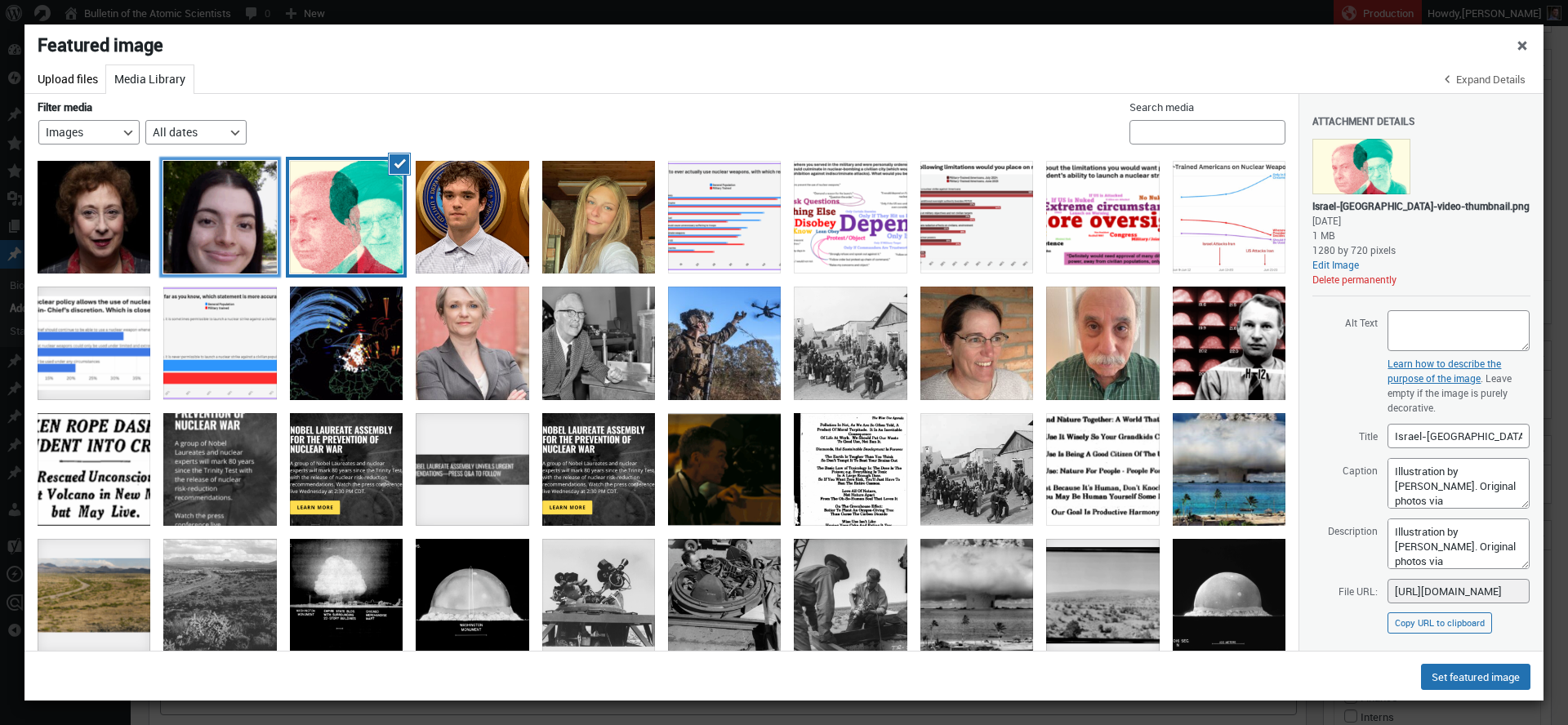 click at bounding box center [220, 217] 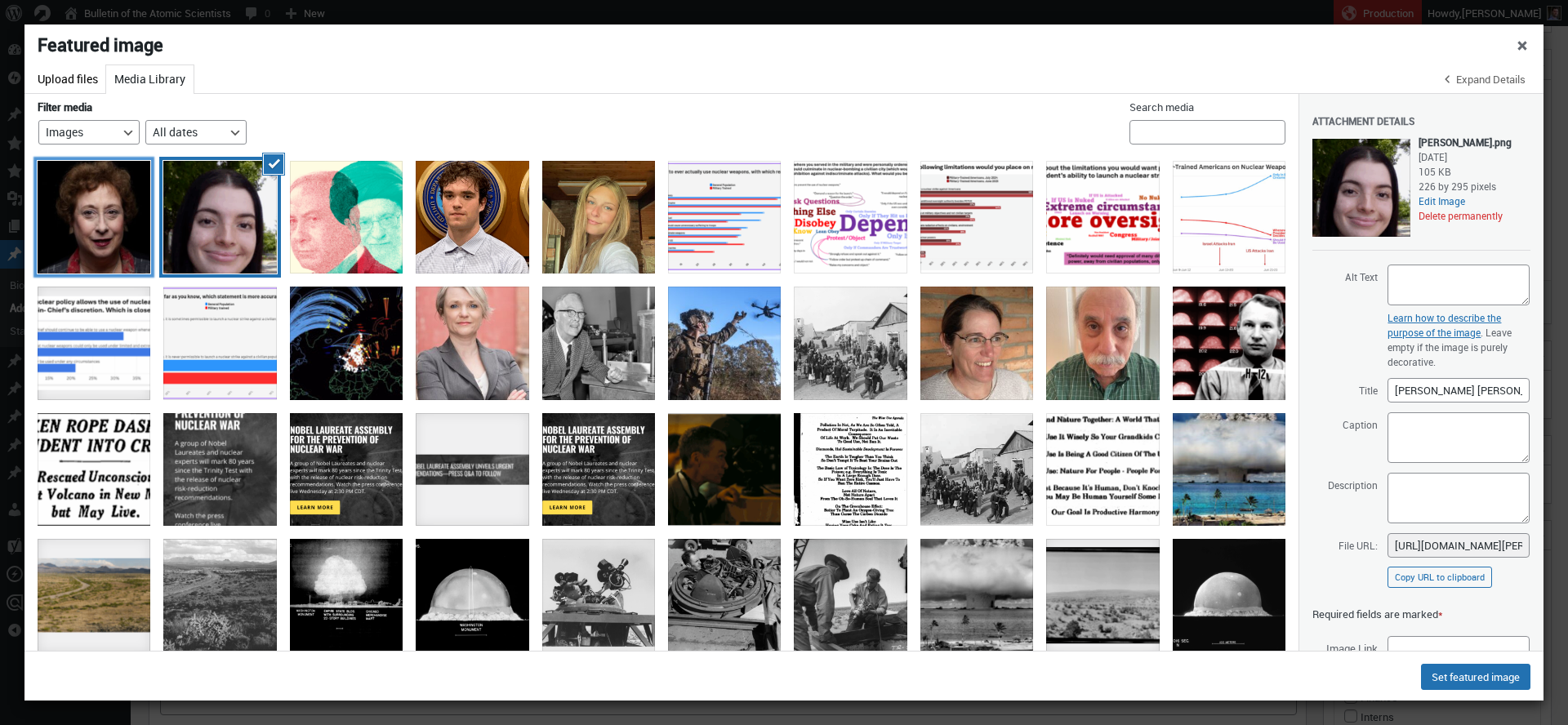 click at bounding box center (94, 217) 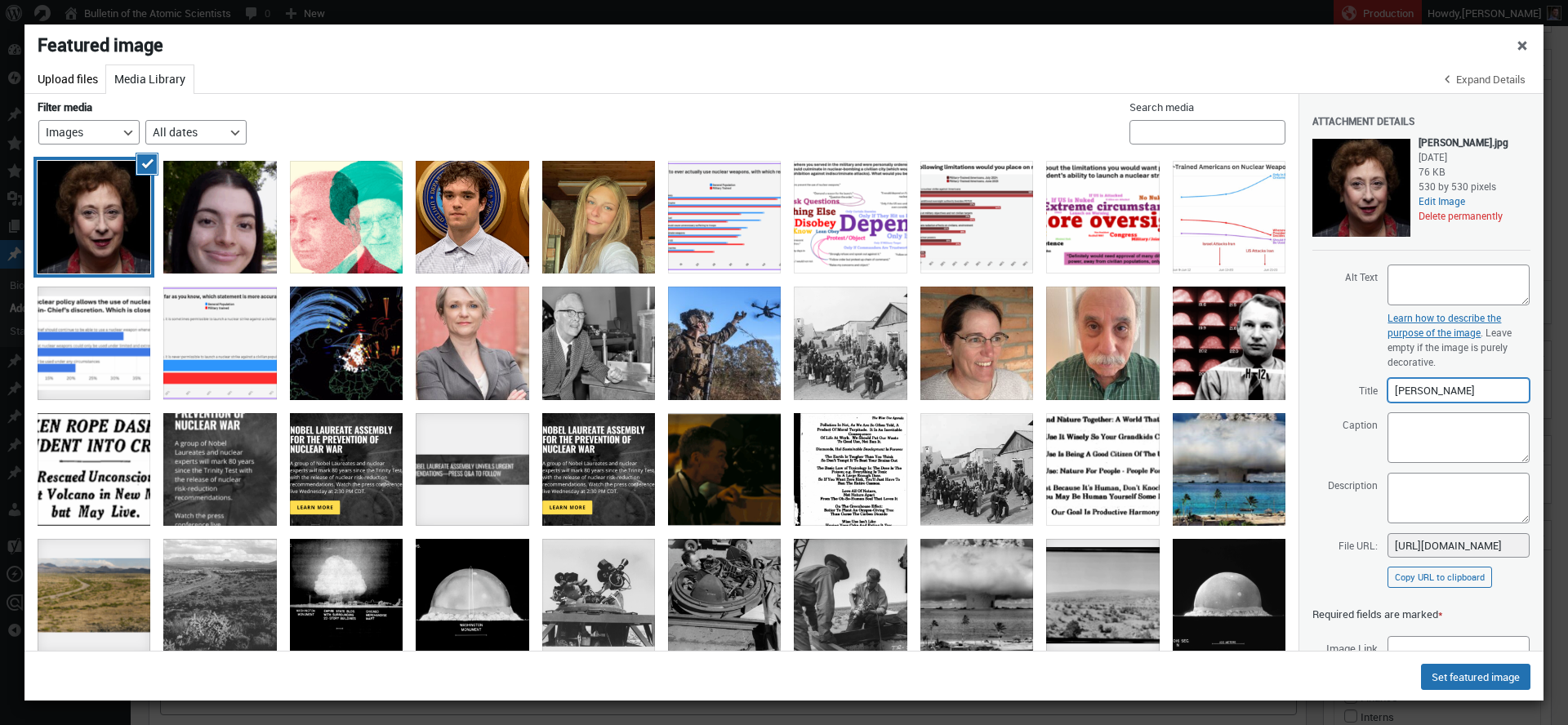 click on "Leslie_Schover" at bounding box center (1459, 390) 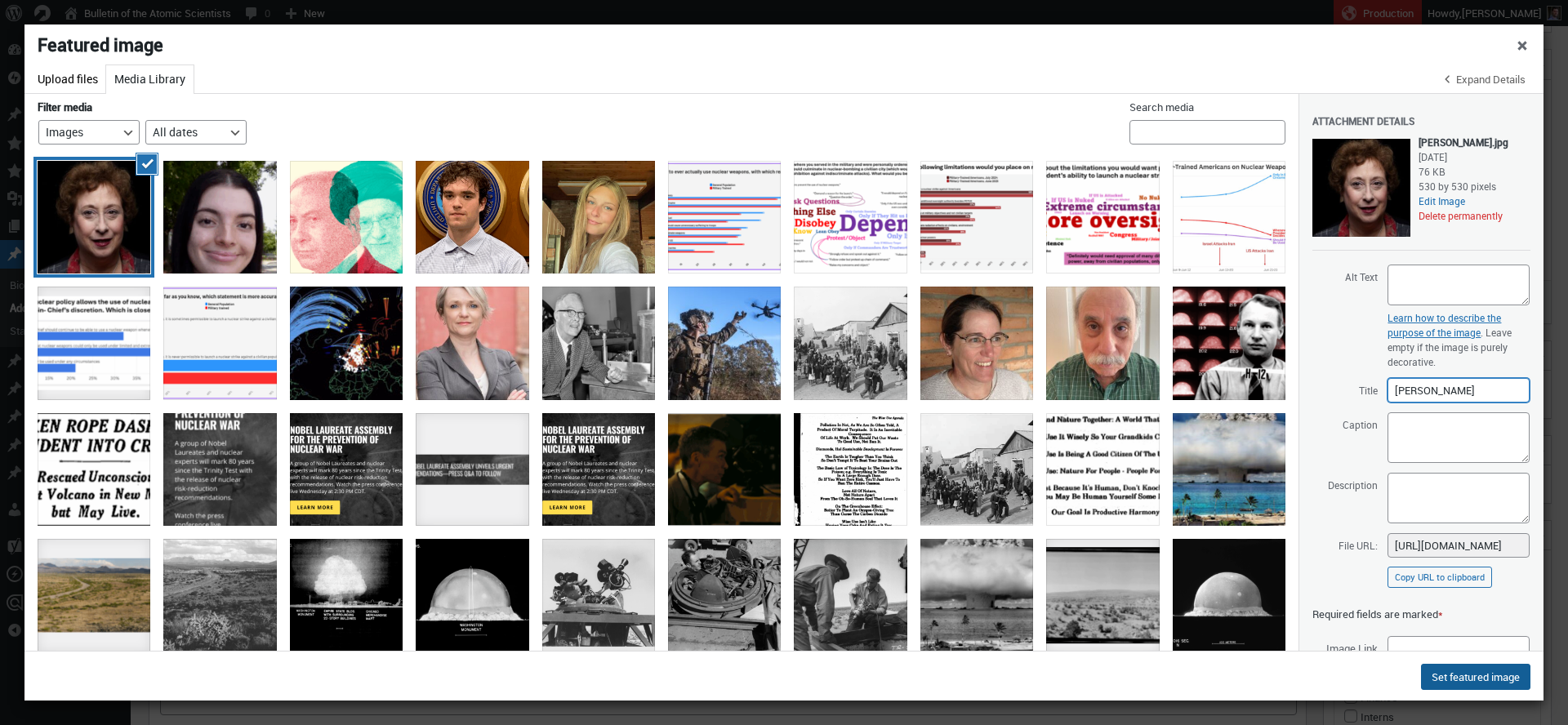 type on "Leslie R. Schover" 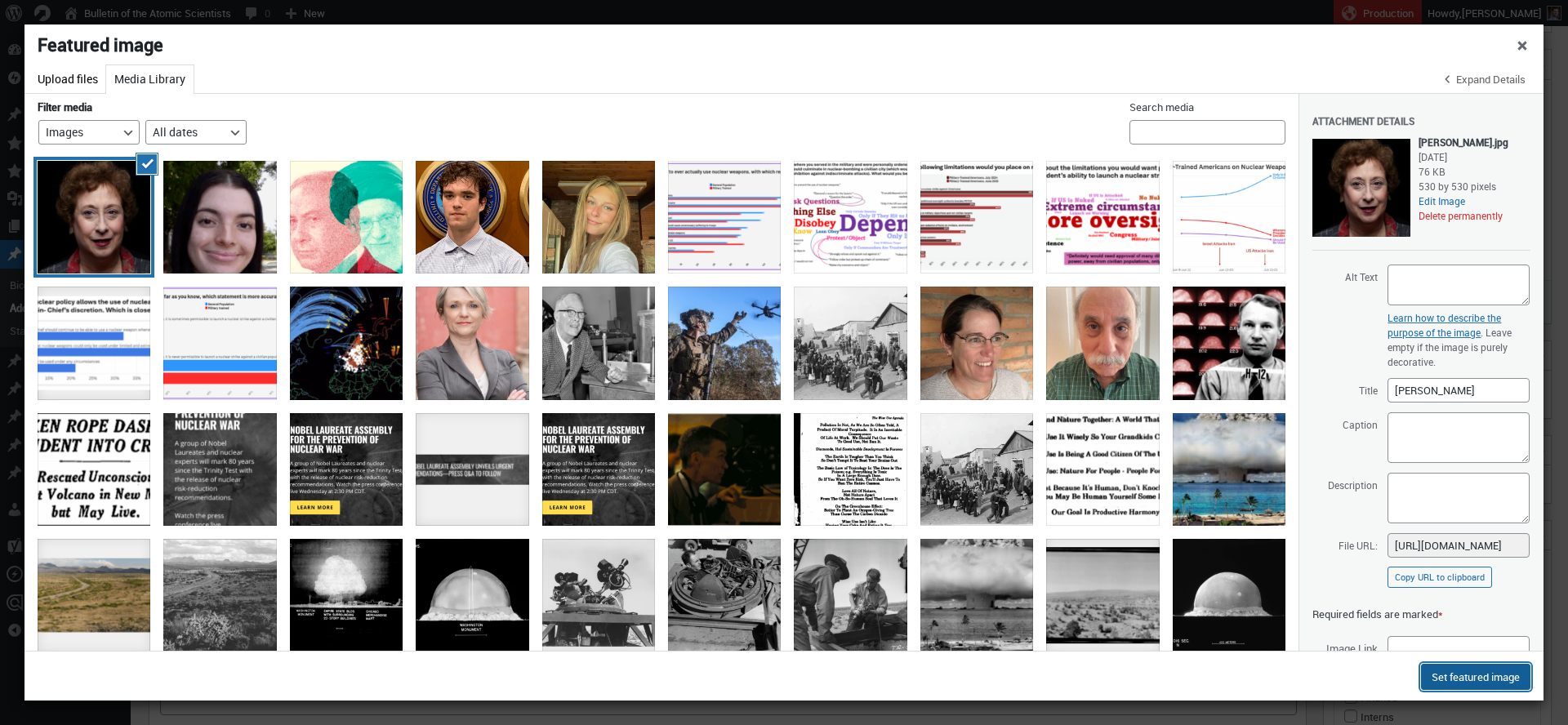 click on "Set featured image" at bounding box center [1476, 677] 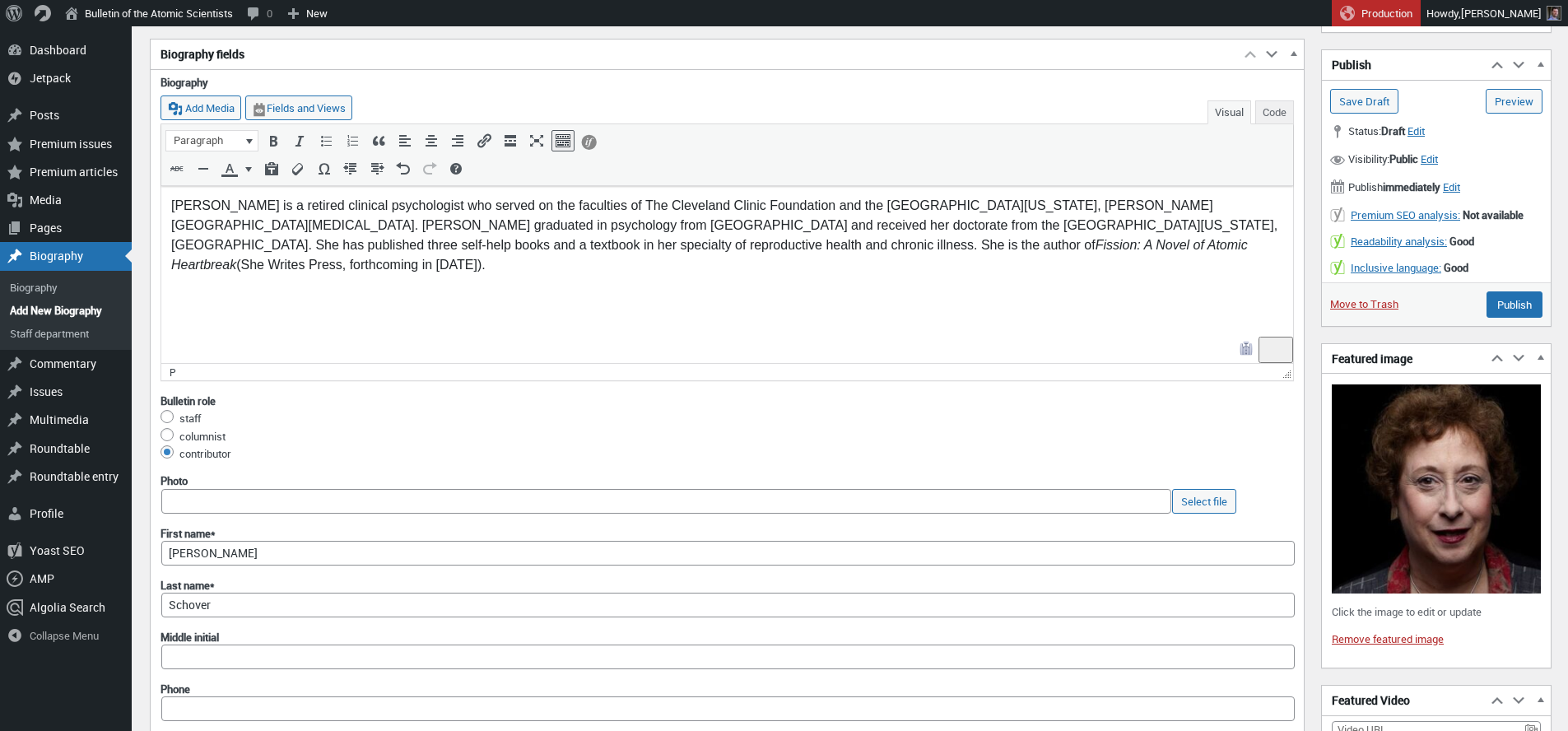 click on "Leslie R. Schover is a retired clinical psychologist who served on the faculties of The Cleveland Clinic Foundation and the University of Texas, M. D. Anderson Cancer Center. Schover graduated in psychology from Brown University and received her doctorate from the University of California, Los Angeles. She has published three self-help books and a textbook in her specialty of reproductive health and chronic illness. She is the author of  Fission: A Novel of Atomic Heartbreak  (She Writes Press, forthcoming in 2026)." at bounding box center [727, 237] 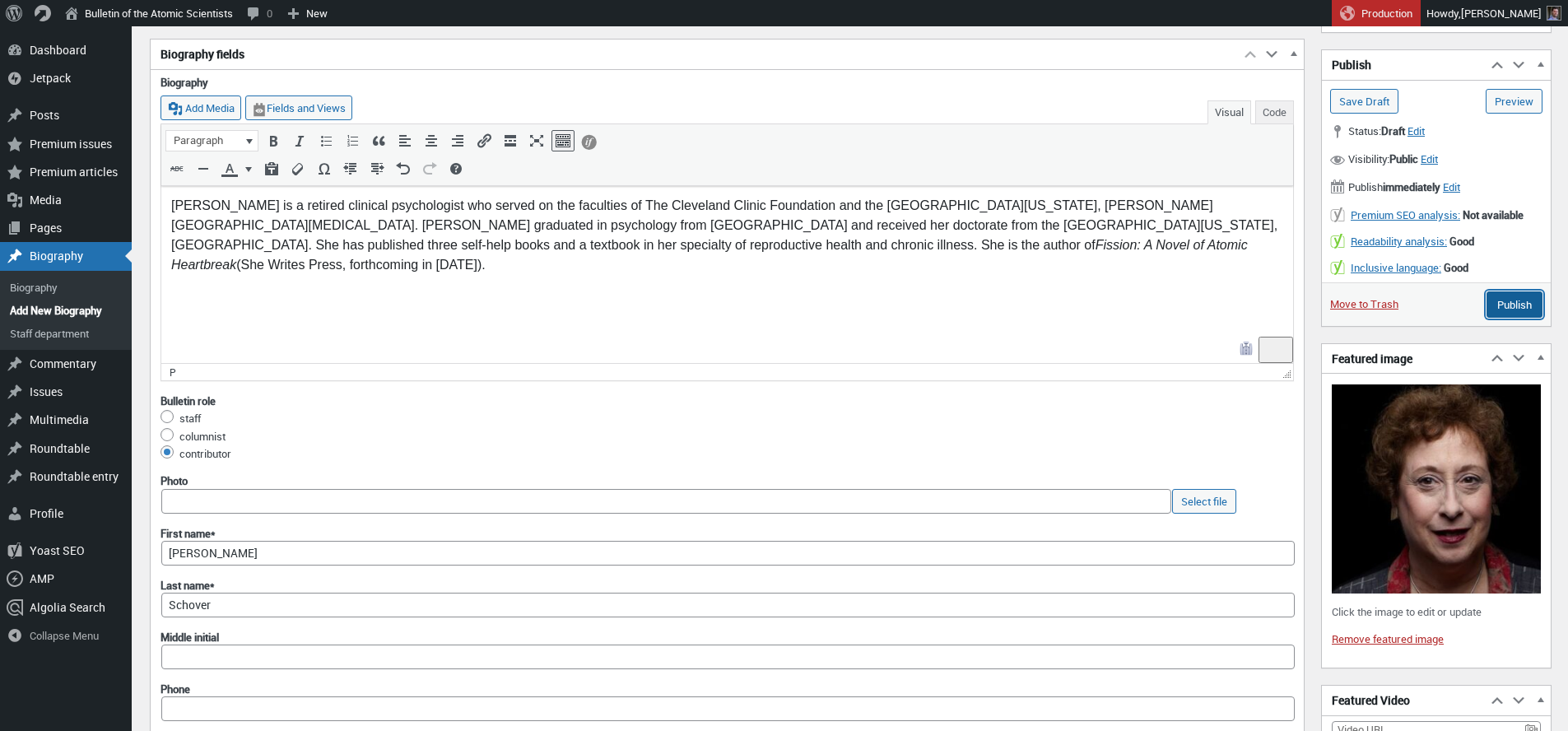 click on "Publish" at bounding box center (1514, 305) 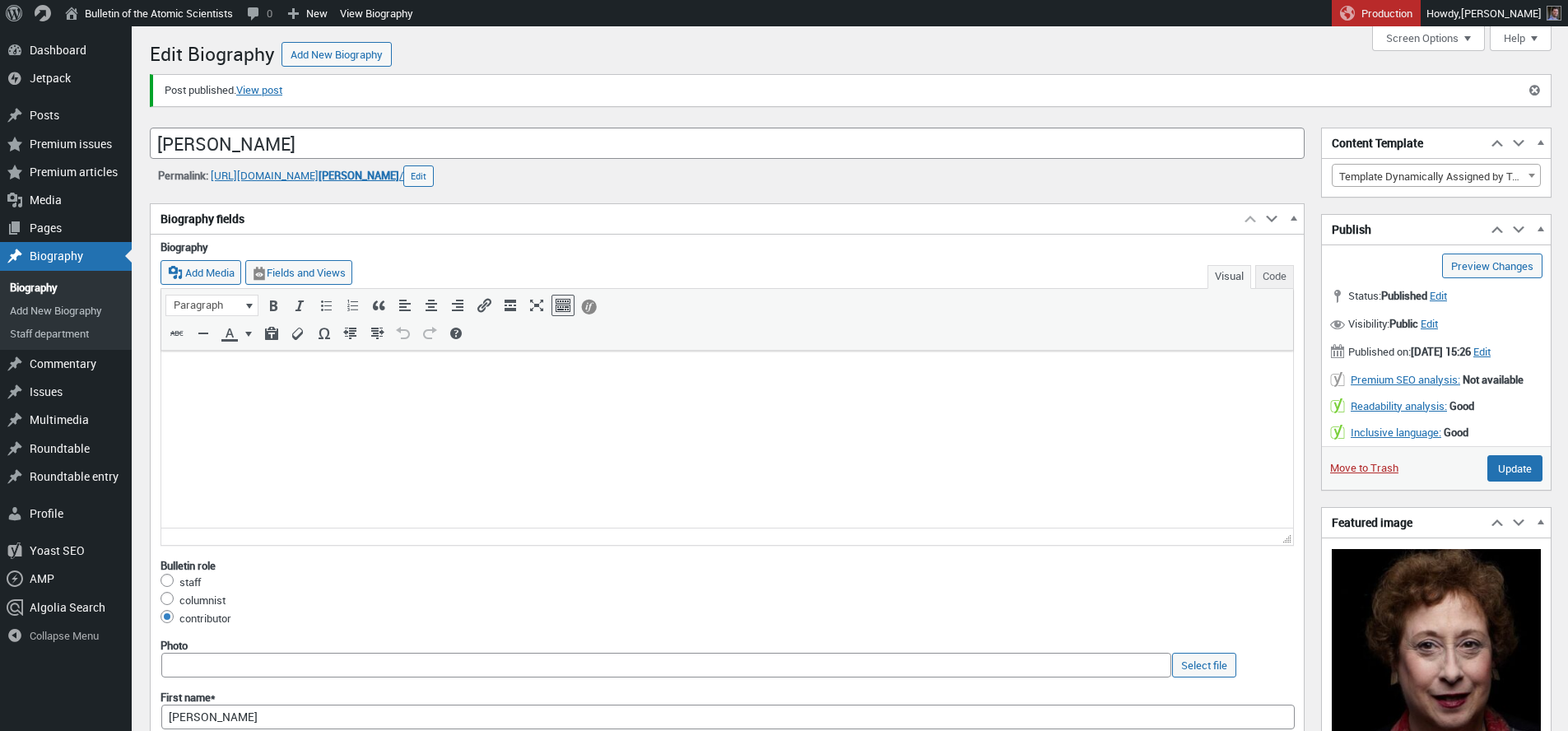 scroll, scrollTop: 0, scrollLeft: 0, axis: both 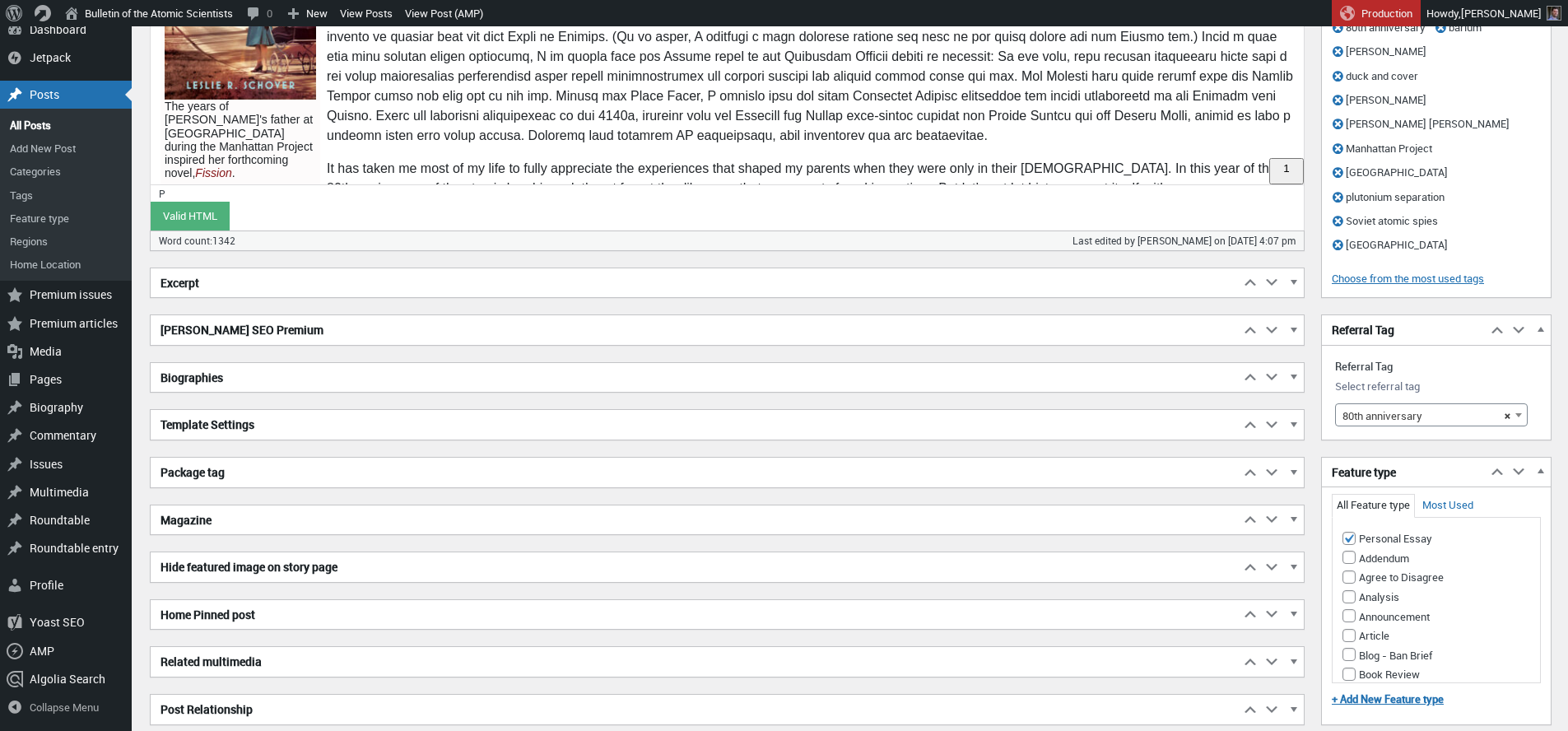 click on "Excerpt" at bounding box center [695, 283] 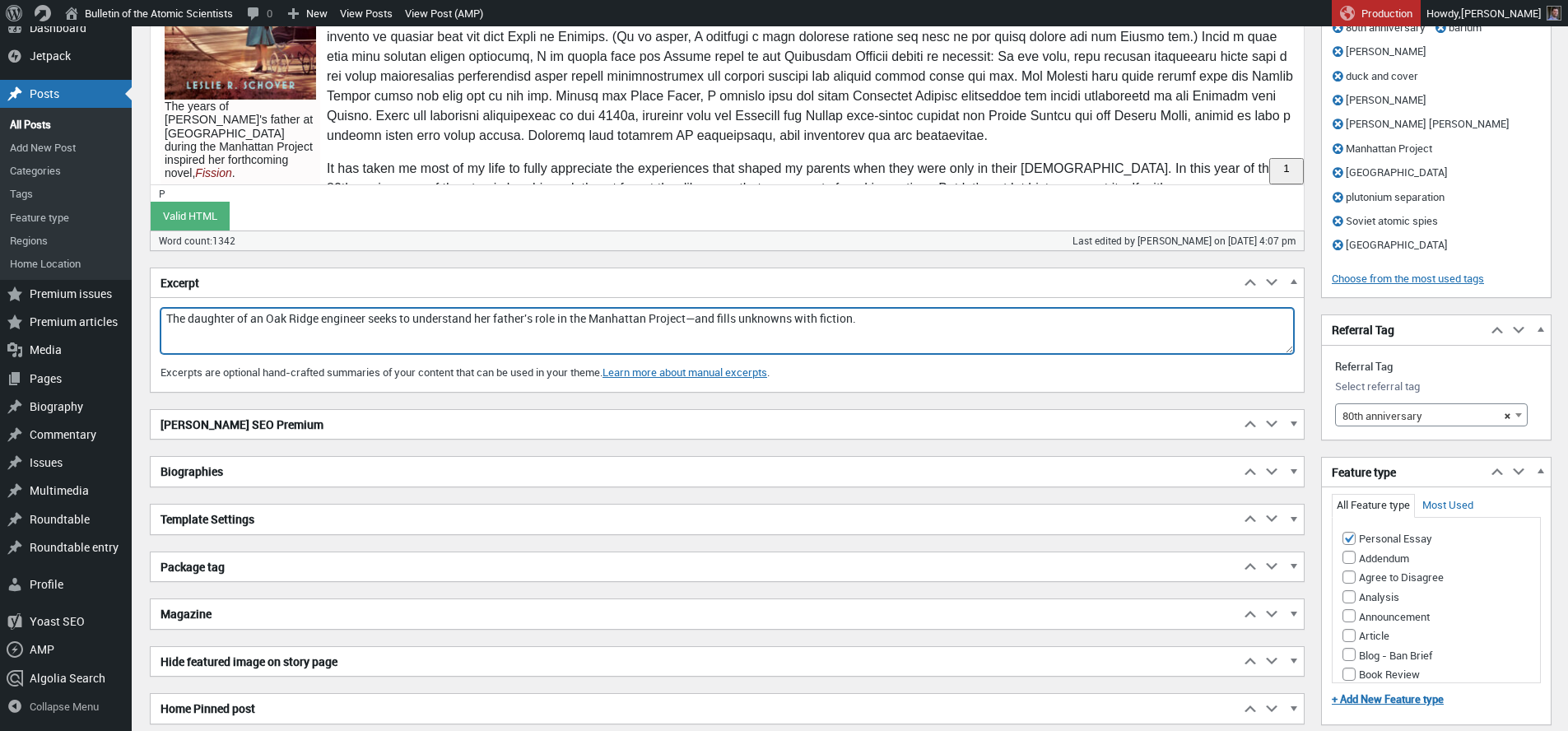 click on "The daughter of an Oak Ridge engineer seeks to understand her father's role in the Manhattan Project—and fills unknowns with fiction." at bounding box center (727, 331) 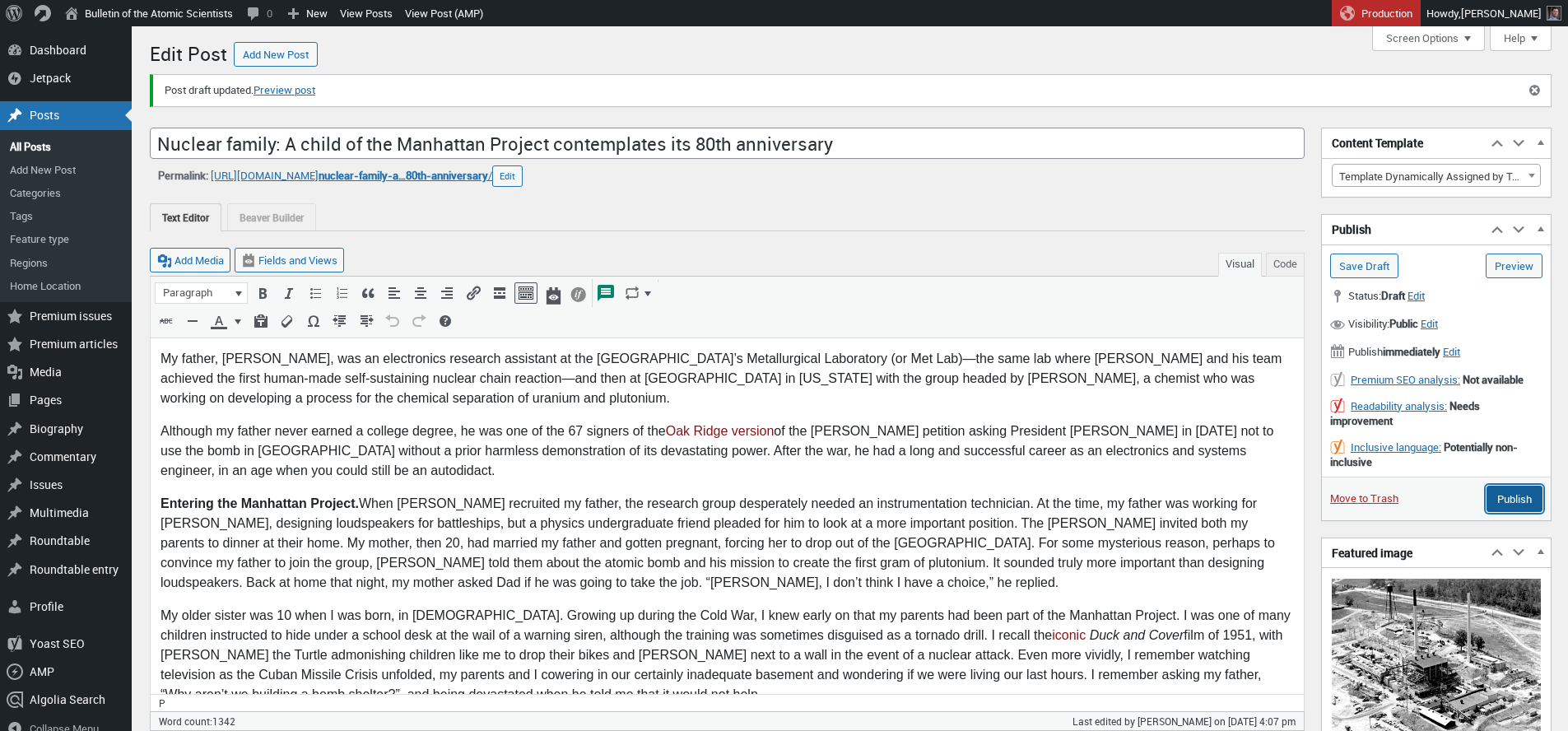 click on "Publish" at bounding box center [1514, 499] 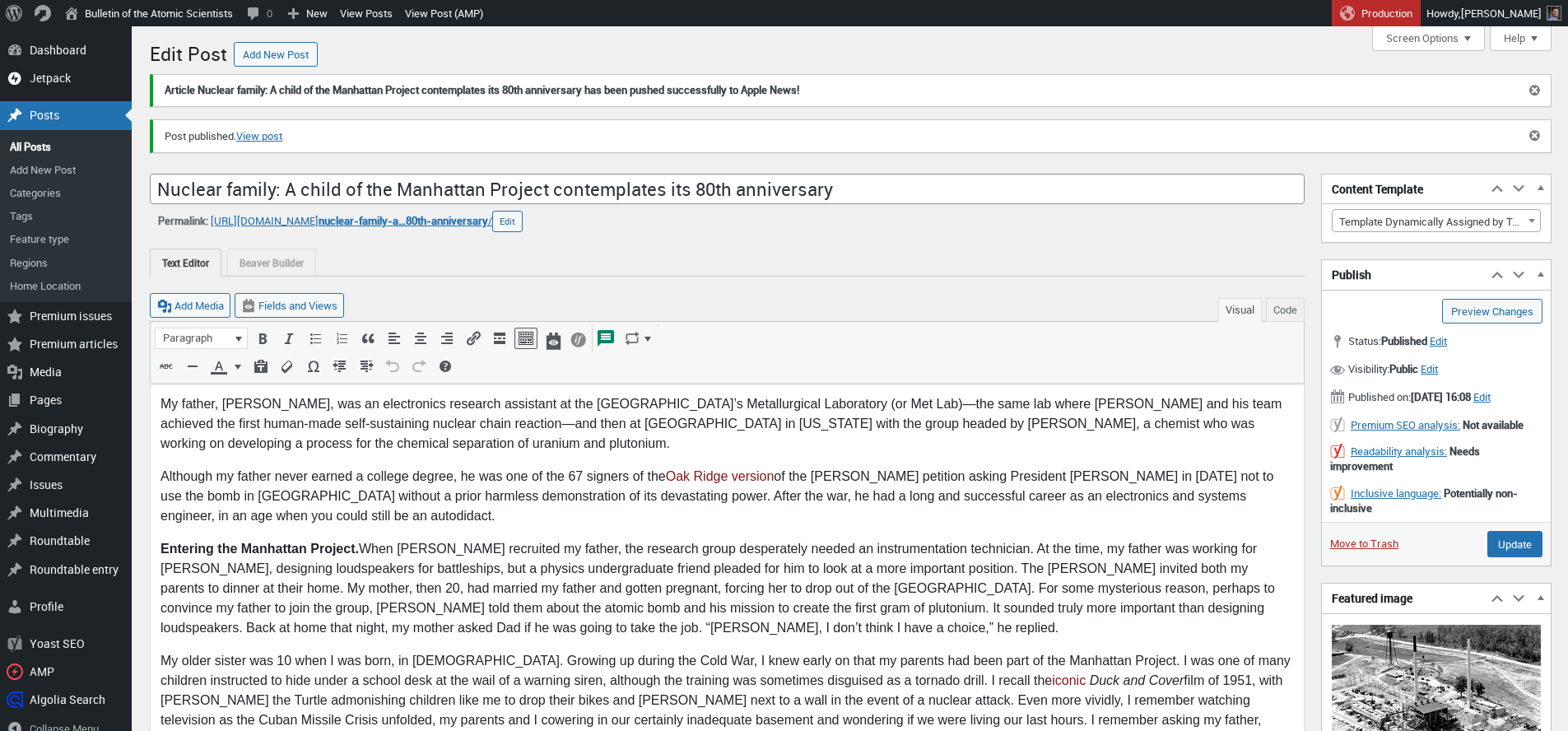 scroll, scrollTop: 0, scrollLeft: 0, axis: both 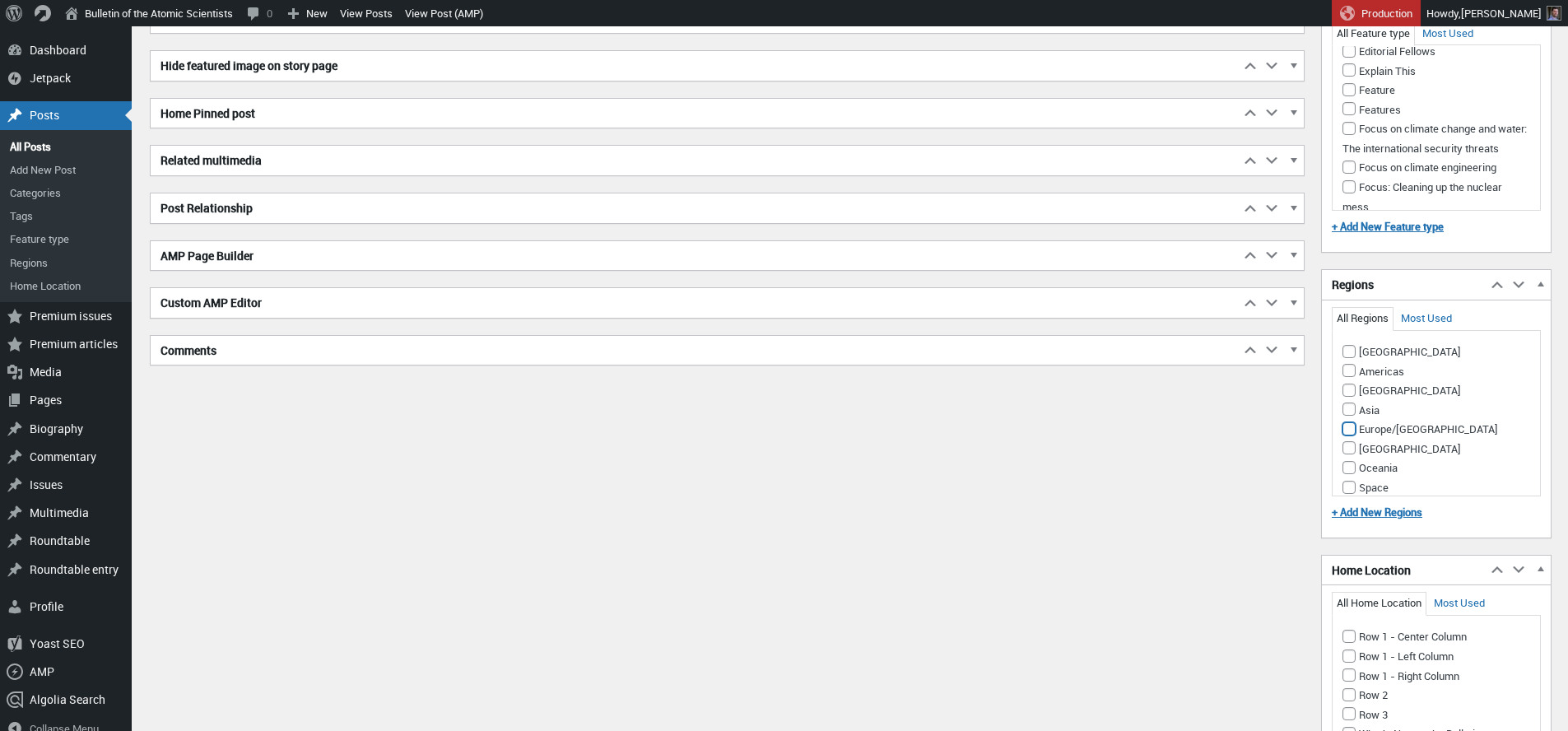 click on "Europe/[GEOGRAPHIC_DATA]" at bounding box center (1349, 429) 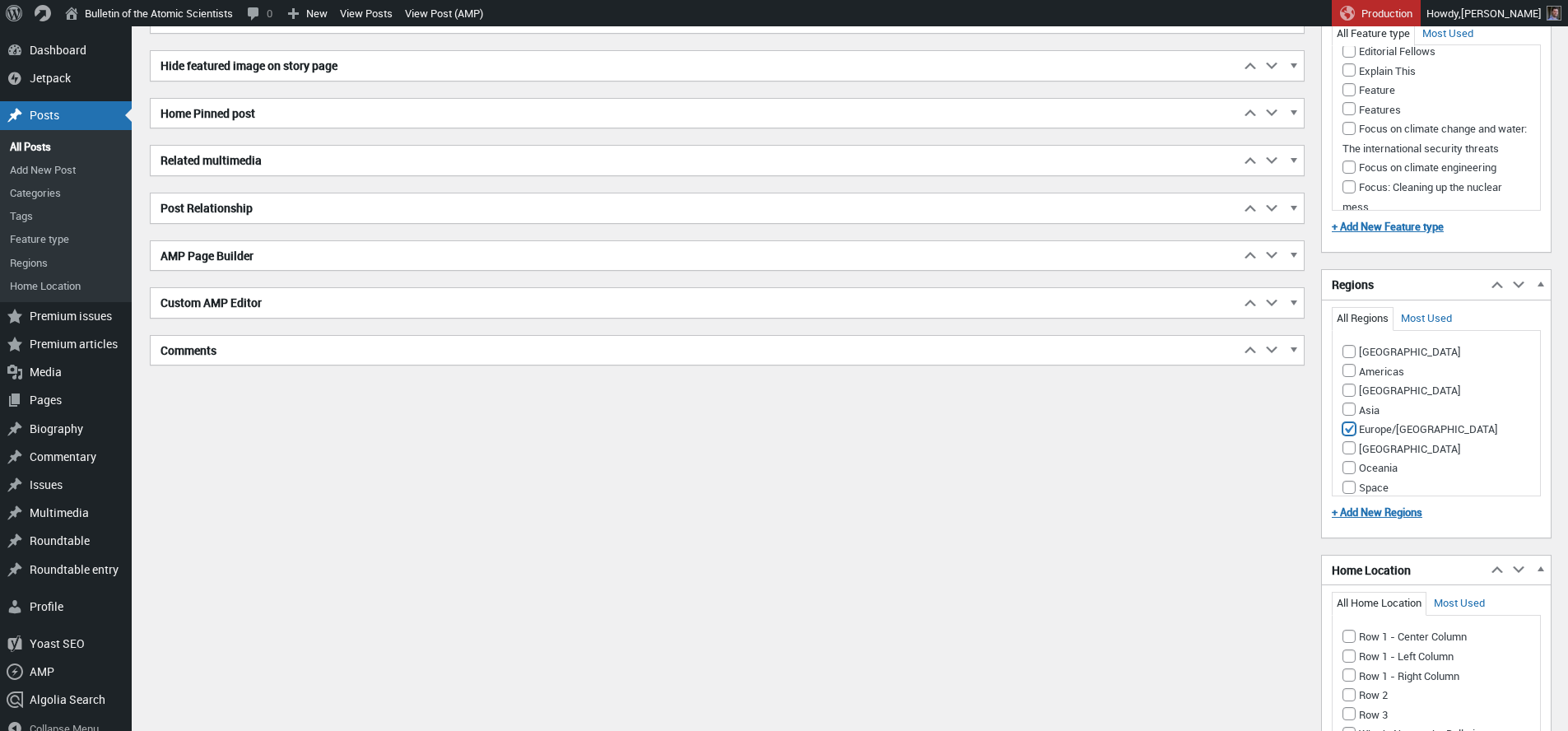 checkbox on "true" 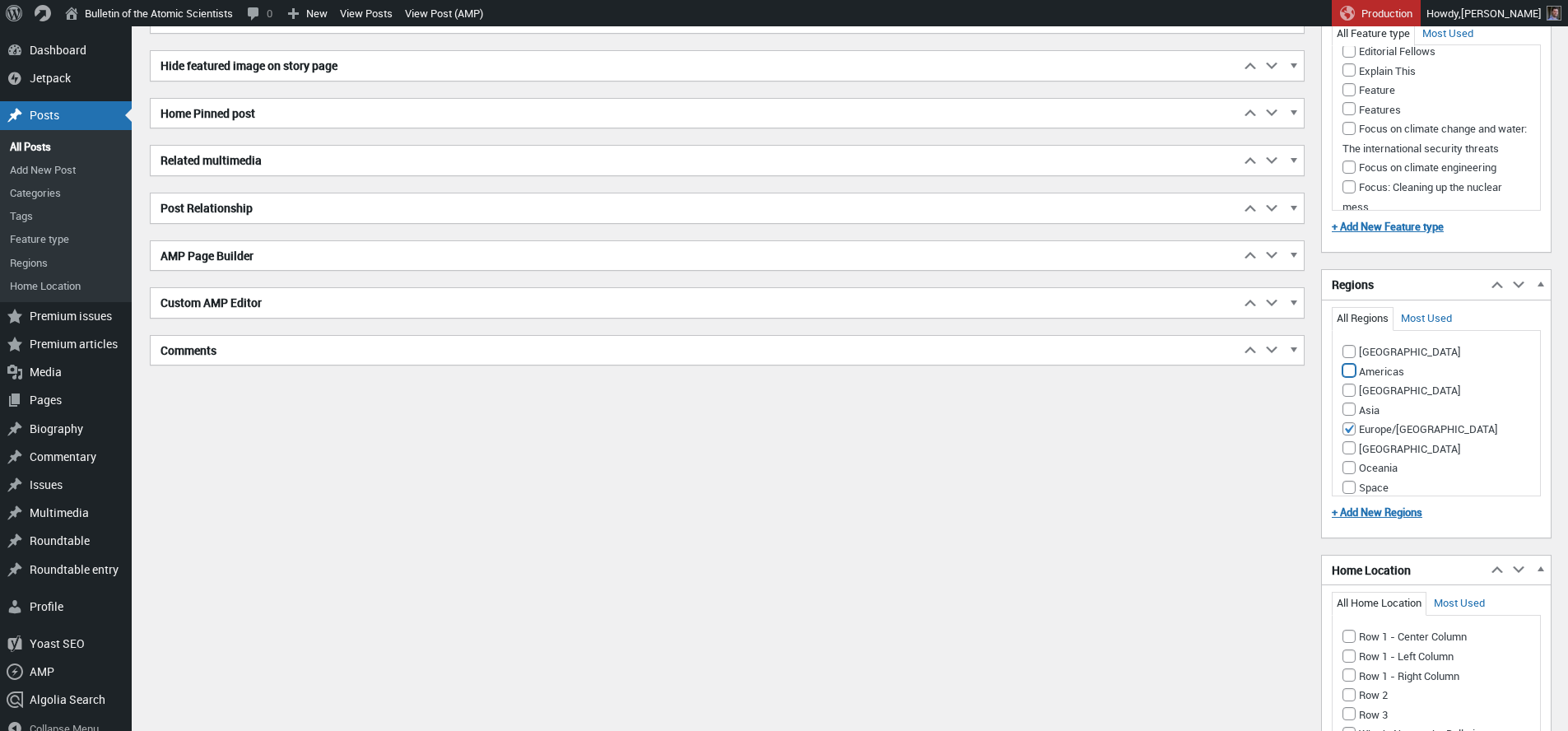 drag, startPoint x: 1352, startPoint y: 356, endPoint x: 1345, endPoint y: 362, distance: 9.219544 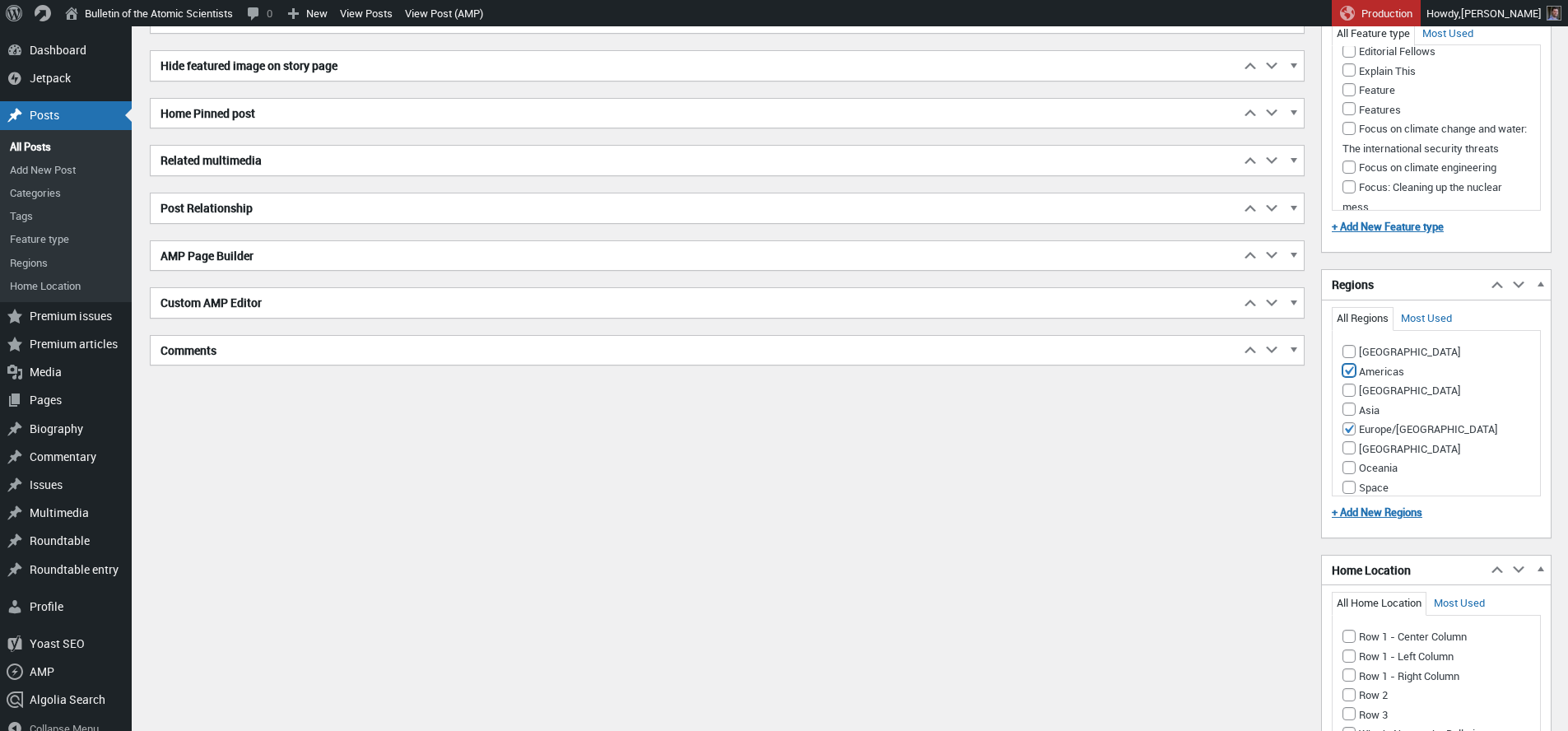 checkbox on "true" 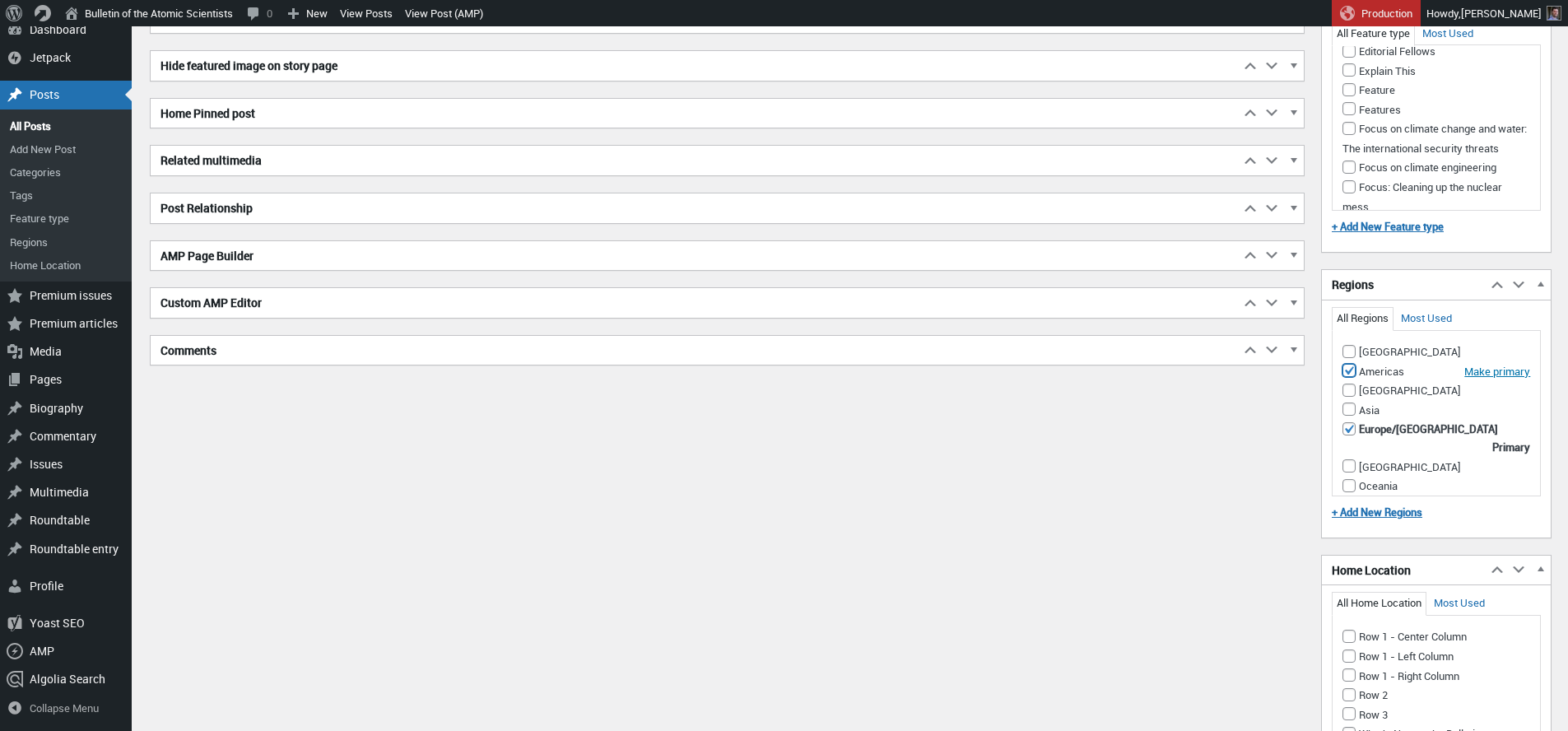 scroll, scrollTop: 2145, scrollLeft: 0, axis: vertical 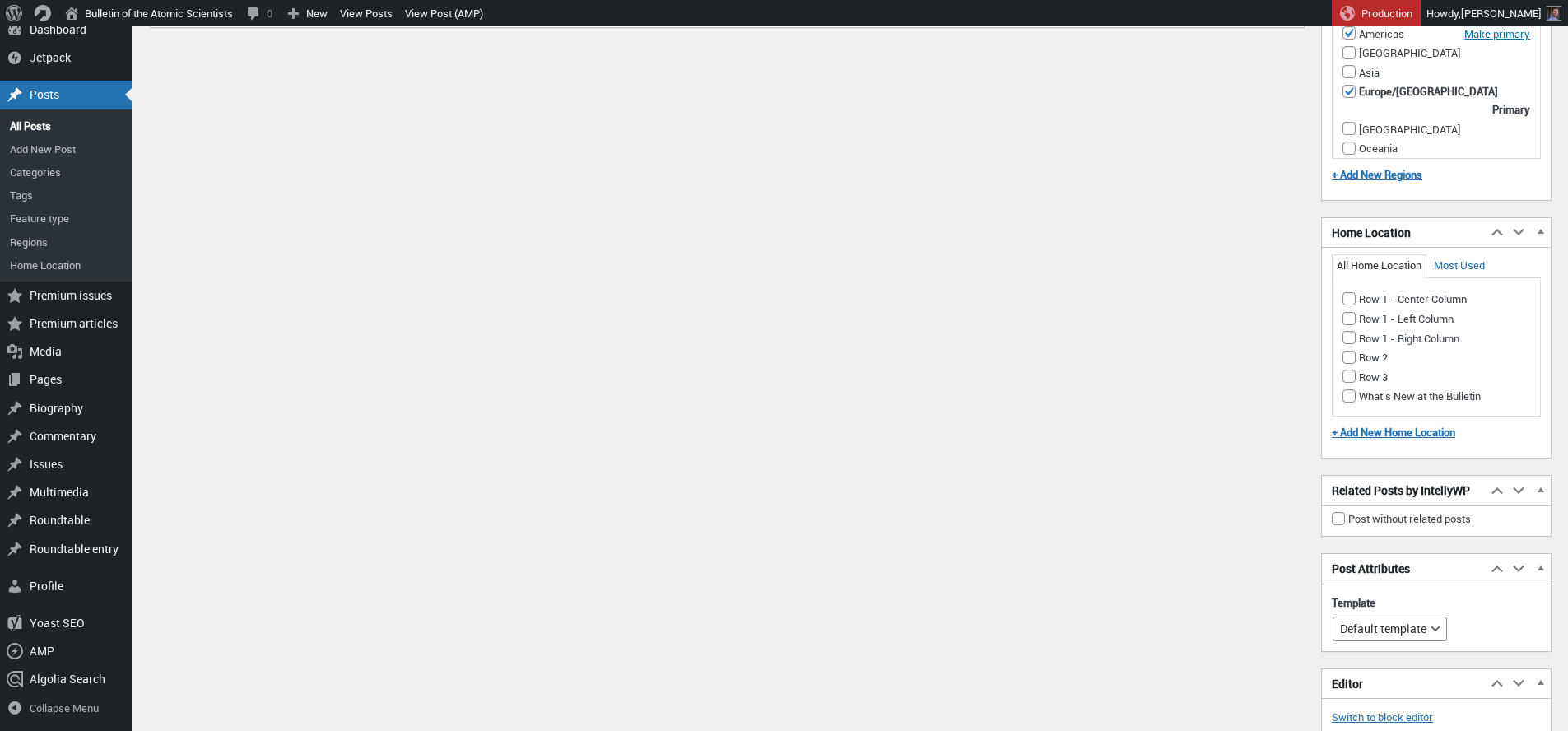 click on "Row 1 - Right Column" at bounding box center [1436, 338] 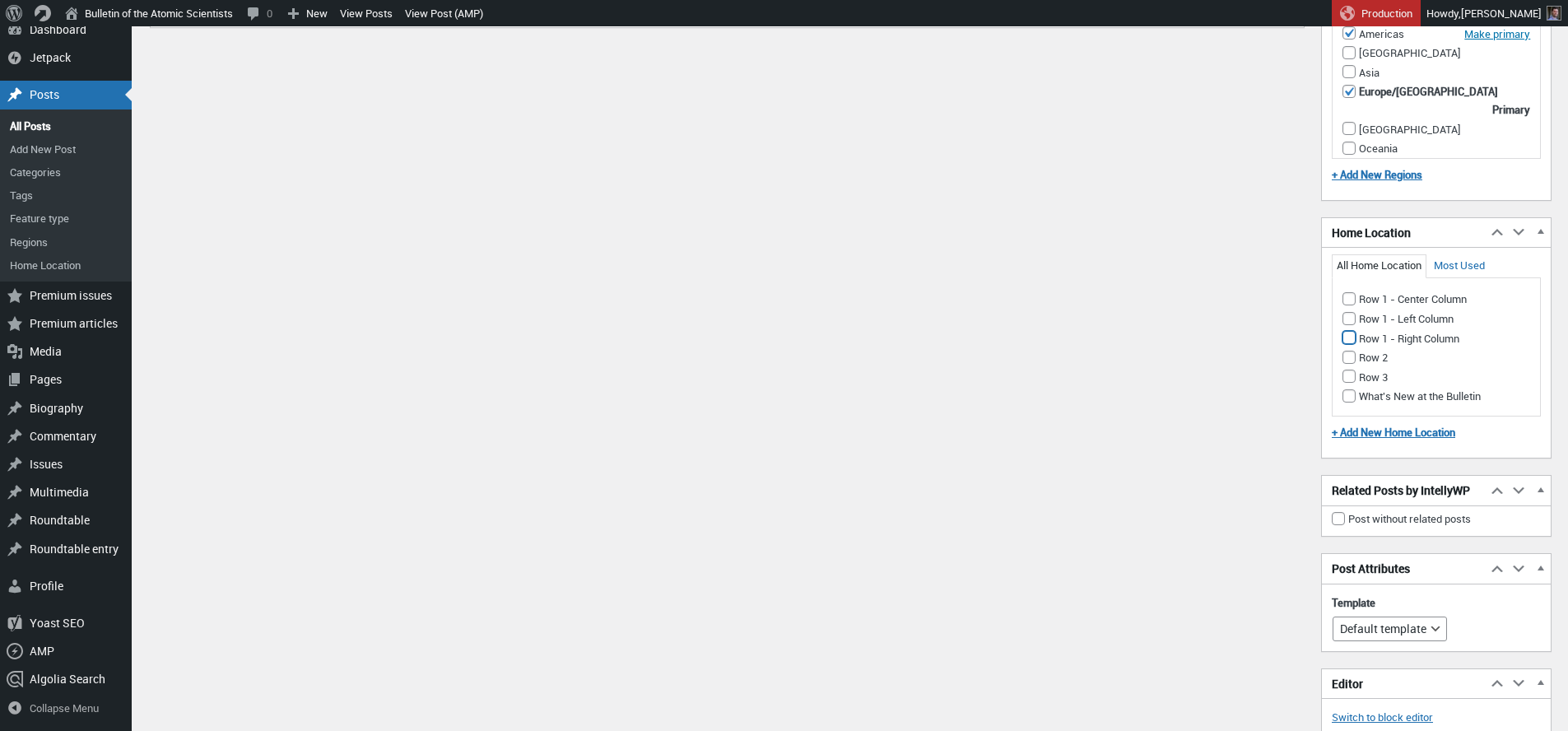 click on "Row 1 - Right Column" at bounding box center (1349, 338) 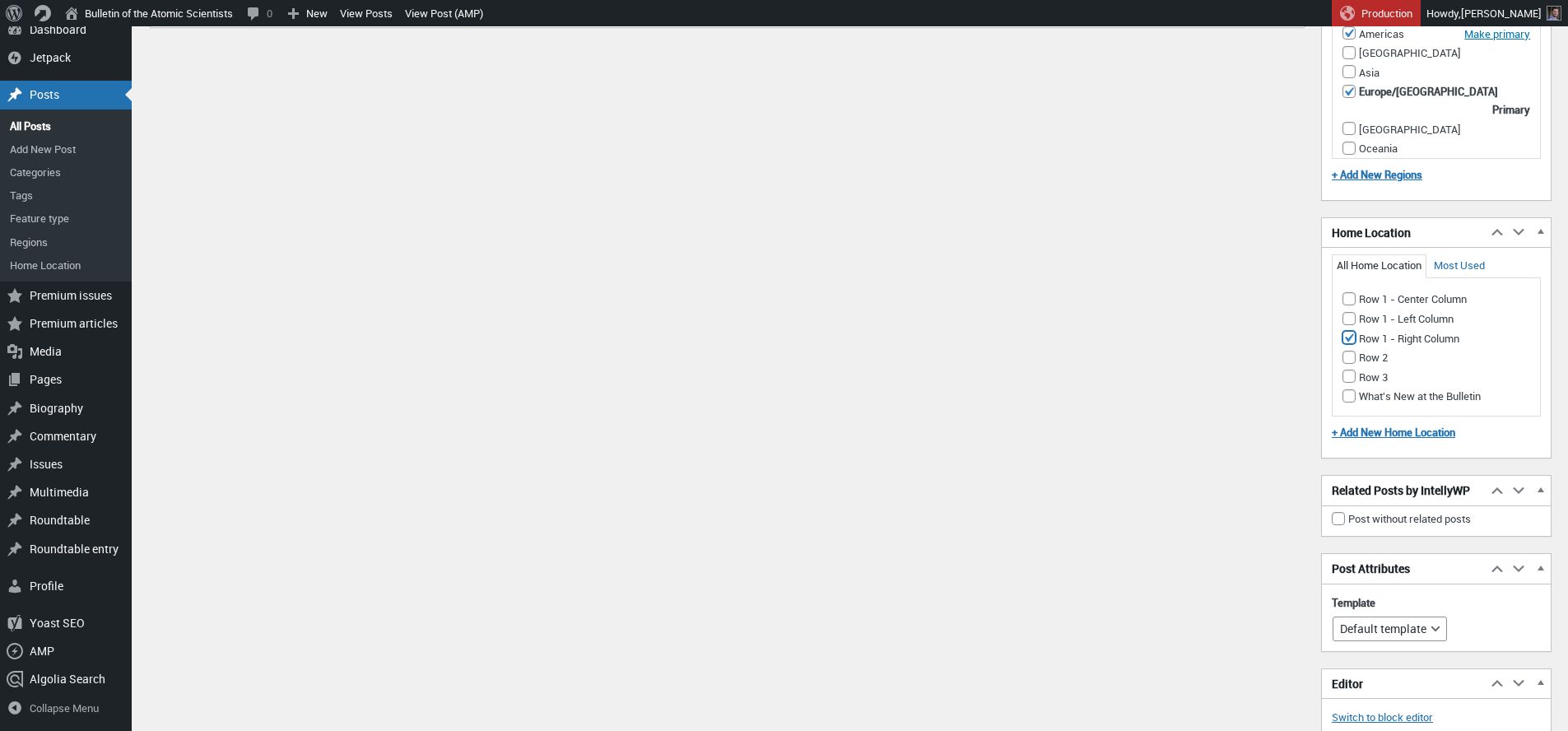 checkbox on "true" 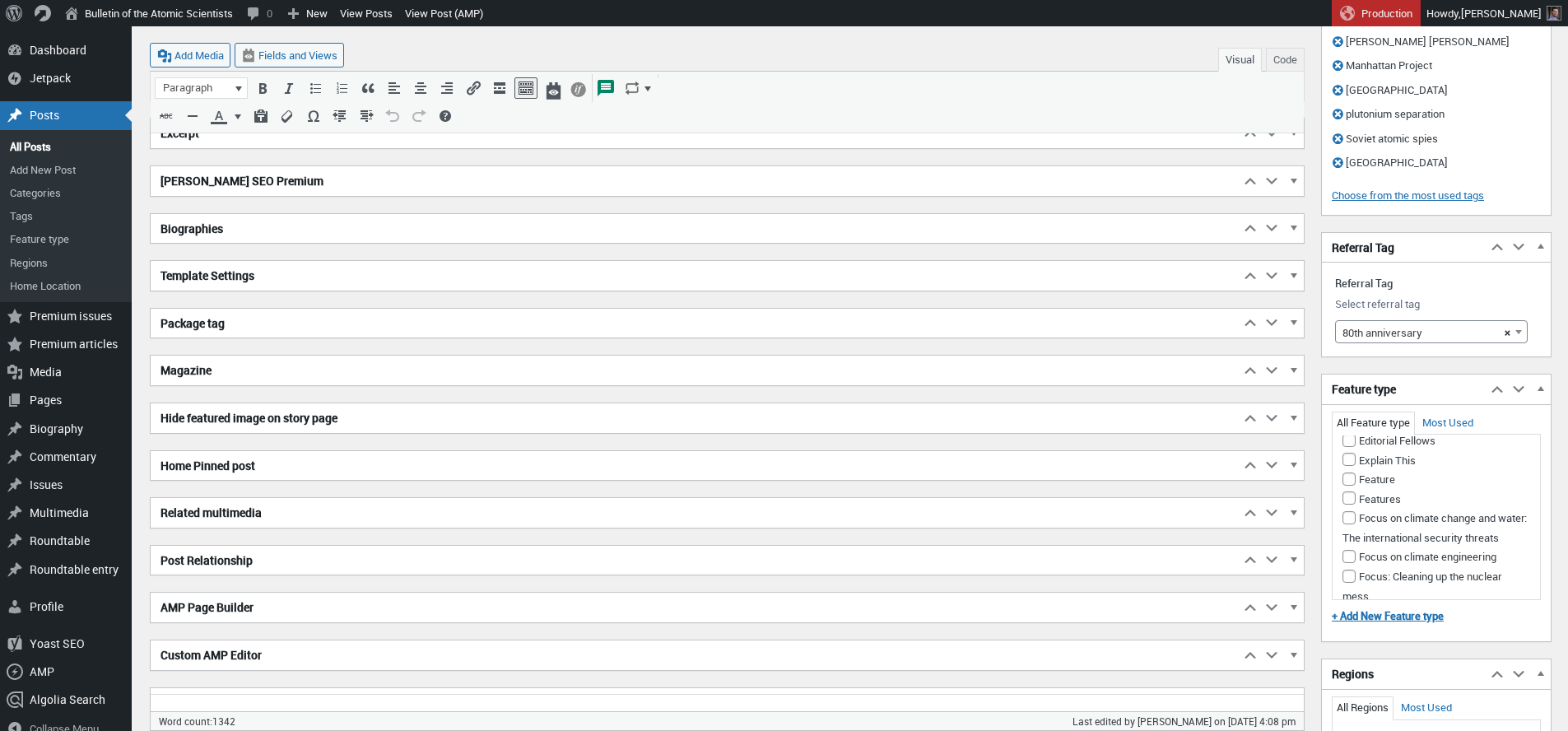 scroll, scrollTop: 0, scrollLeft: 0, axis: both 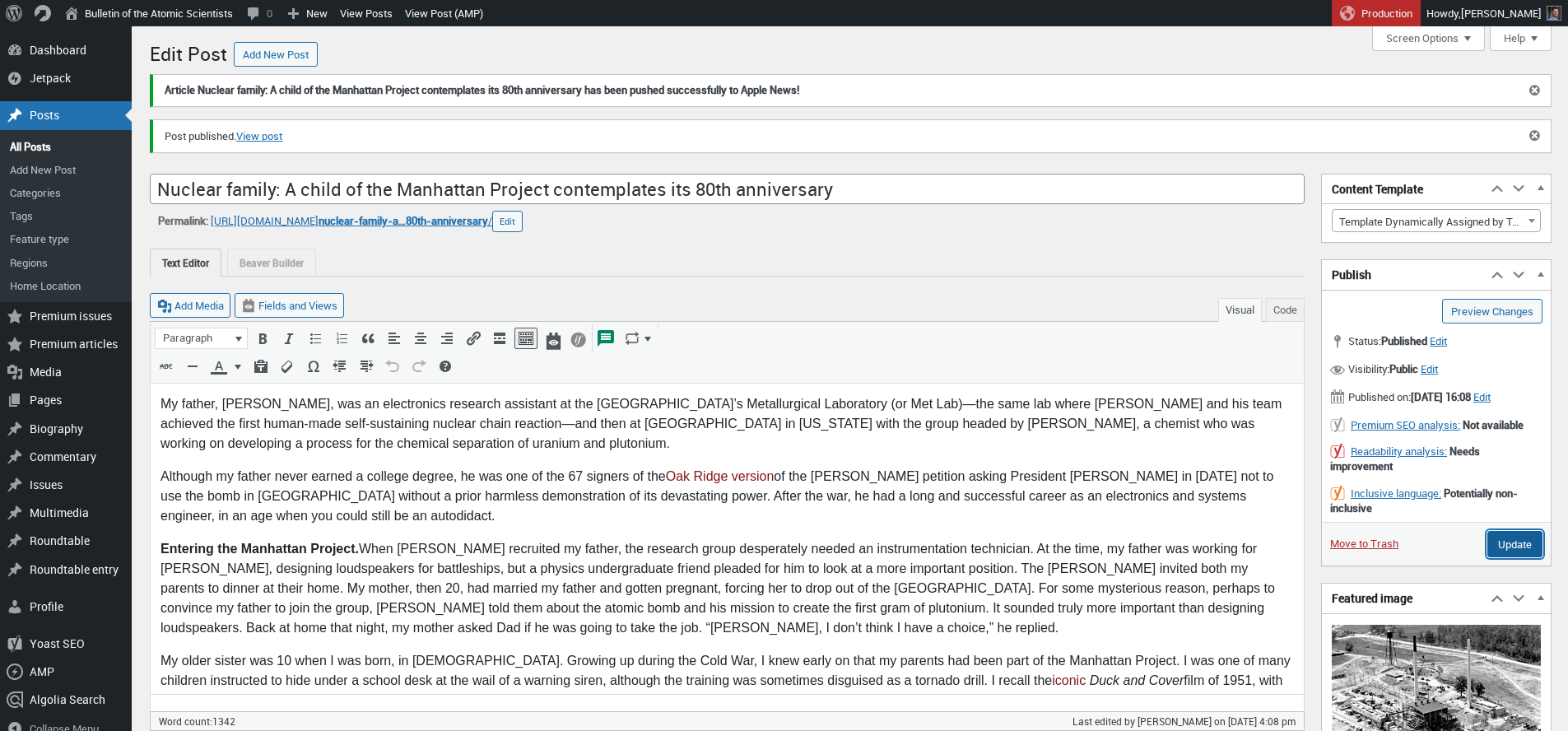click on "Update" at bounding box center (1514, 544) 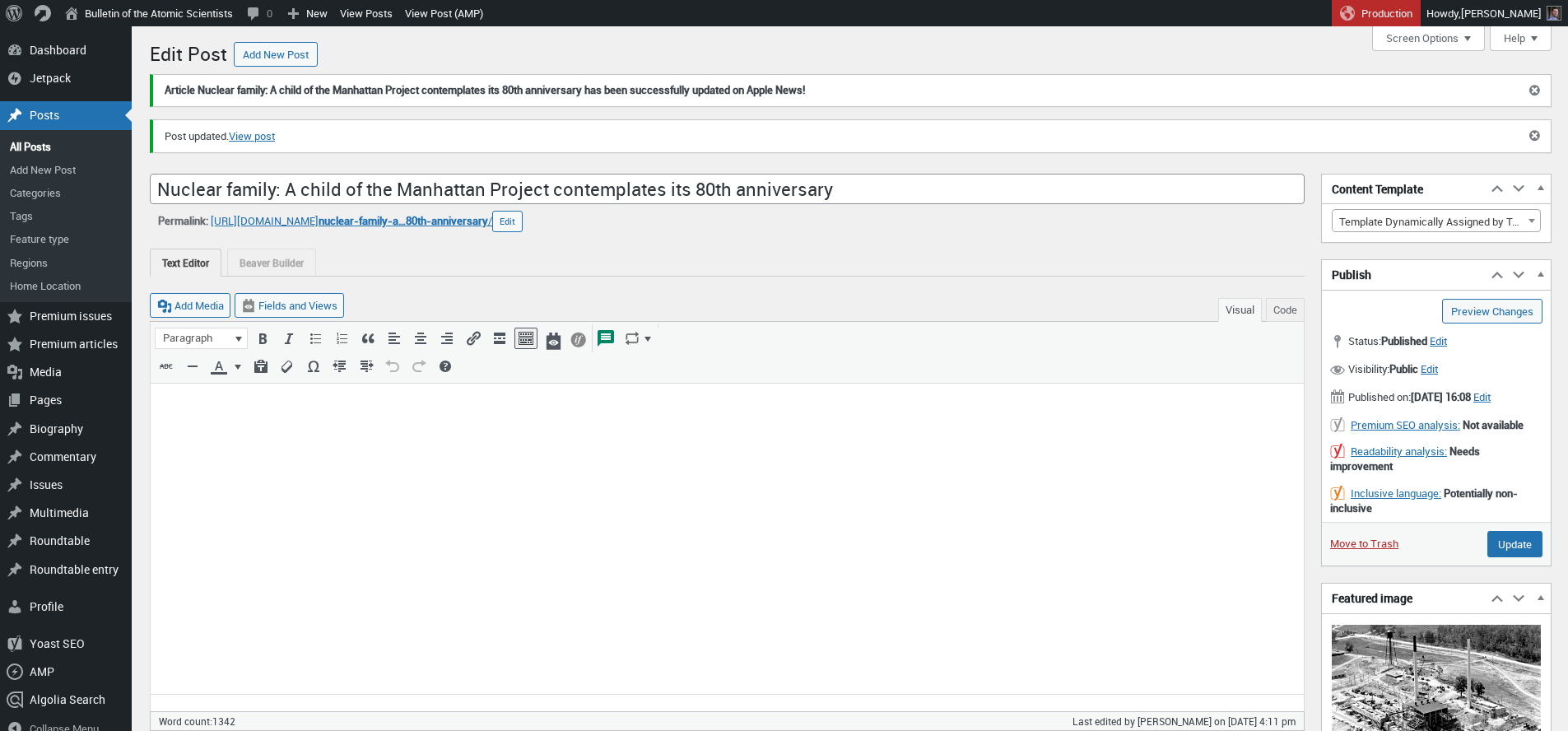 scroll, scrollTop: 0, scrollLeft: 0, axis: both 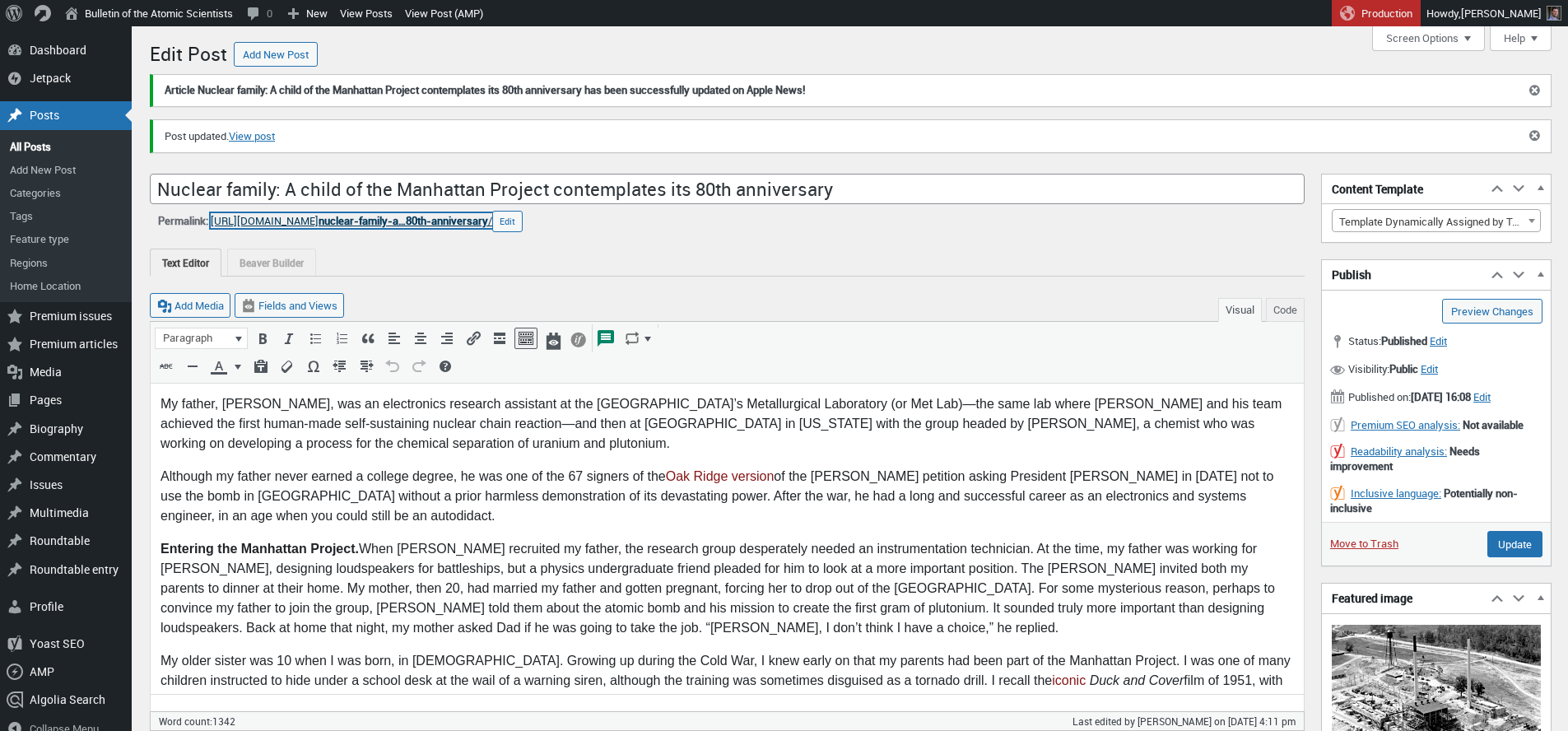 click on "[URL][DOMAIN_NAME] nuclear-family-a…80th-anniversary /" at bounding box center [351, 221] 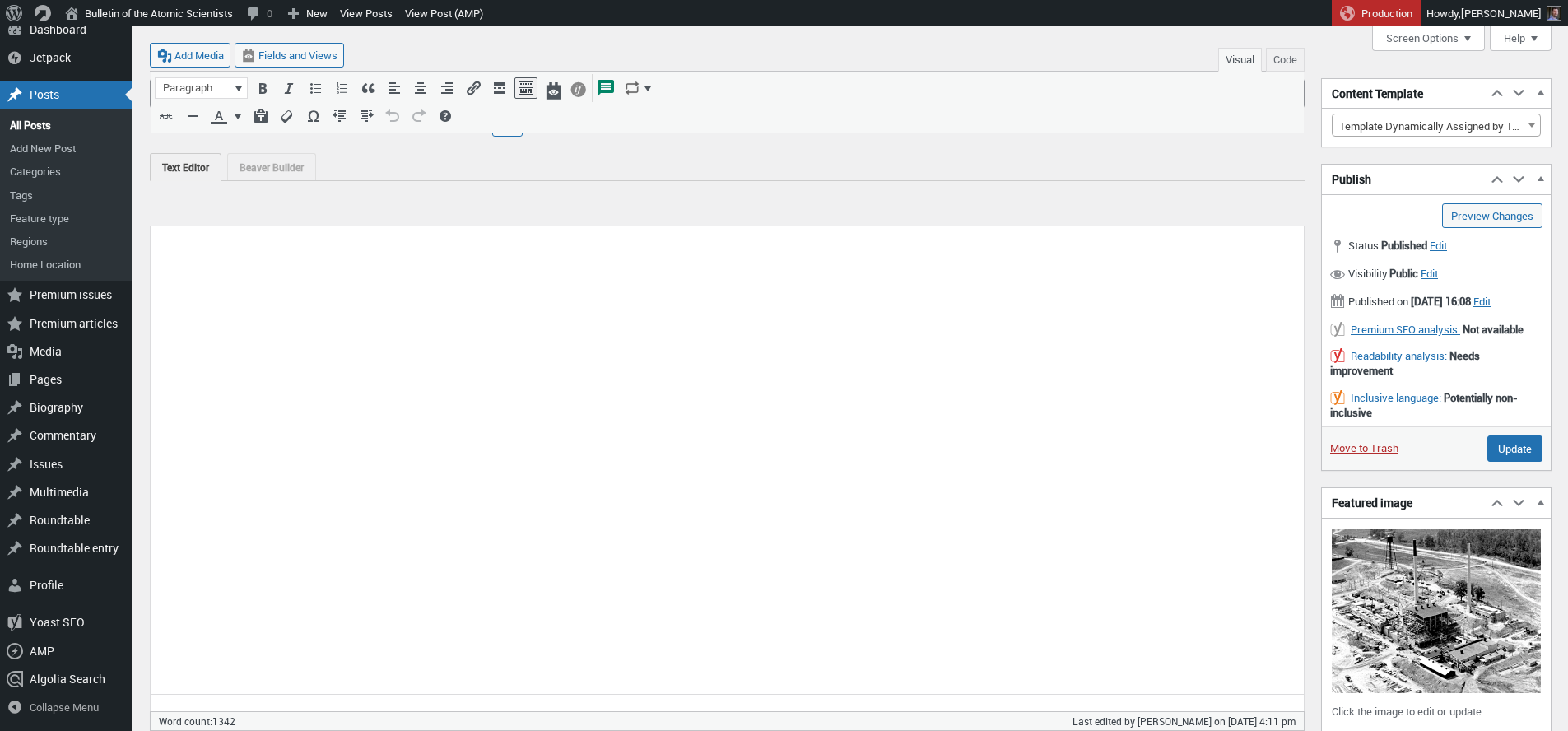 scroll, scrollTop: 675, scrollLeft: 0, axis: vertical 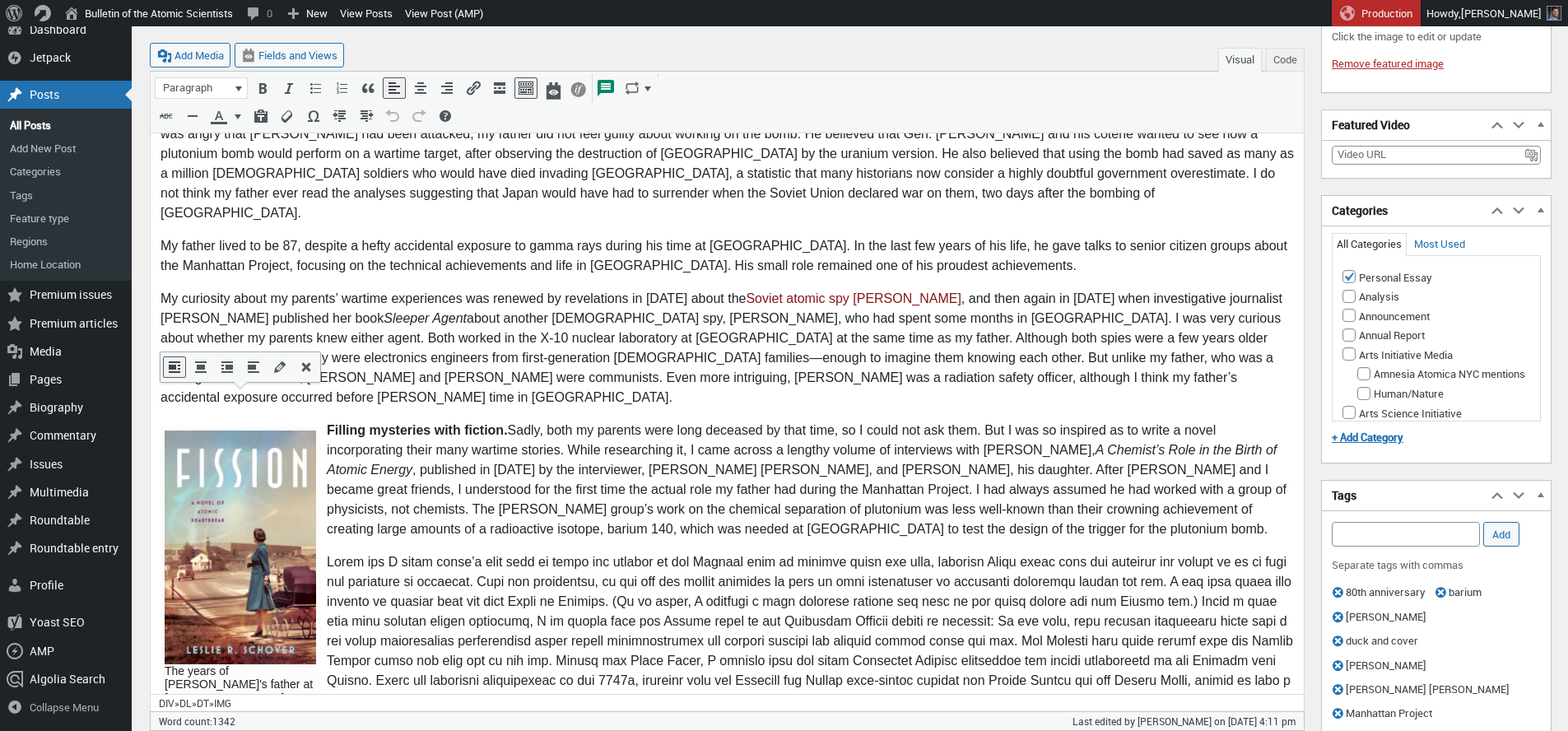 click at bounding box center (240, 548) 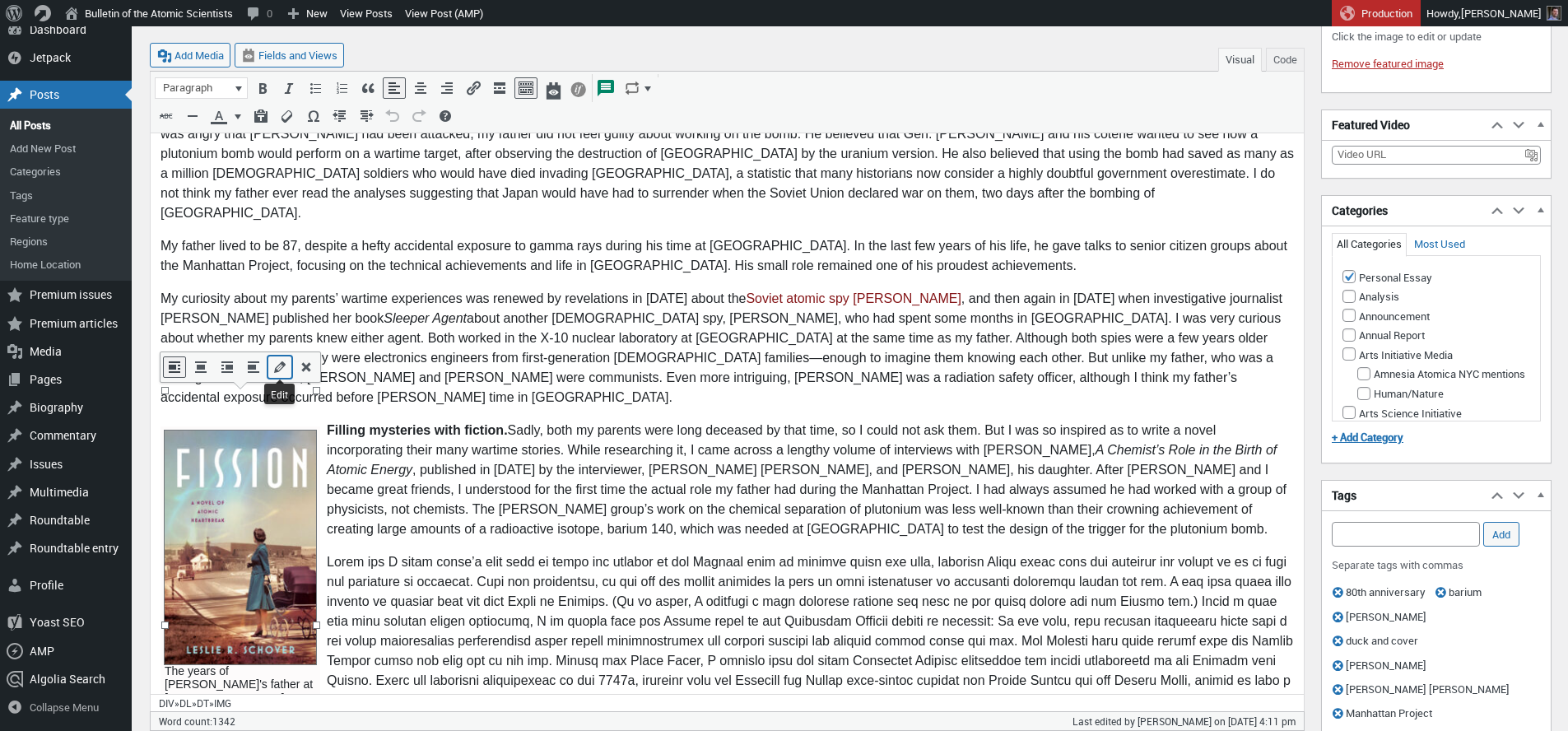 click at bounding box center [280, 367] 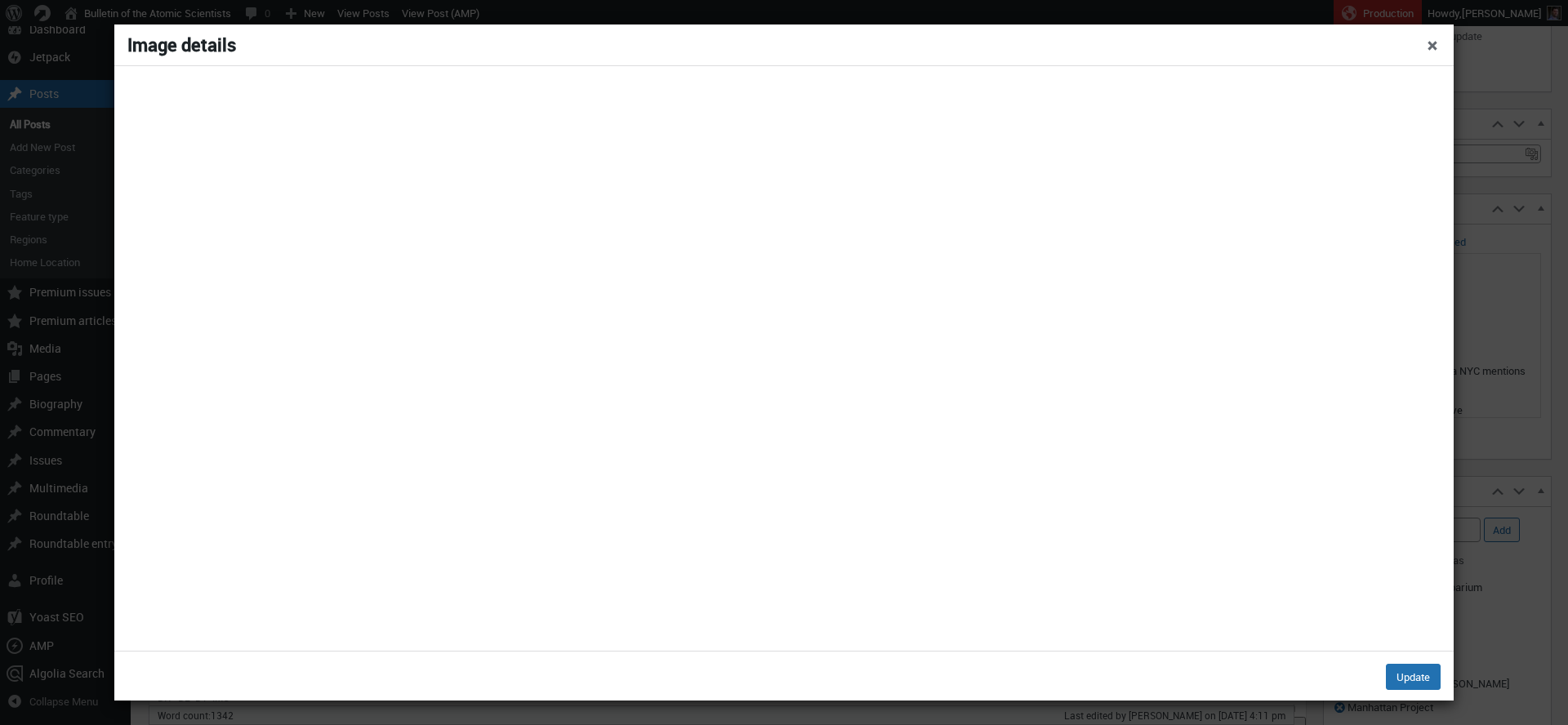 select on "medium" 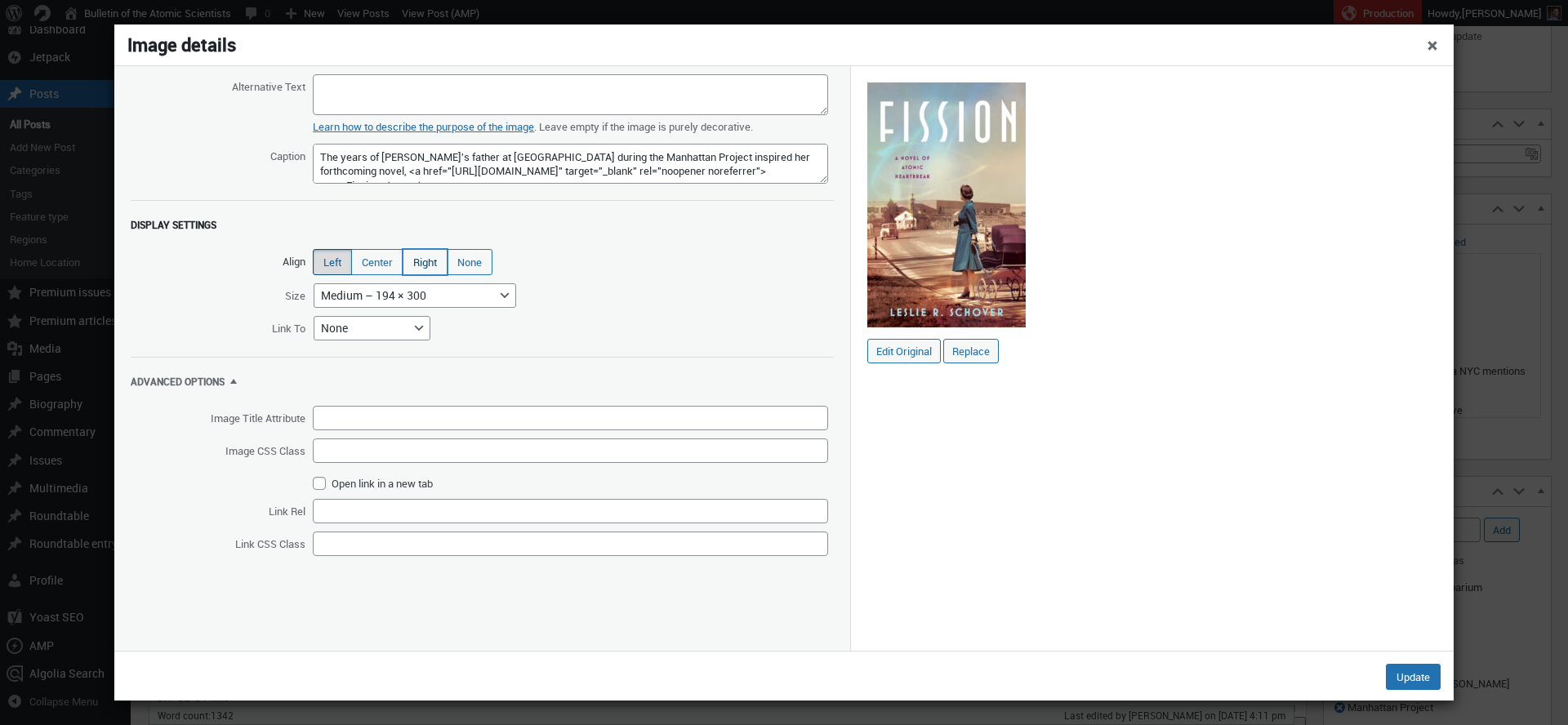 click on "Right" at bounding box center [425, 262] 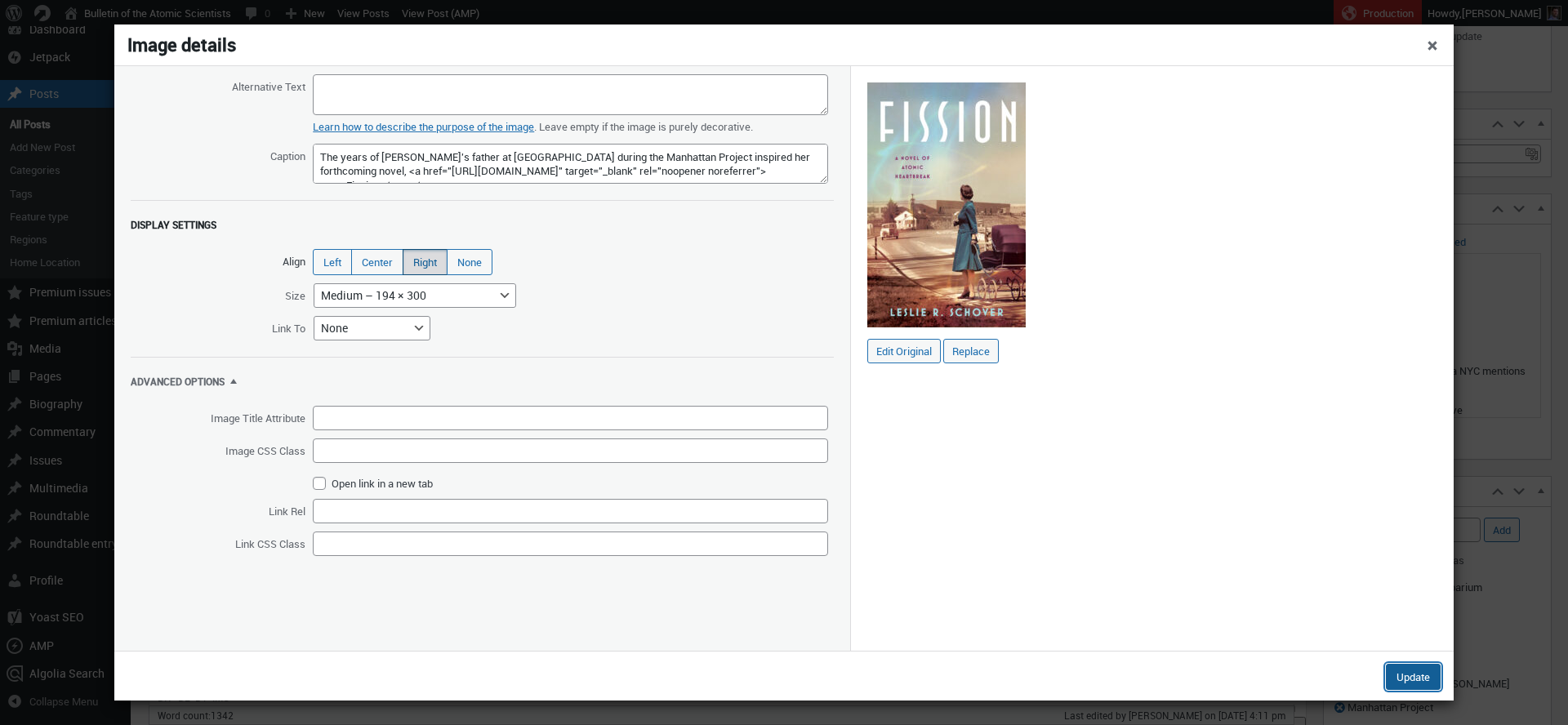 click on "Update" at bounding box center (1413, 677) 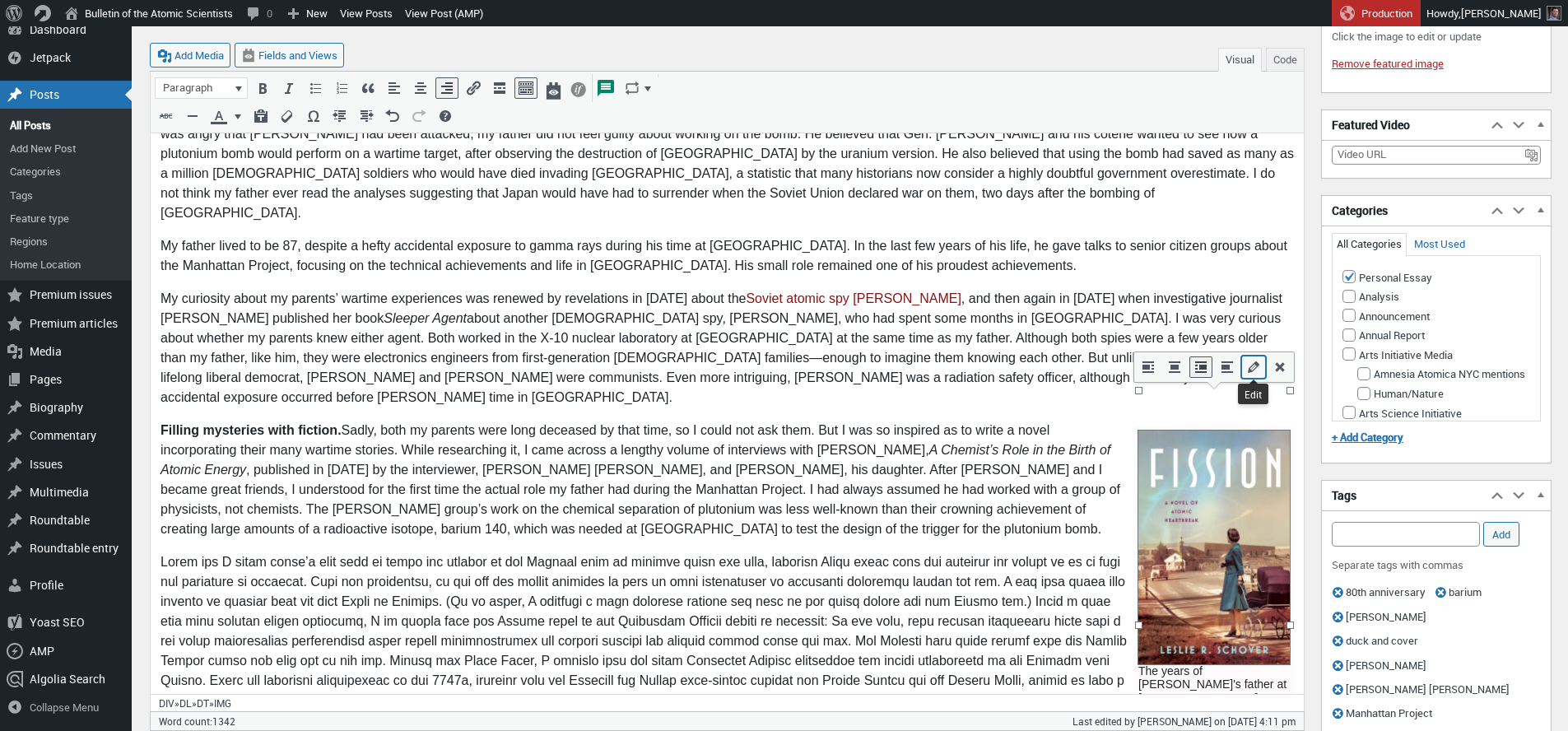 click at bounding box center (1254, 367) 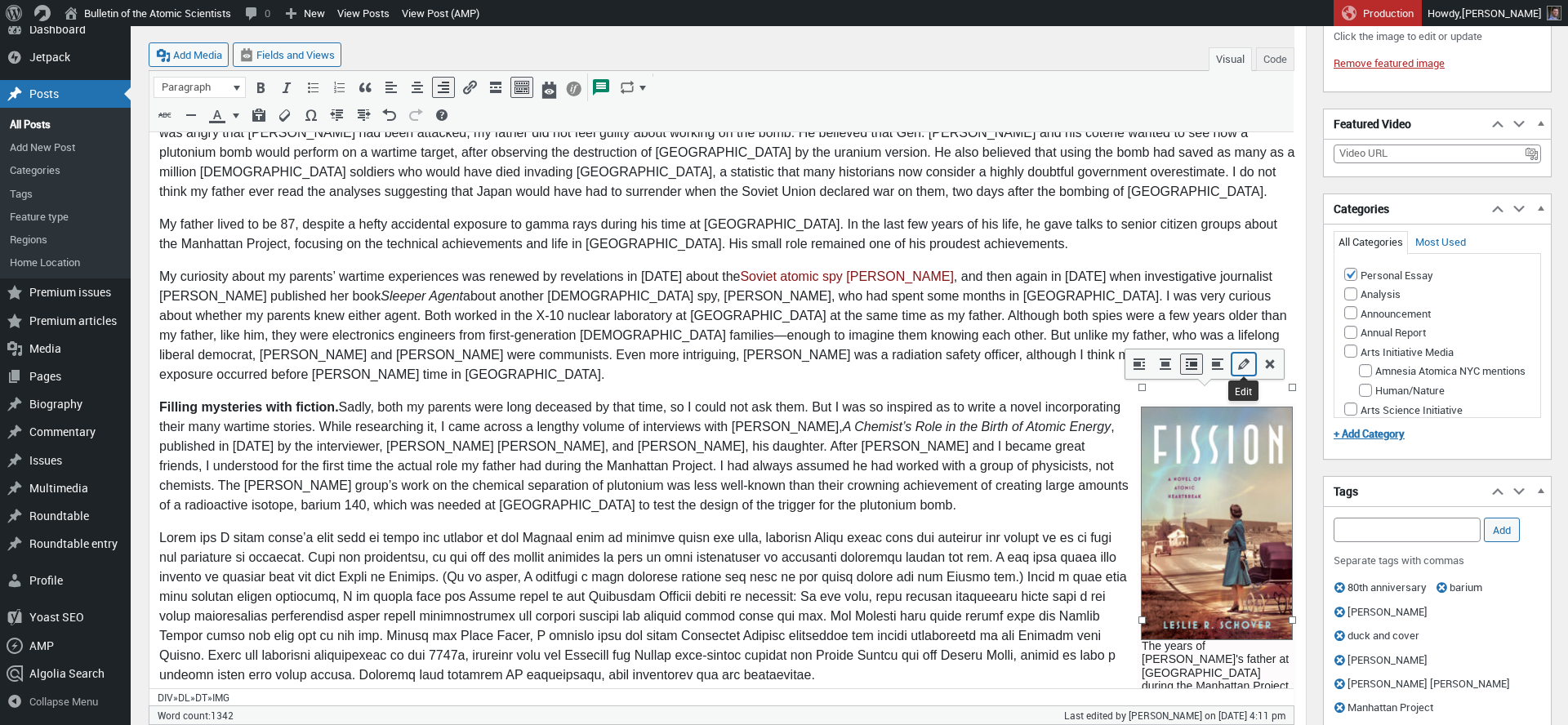 select on "medium" 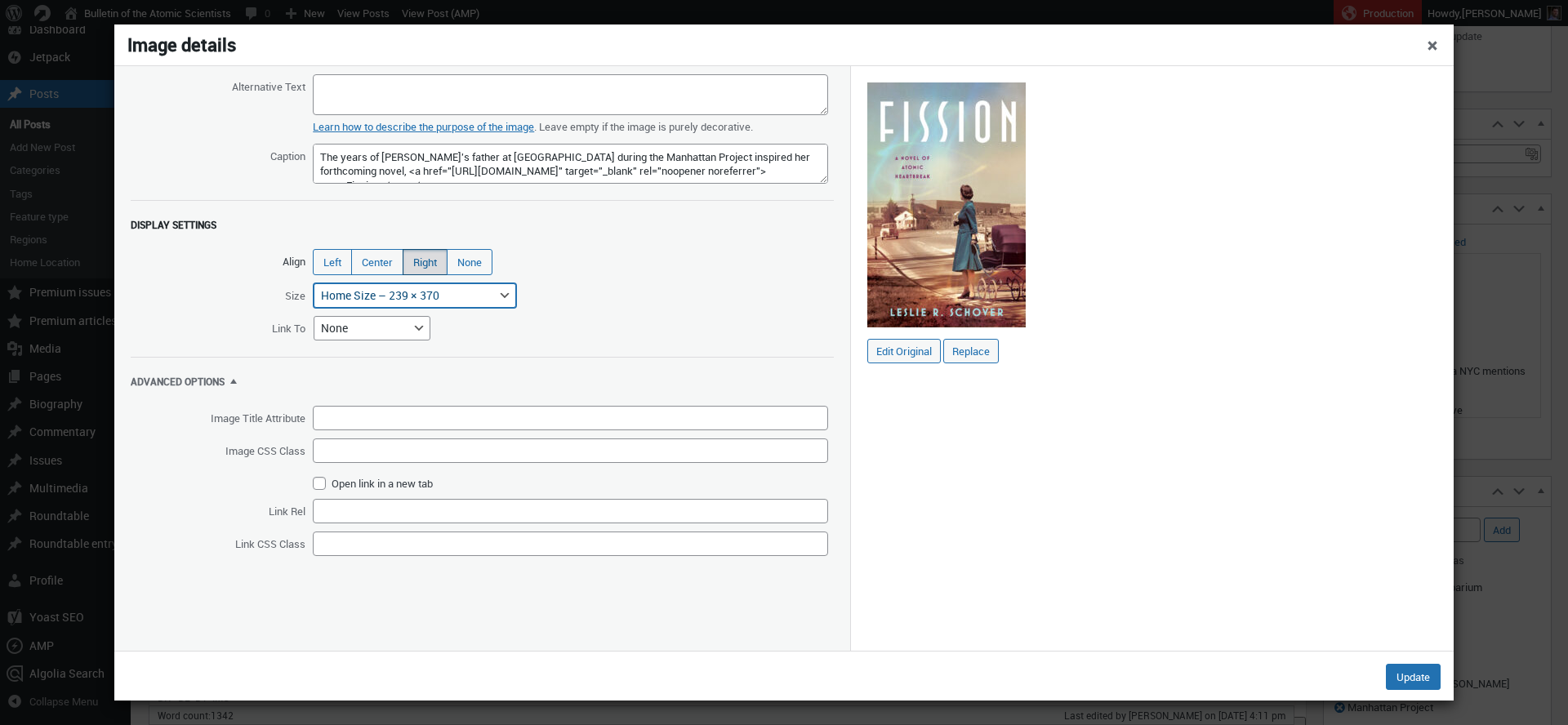 click on "Home Size – 239 × 370" at bounding box center (0, 0) 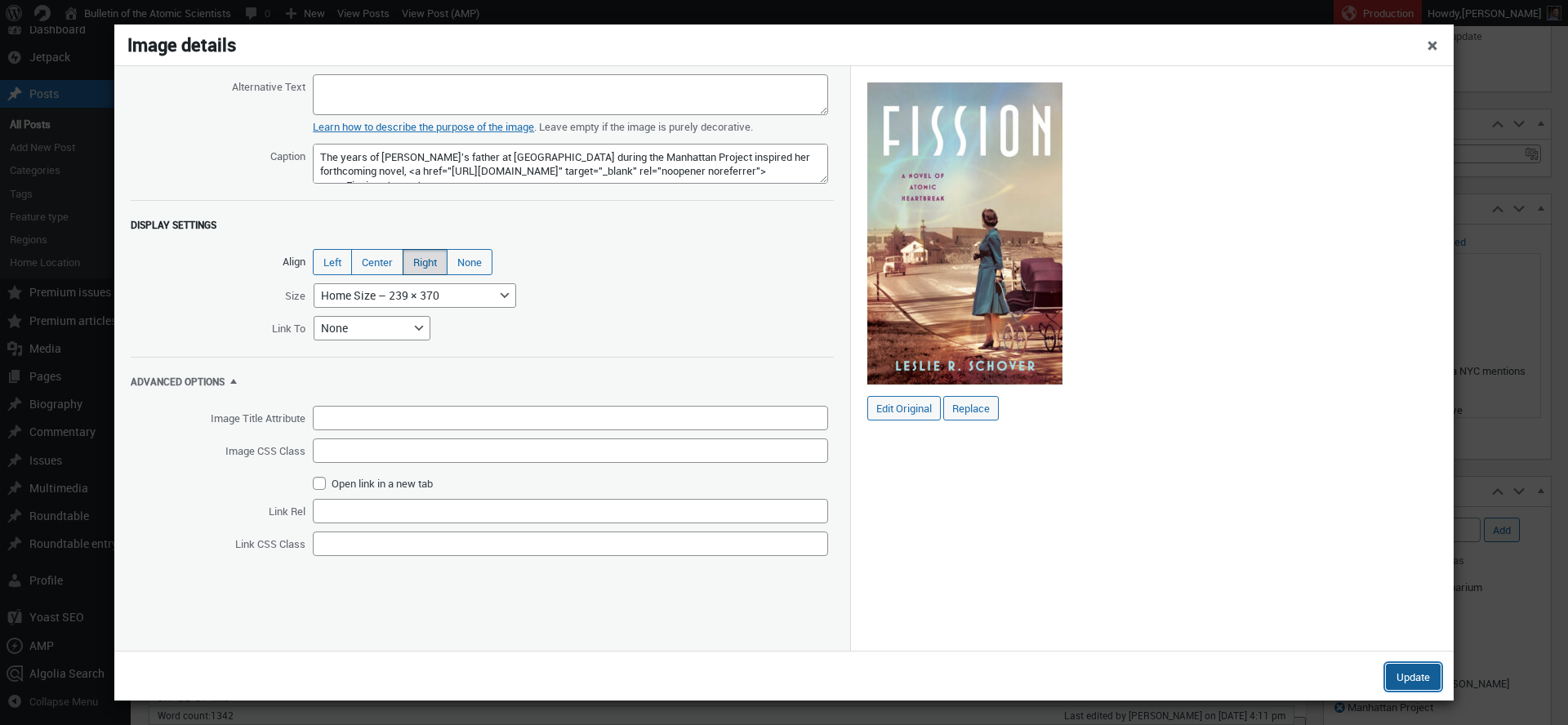 click on "Update" at bounding box center [1413, 677] 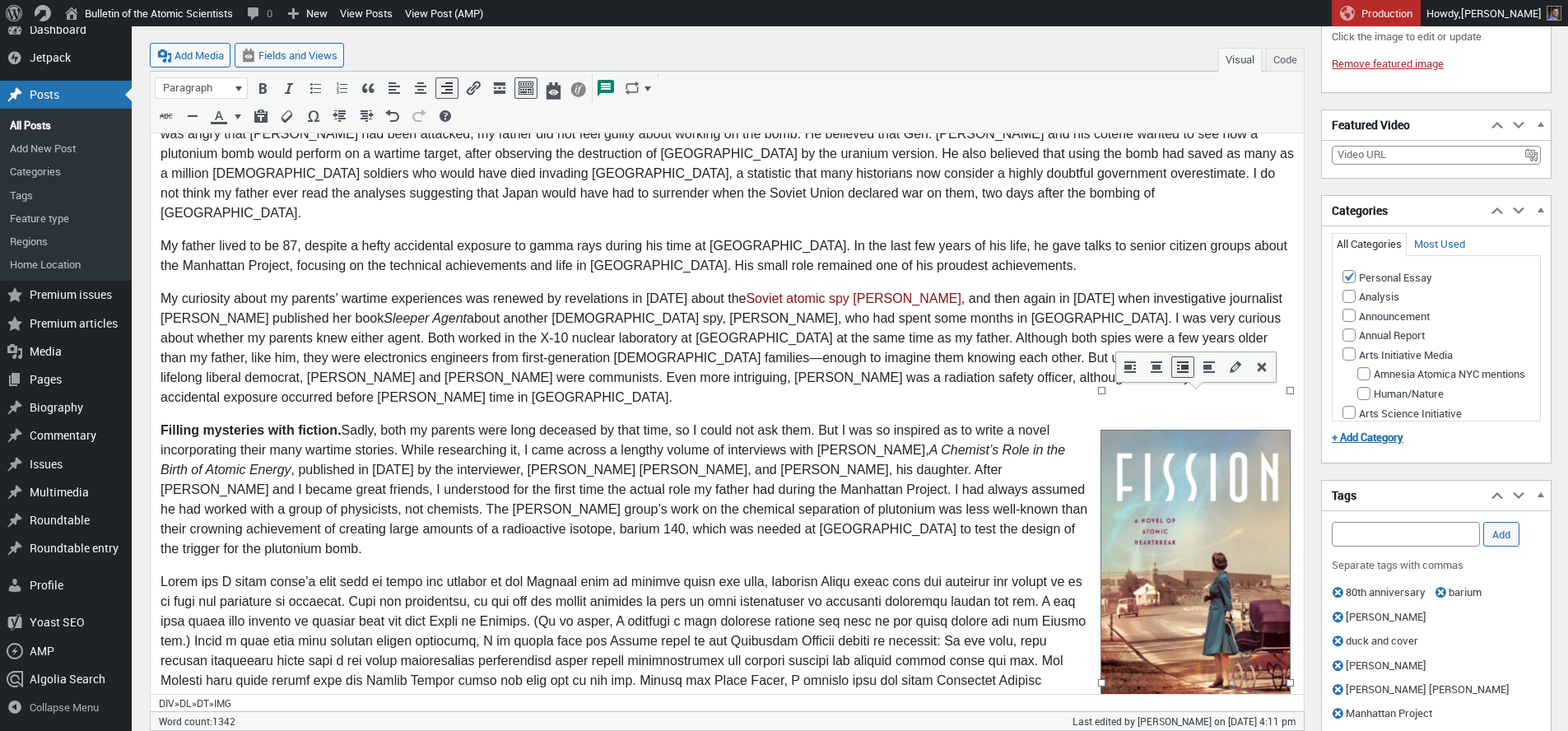 scroll, scrollTop: 260, scrollLeft: 0, axis: vertical 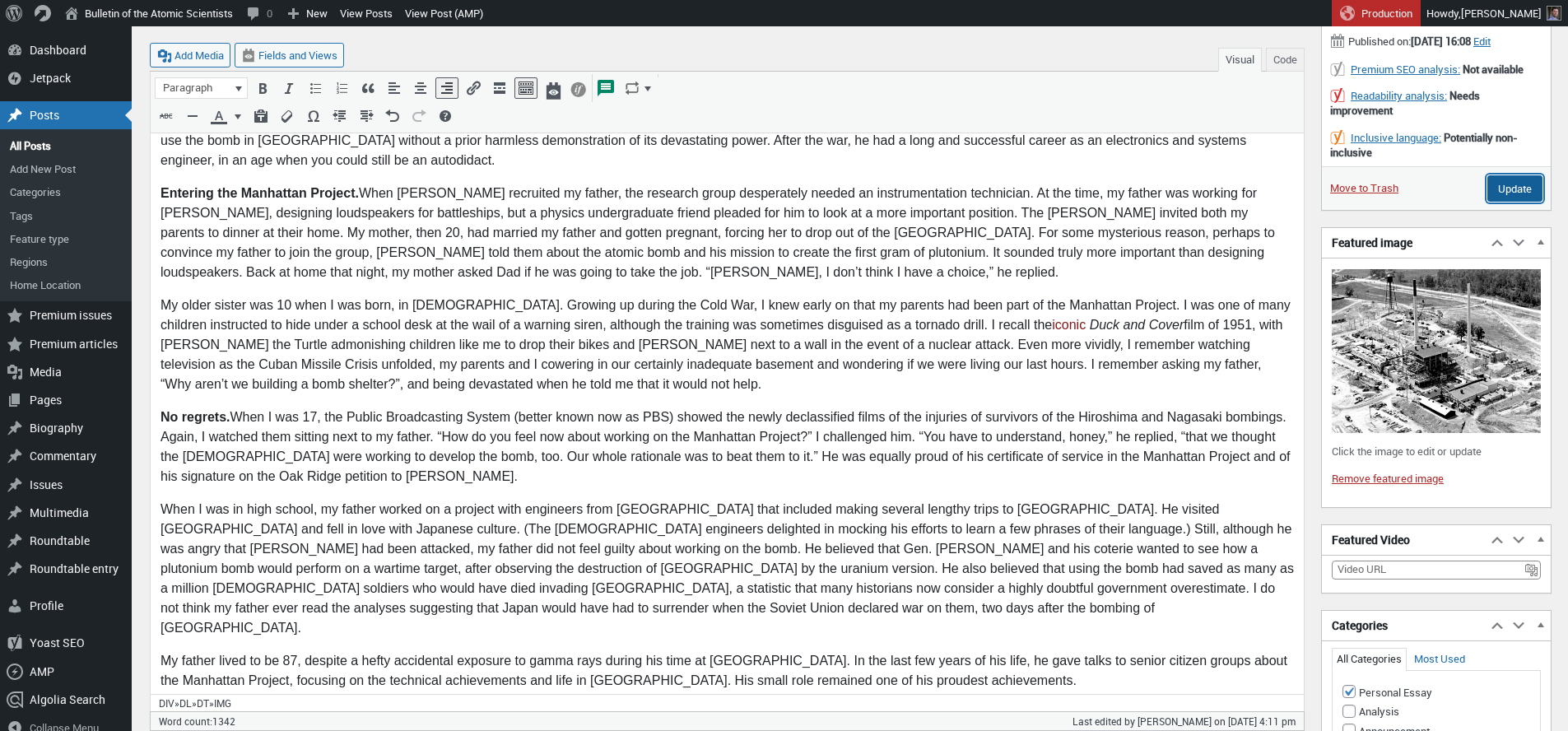 click on "Update" at bounding box center [1514, 189] 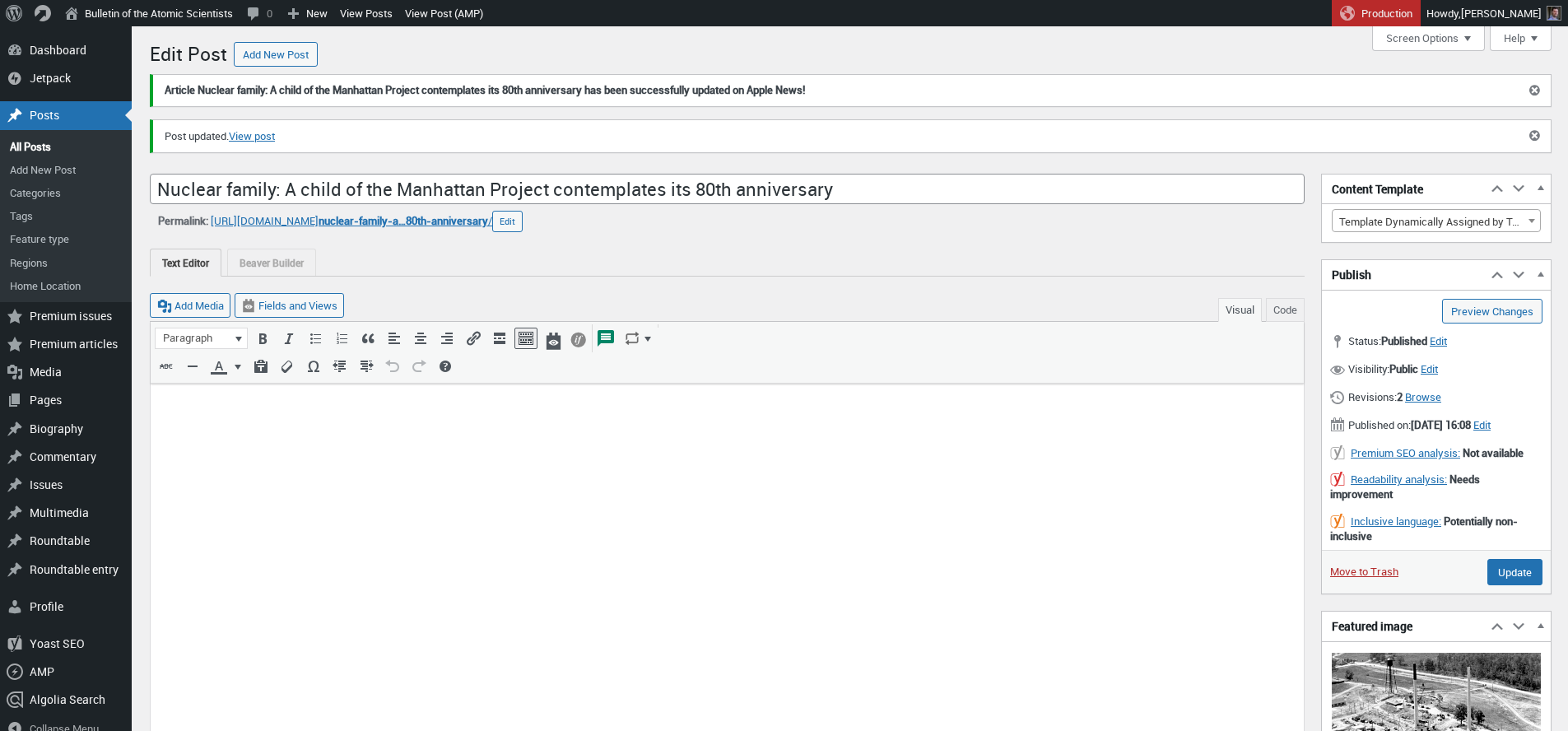 scroll, scrollTop: 0, scrollLeft: 0, axis: both 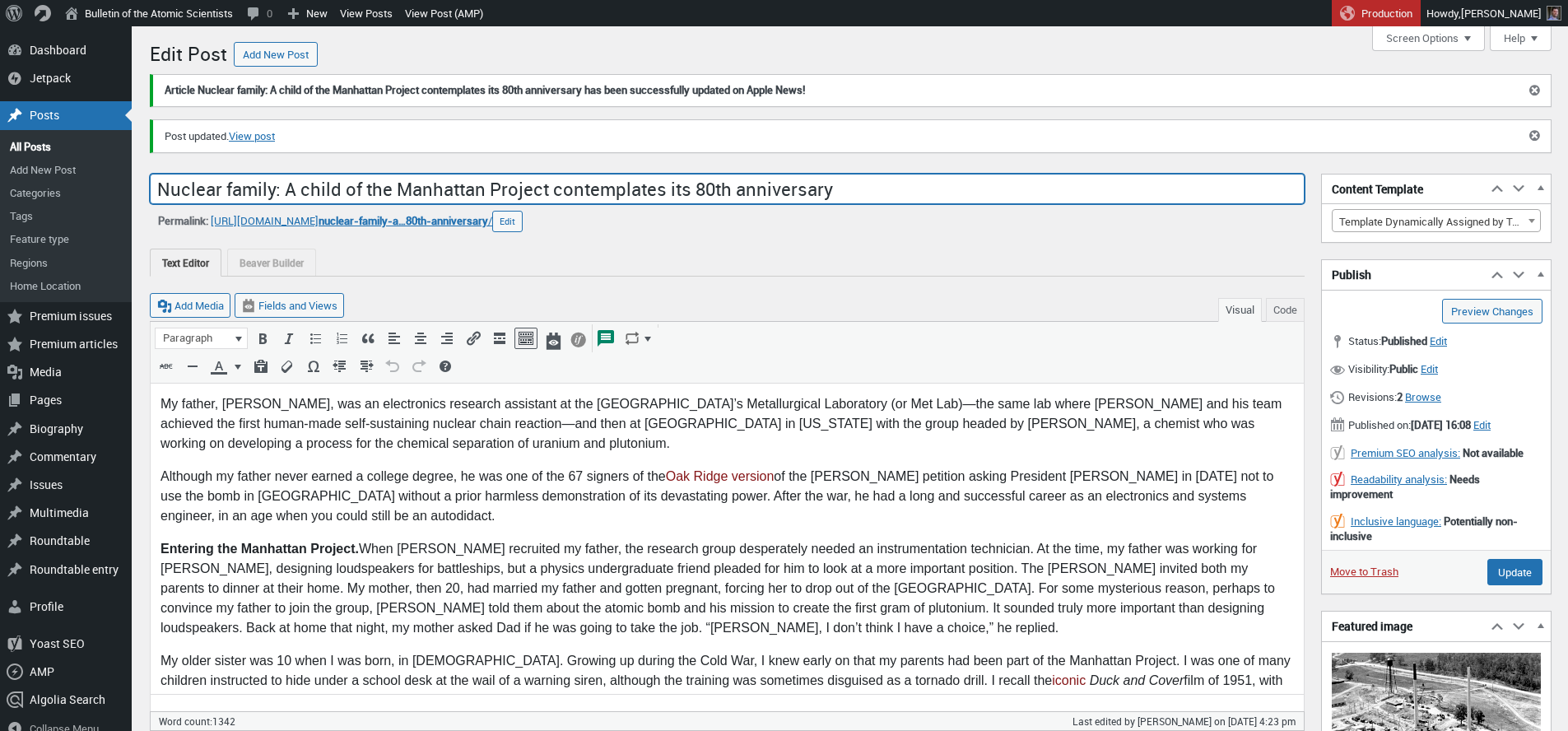 click on "Nuclear family: A child of the Manhattan Project contemplates its 80th anniversary" at bounding box center (727, 189) 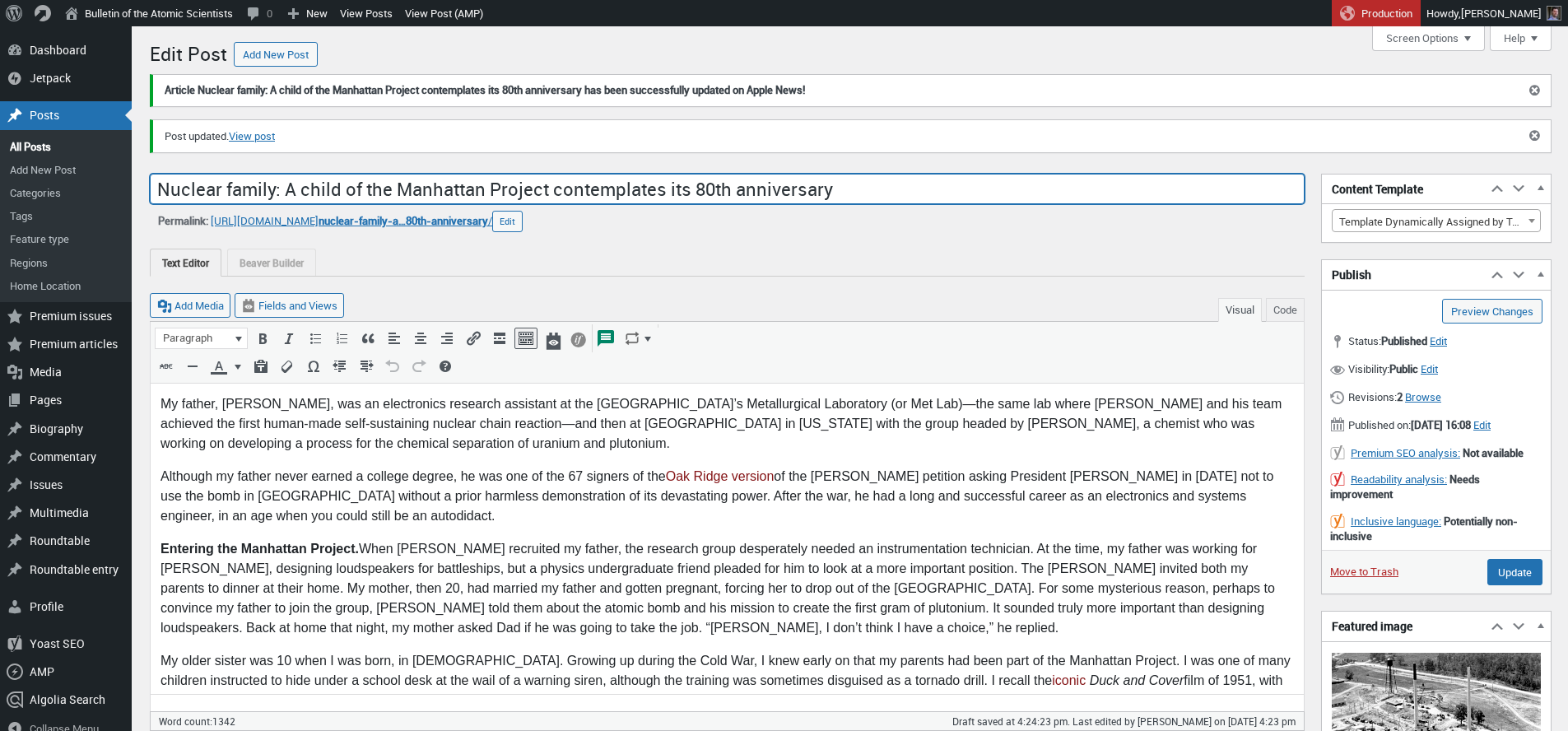 click on "Nuclear family: A child of the Manhattan Project contemplates its 80th anniversary" at bounding box center (727, 189) 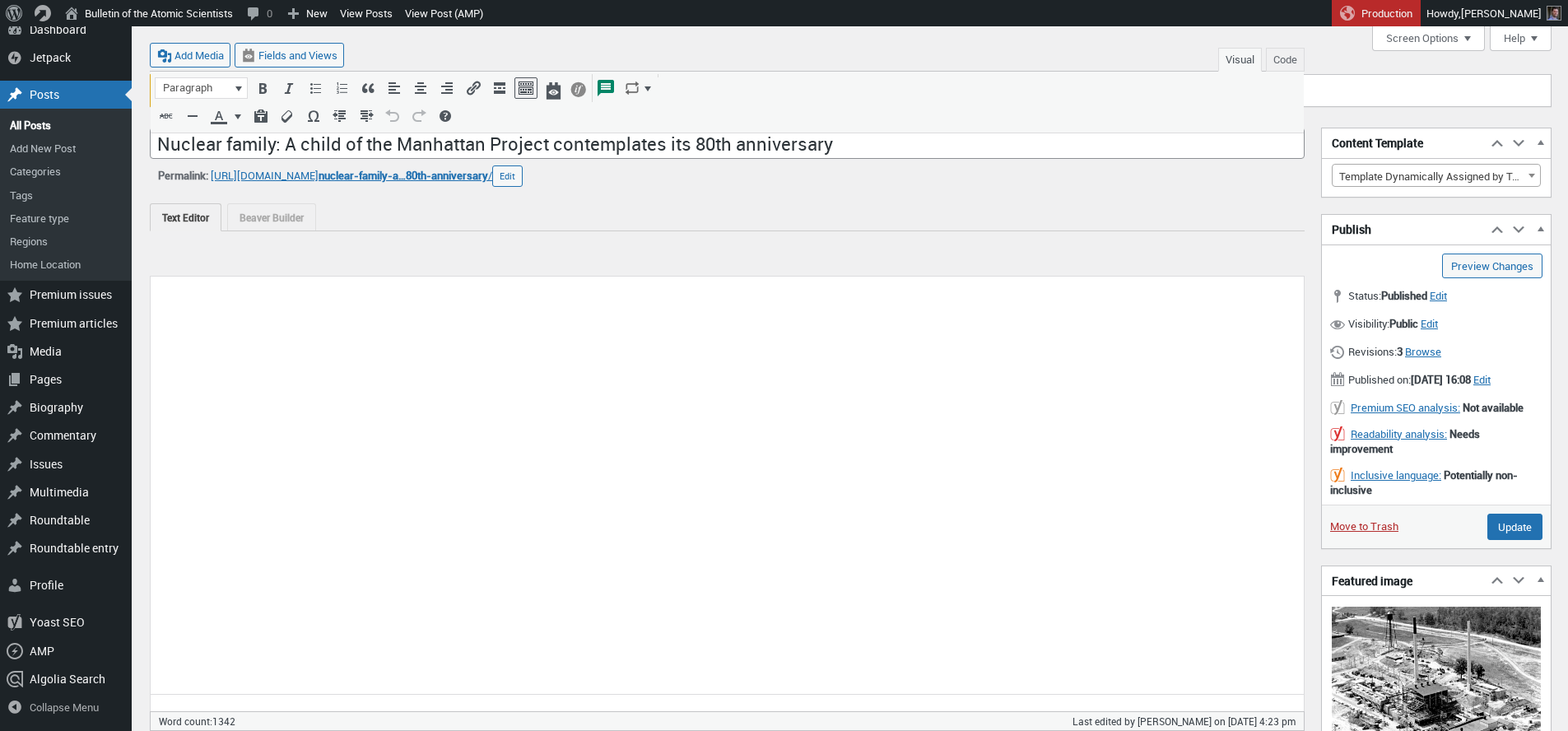 scroll, scrollTop: 770, scrollLeft: 0, axis: vertical 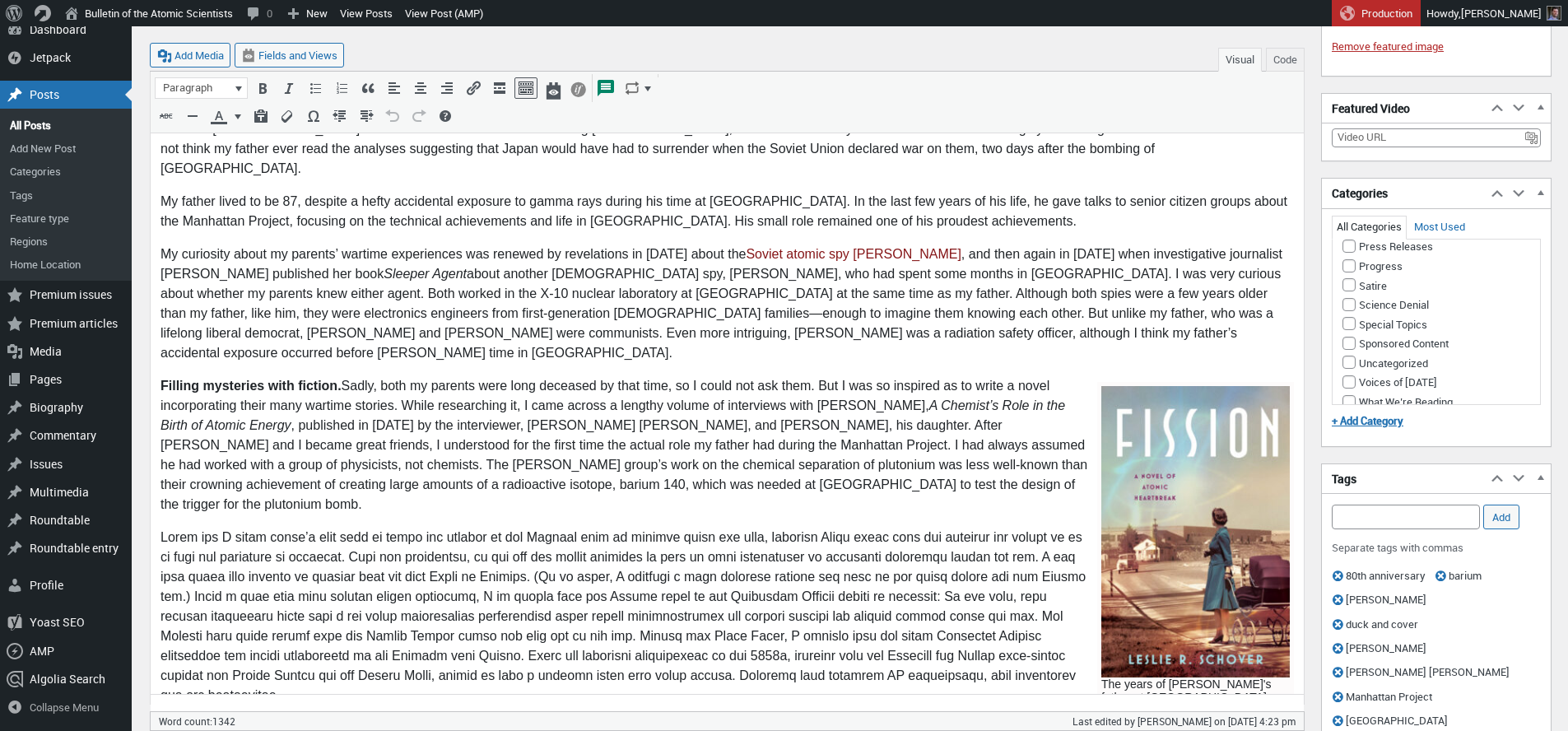 click on "Nuclear Weapons" at bounding box center (1364, 149) 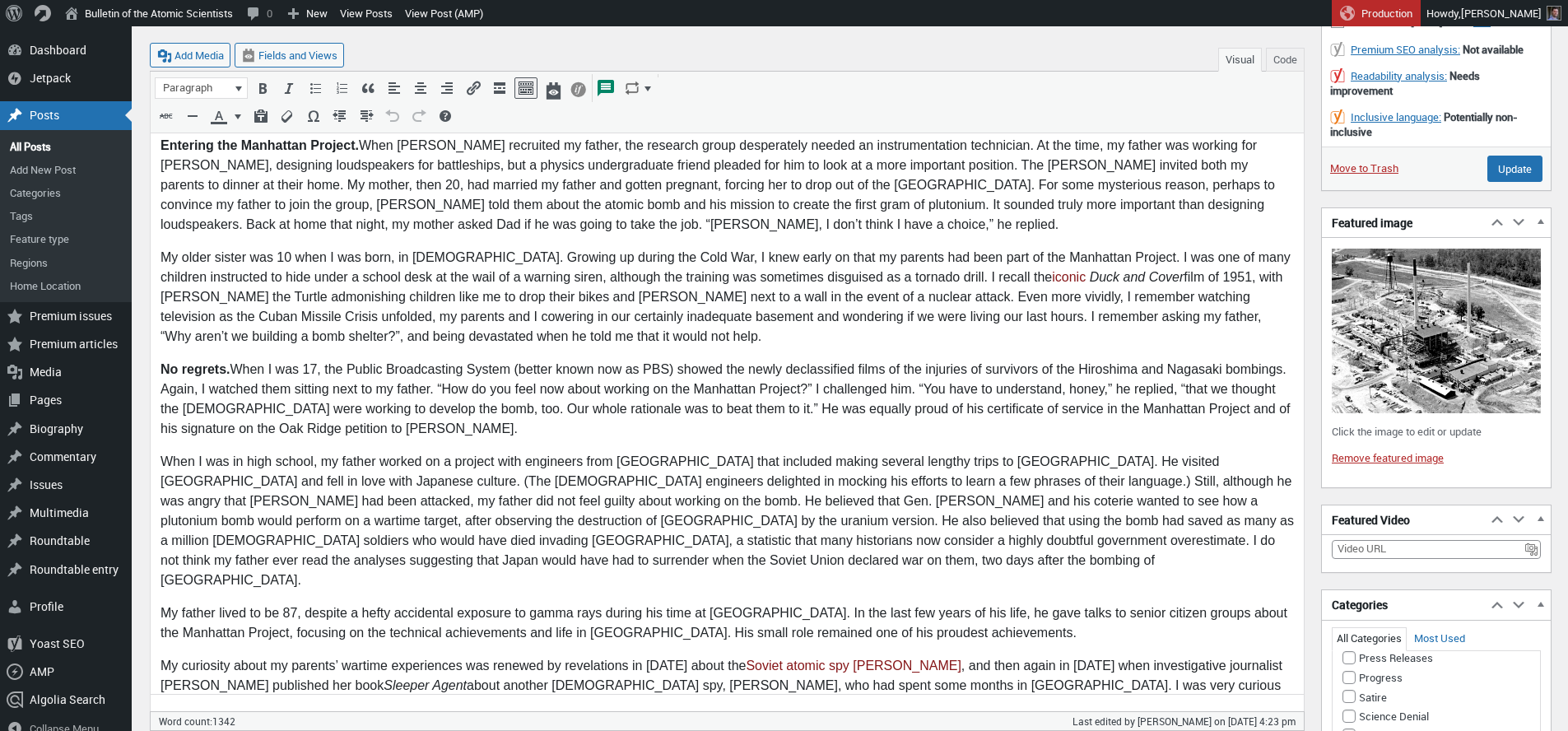 scroll, scrollTop: 347, scrollLeft: 0, axis: vertical 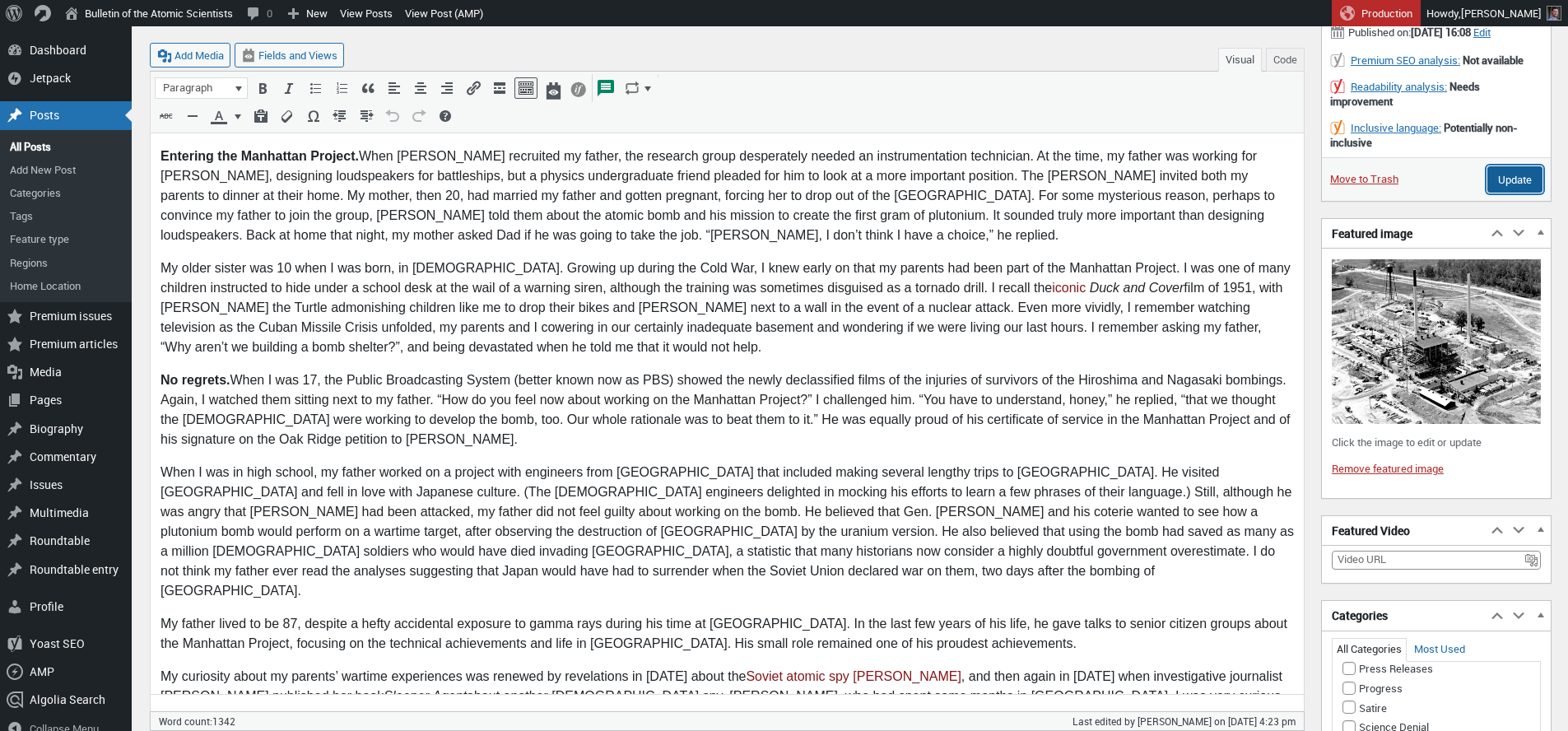 click on "Update" at bounding box center [1514, 179] 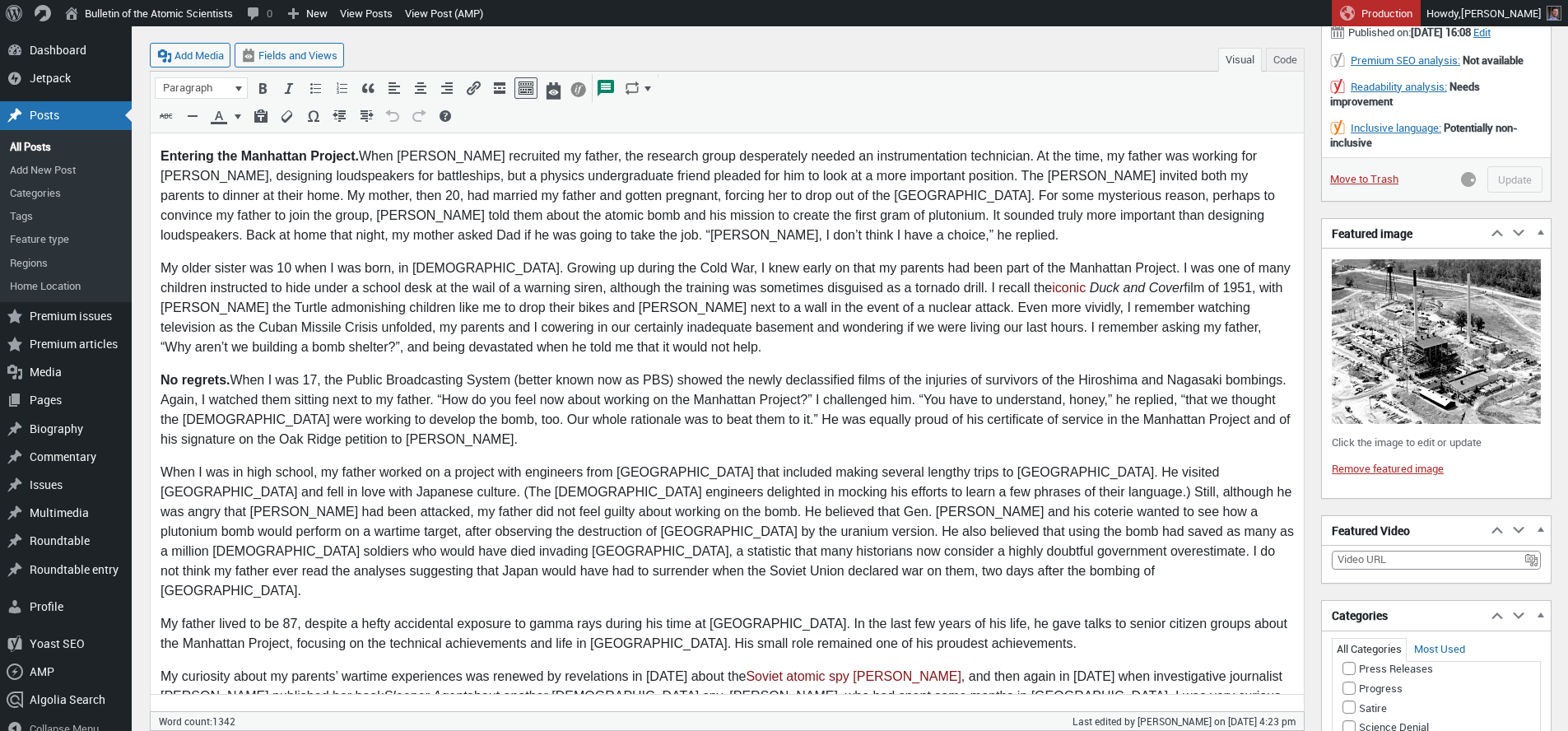 scroll, scrollTop: 0, scrollLeft: 0, axis: both 